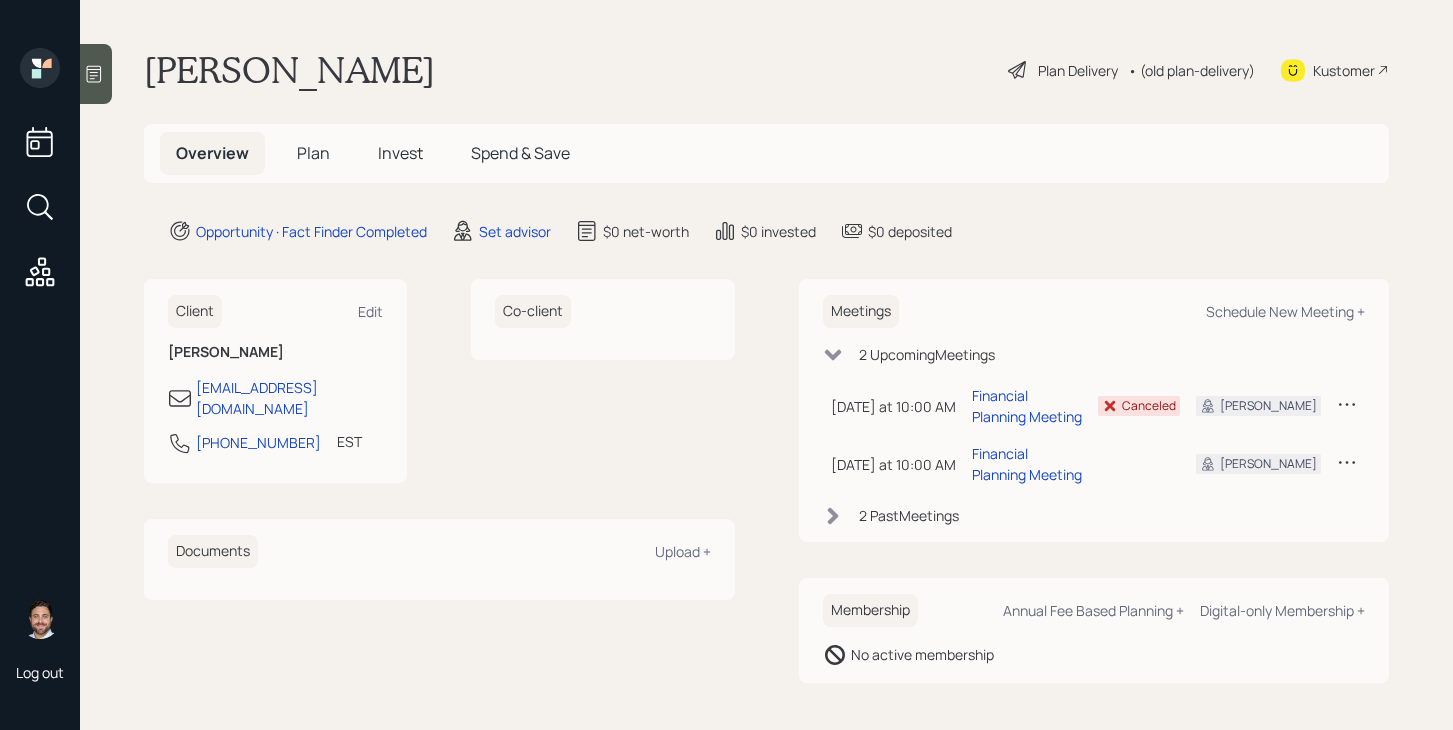 scroll, scrollTop: 0, scrollLeft: 0, axis: both 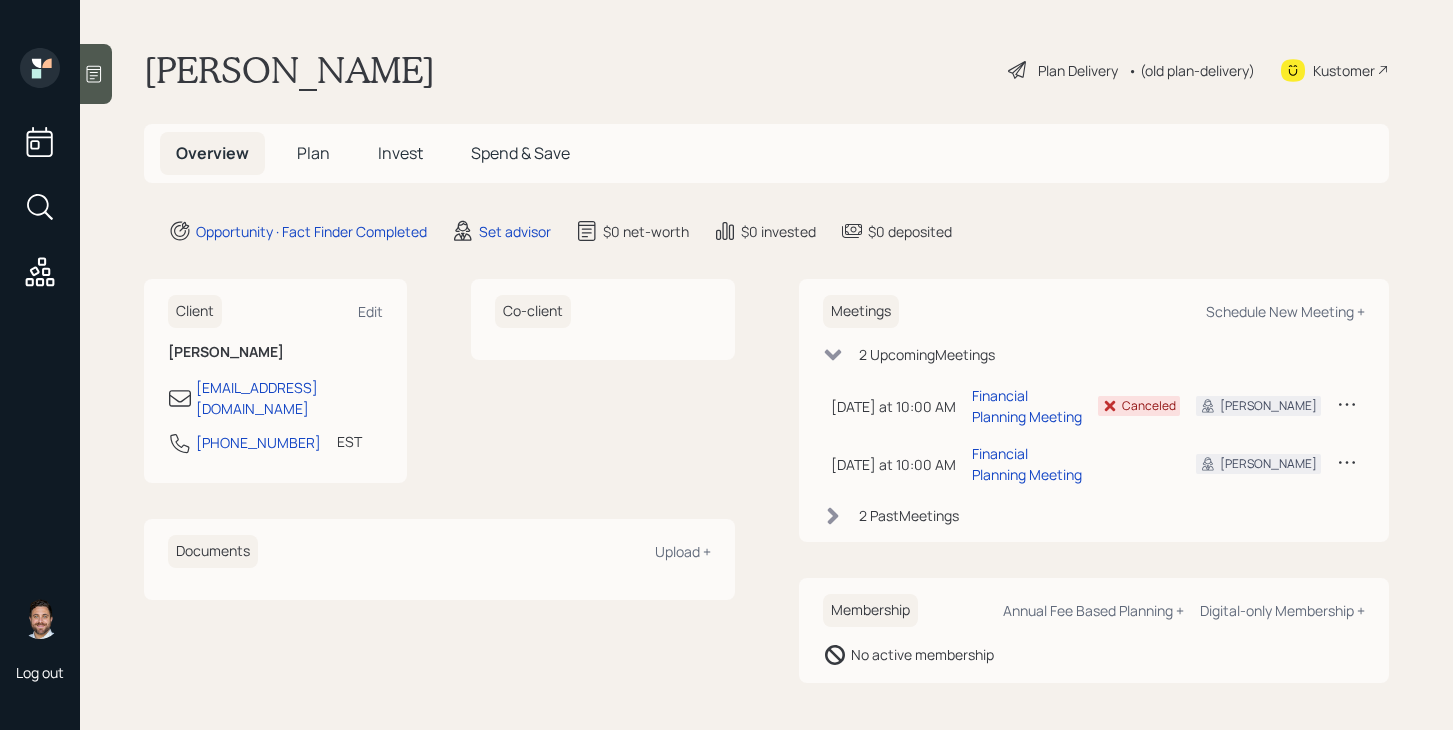 click on "Plan" at bounding box center [313, 153] 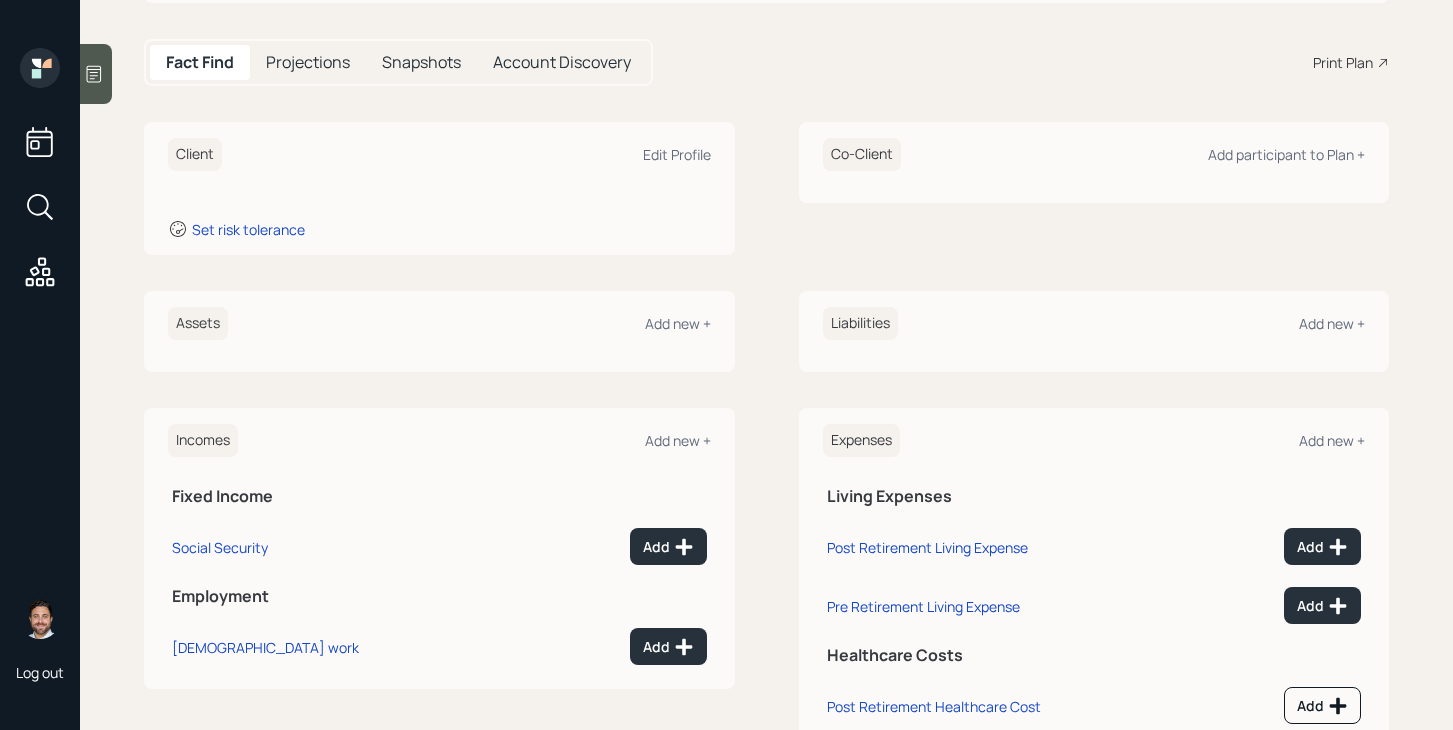scroll, scrollTop: 181, scrollLeft: 0, axis: vertical 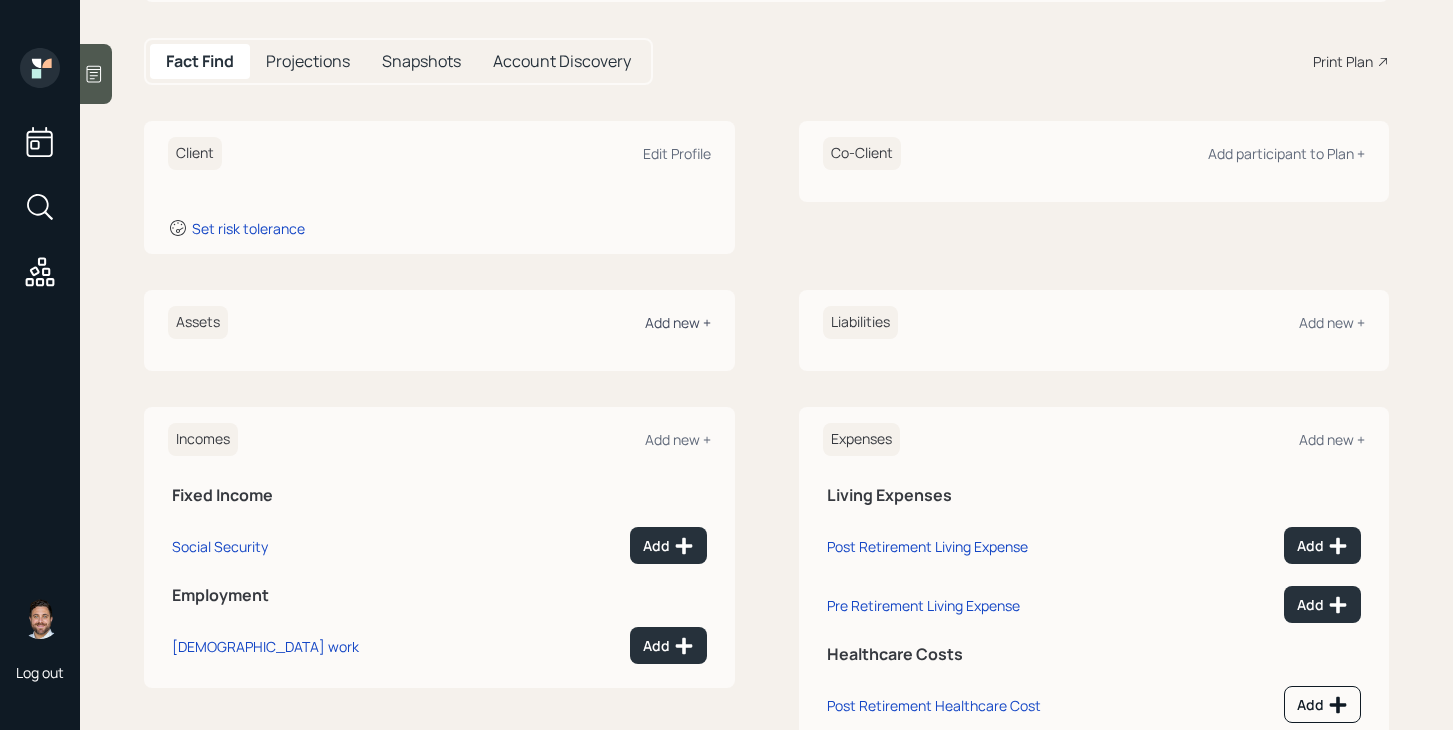 click on "Add new +" at bounding box center (678, 322) 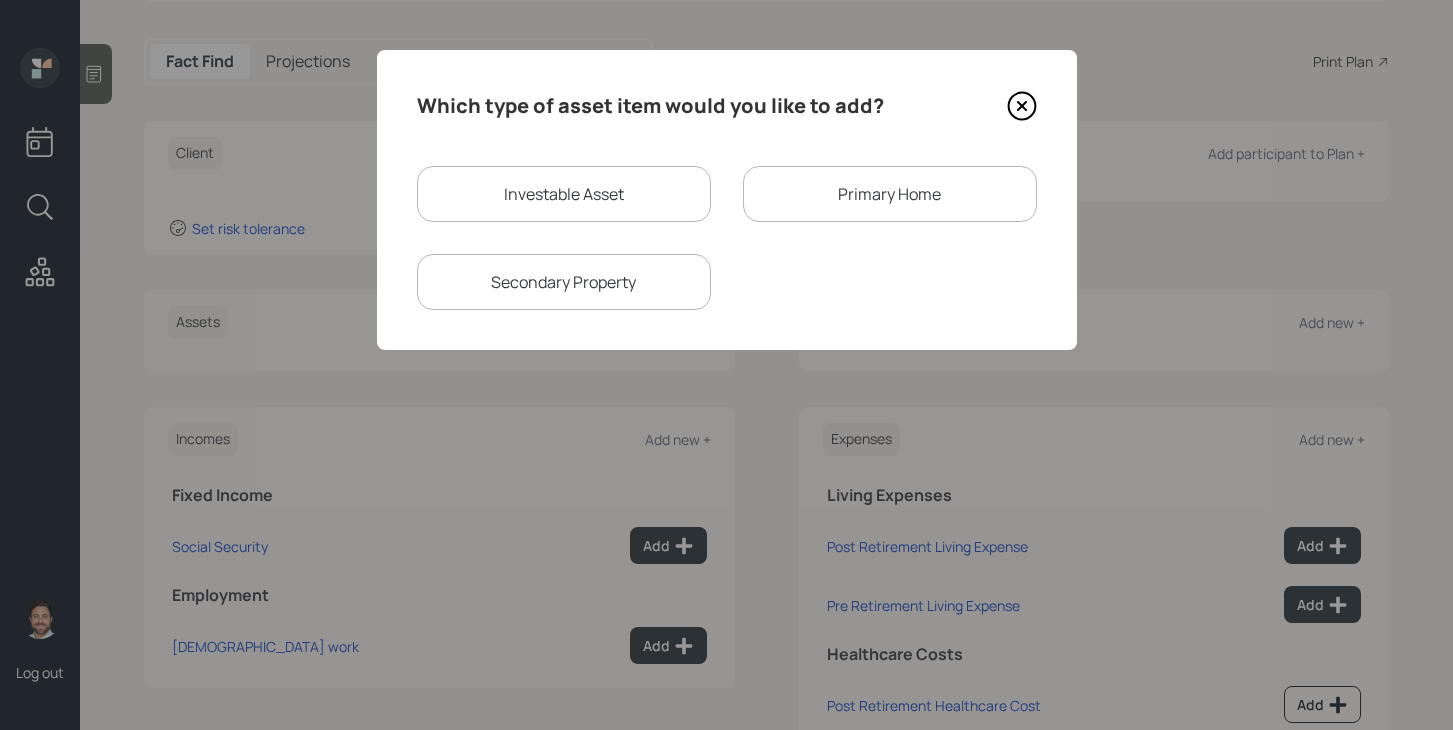 click on "Investable Asset" at bounding box center [564, 194] 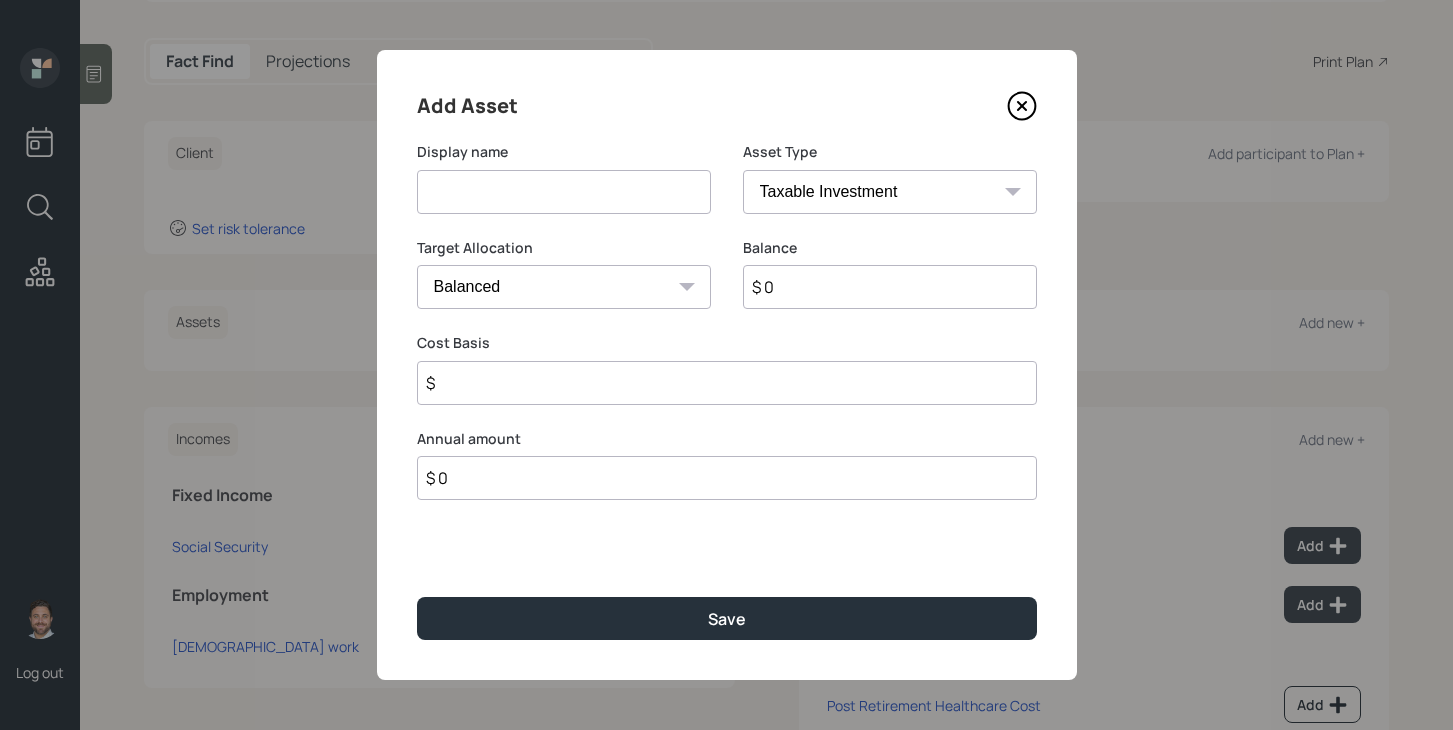 click at bounding box center [564, 192] 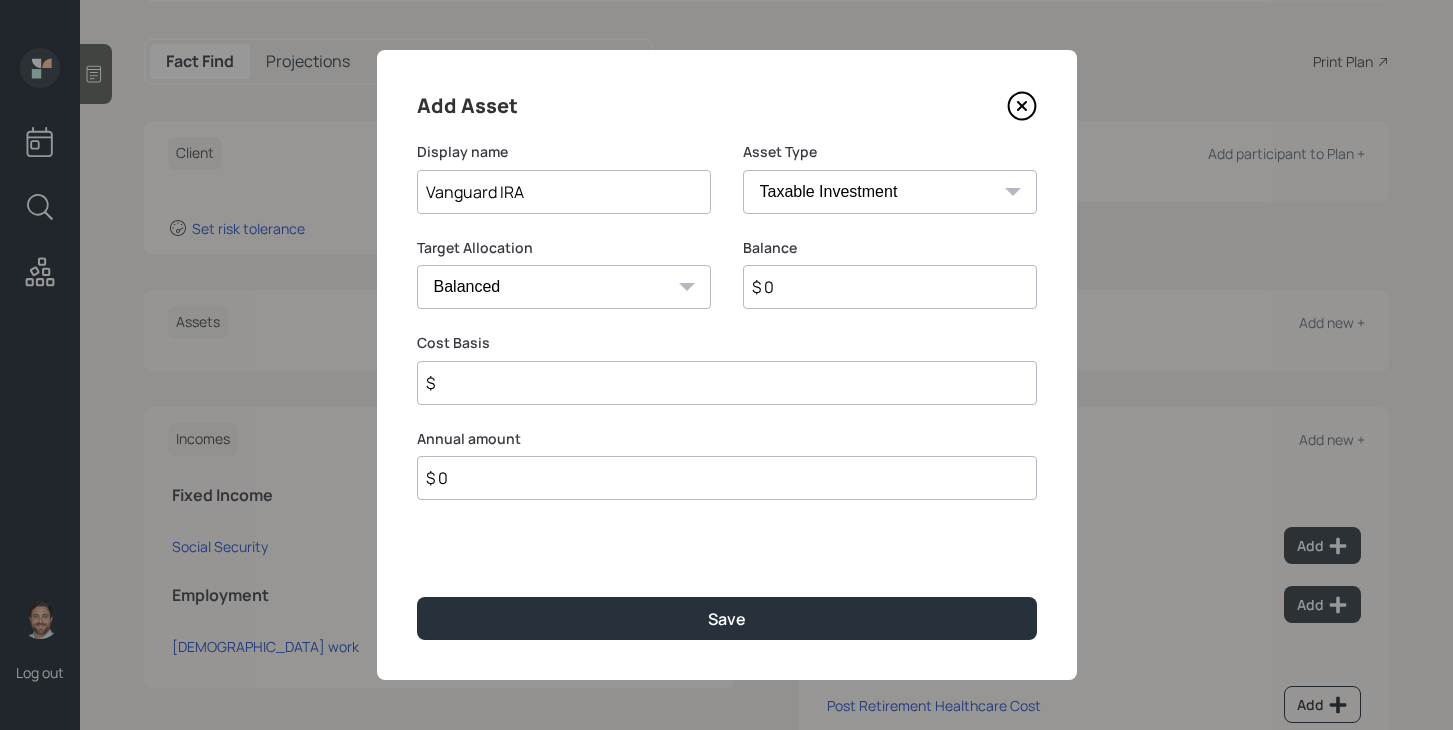 type on "Vanguard IRA" 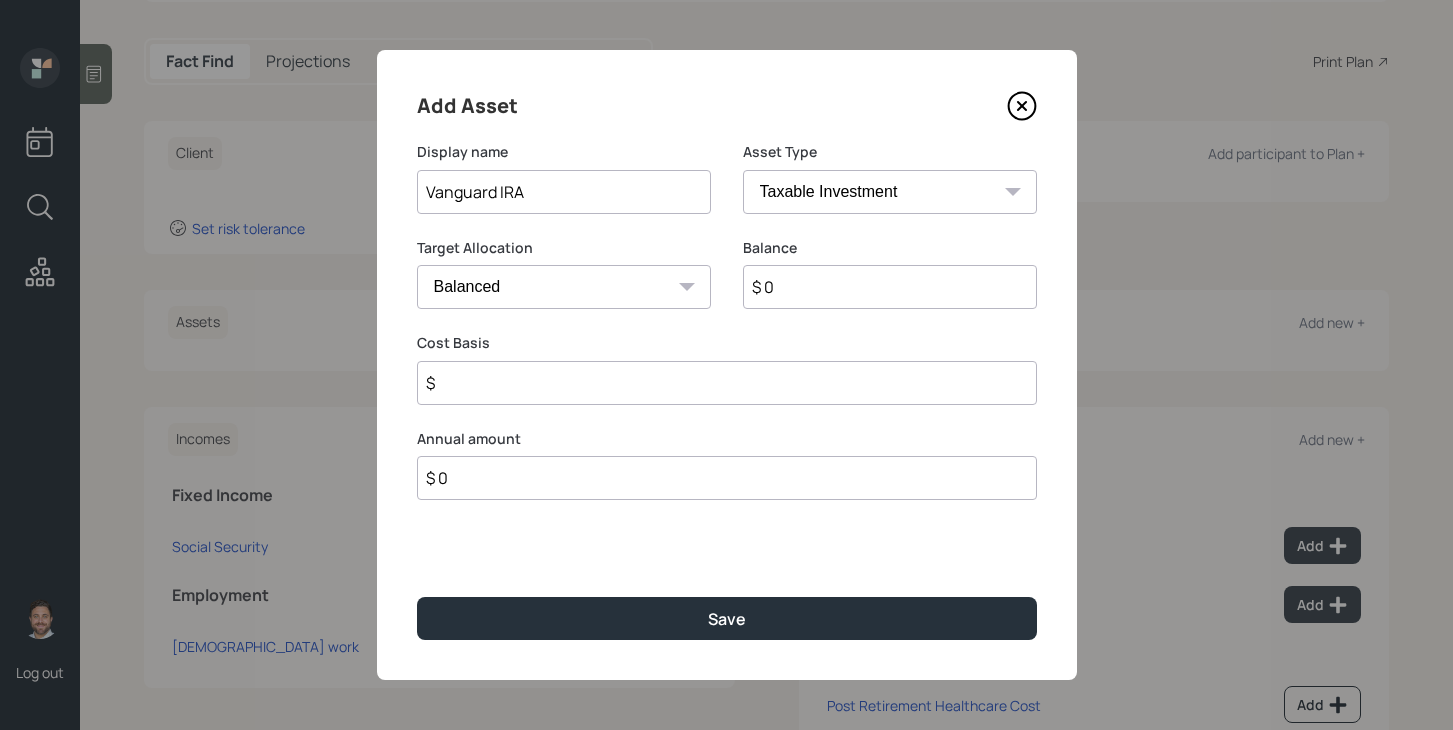 click on "SEP [PERSON_NAME] IRA 401(k) [PERSON_NAME] 401(k) 403(b) [PERSON_NAME] 403(b) 457(b) [PERSON_NAME] 457(b) Health Savings Account 529 Taxable Investment Checking / Savings Emergency Fund" at bounding box center [890, 192] 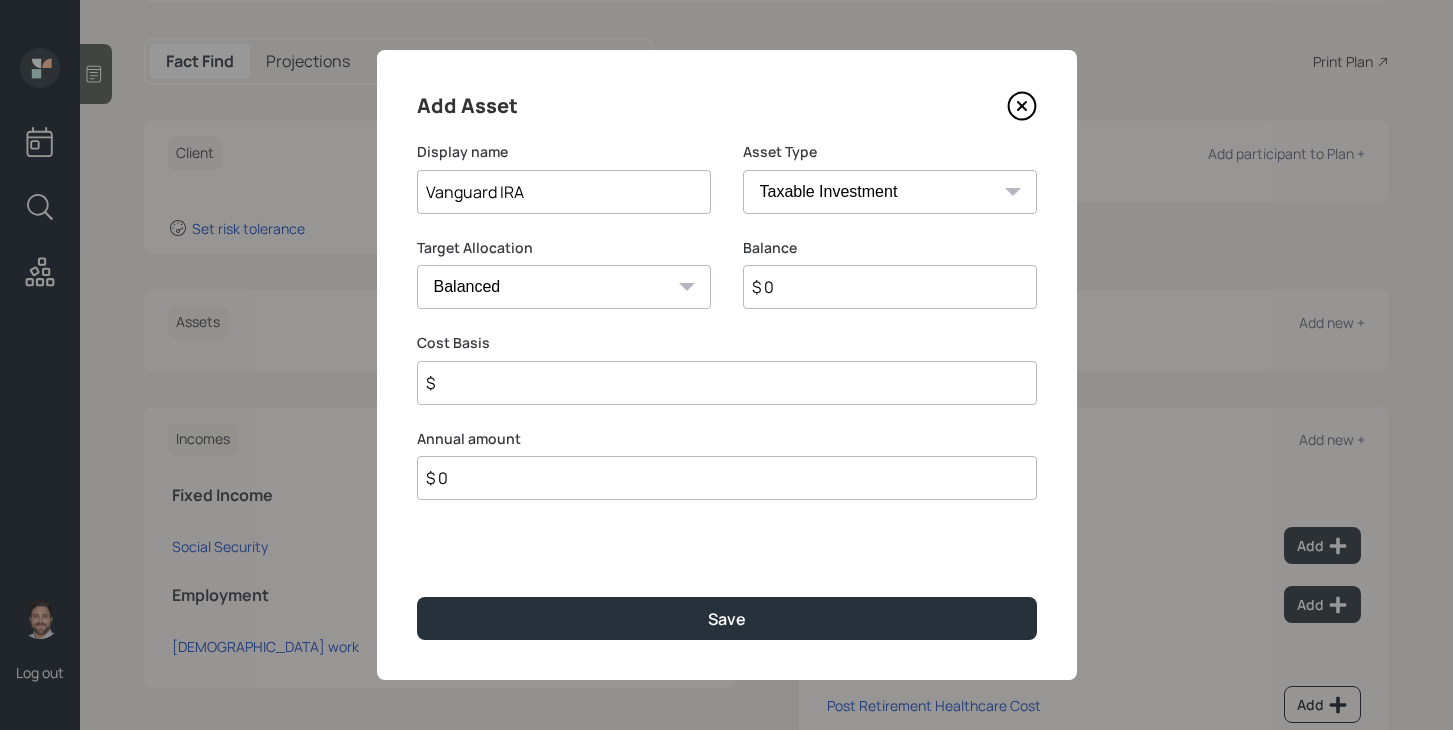 select on "ira" 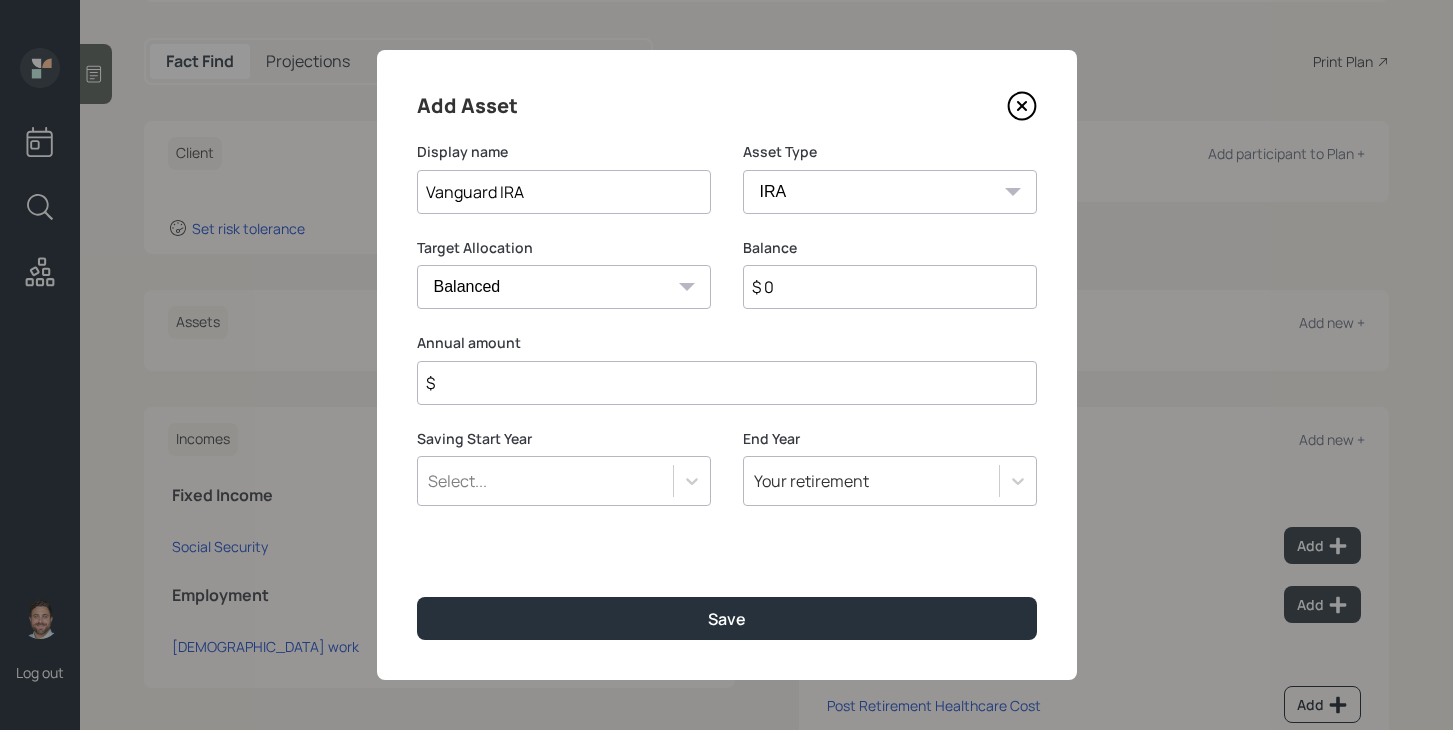 click on "$" at bounding box center (727, 383) 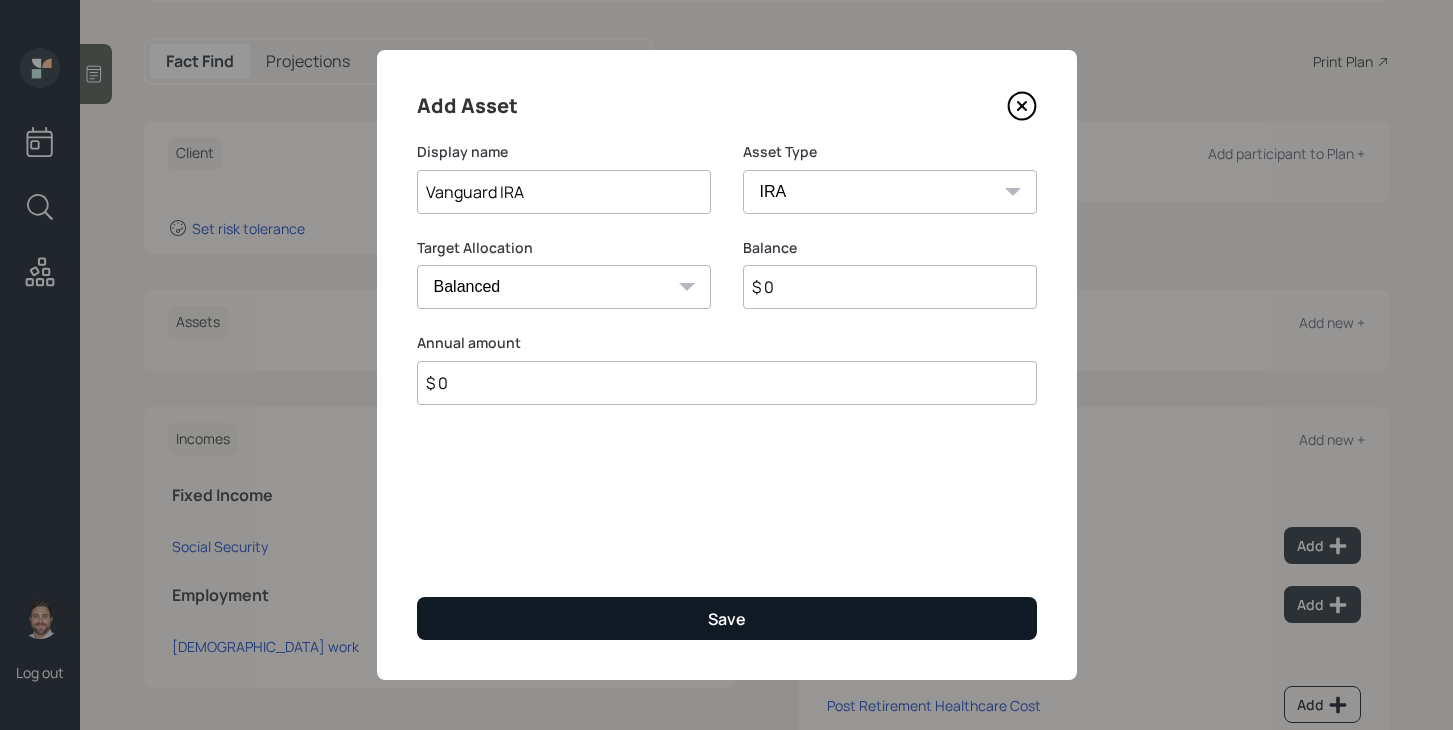 type on "$ 0" 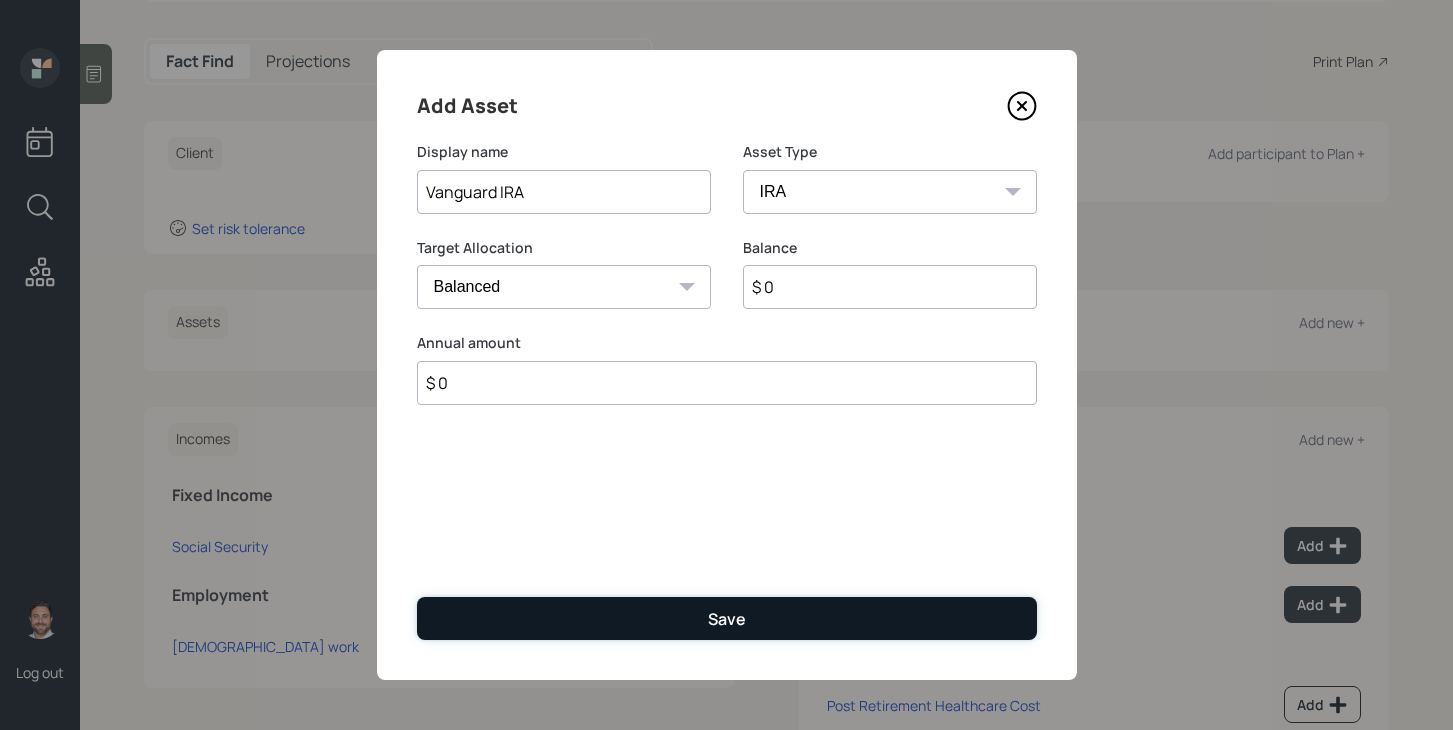 click on "Save" at bounding box center (727, 618) 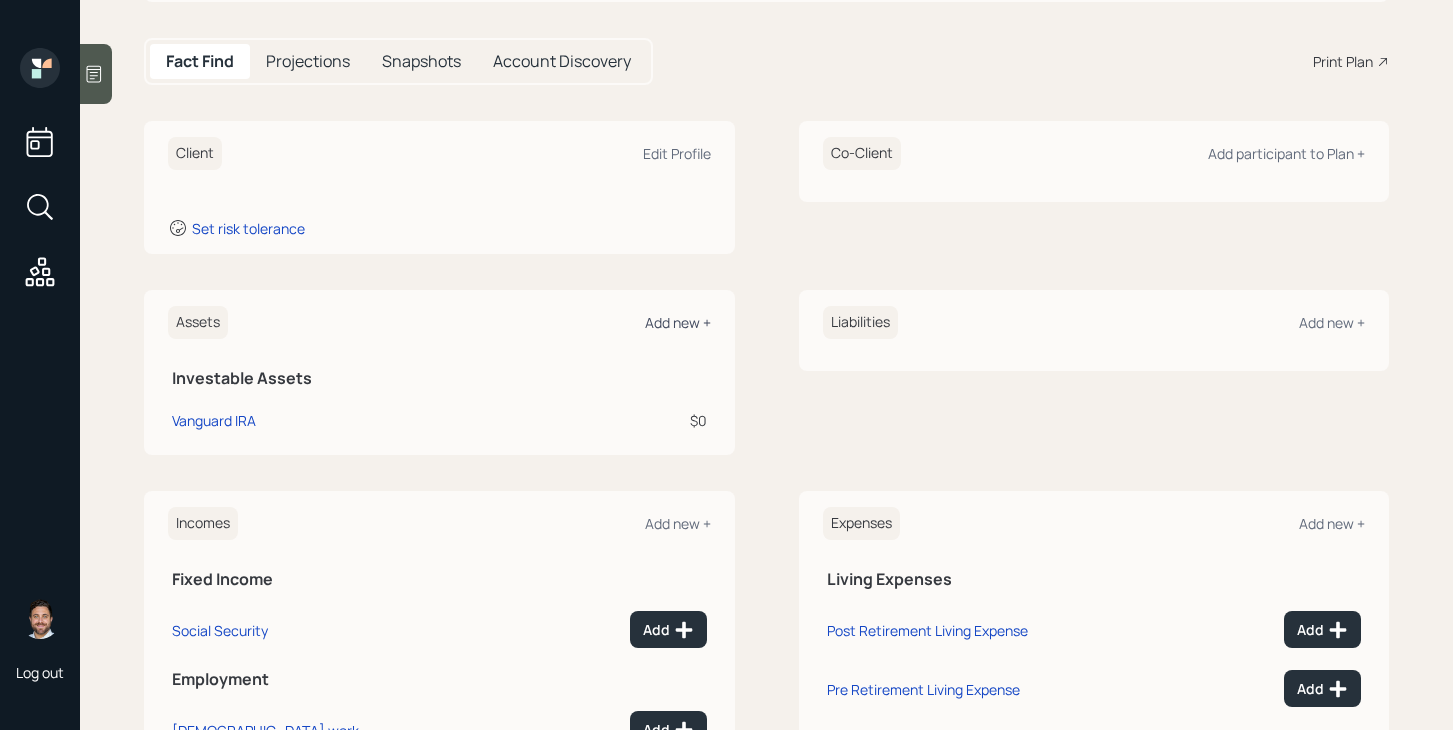 click on "Add new +" at bounding box center (678, 322) 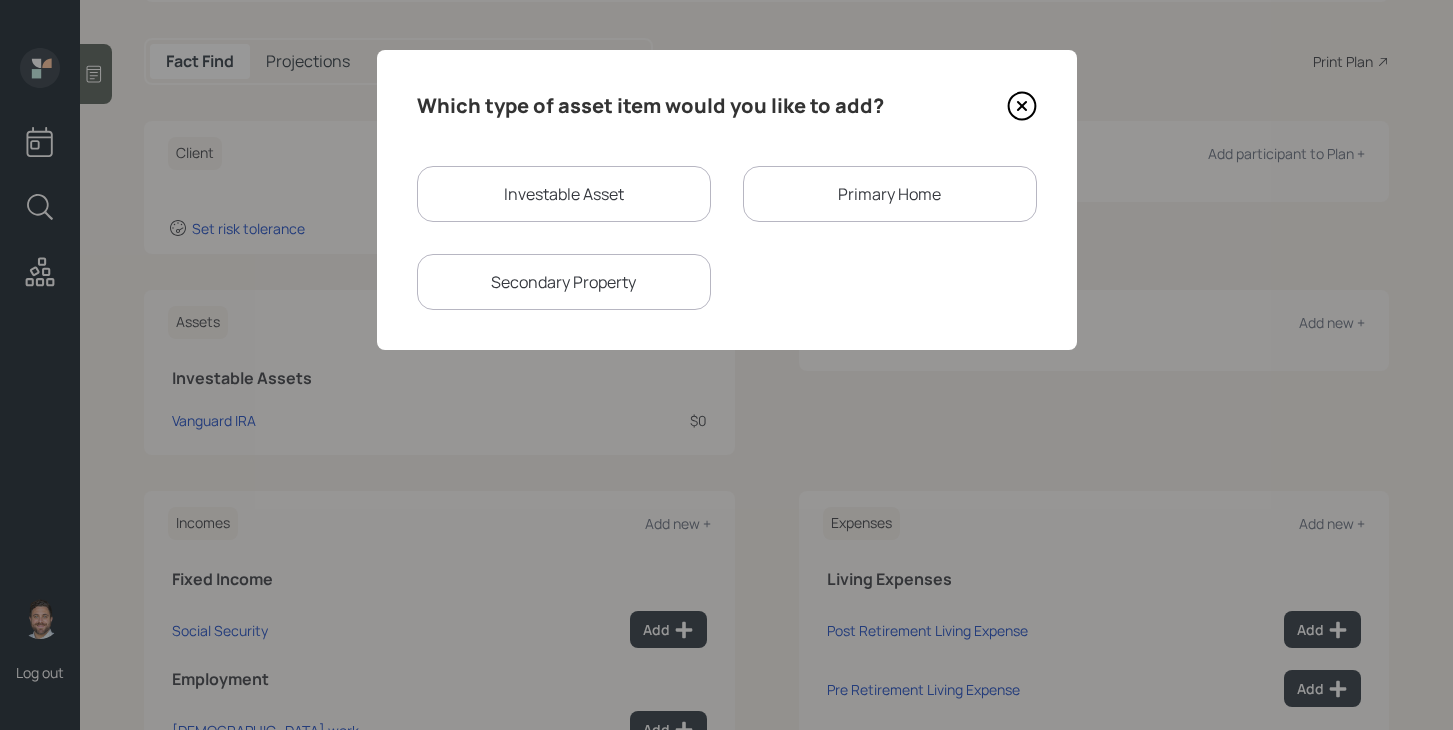 click on "Investable Asset" at bounding box center [564, 194] 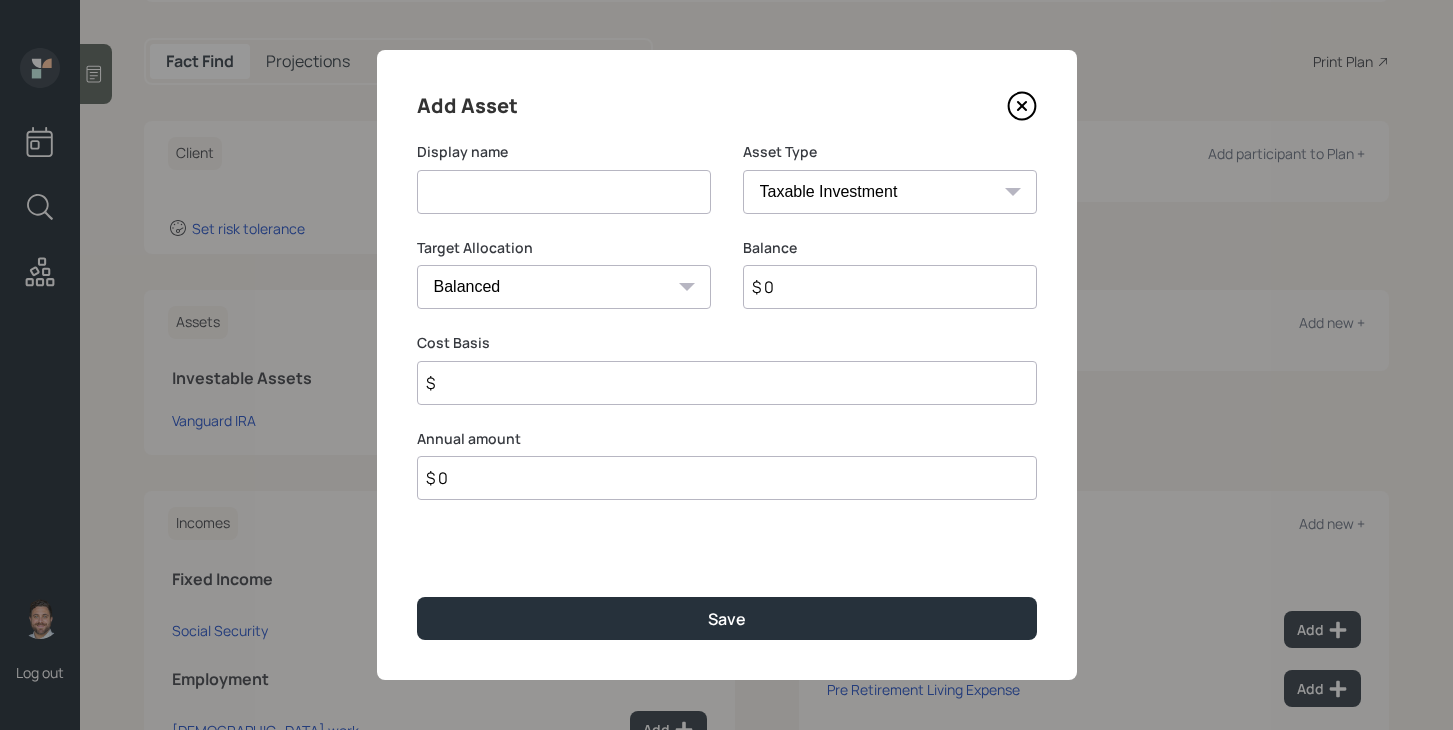 click at bounding box center [564, 192] 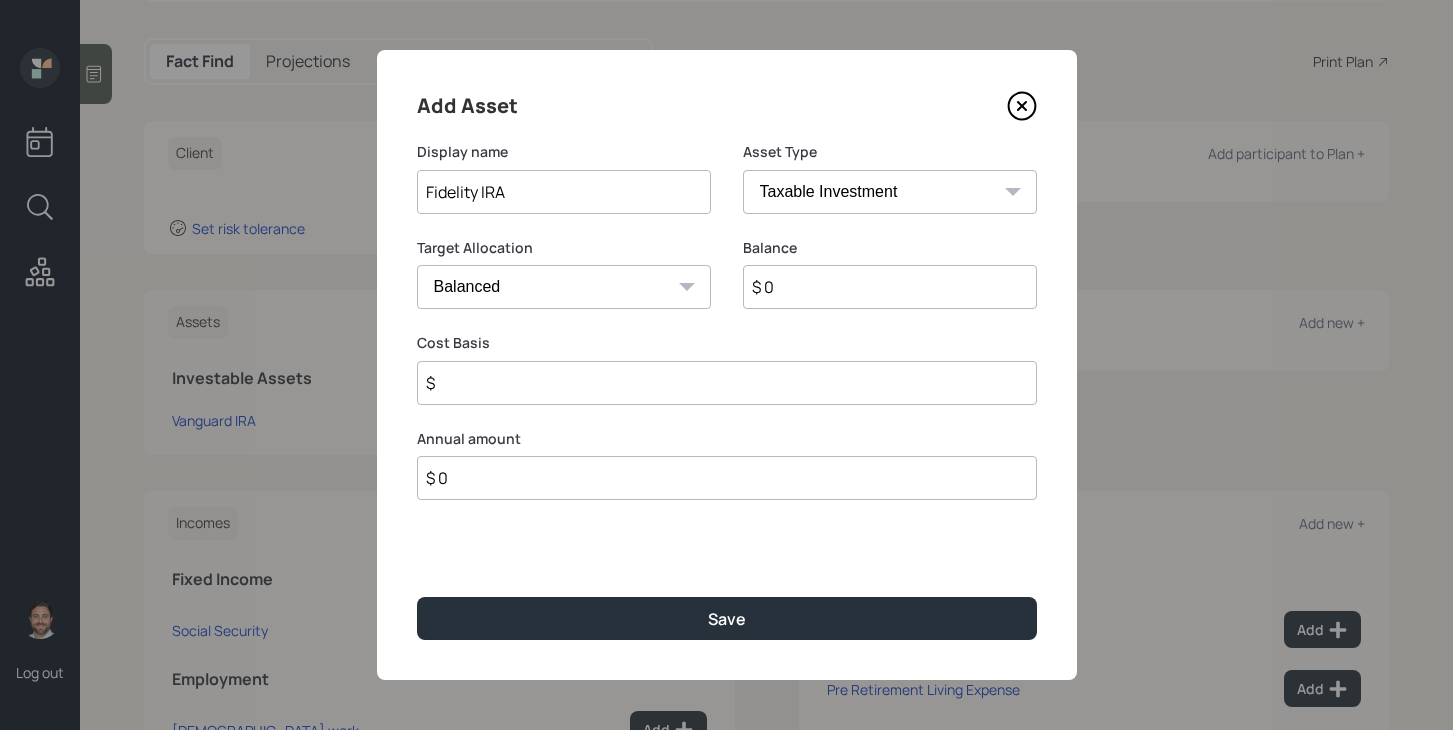 type on "Fidelity IRA" 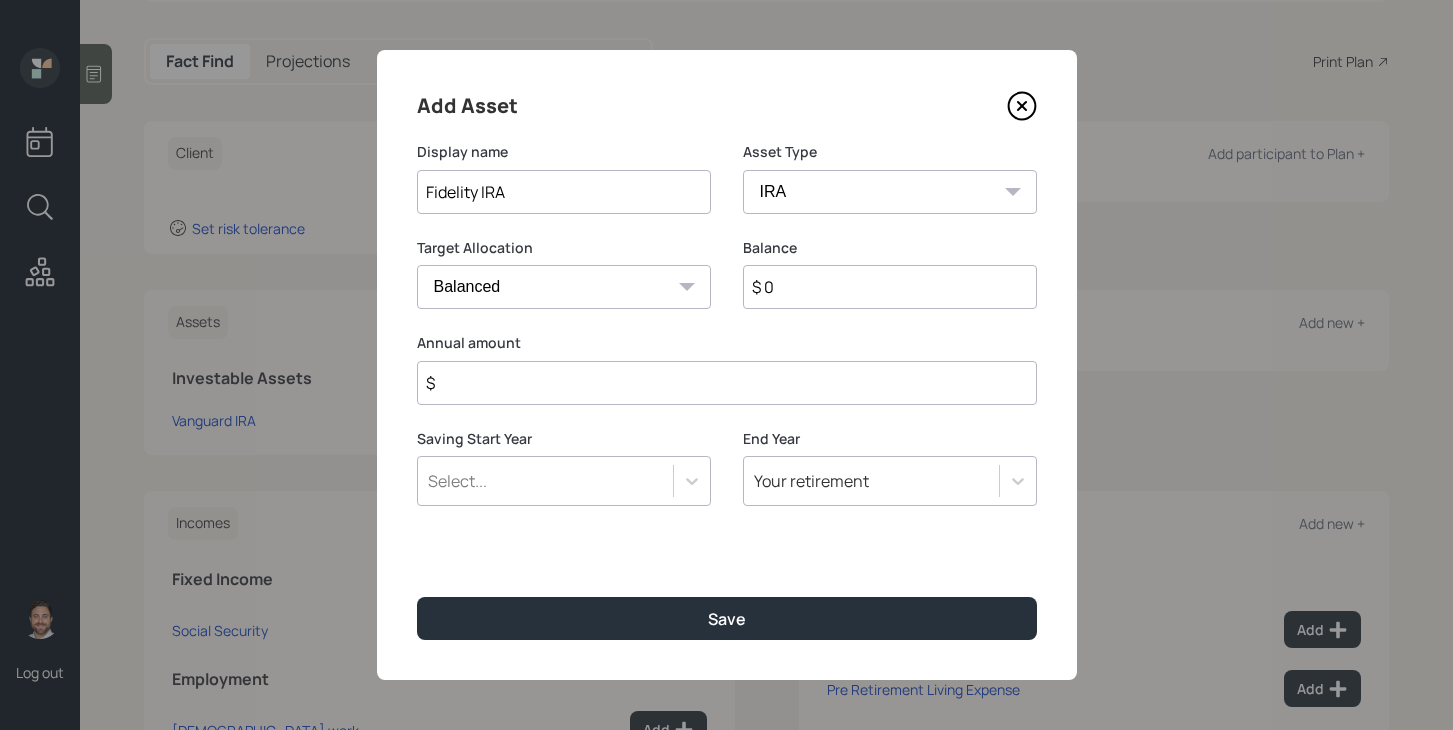 click on "$" at bounding box center (727, 383) 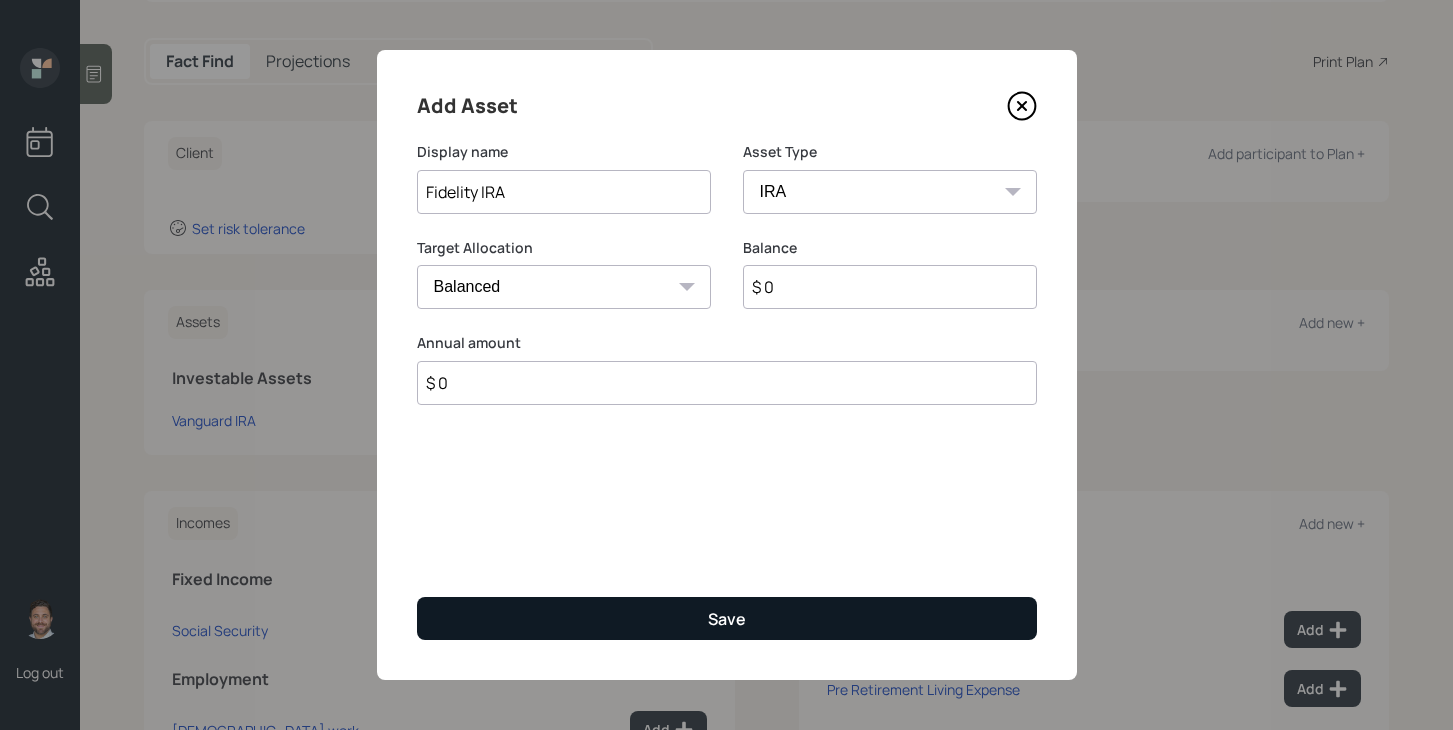 type on "$ 0" 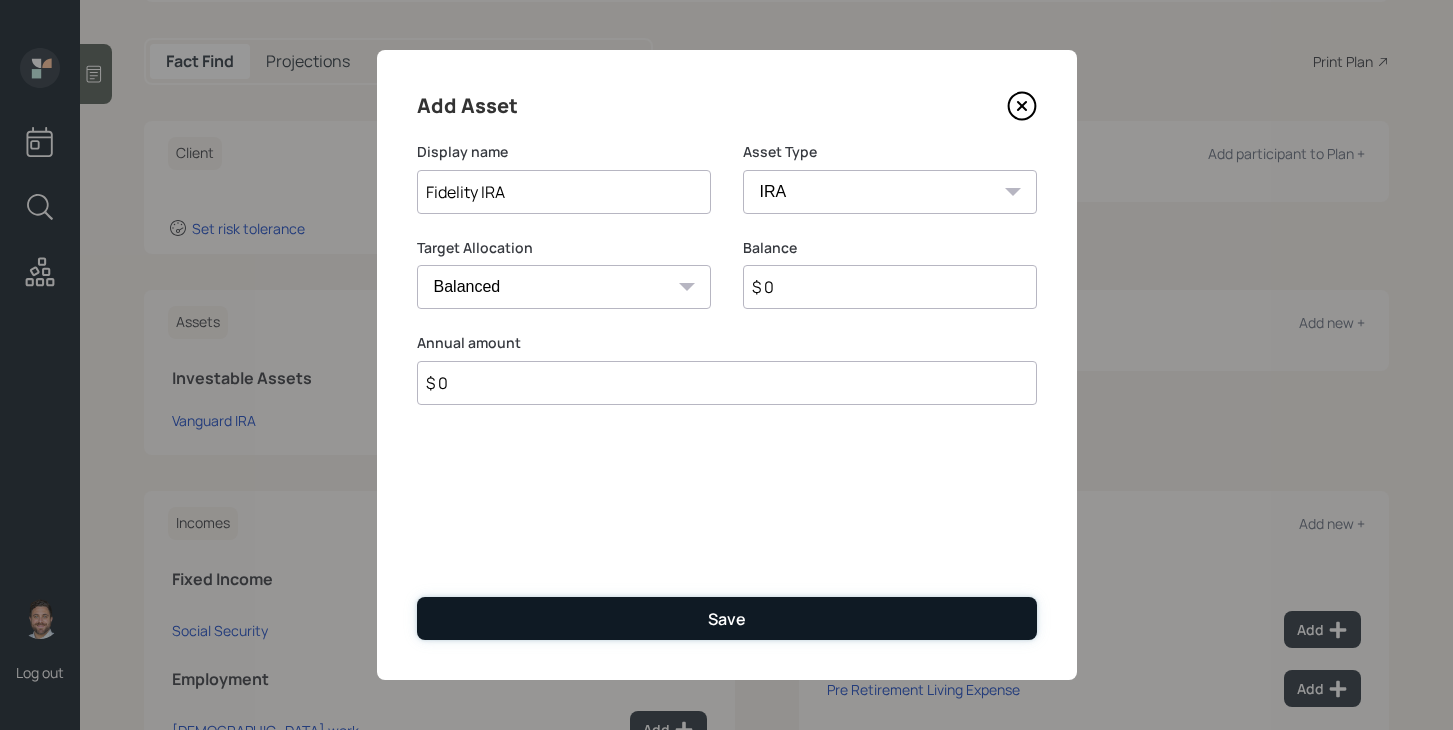 click on "Save" at bounding box center [727, 618] 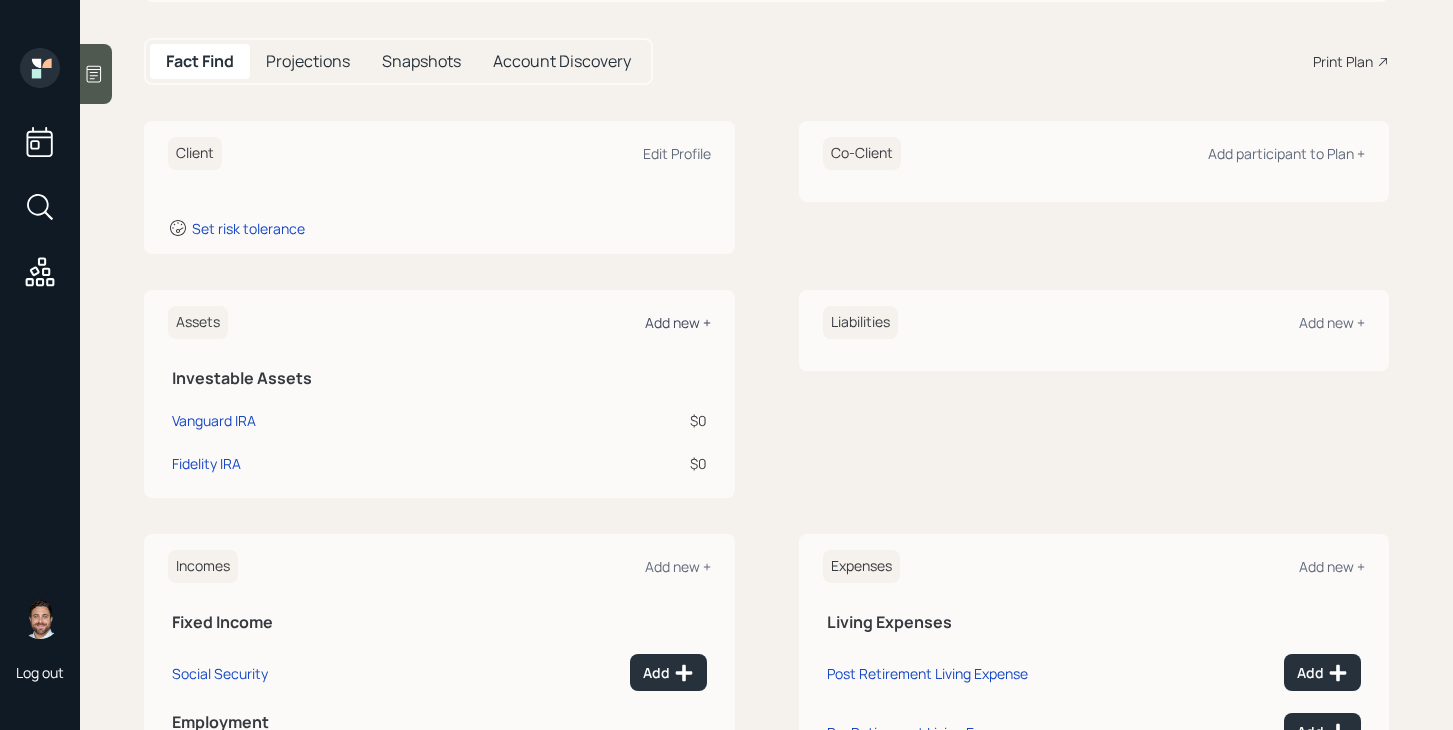 click on "Add new +" at bounding box center (678, 322) 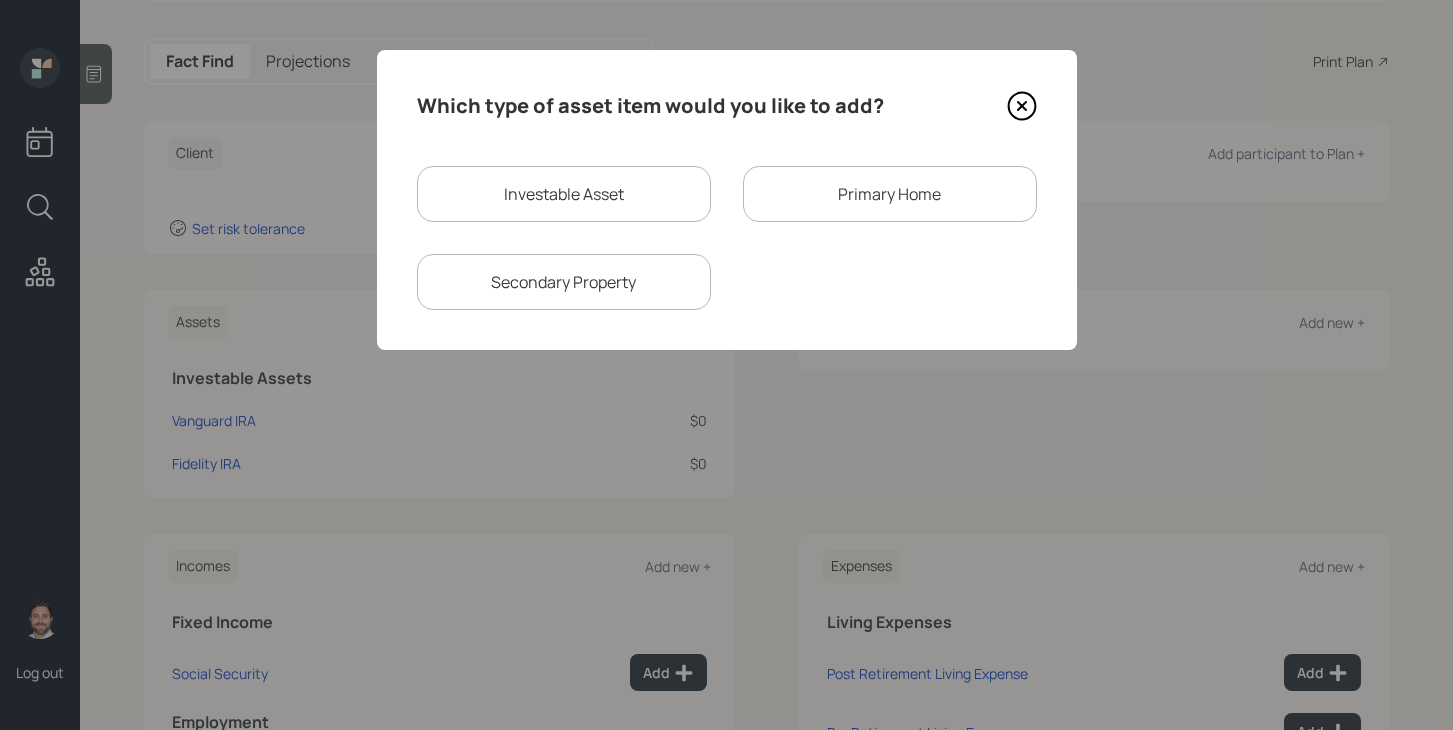 click on "Investable Asset" at bounding box center (564, 194) 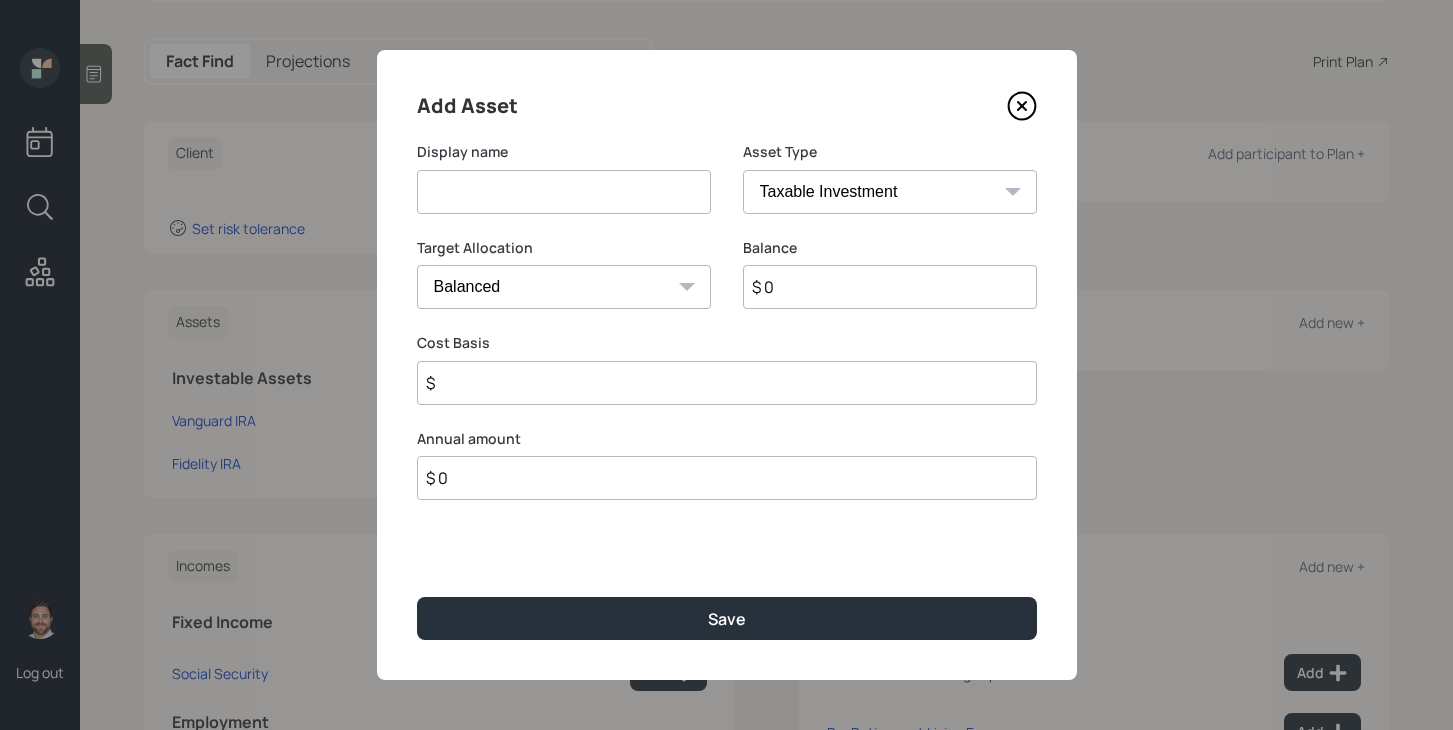 click at bounding box center (564, 192) 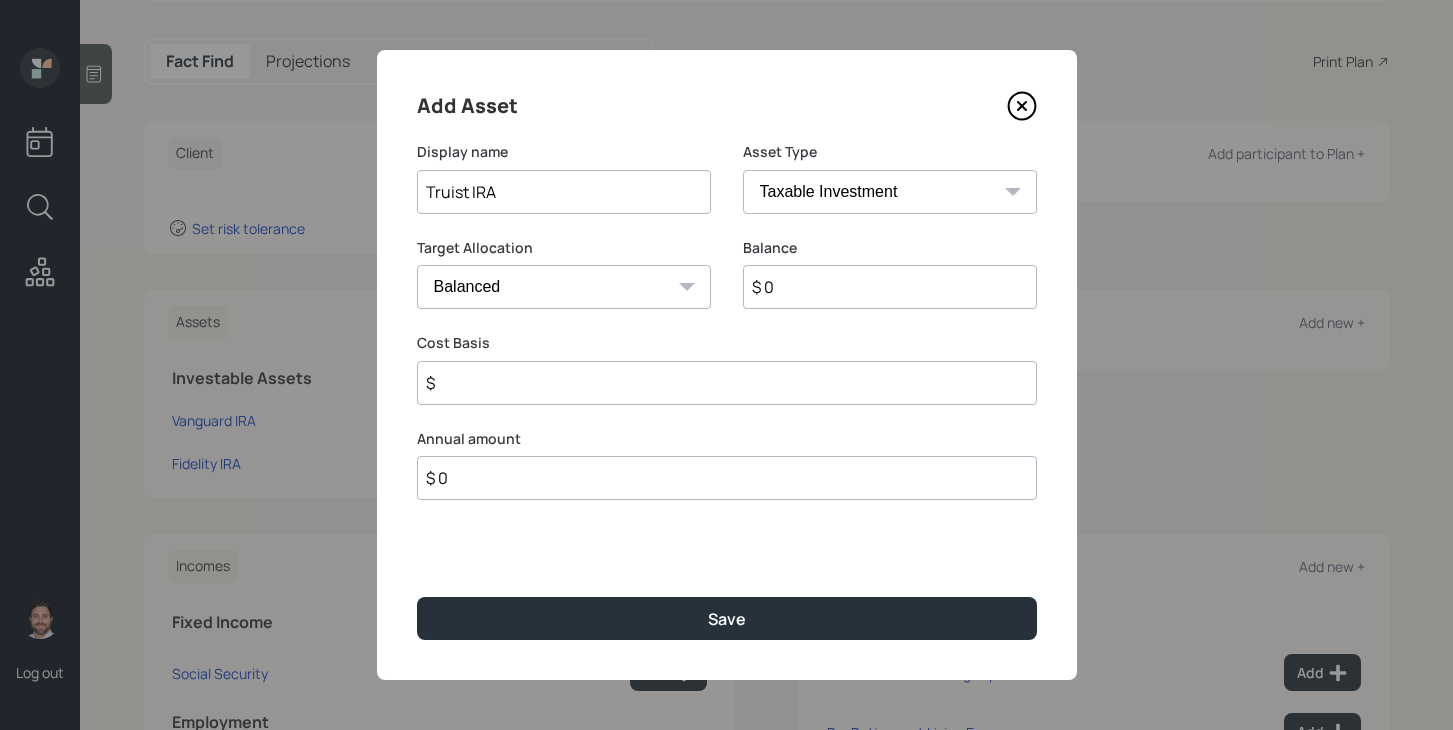 type on "Truist IRA" 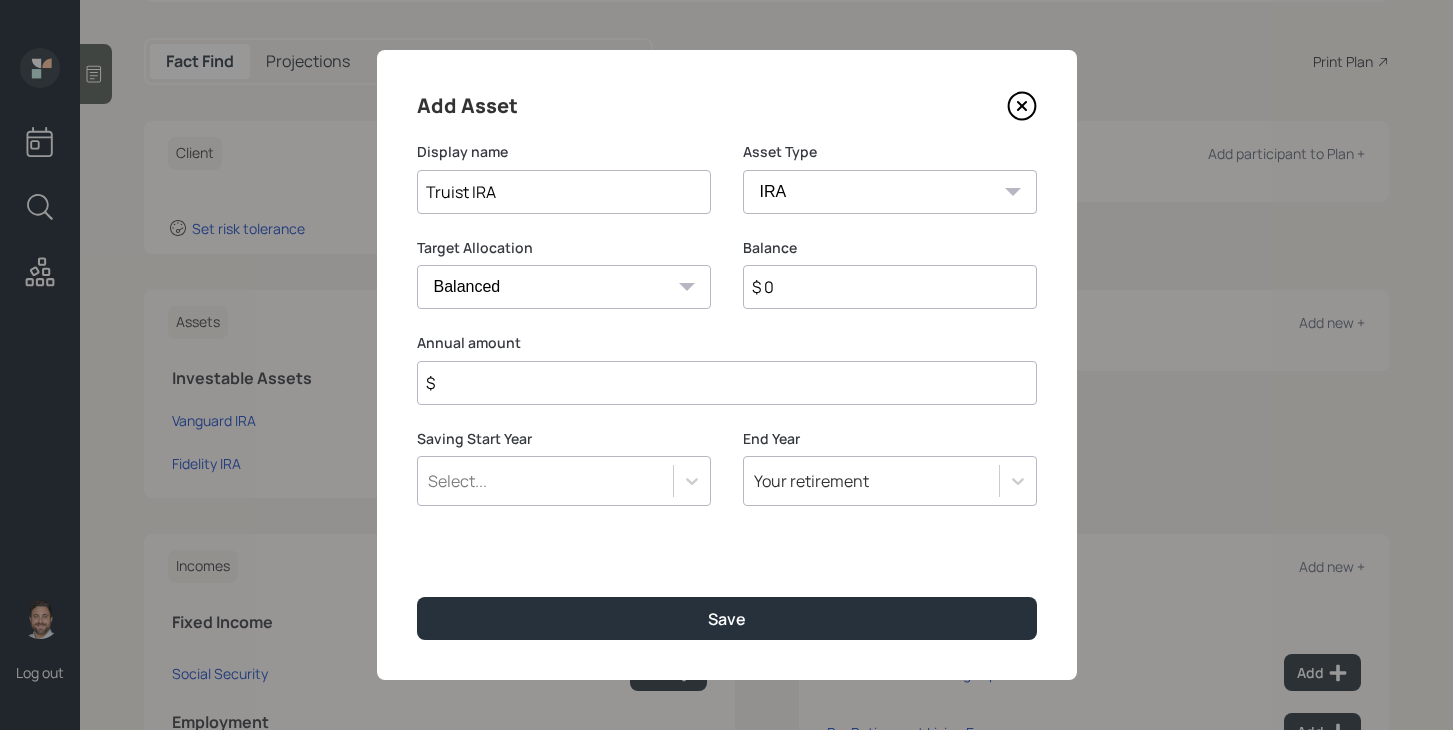 click on "$" at bounding box center [727, 383] 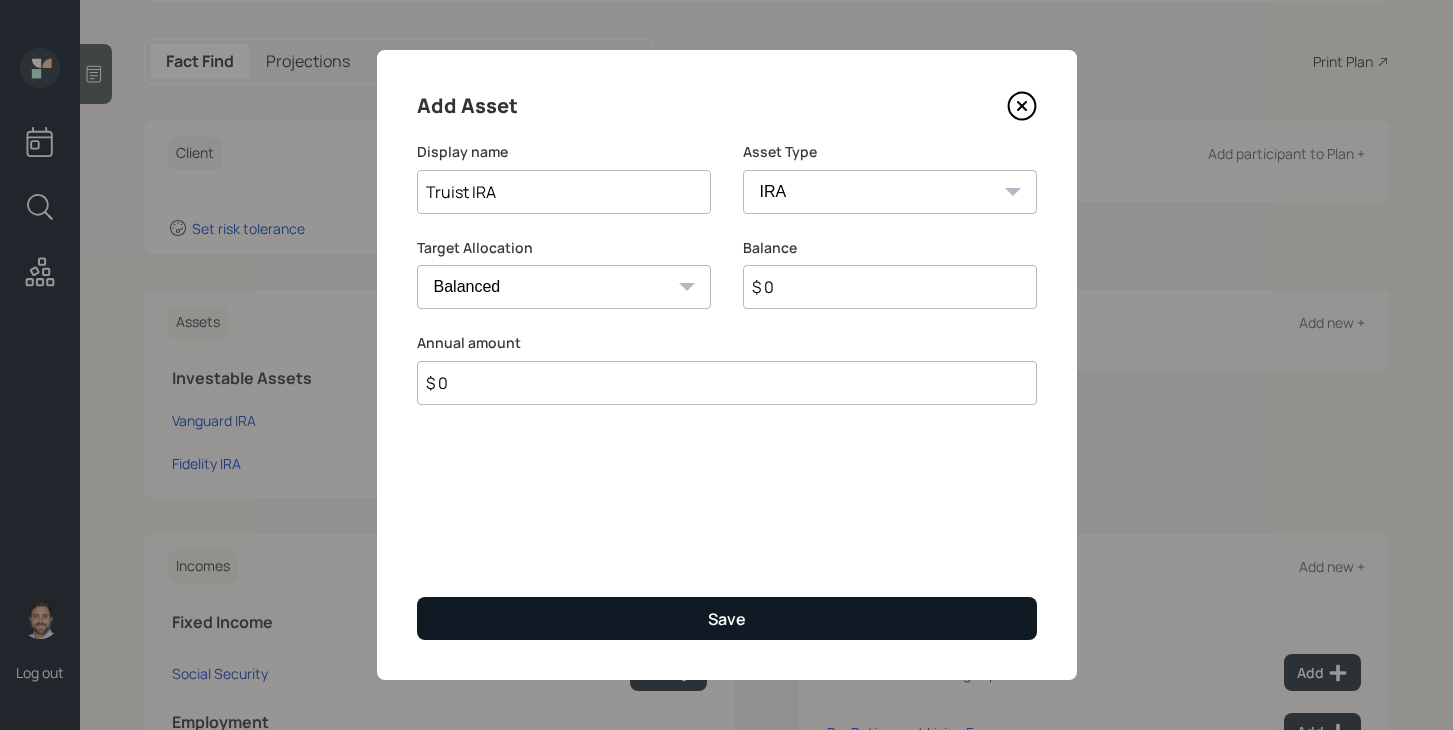 type on "$ 0" 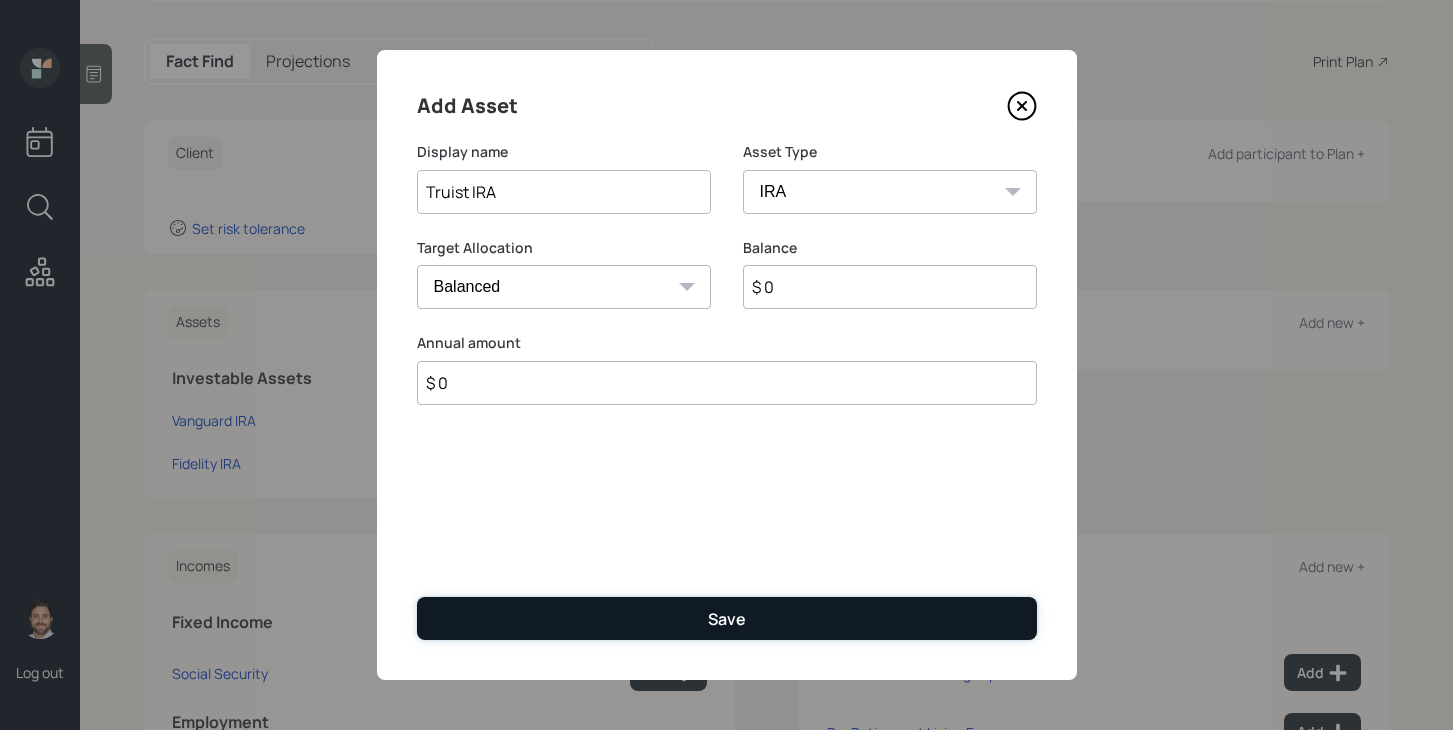 click on "Save" at bounding box center (727, 618) 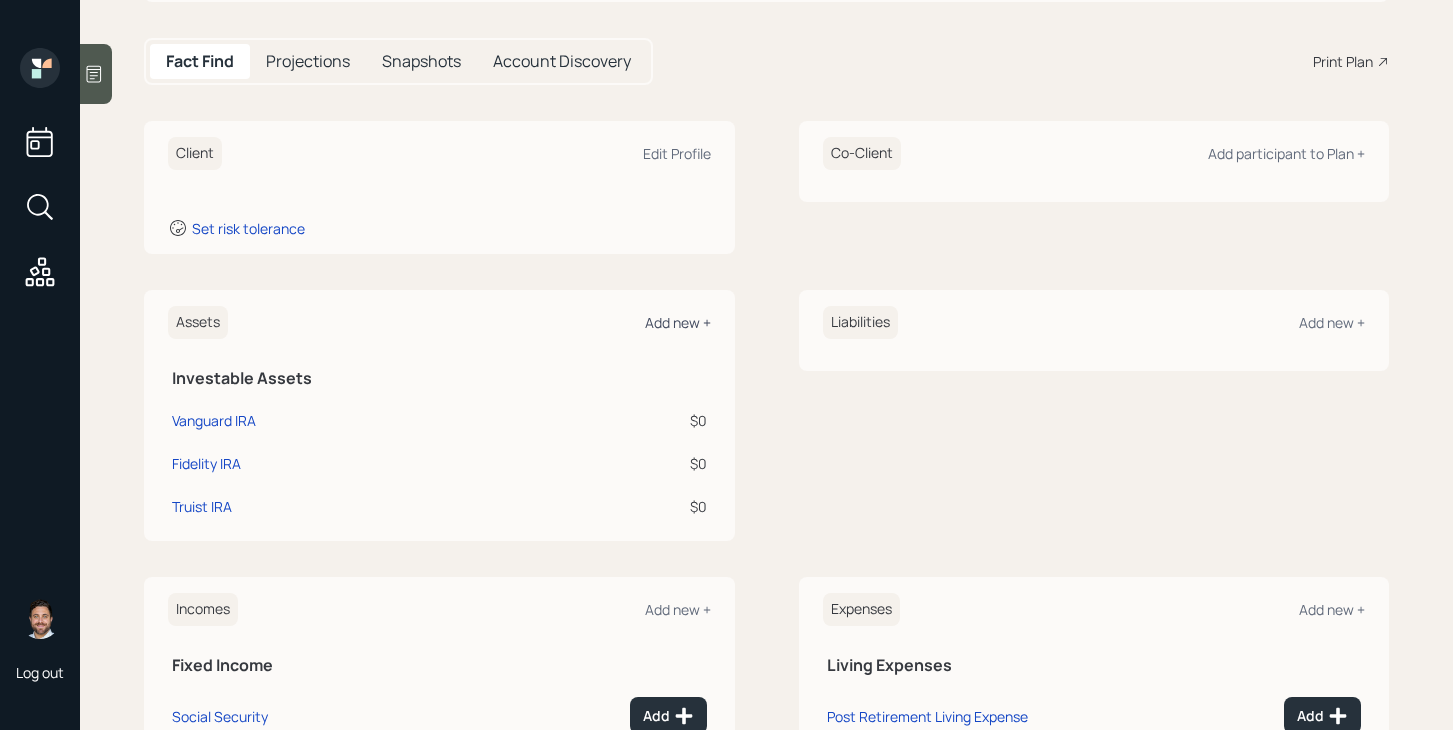 click on "Add new +" at bounding box center (678, 322) 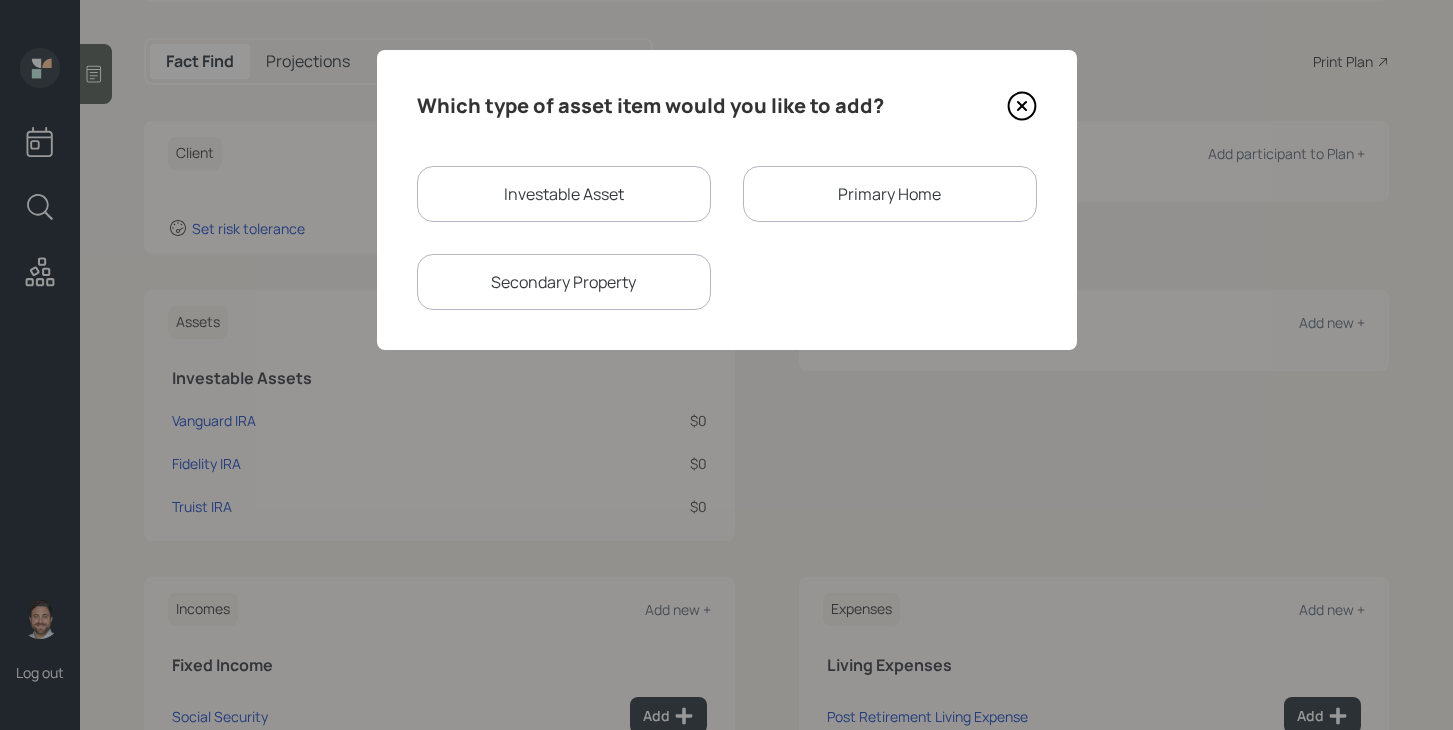 click on "Investable Asset" at bounding box center (564, 194) 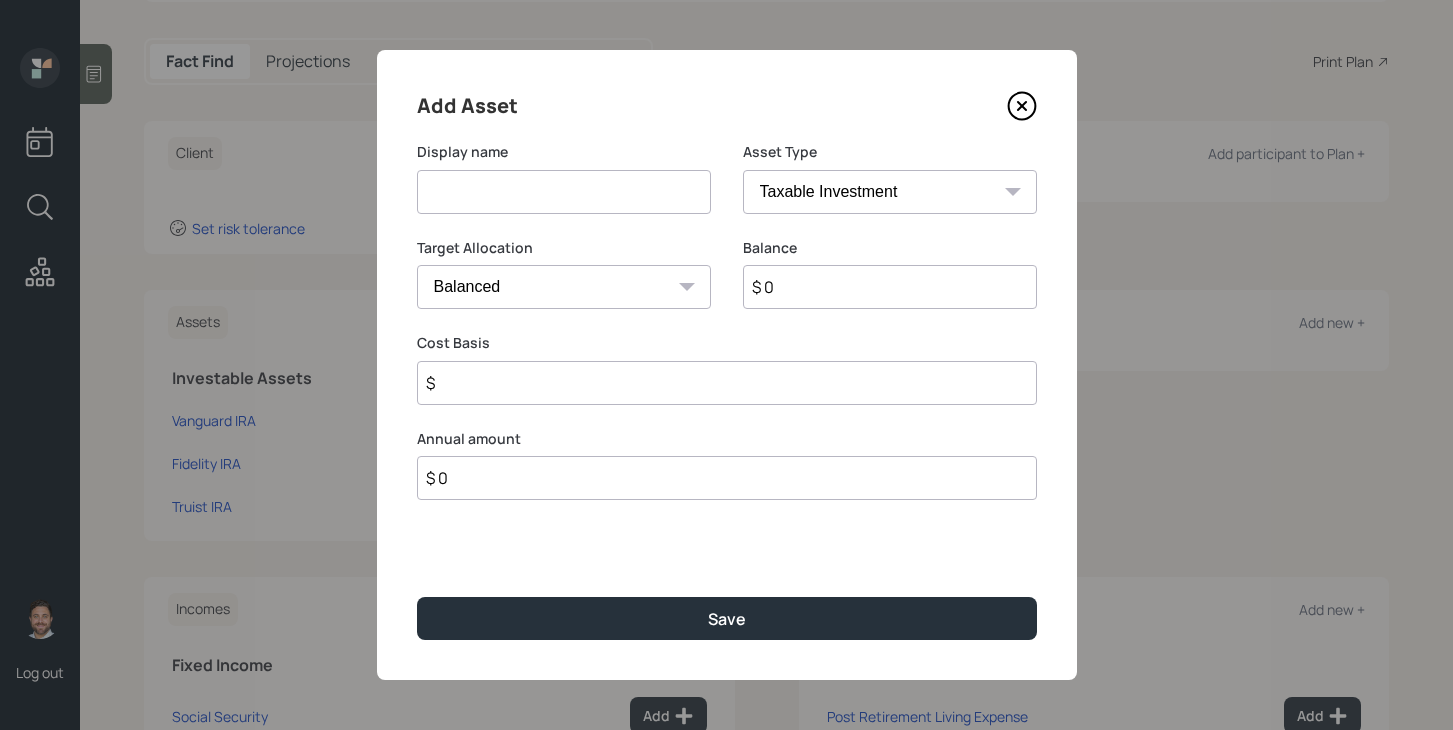 click at bounding box center (564, 192) 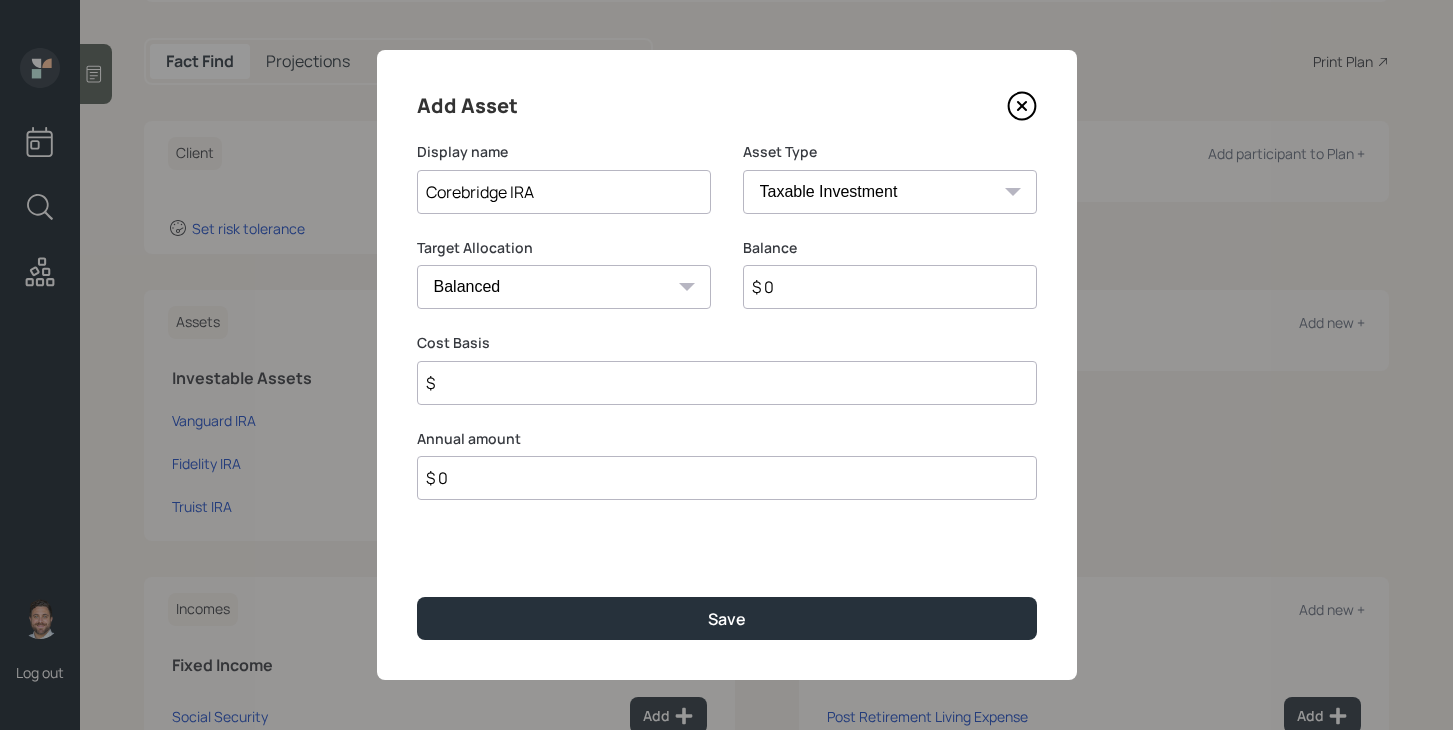 type on "Corebridge IRA" 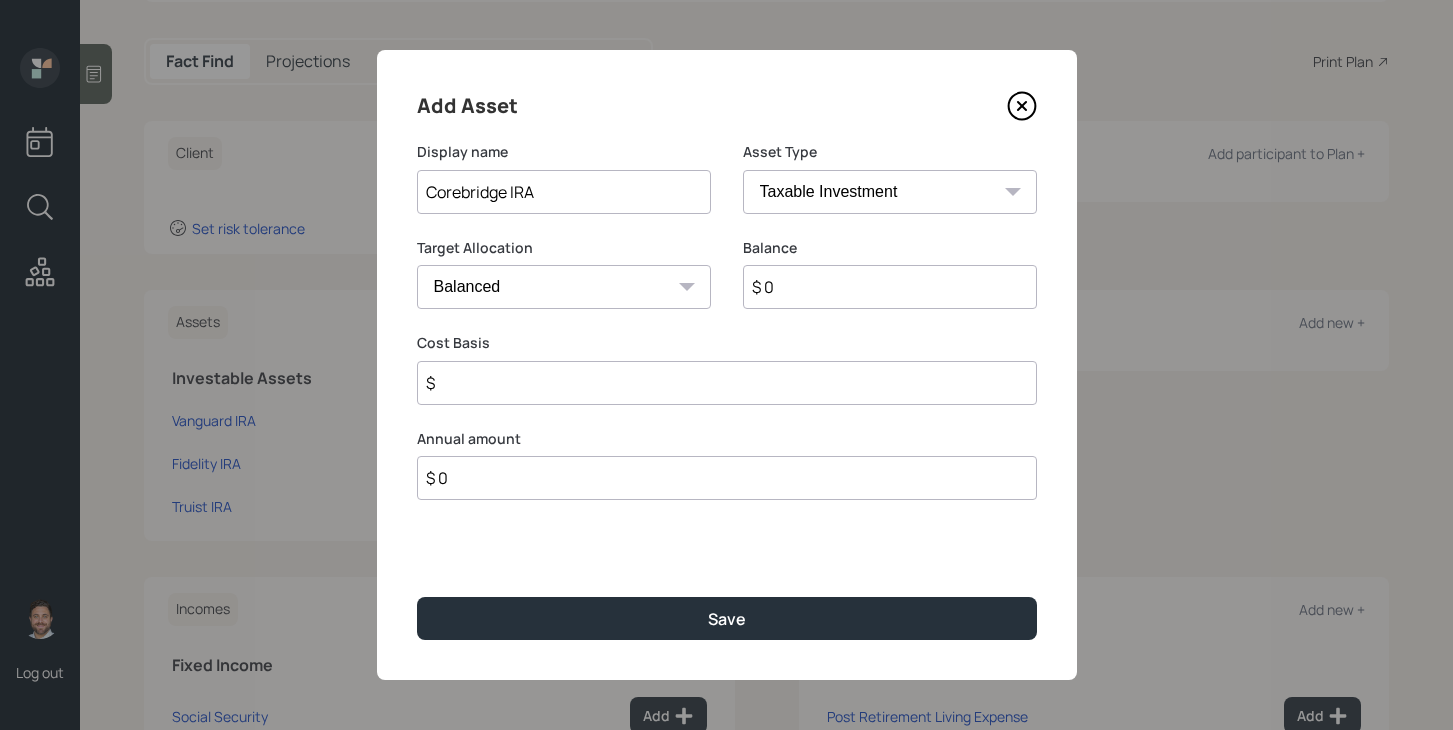 click on "SEP IRA IRA Roth IRA 401(k) Roth 401(k) 403(b) Roth 403(b) 457(b) Roth 457(b) Health Savings Account 529 Taxable Investment Checking / Savings Emergency Fund" at bounding box center [890, 192] 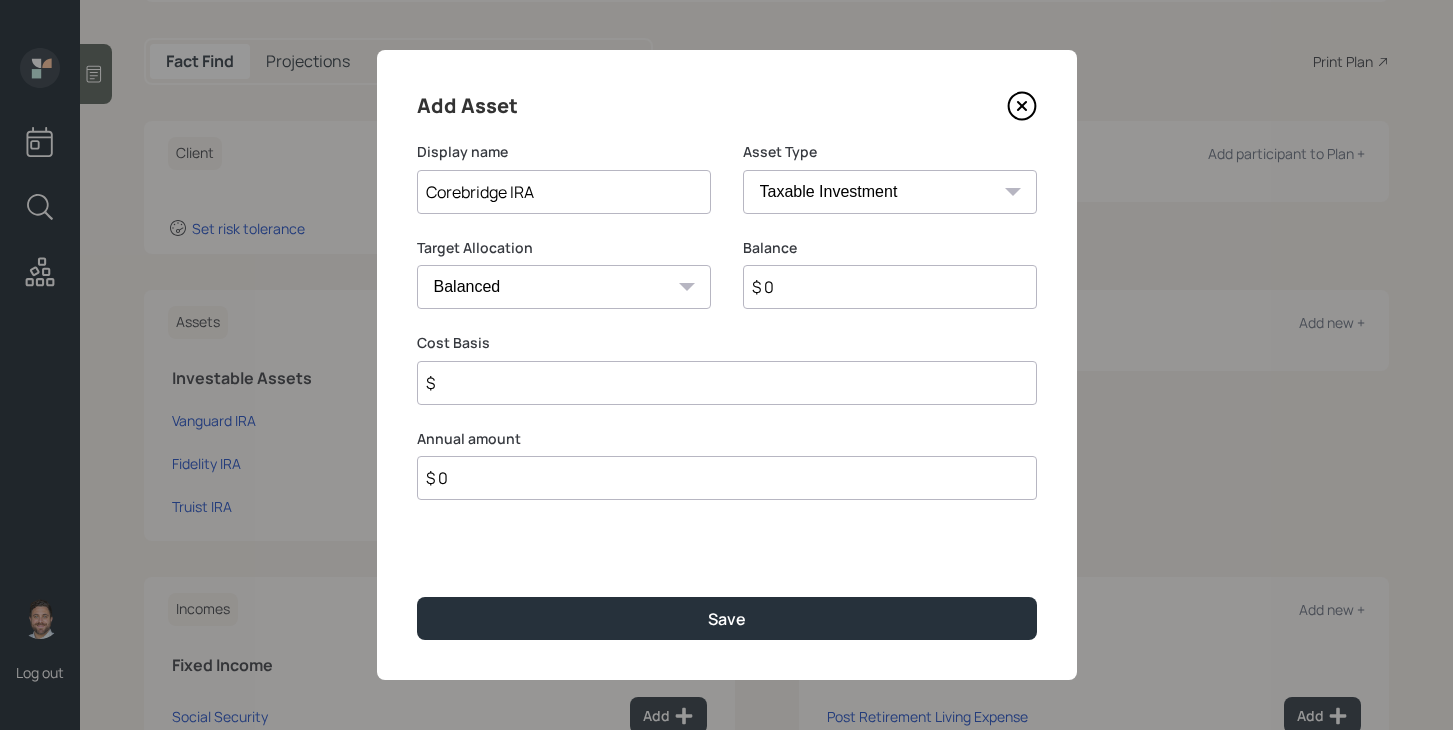 select on "ira" 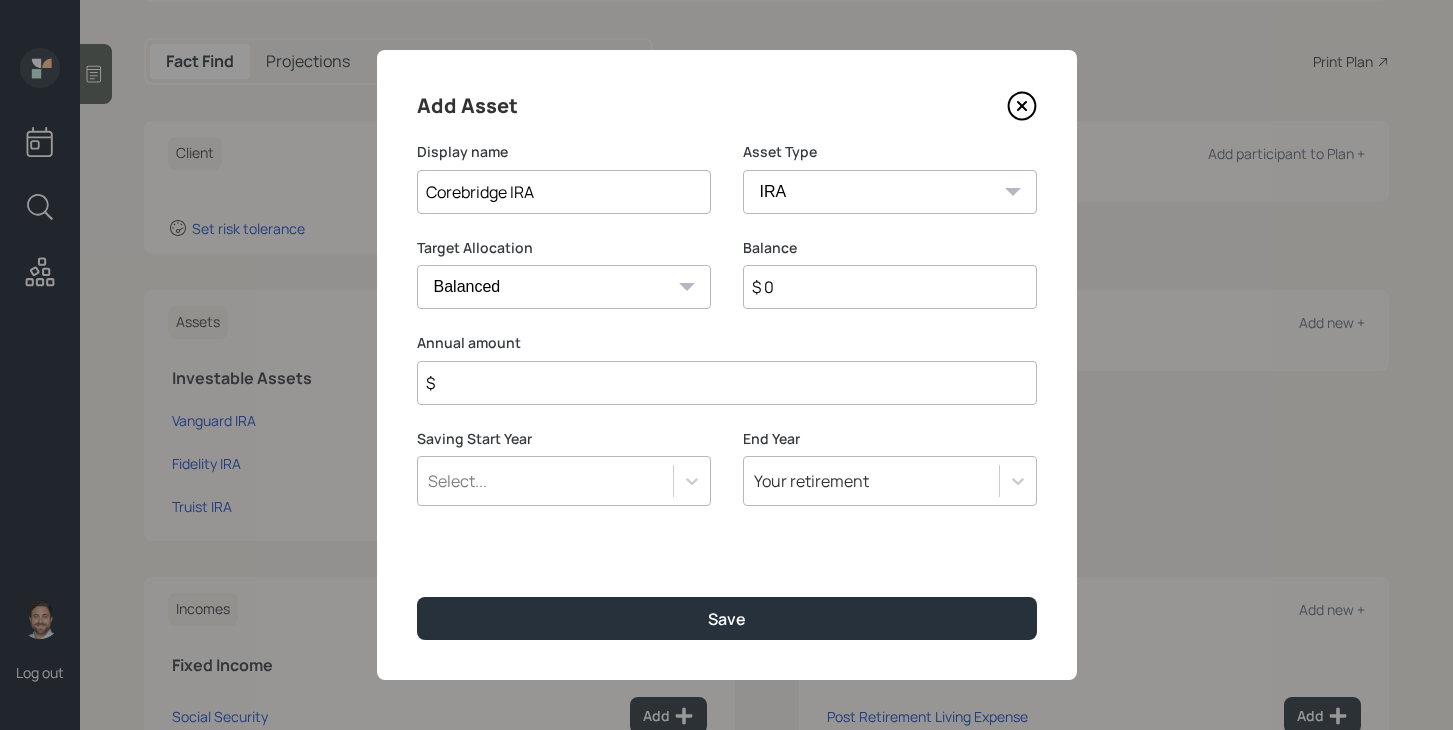 click on "$" at bounding box center [727, 383] 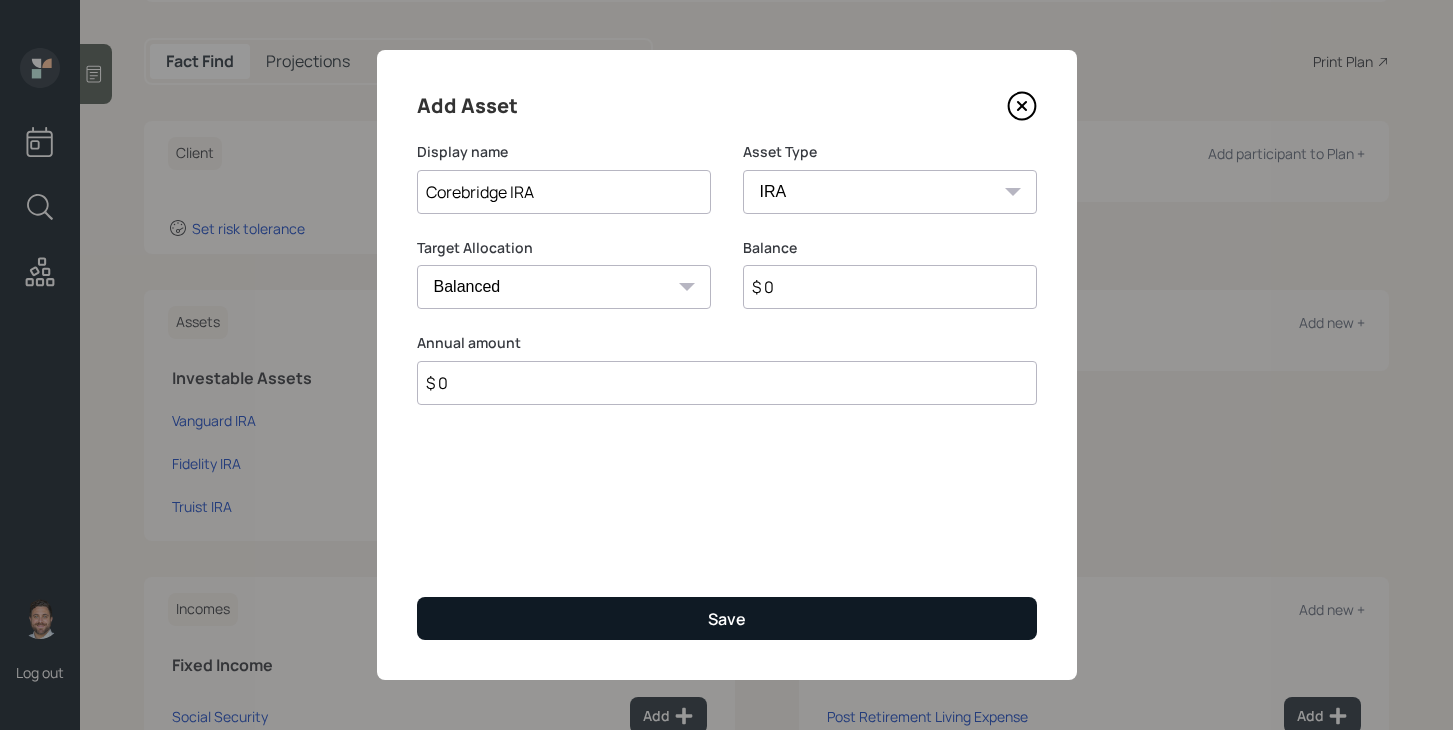 type on "$ 0" 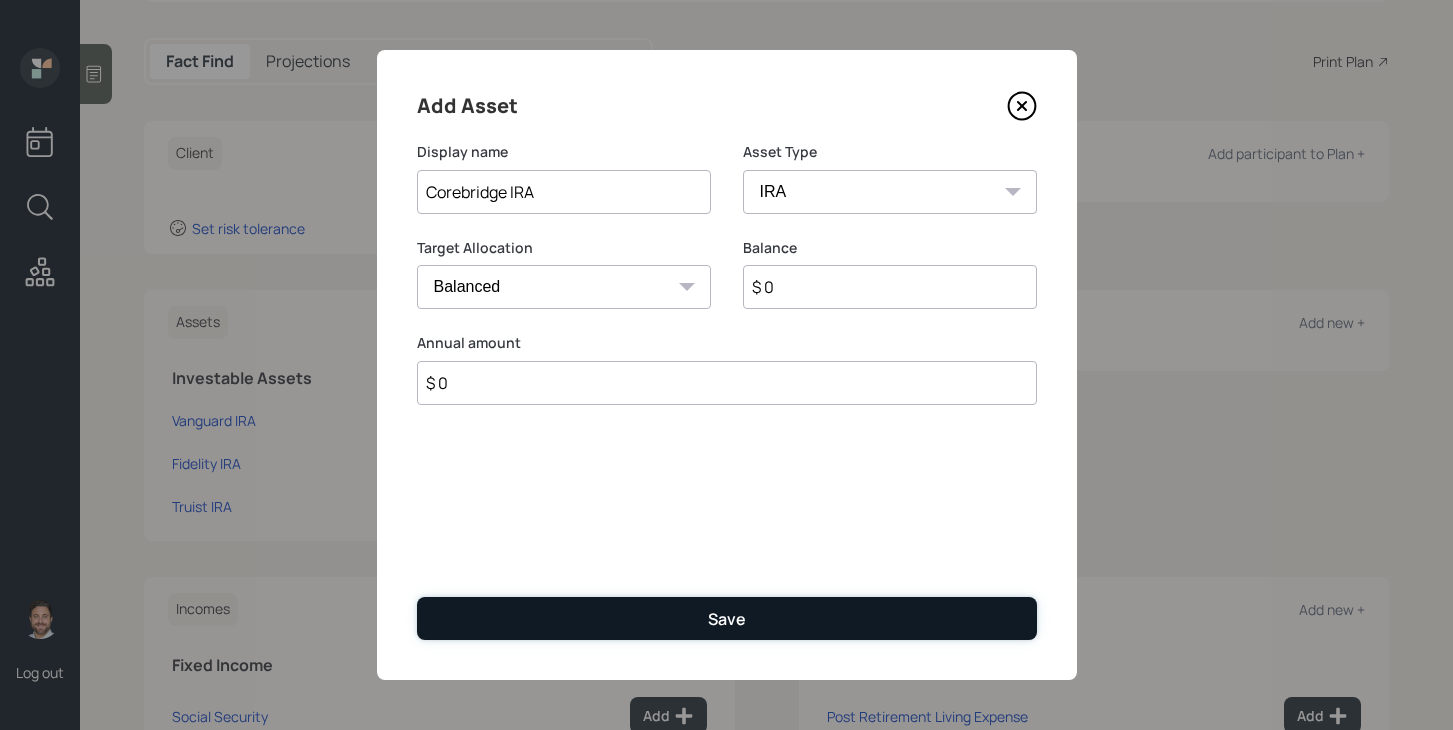 click on "Save" at bounding box center [727, 618] 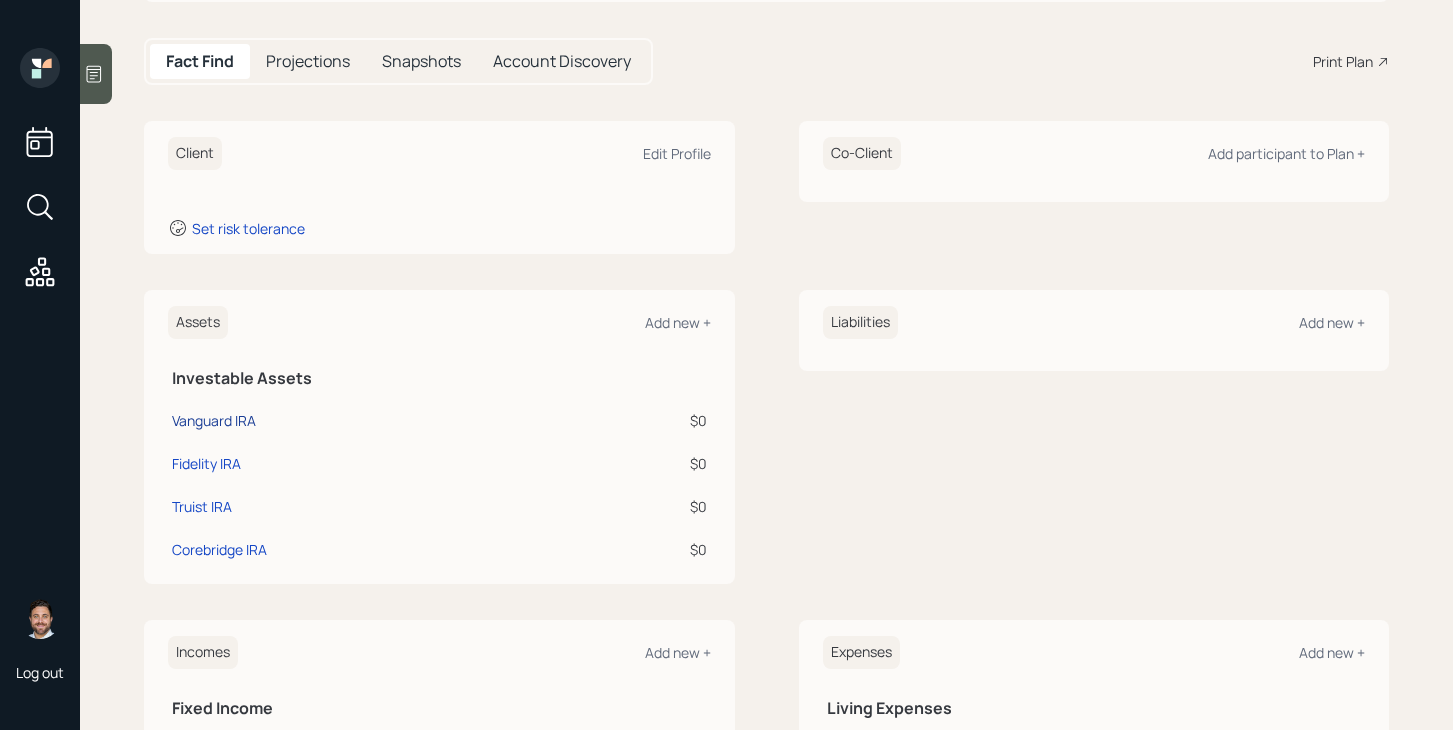 click on "Vanguard IRA" at bounding box center (214, 420) 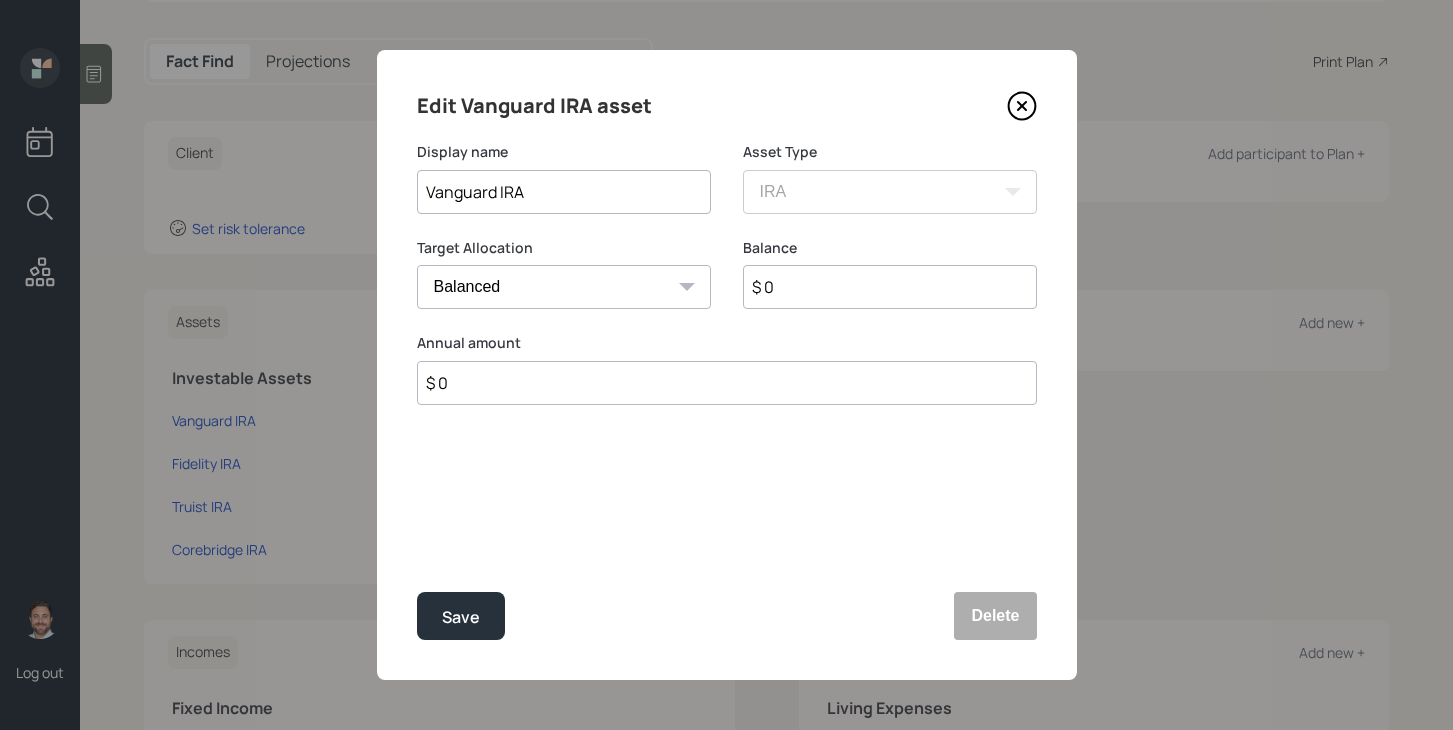 click on "$ 0" at bounding box center [890, 287] 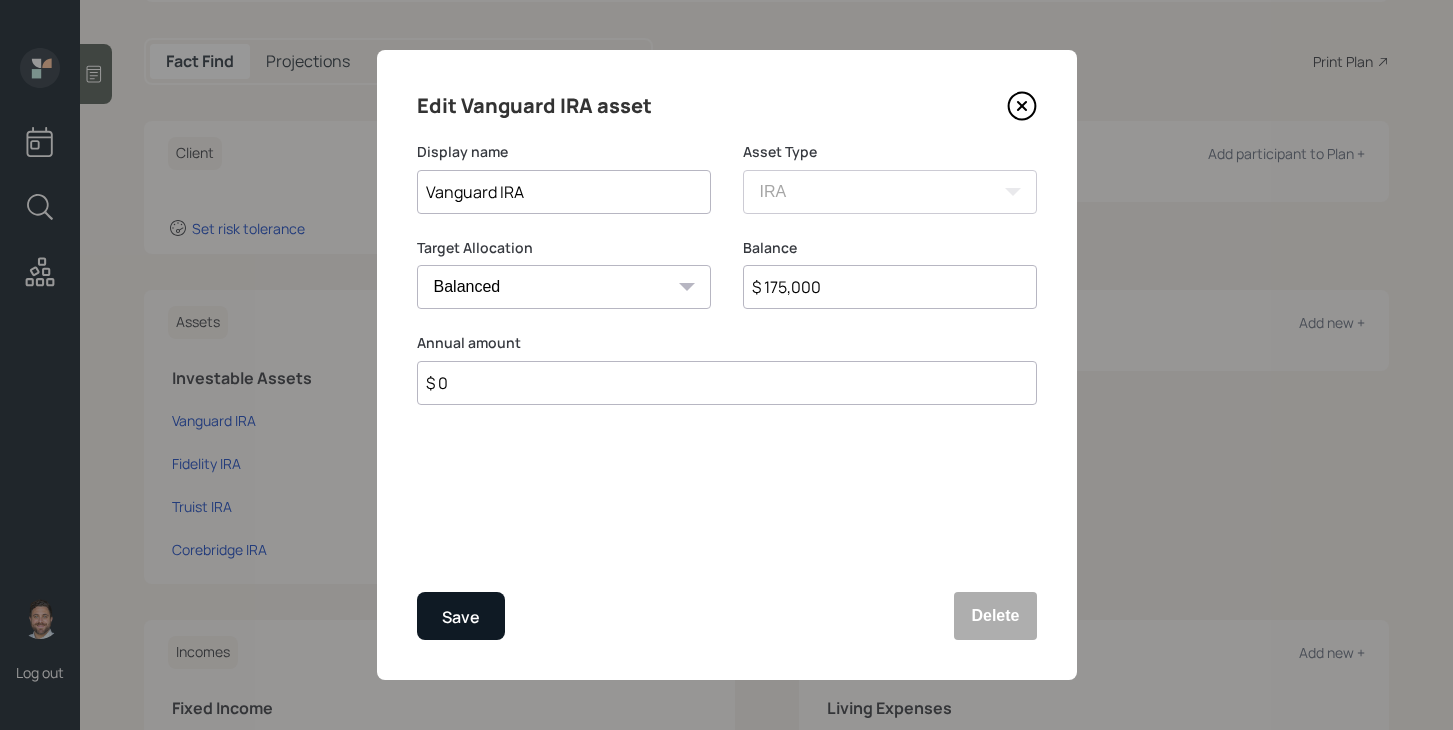 type on "$ 175,000" 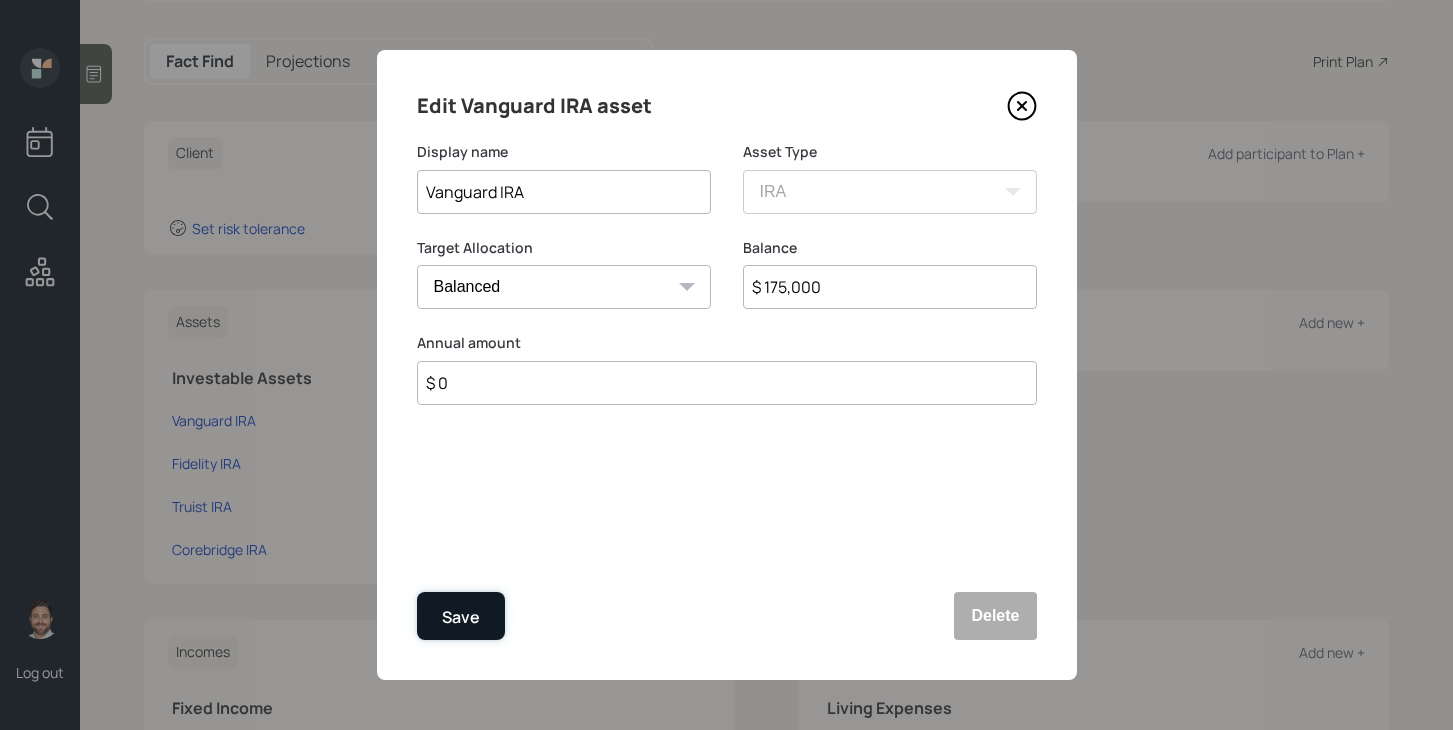 click on "Save" at bounding box center [461, 617] 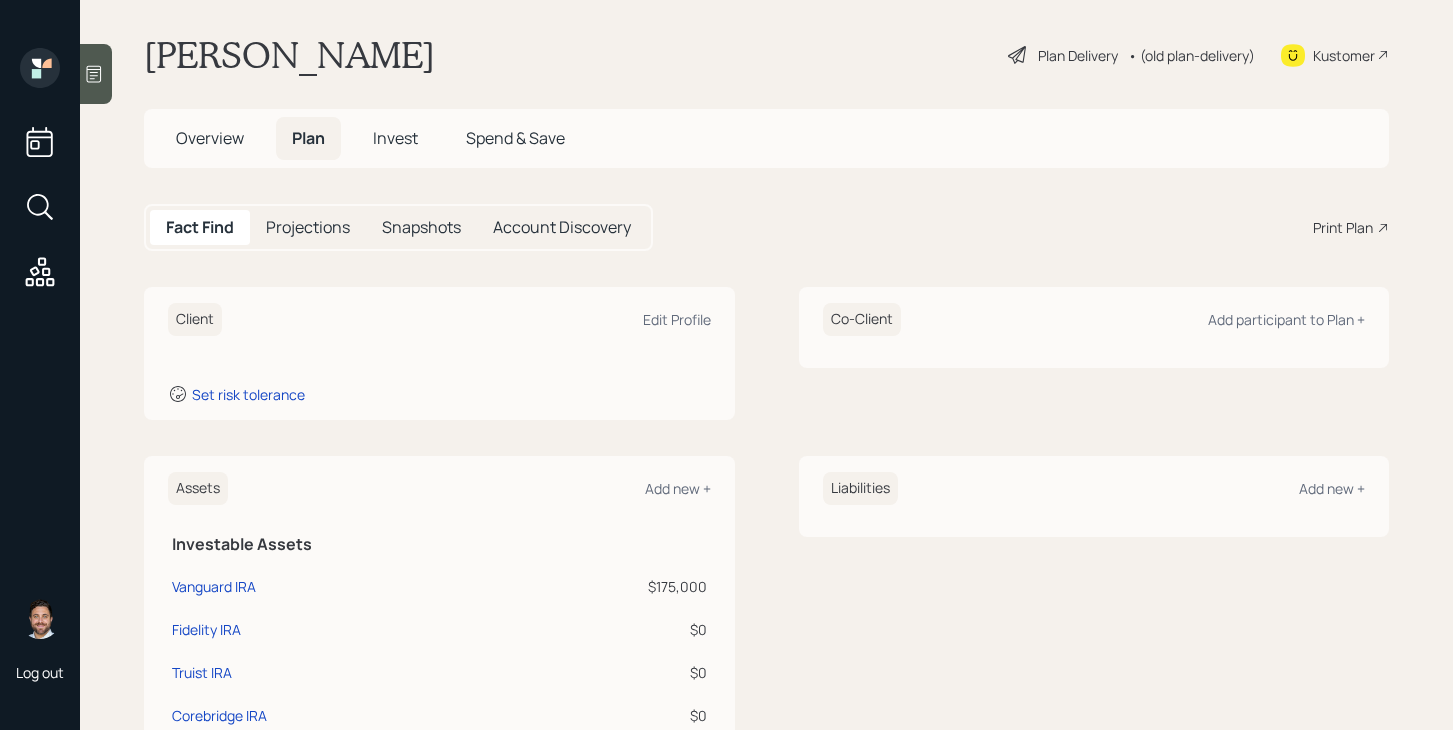 scroll, scrollTop: 0, scrollLeft: 0, axis: both 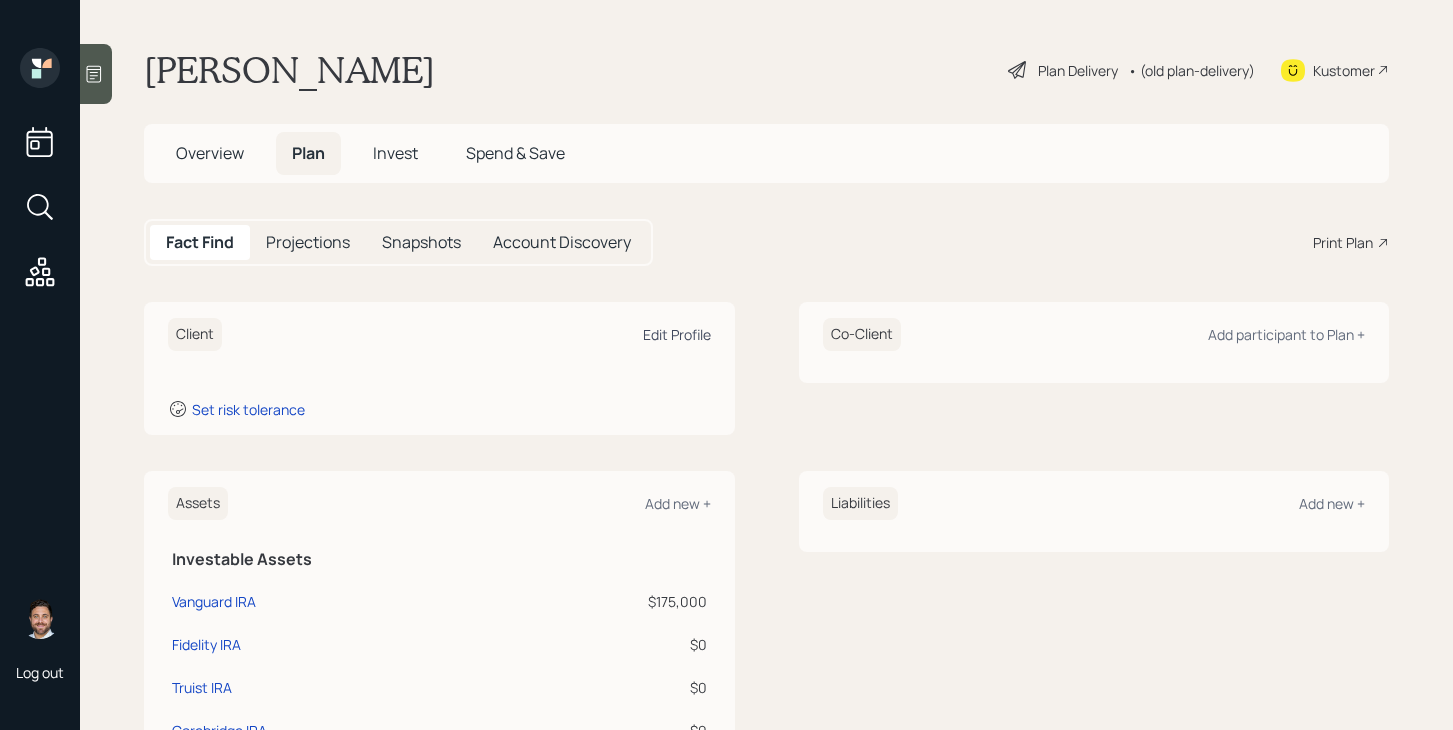click on "Edit Profile" at bounding box center (677, 334) 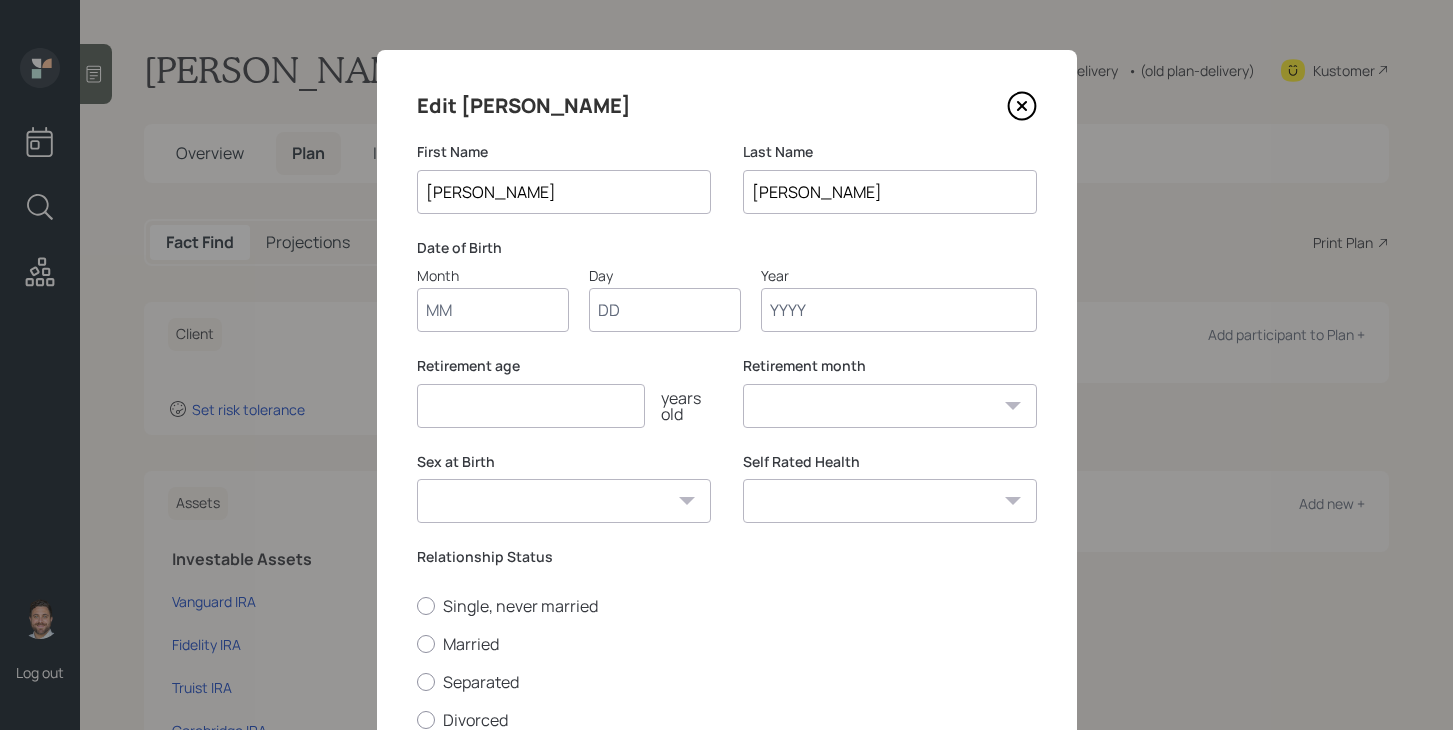 click on "Month" at bounding box center (493, 310) 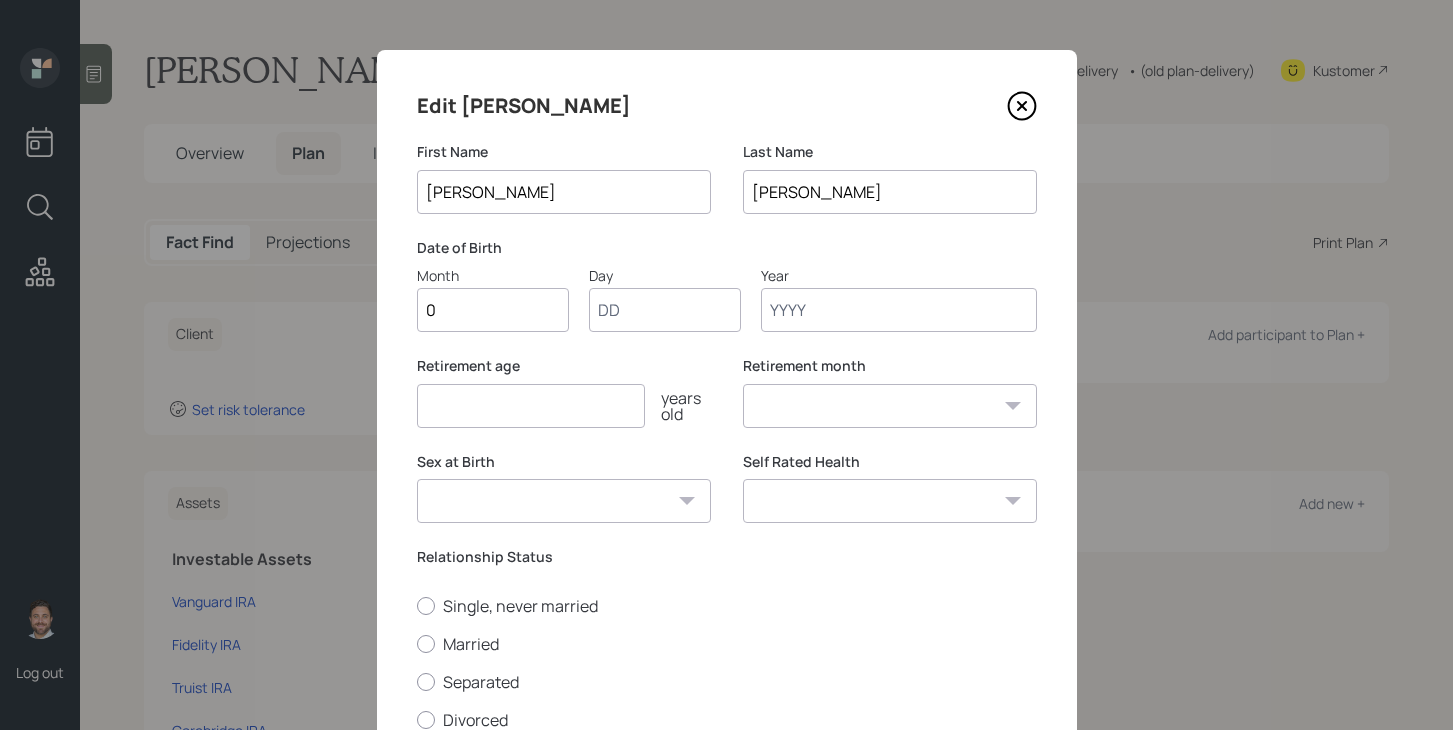 type on "05" 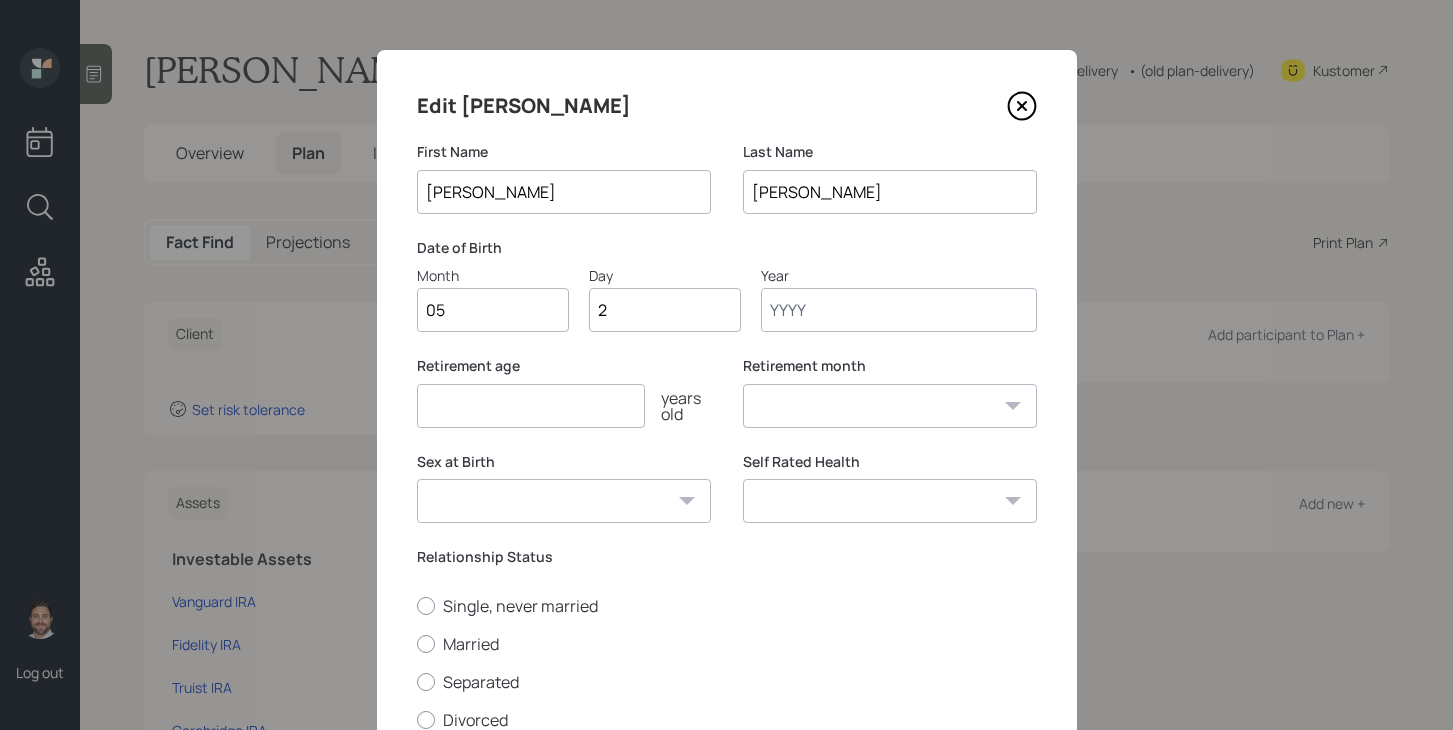 type on "24" 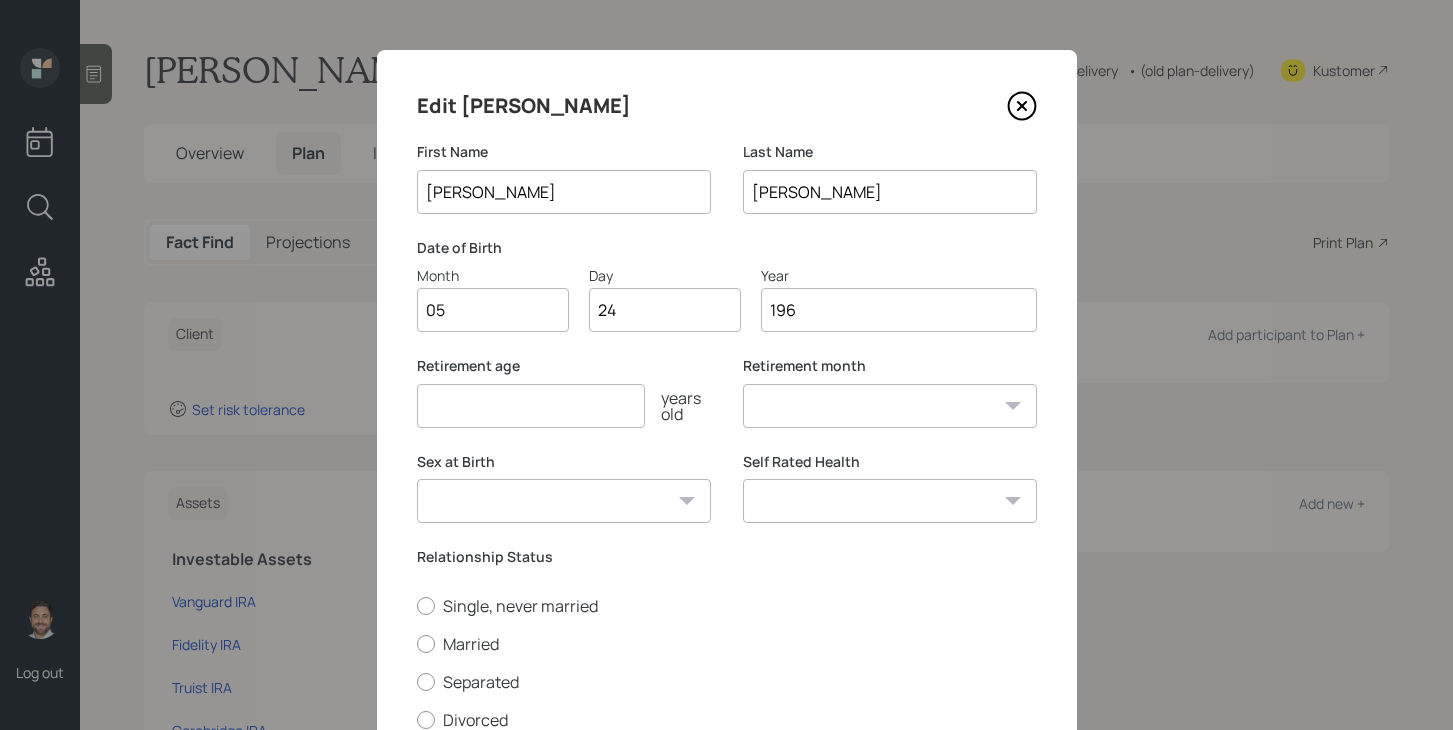 type on "1962" 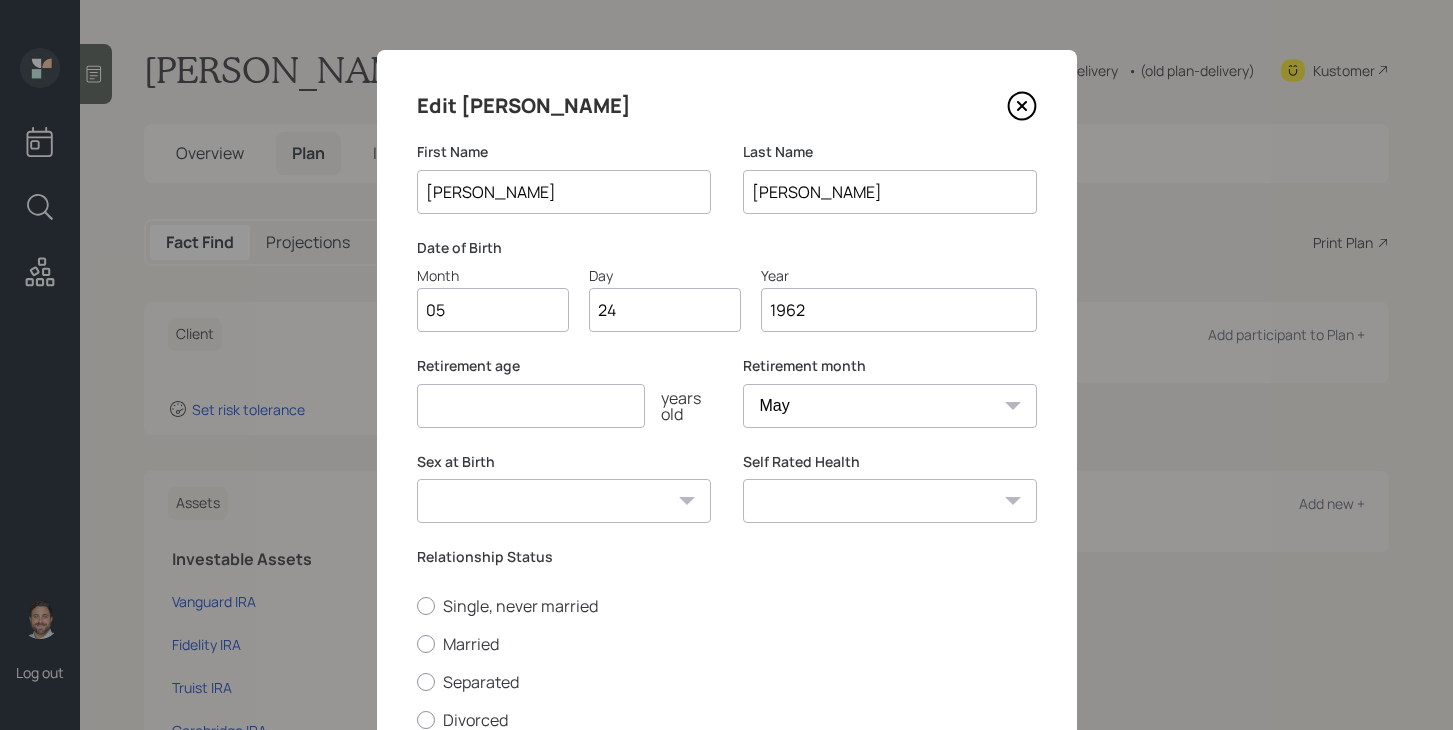 type on "1962" 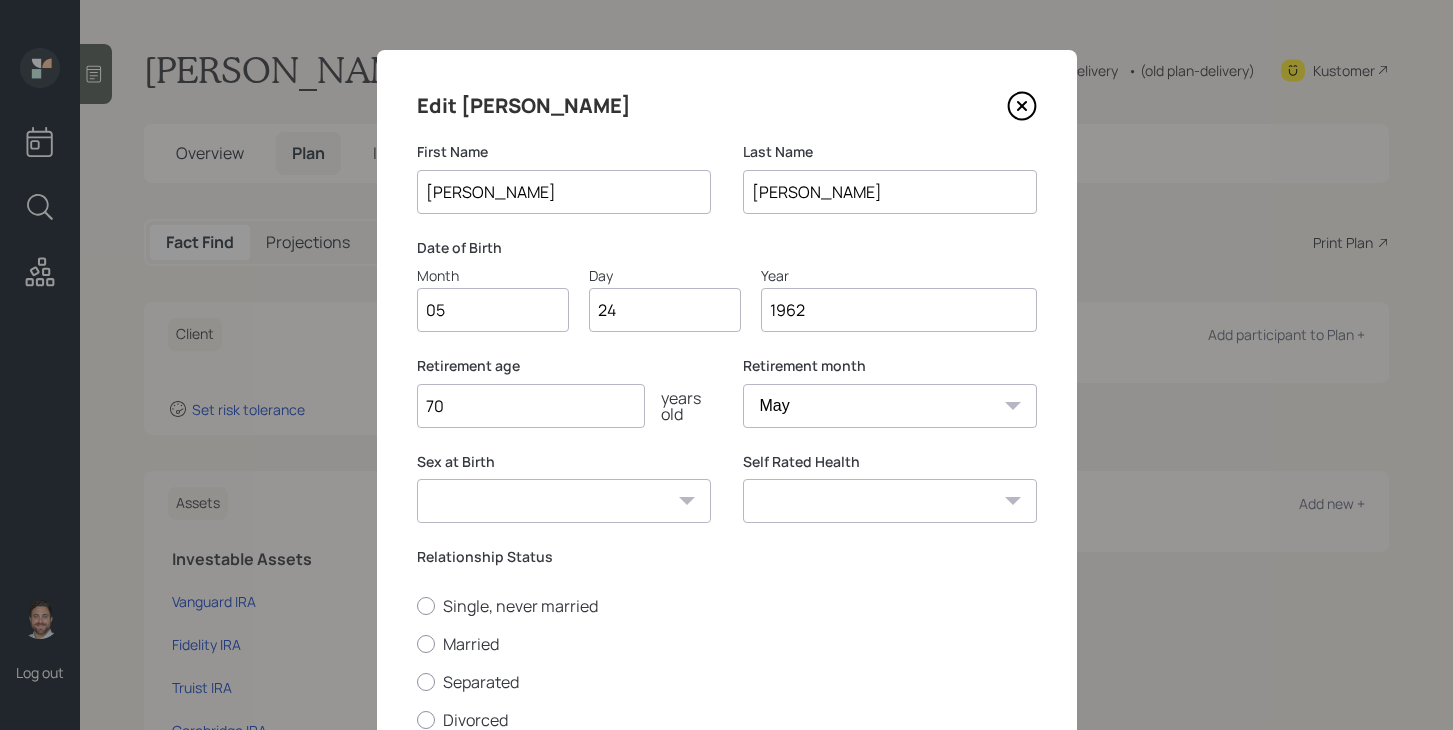 type on "70" 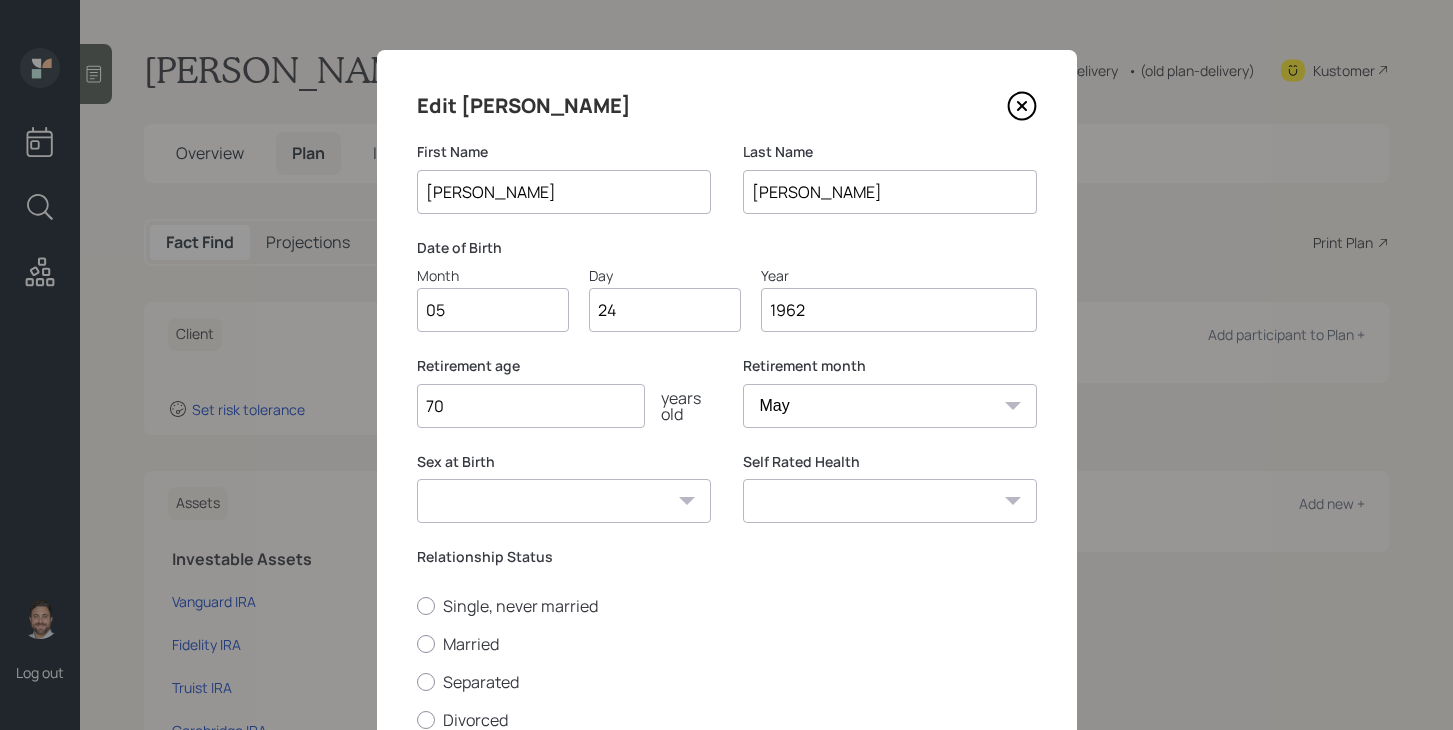click on "Male Female Other / Prefer not to say" at bounding box center (564, 501) 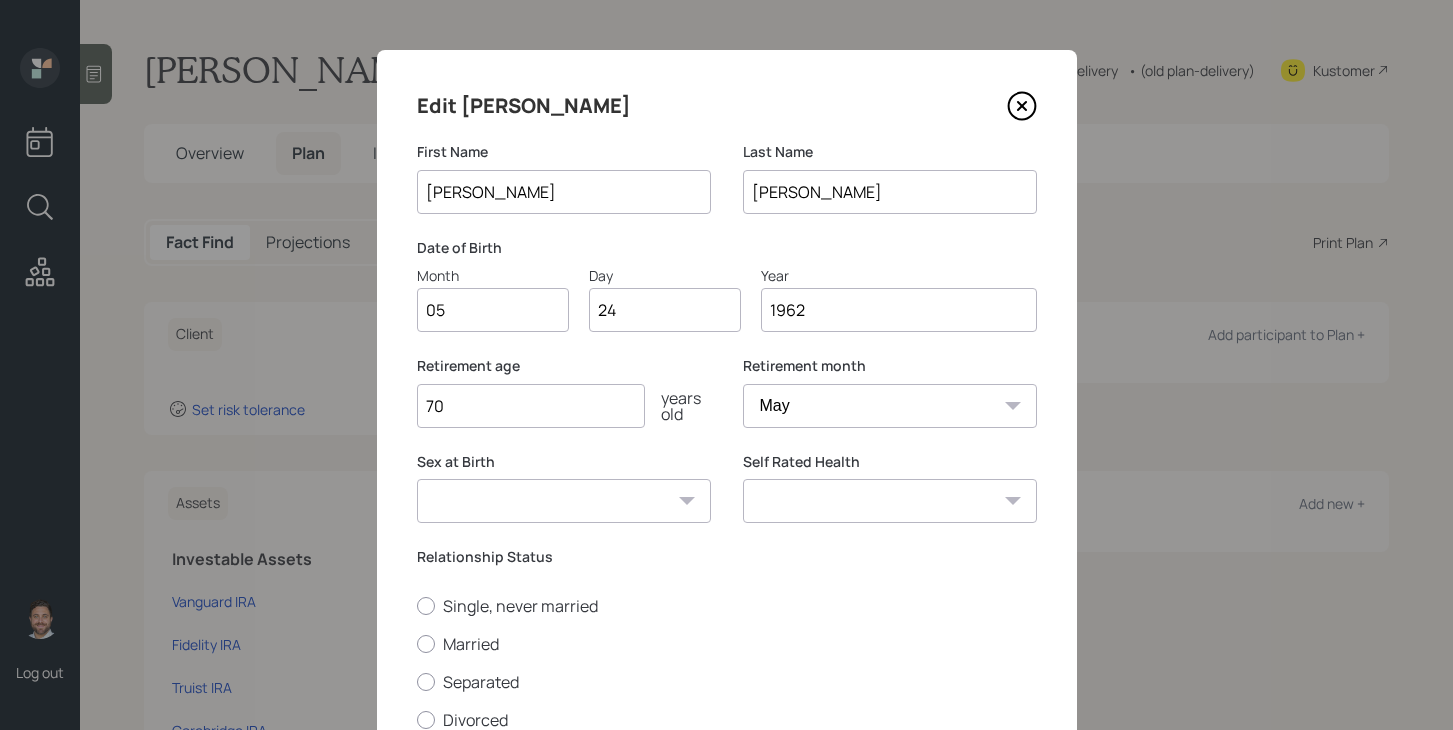 click on "Excellent Very Good Good Fair Poor" at bounding box center (890, 501) 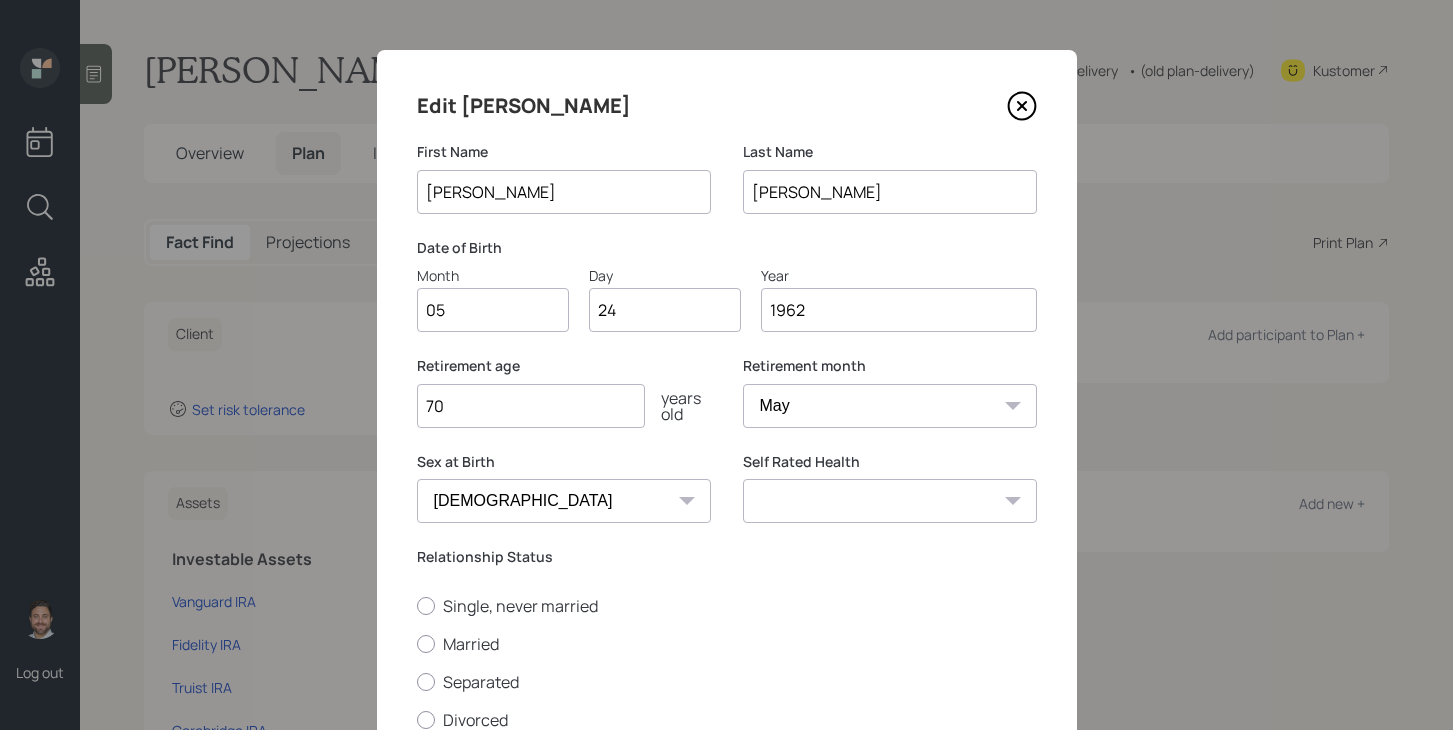 select on "good" 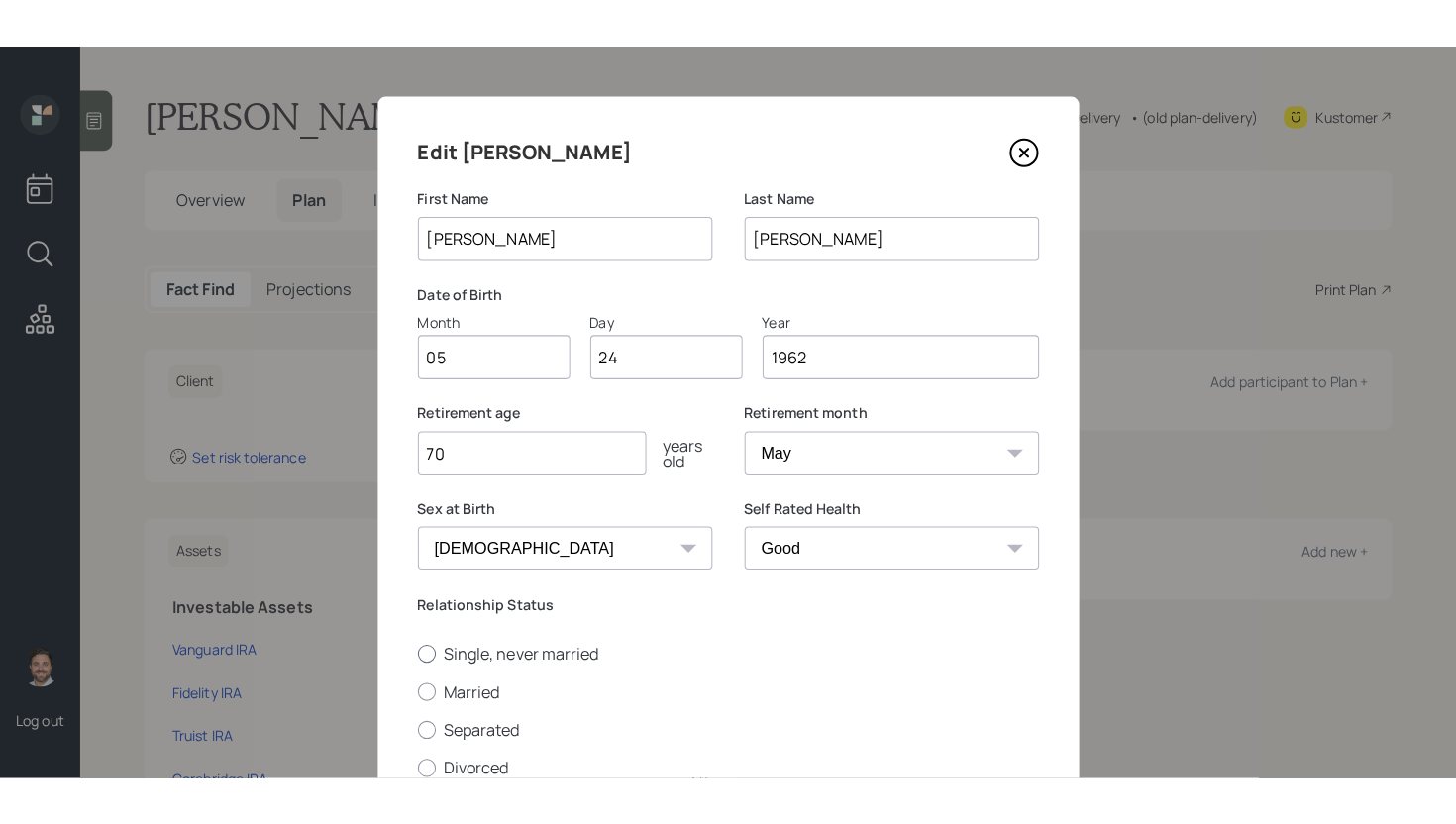 scroll, scrollTop: 195, scrollLeft: 0, axis: vertical 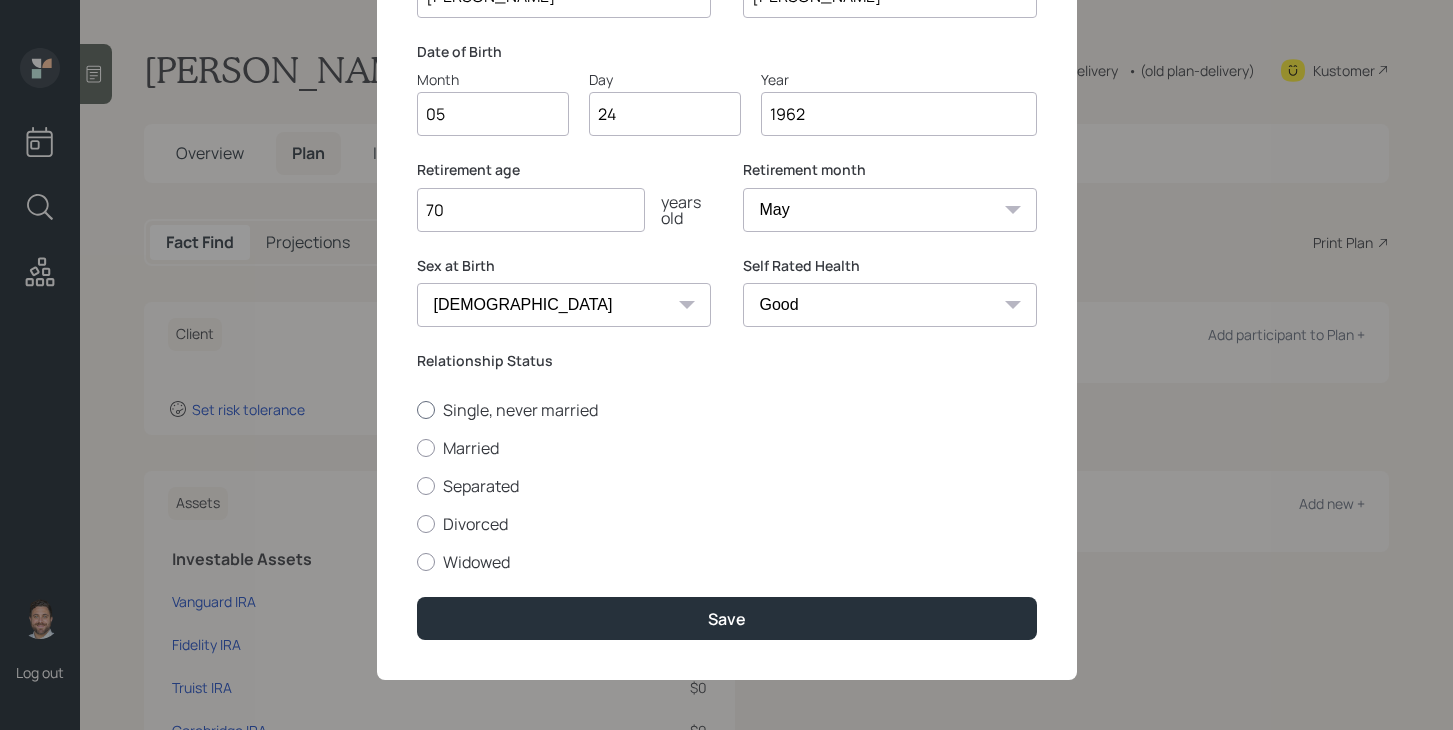 click on "Single, never married" at bounding box center (727, 410) 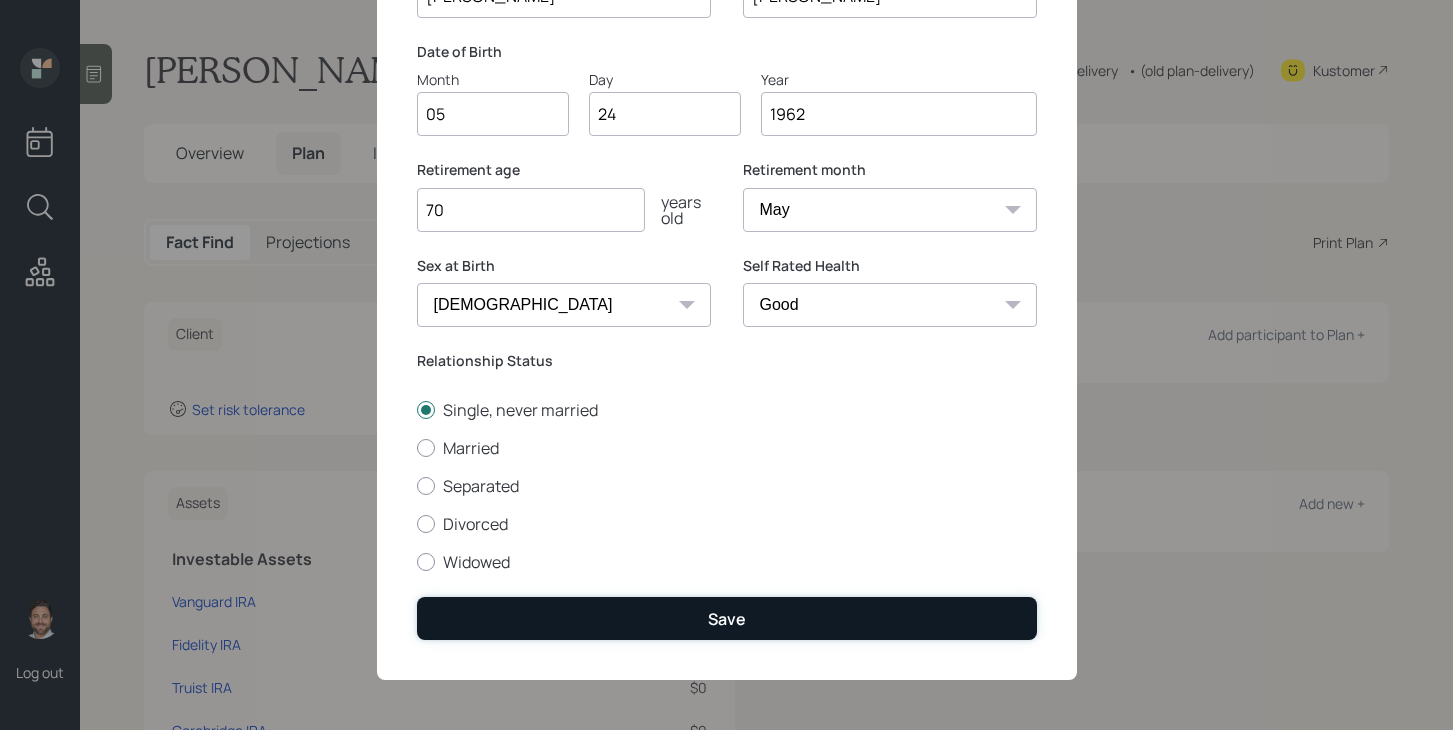 click on "Save" at bounding box center [727, 618] 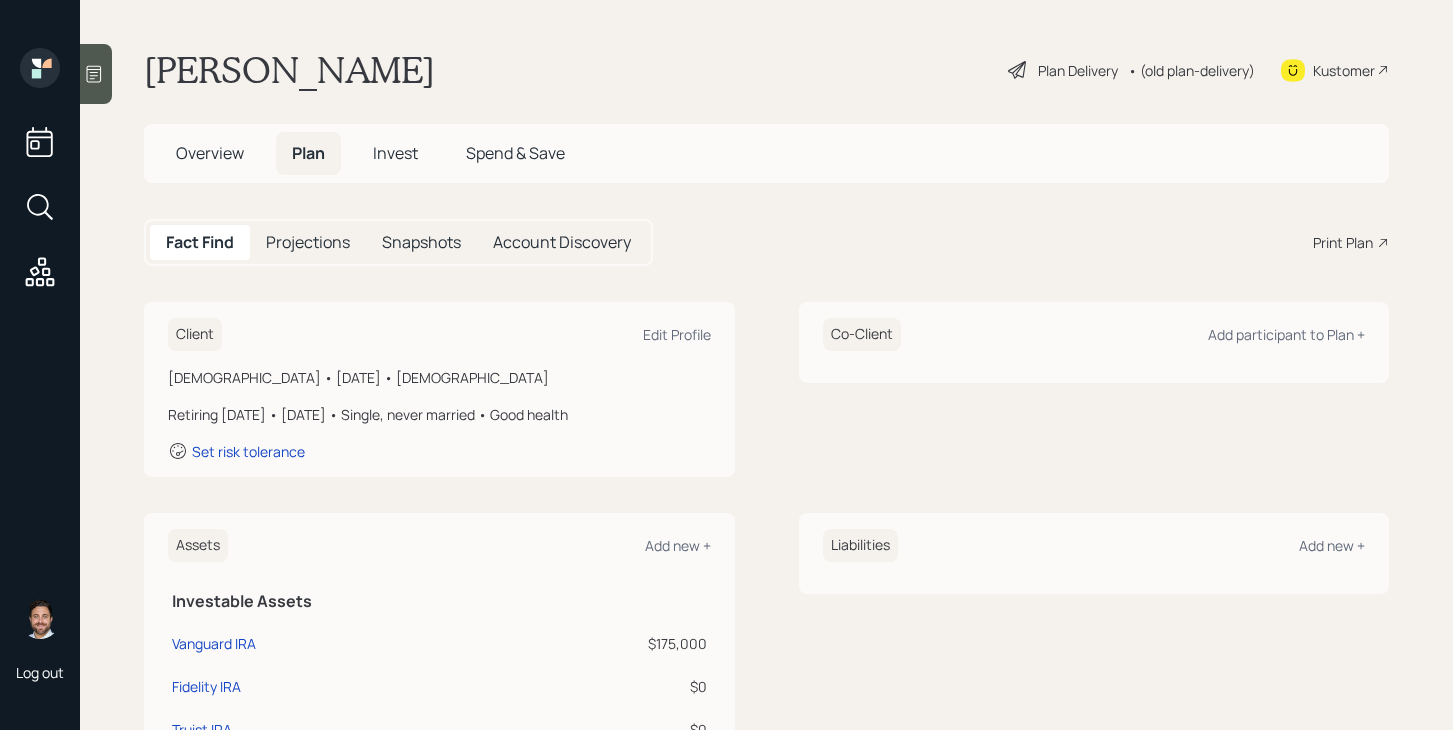 click on "Plan Delivery" at bounding box center (1078, 70) 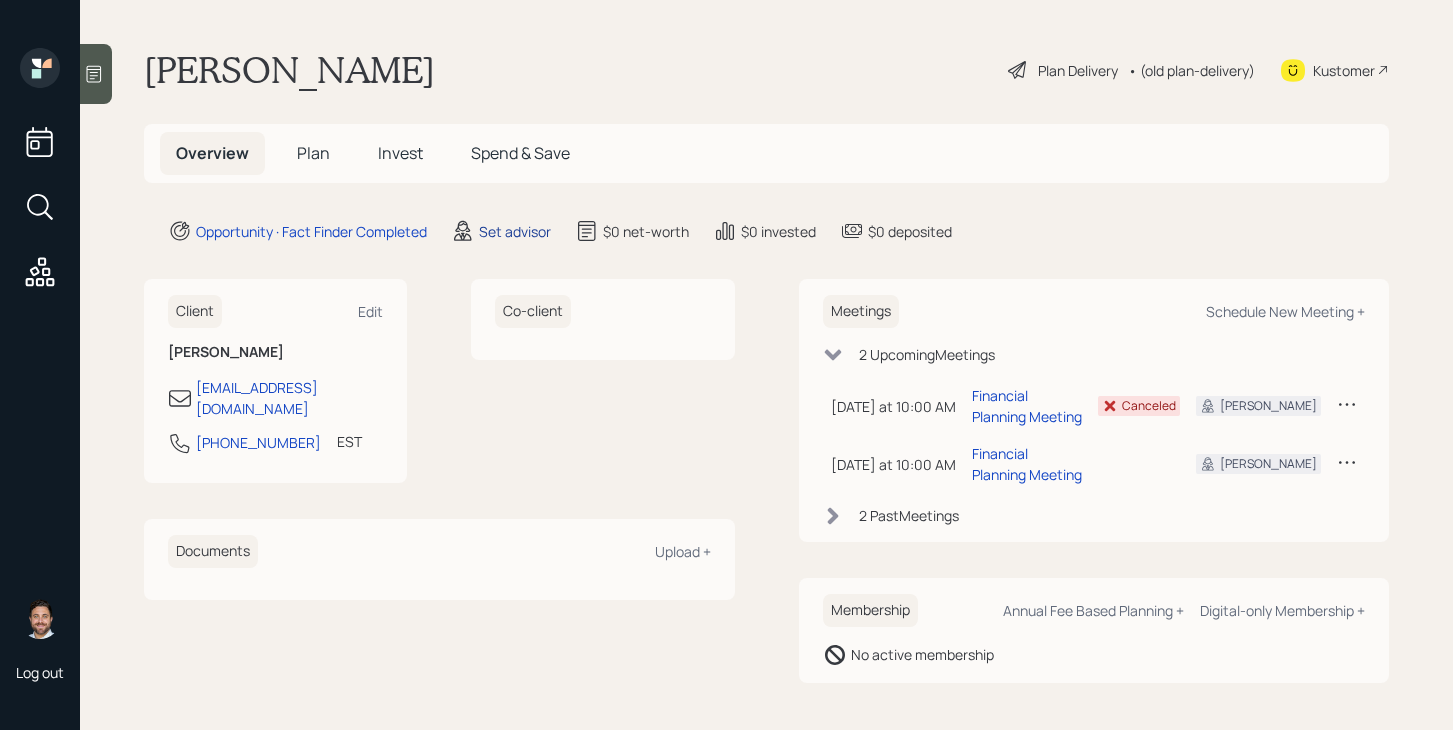 click on "Set advisor" at bounding box center [515, 231] 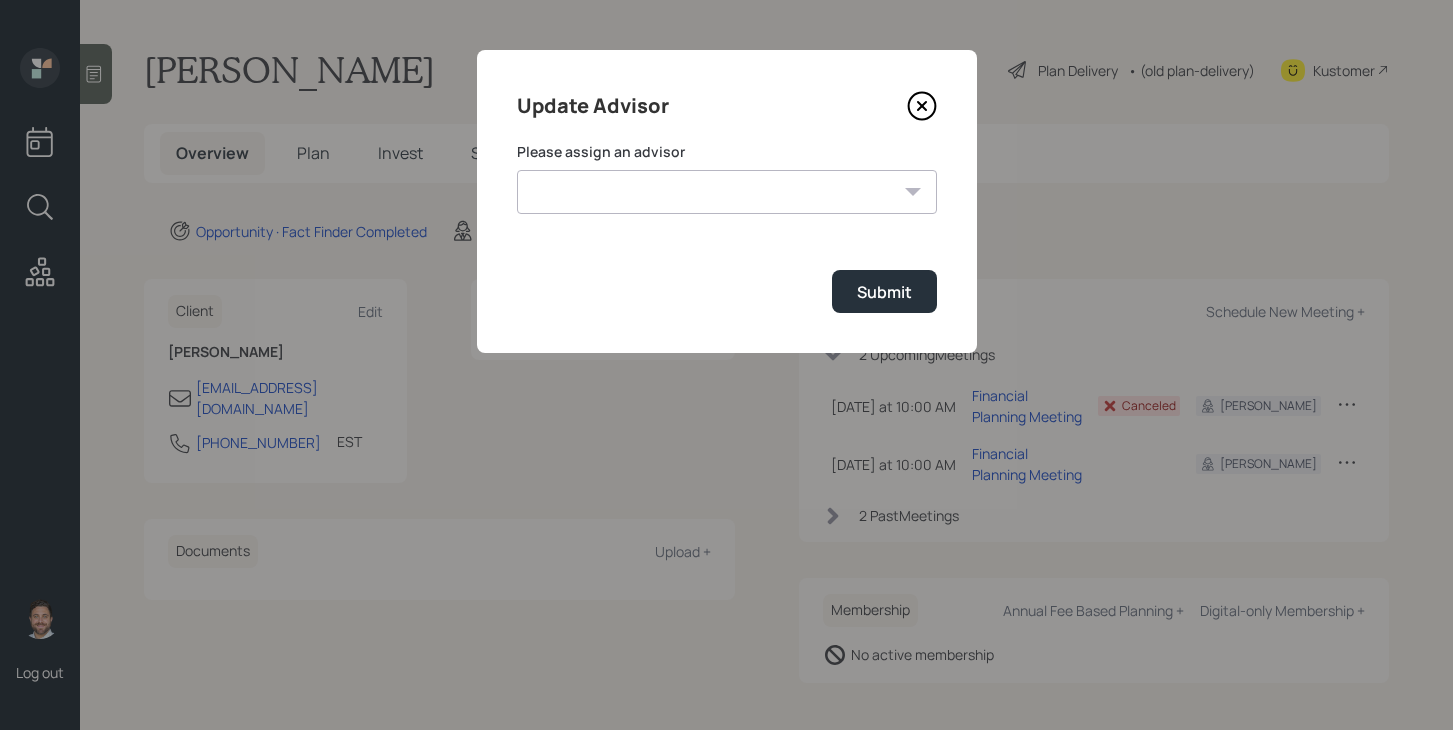click on "Jonah Coleman Tyler End Michael Russo Treva Nostdahl Eric Schwartz James DiStasi Hunter Neumayer Sami Boghos Harrison Schaefer" at bounding box center [727, 192] 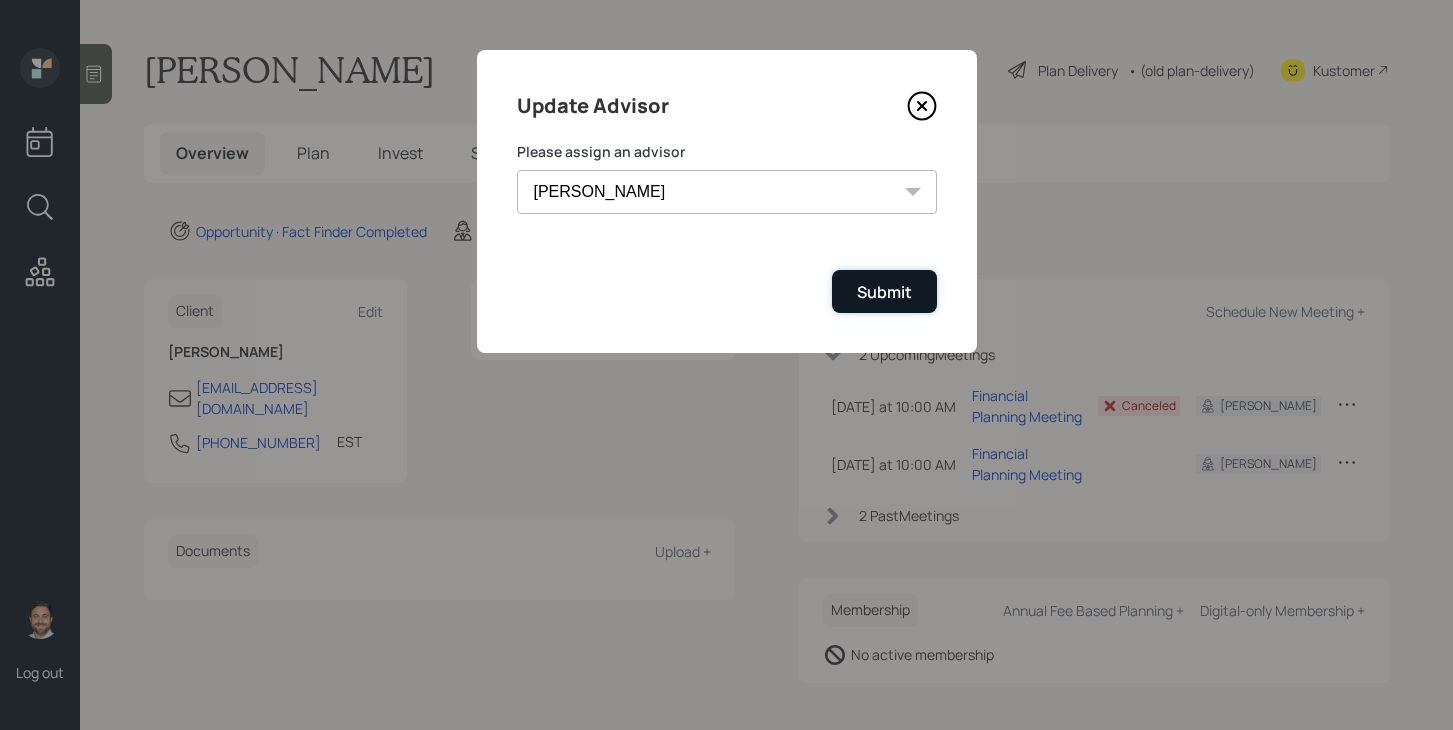 click on "Submit" at bounding box center [884, 291] 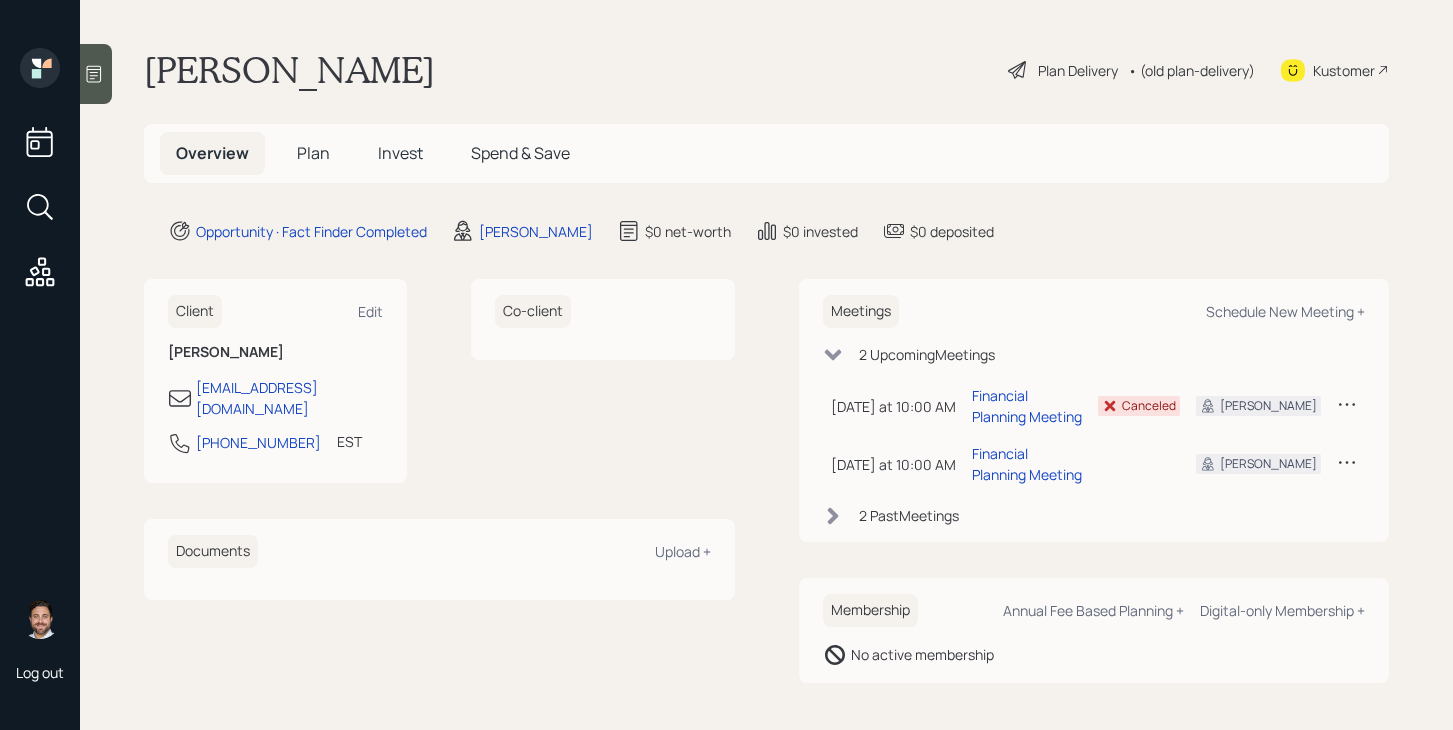 click on "Plan Delivery" at bounding box center (1078, 70) 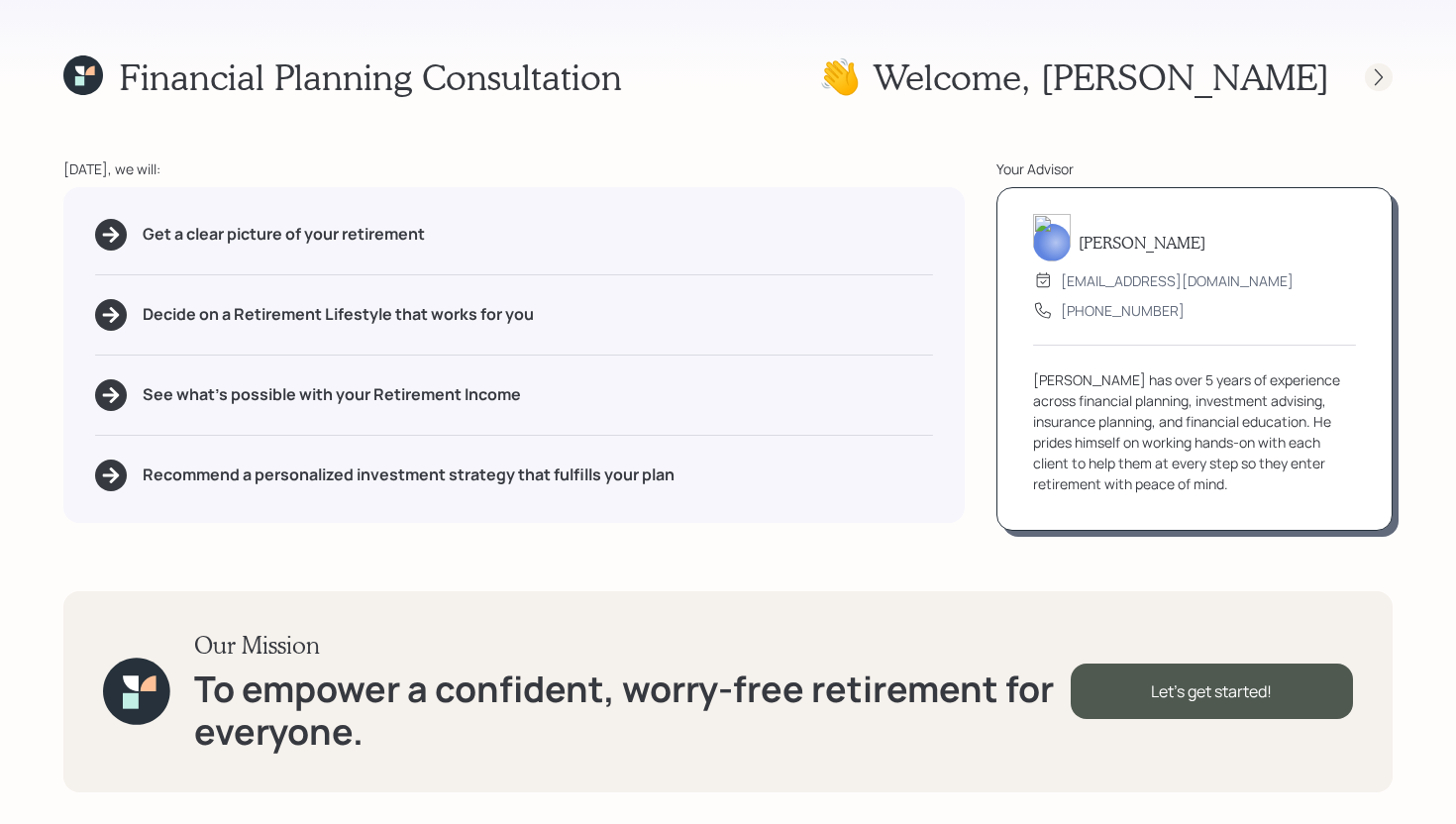 click 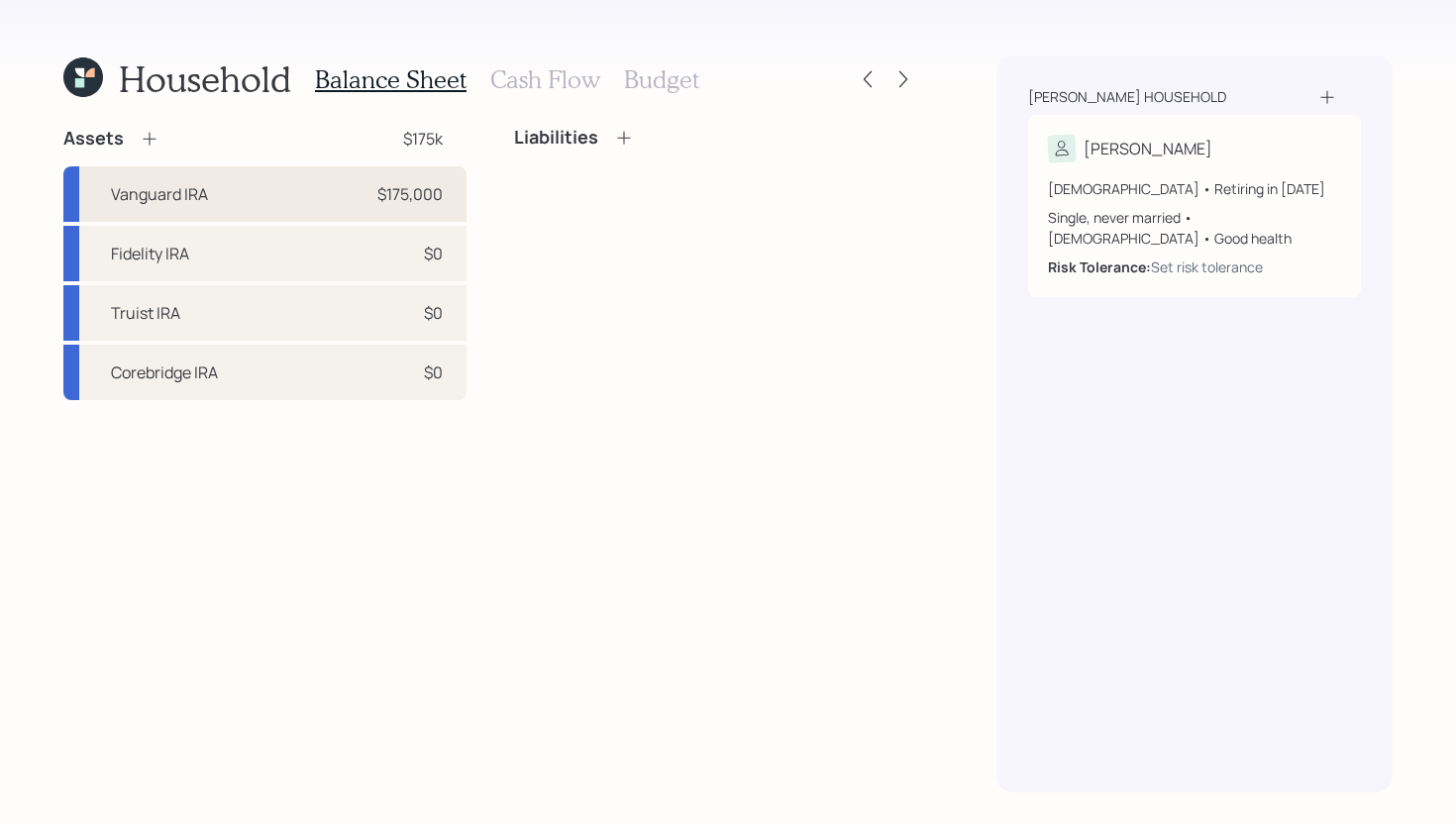 click on "Vanguard IRA $175,000" at bounding box center (264, 194) 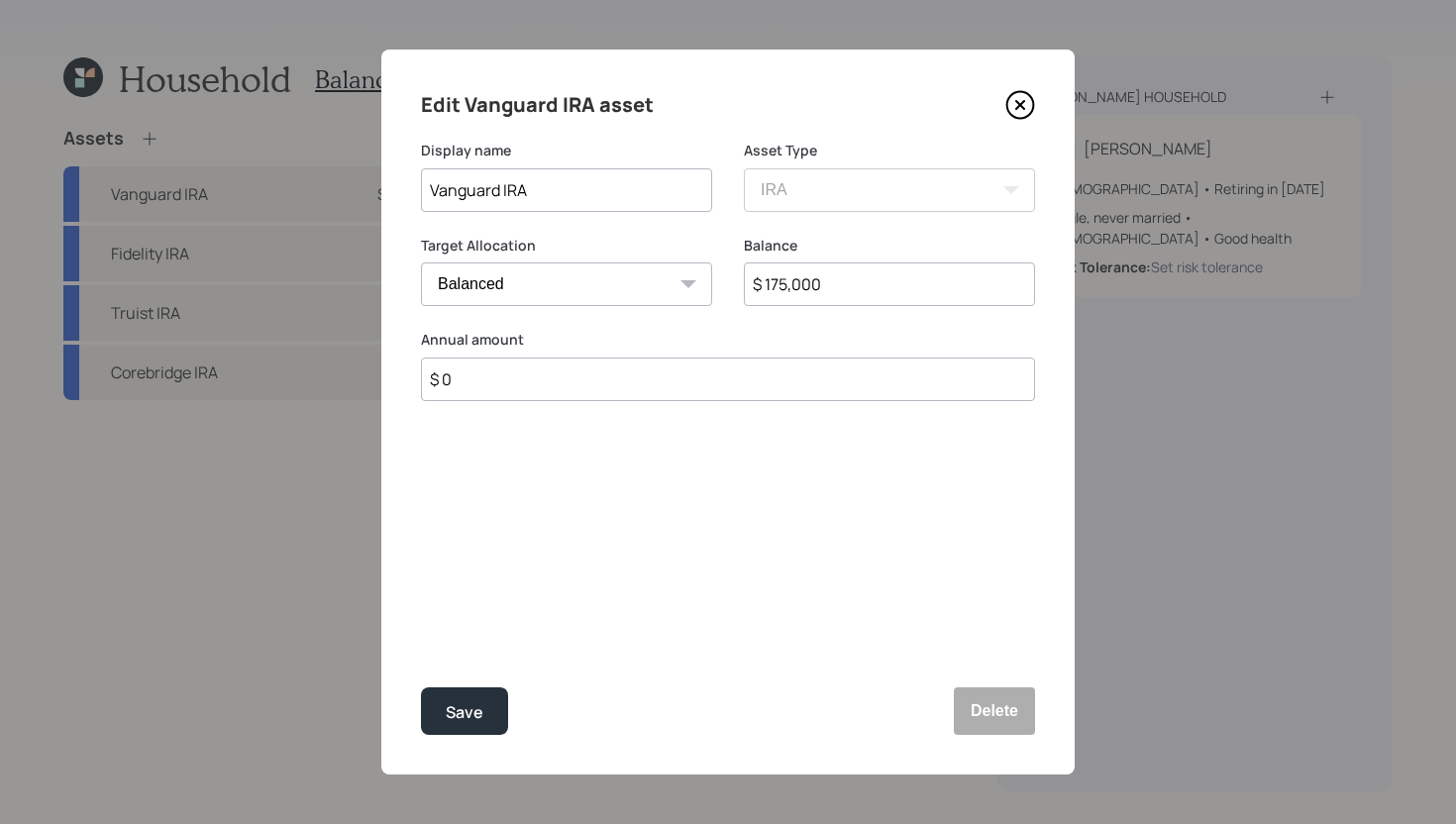 click on "$ 175,000" at bounding box center [889, 284] 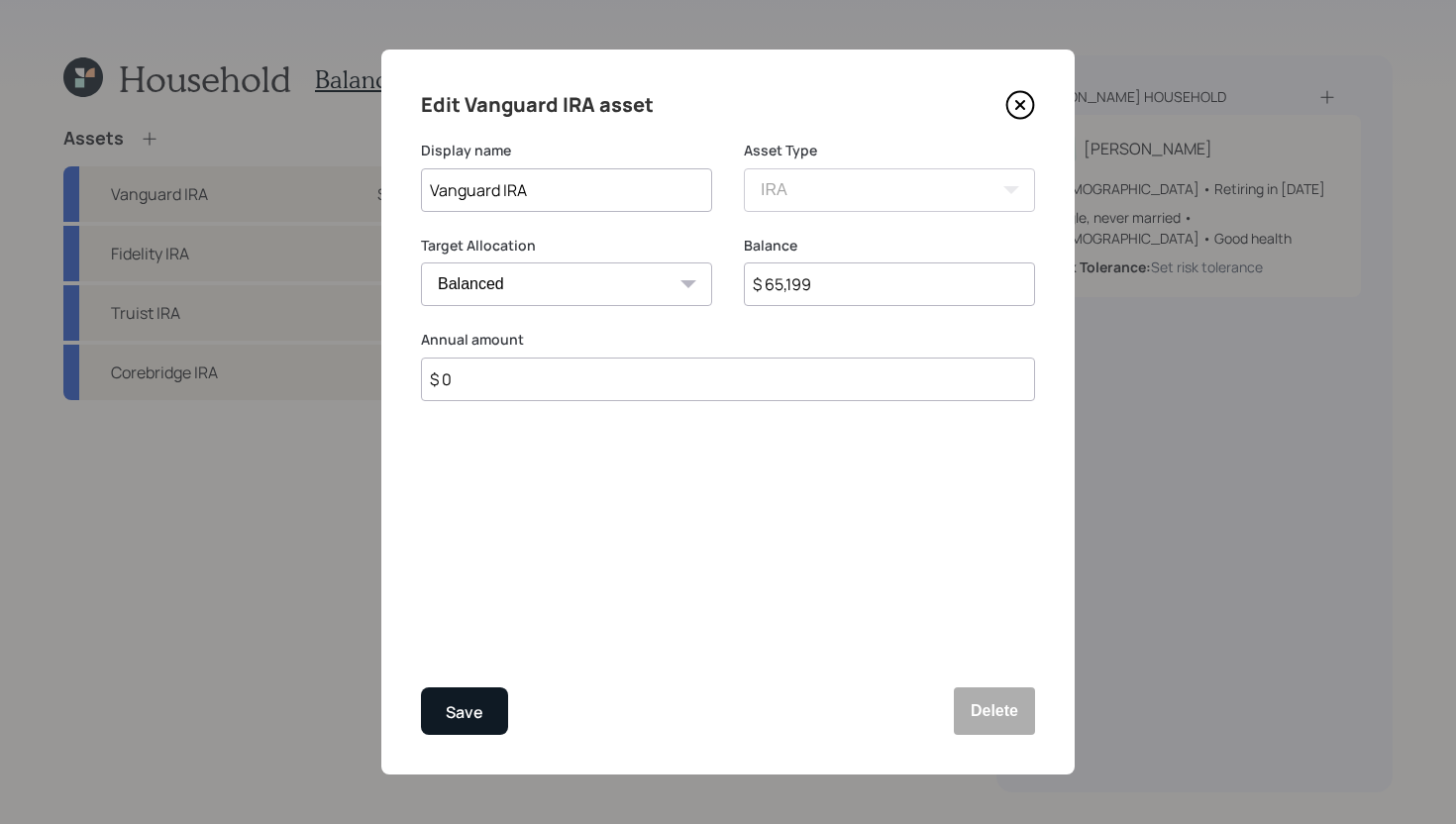 type on "$ 65,199" 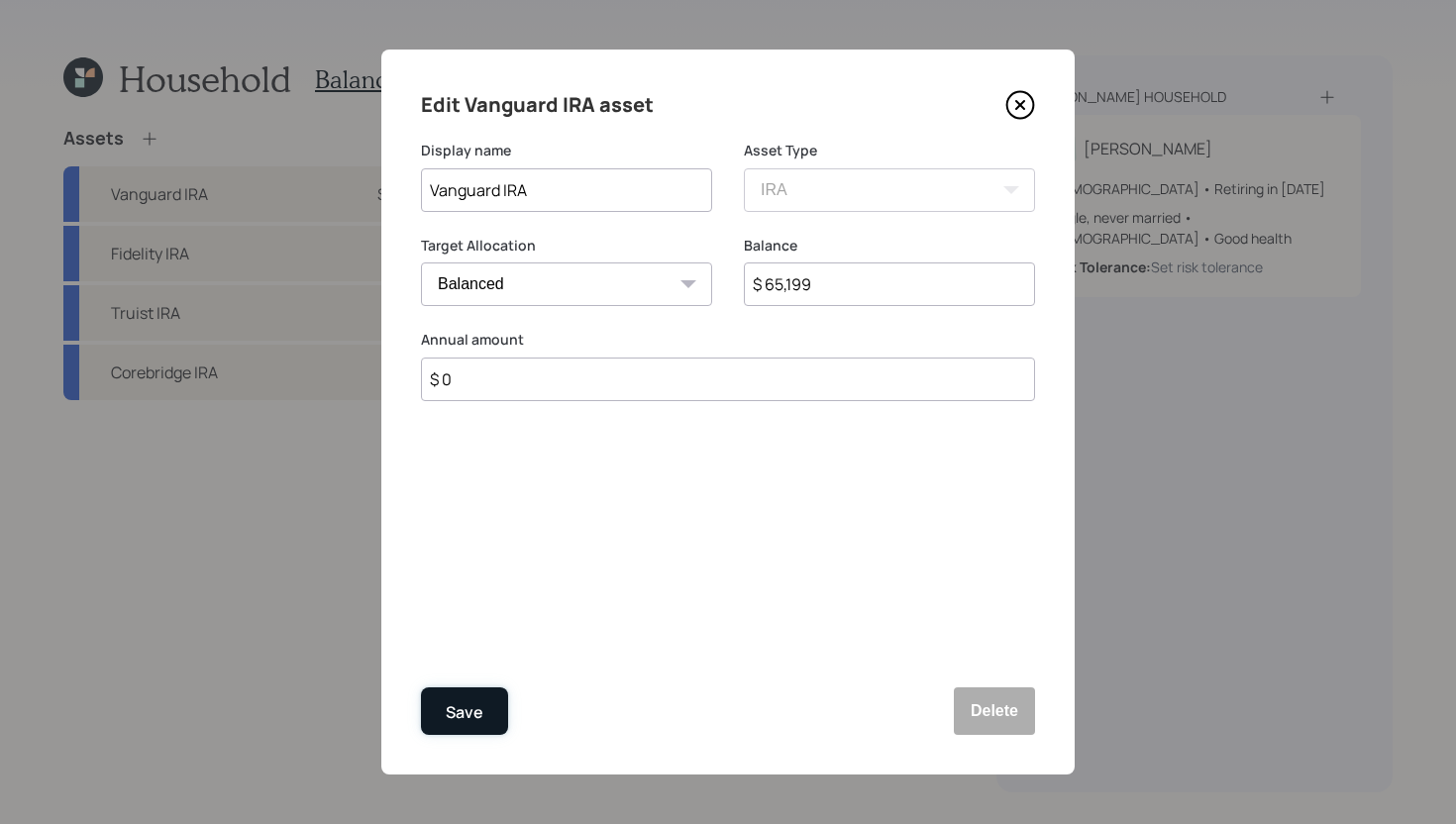 click on "Save" at bounding box center [465, 712] 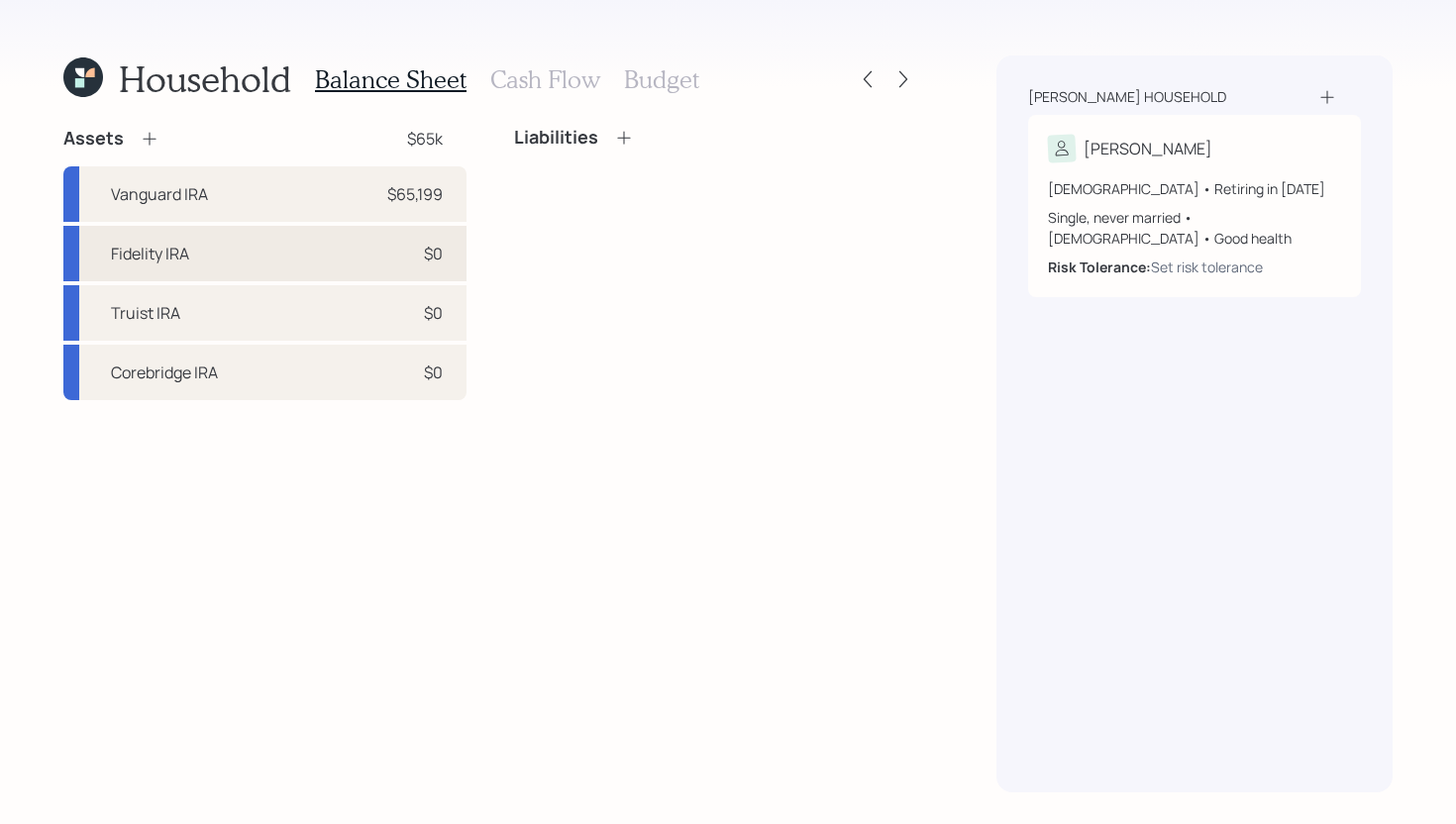 click on "Fidelity IRA $0" at bounding box center [264, 254] 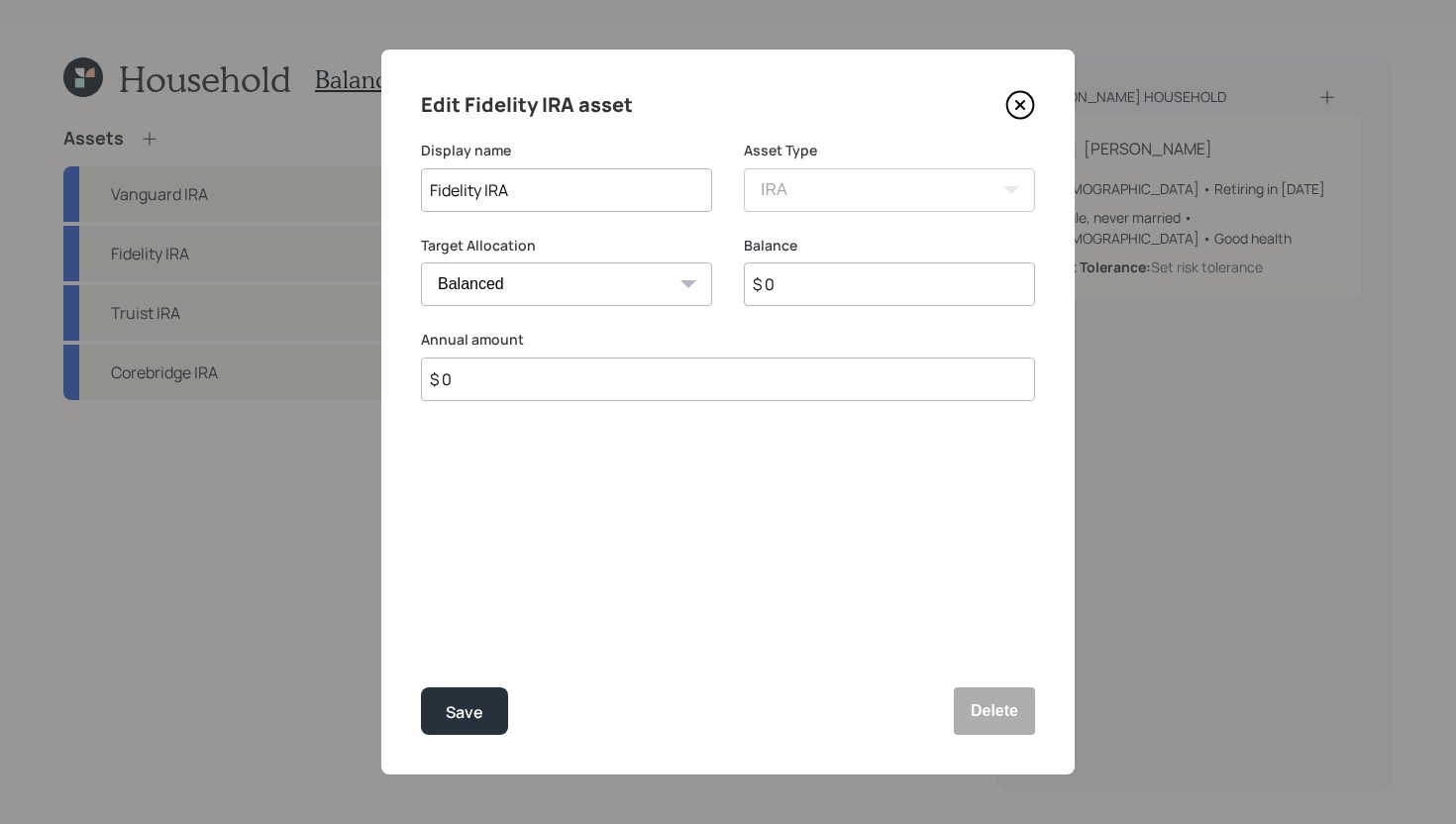 click on "$ 0" at bounding box center [889, 284] 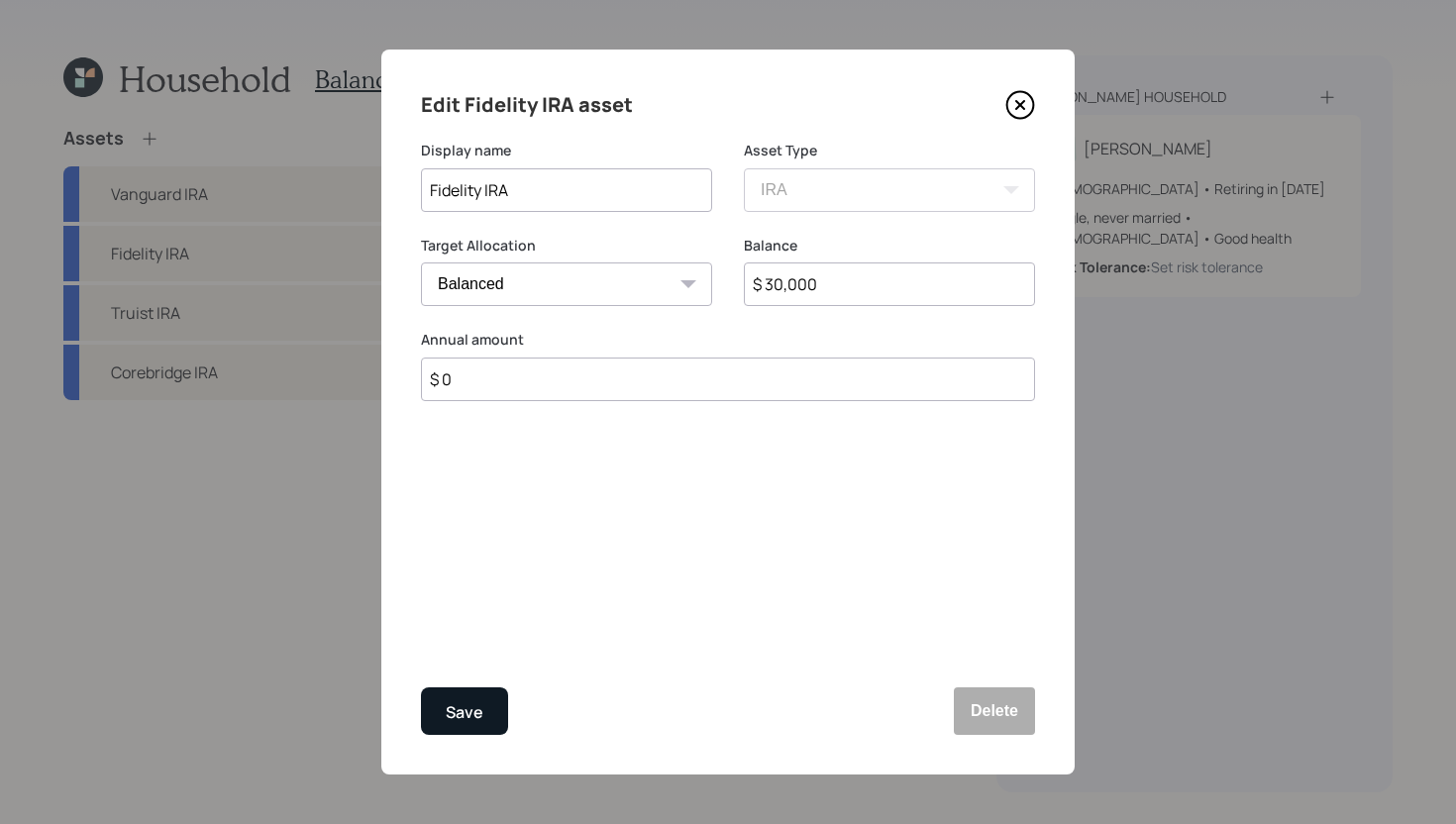 type on "$ 30,000" 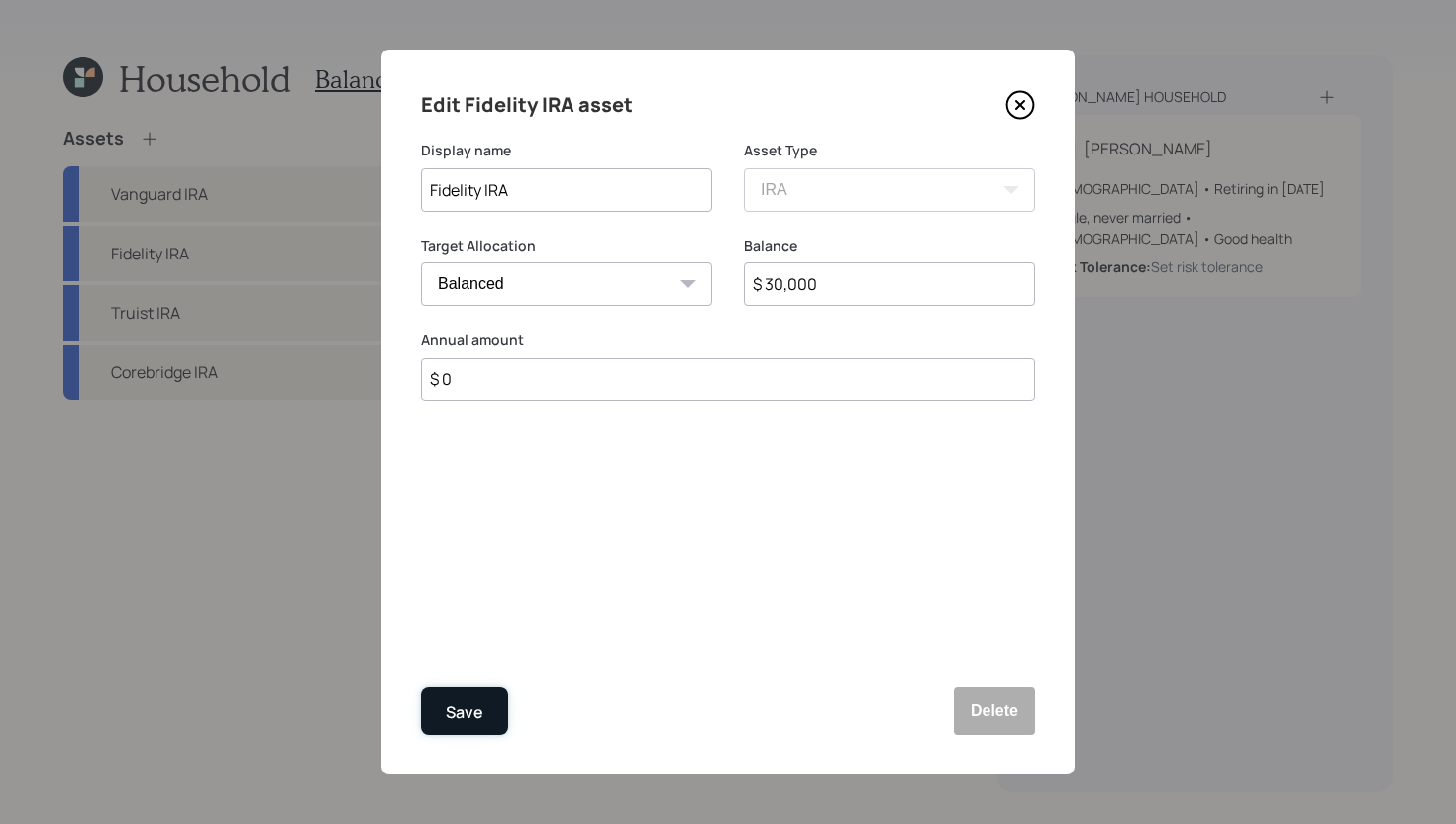 click on "Save" at bounding box center [465, 711] 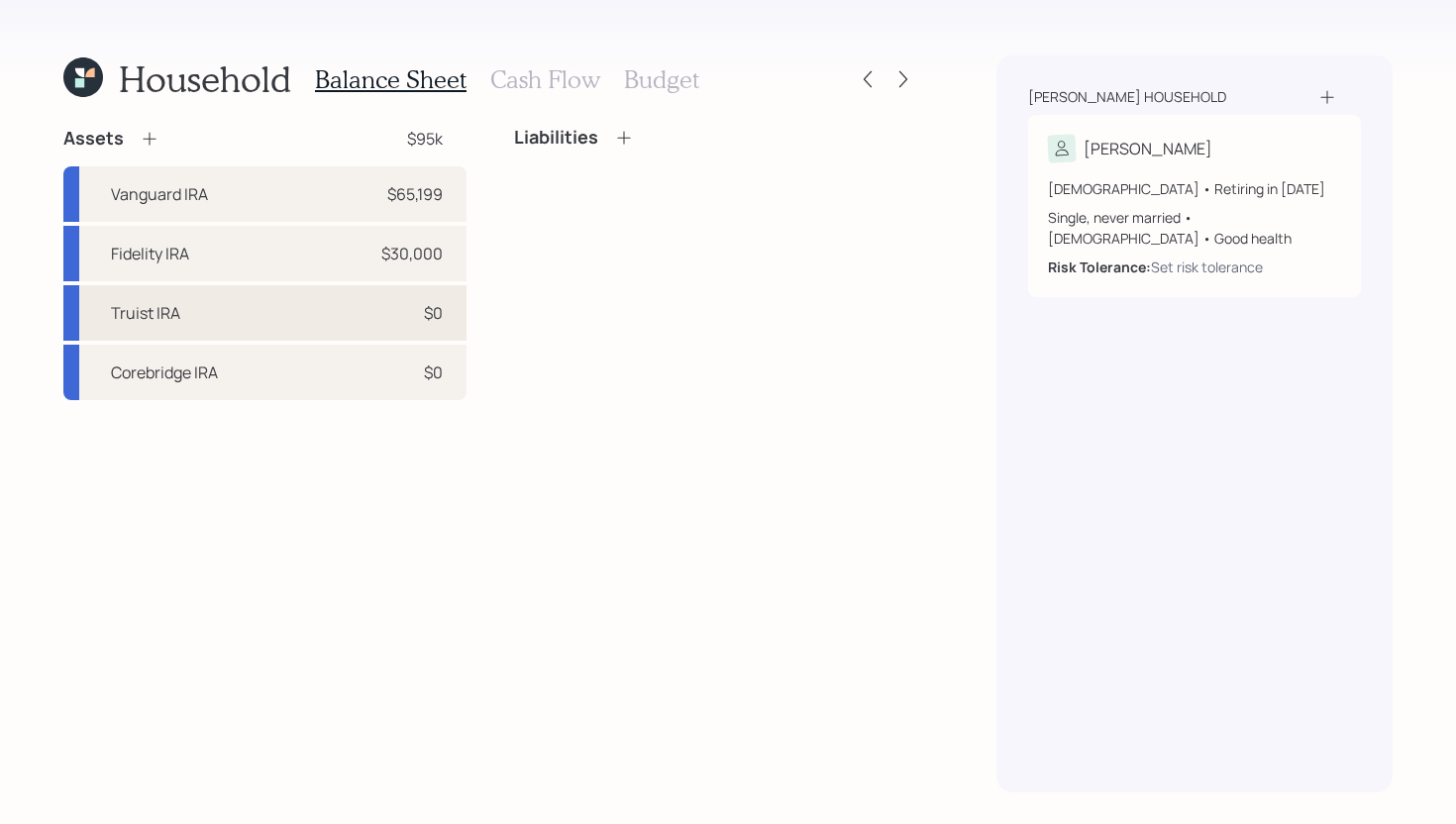 click on "Truist IRA $0" at bounding box center (264, 313) 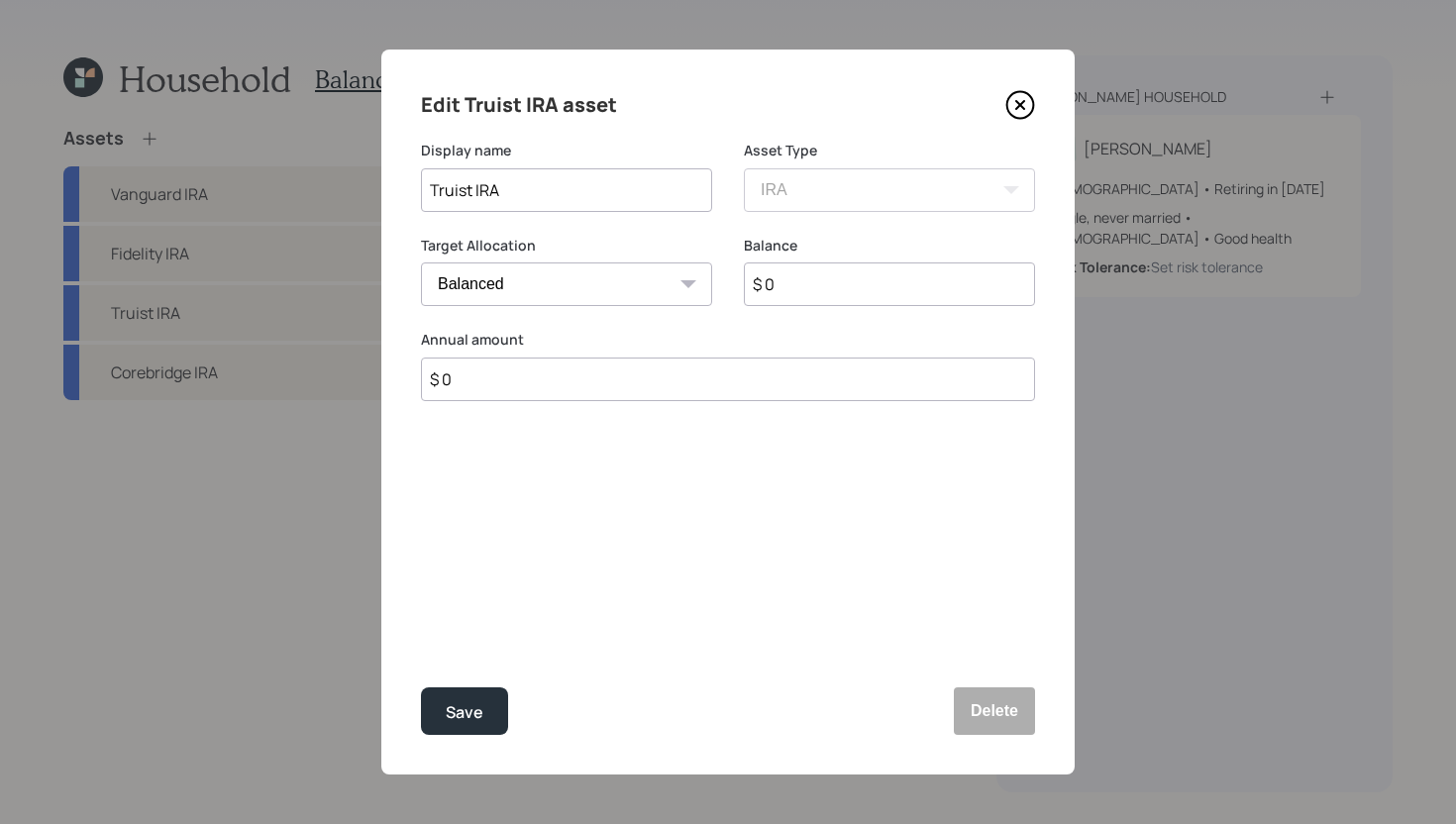 click on "$ 0" at bounding box center [889, 284] 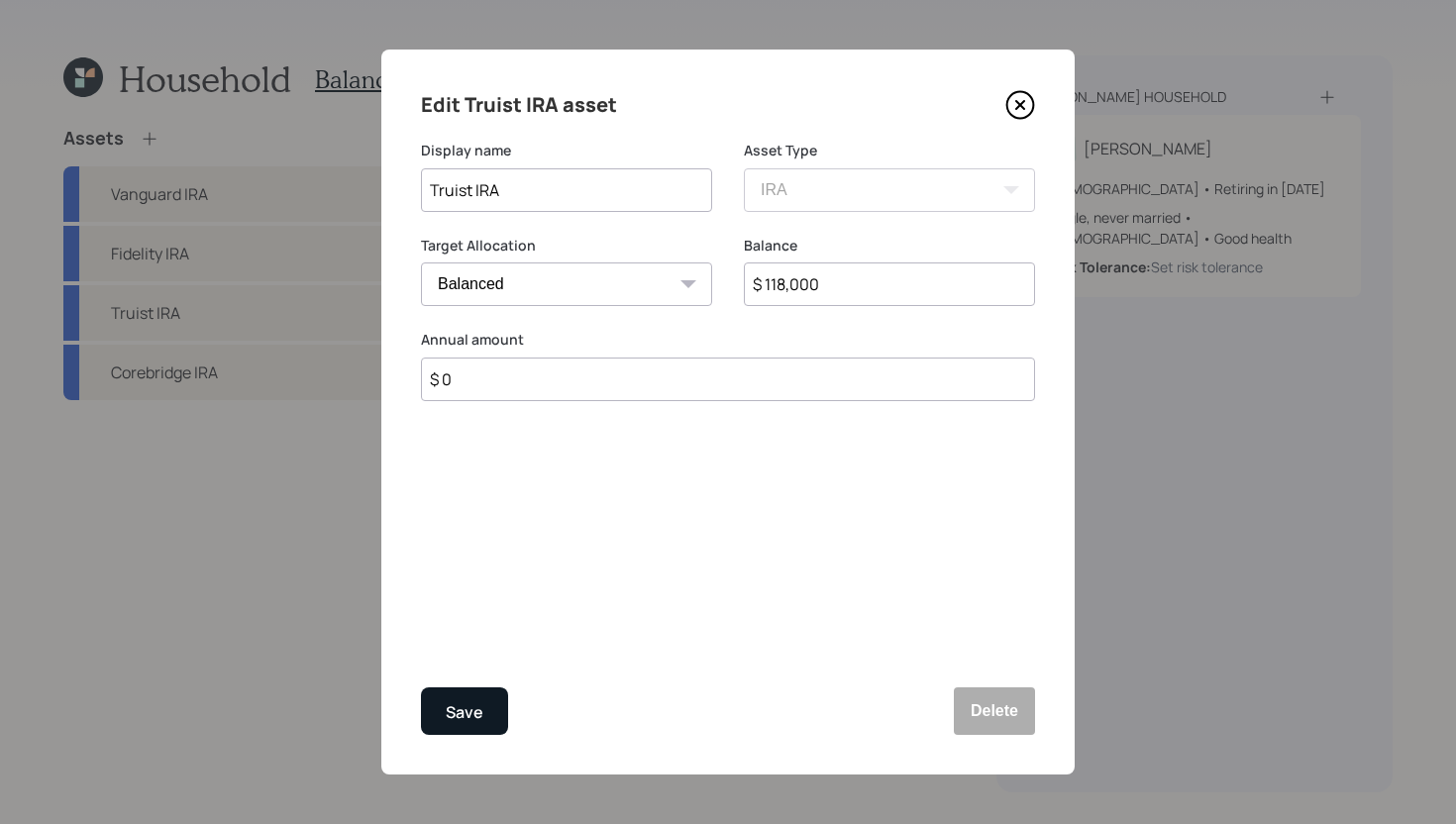type on "$ 118,000" 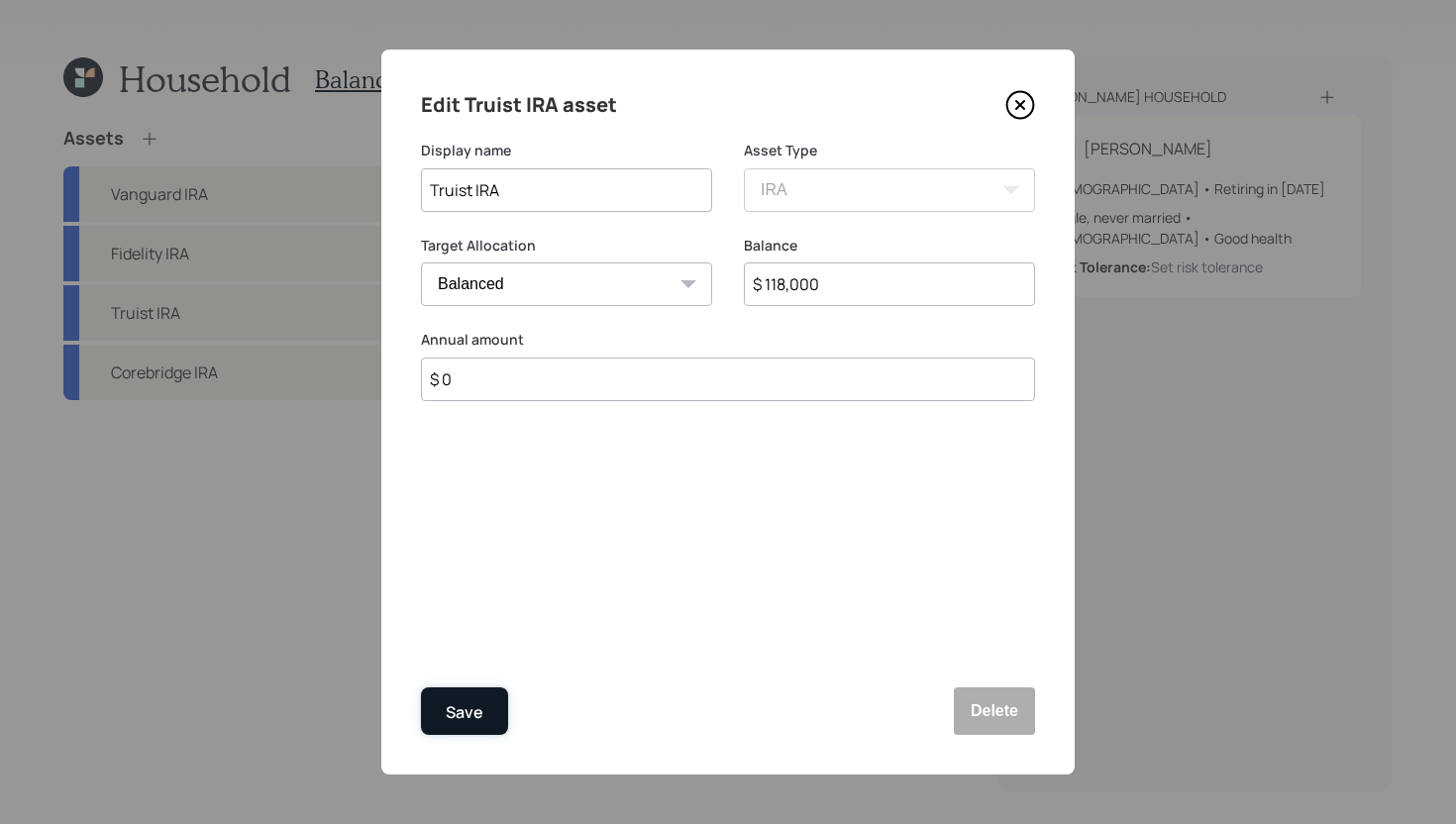 click on "Save" at bounding box center [465, 711] 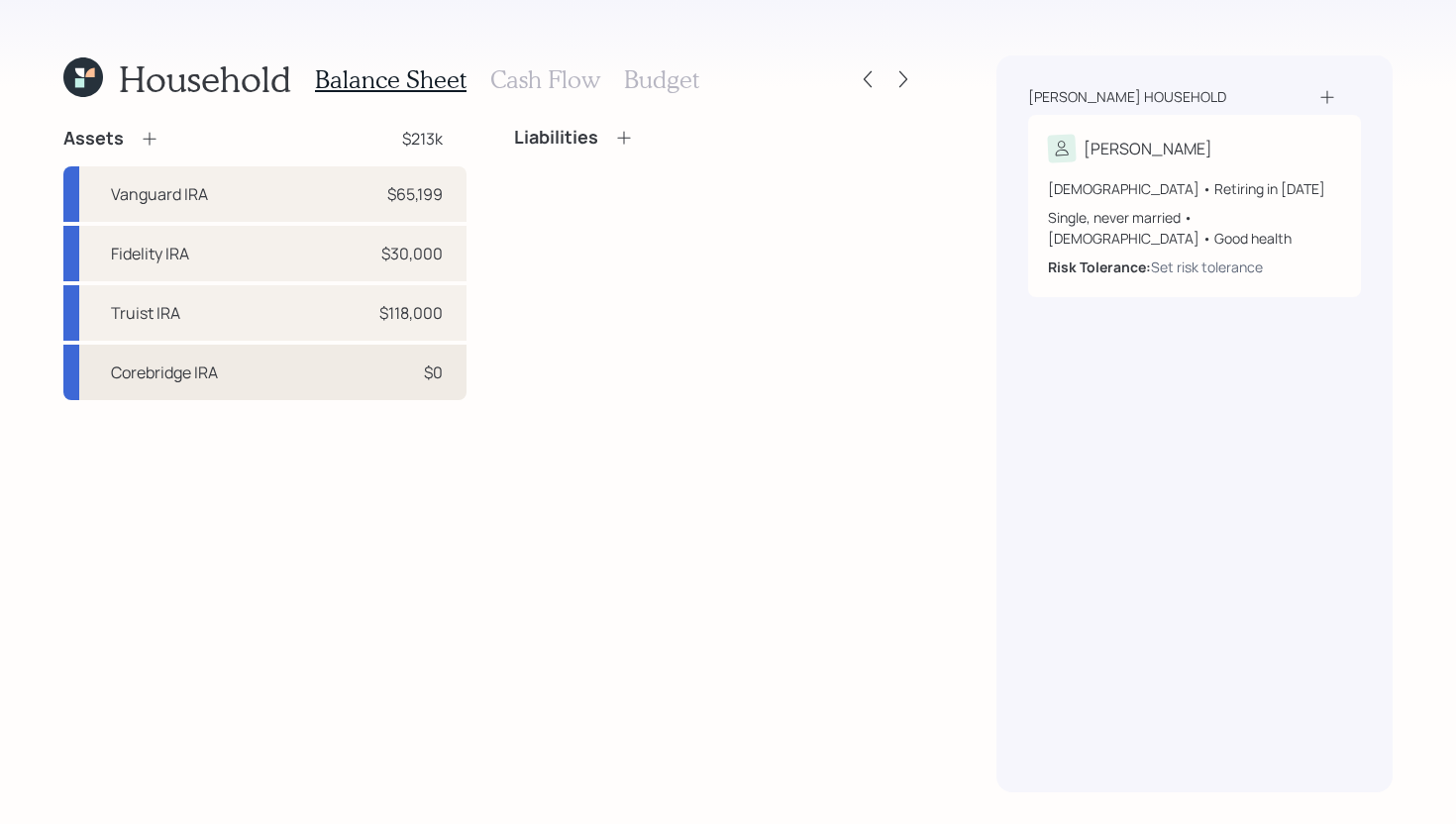 click on "Corebridge IRA $0" at bounding box center [264, 372] 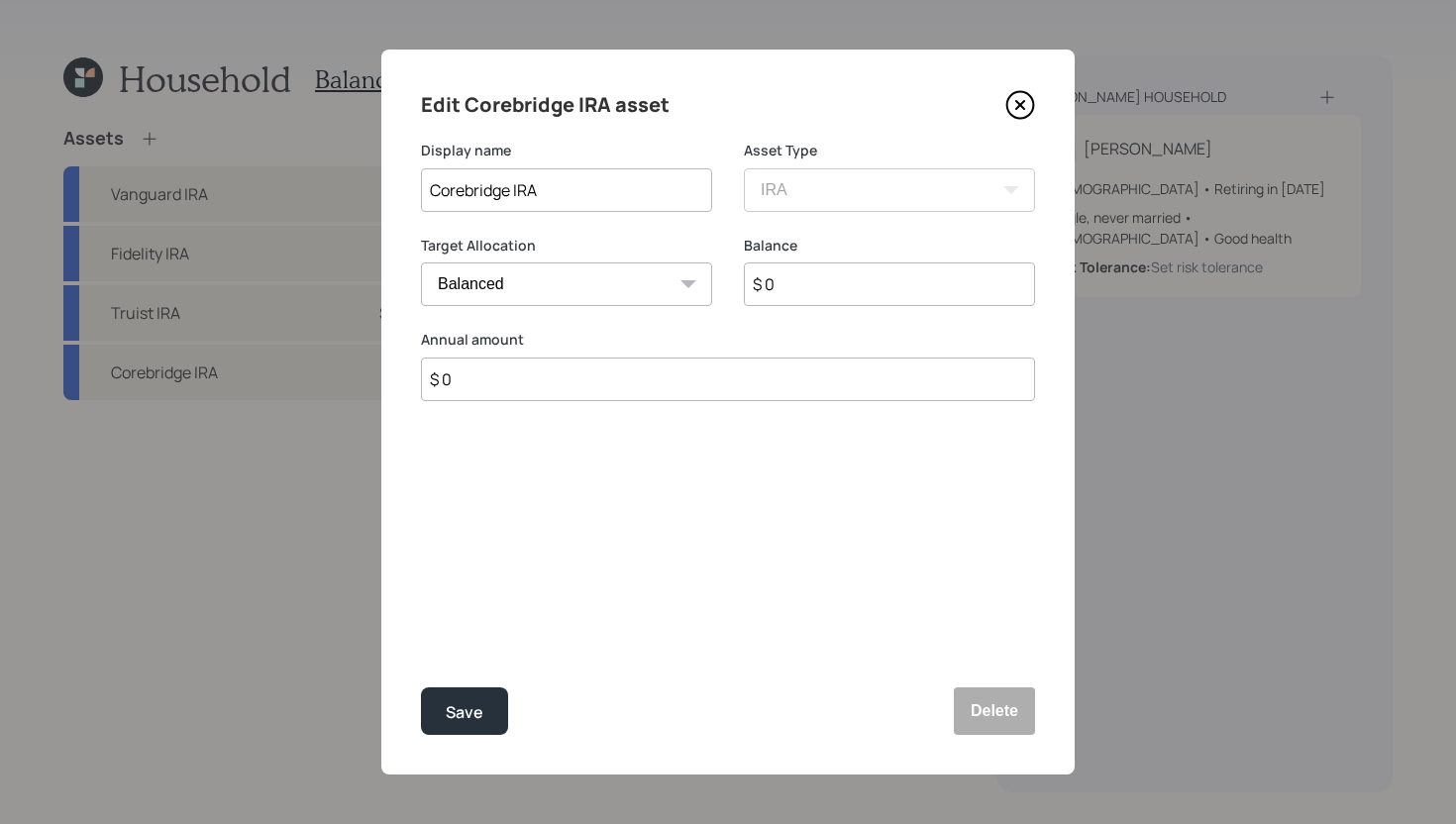 click on "Balance $ 0" at bounding box center [889, 271] 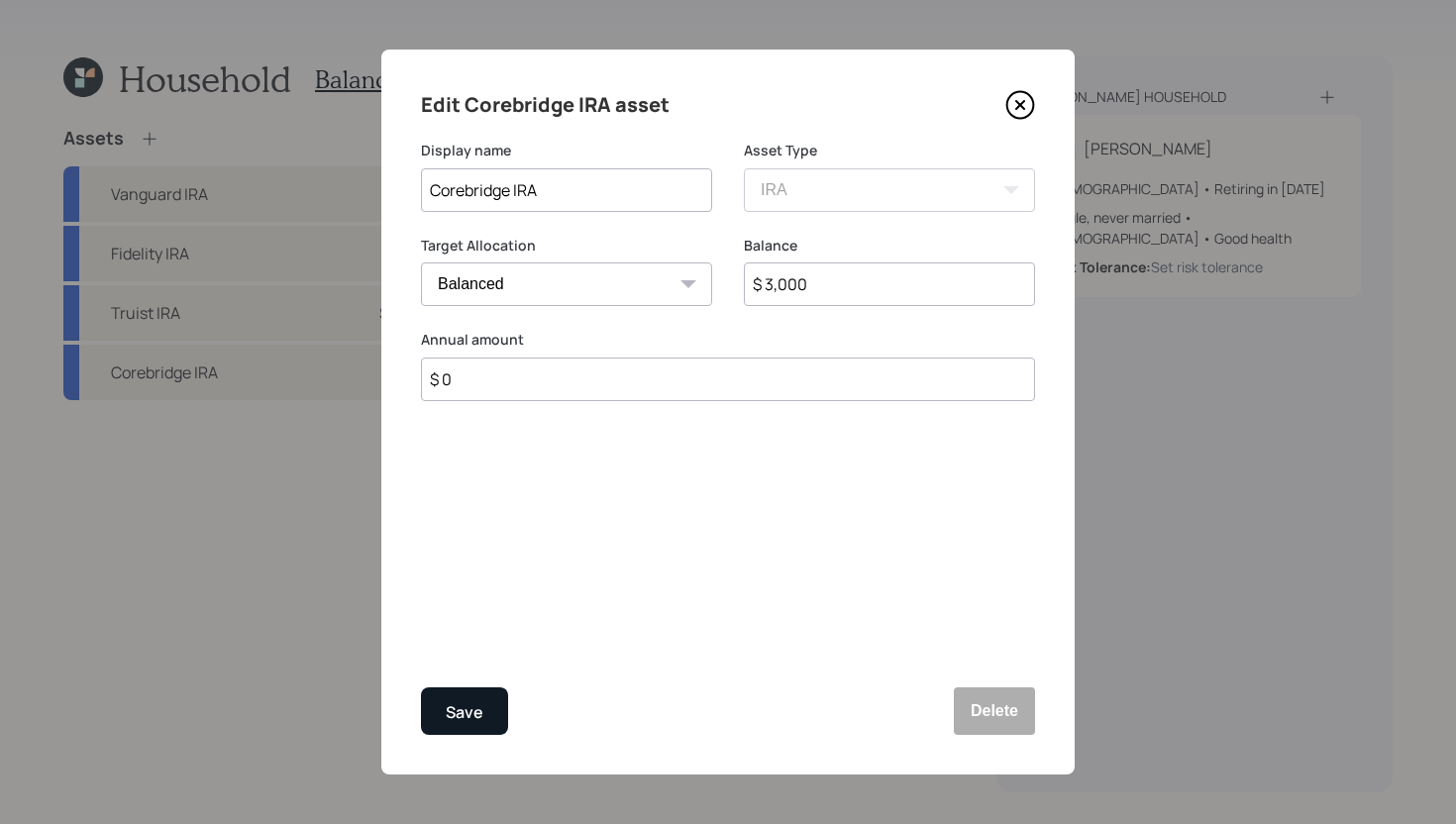 type on "$ 3,000" 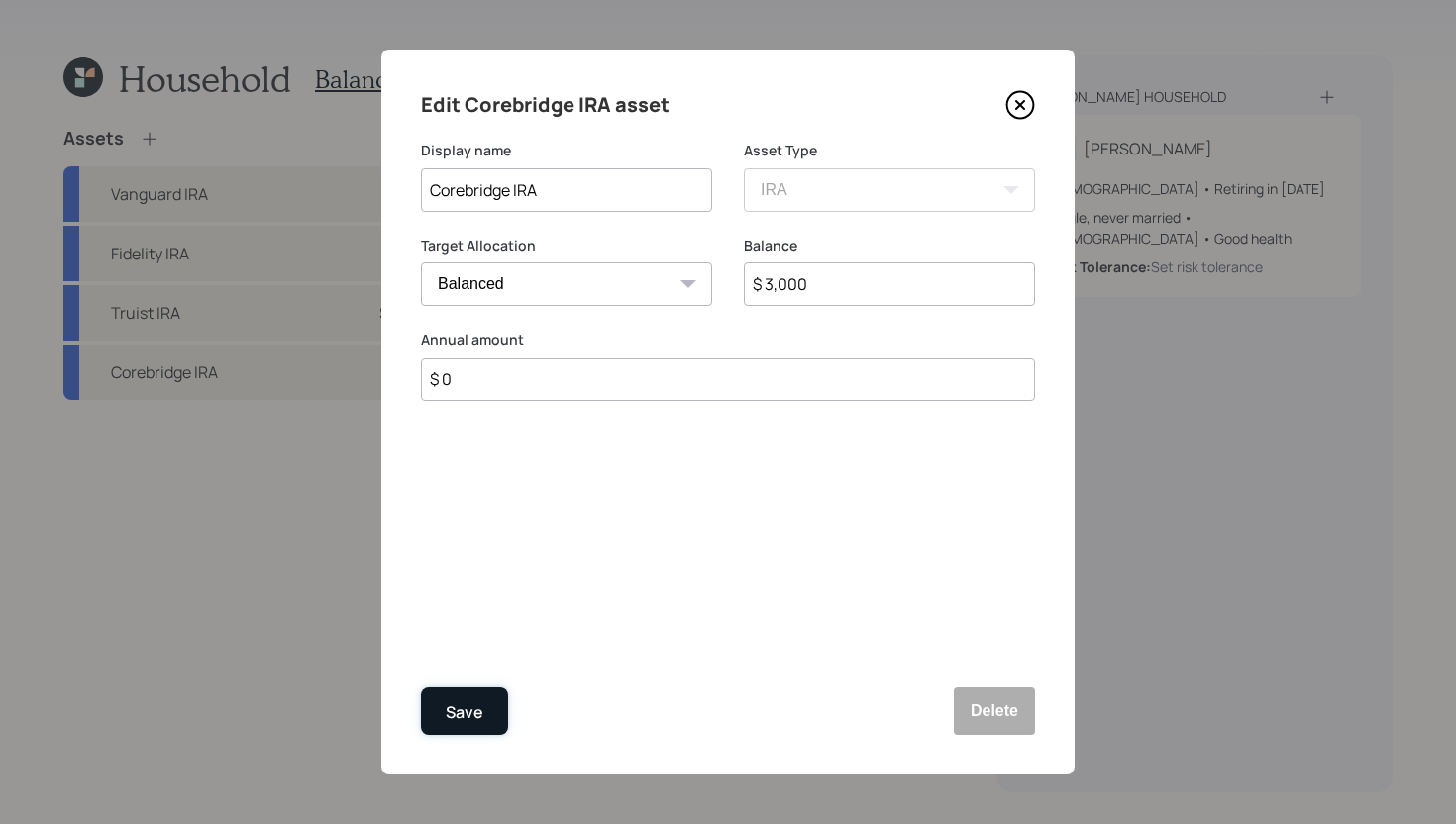 click on "Save" at bounding box center (465, 712) 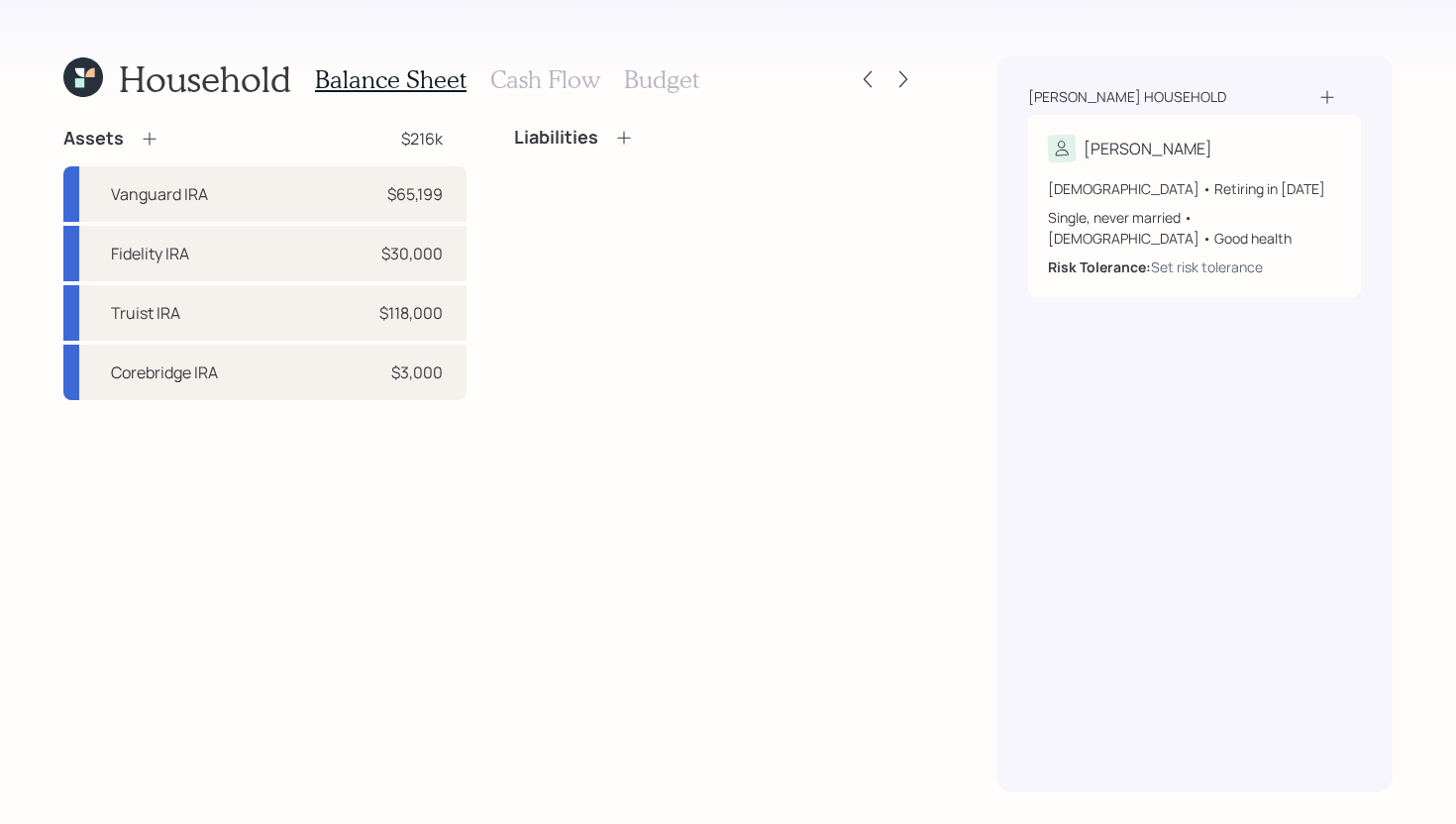 click 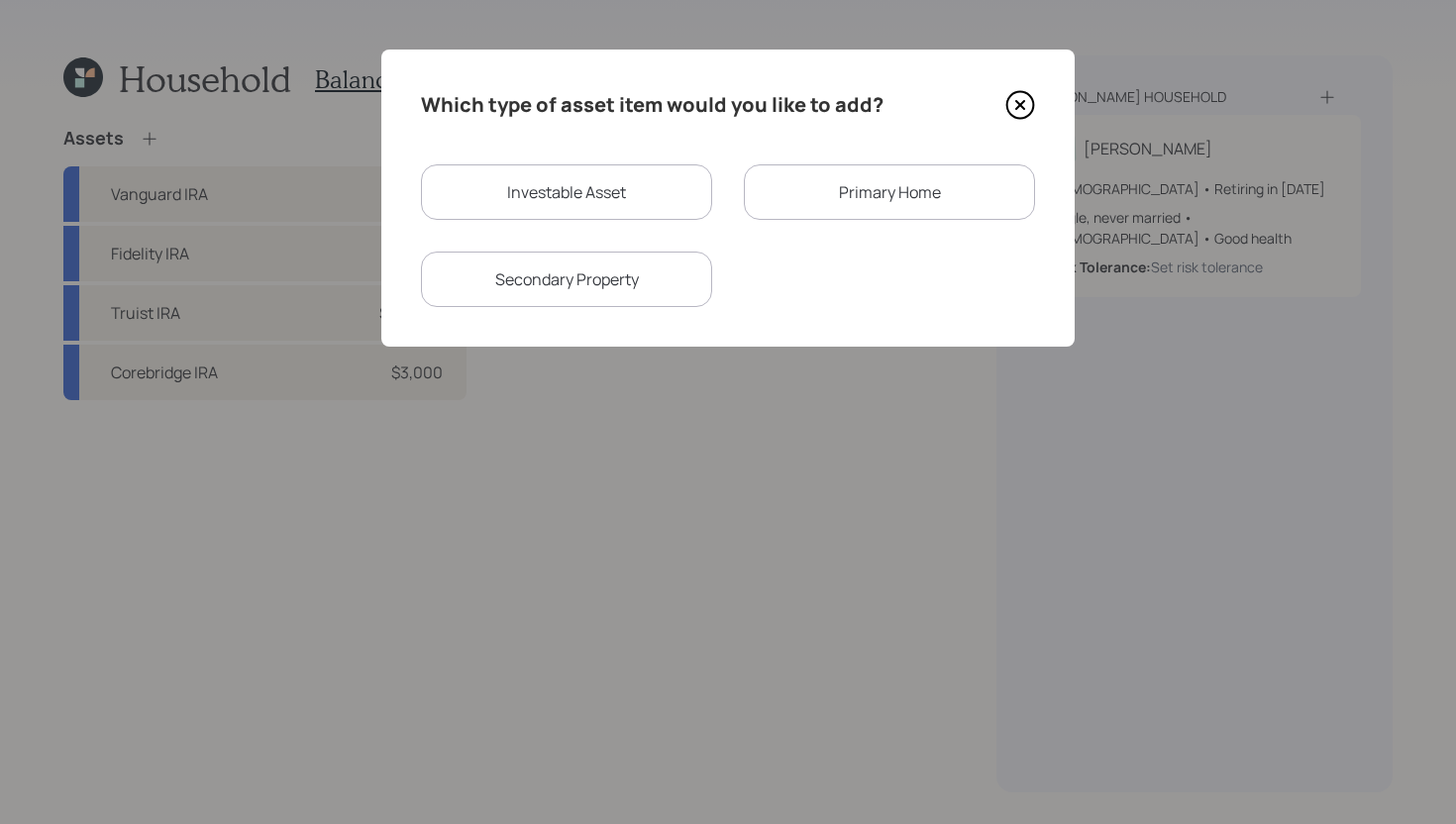 click on "Investable Asset" at bounding box center [567, 192] 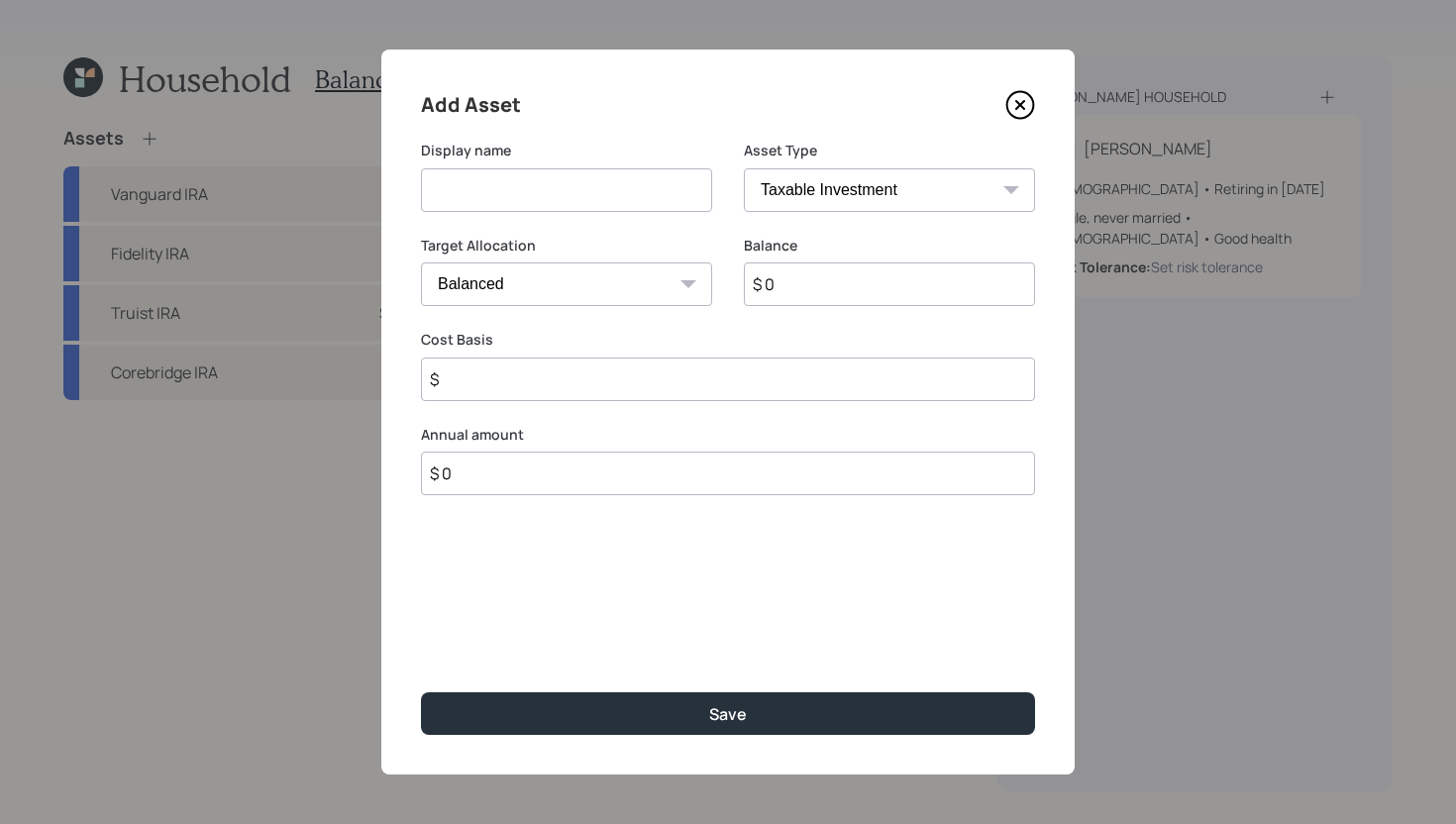 click at bounding box center (567, 190) 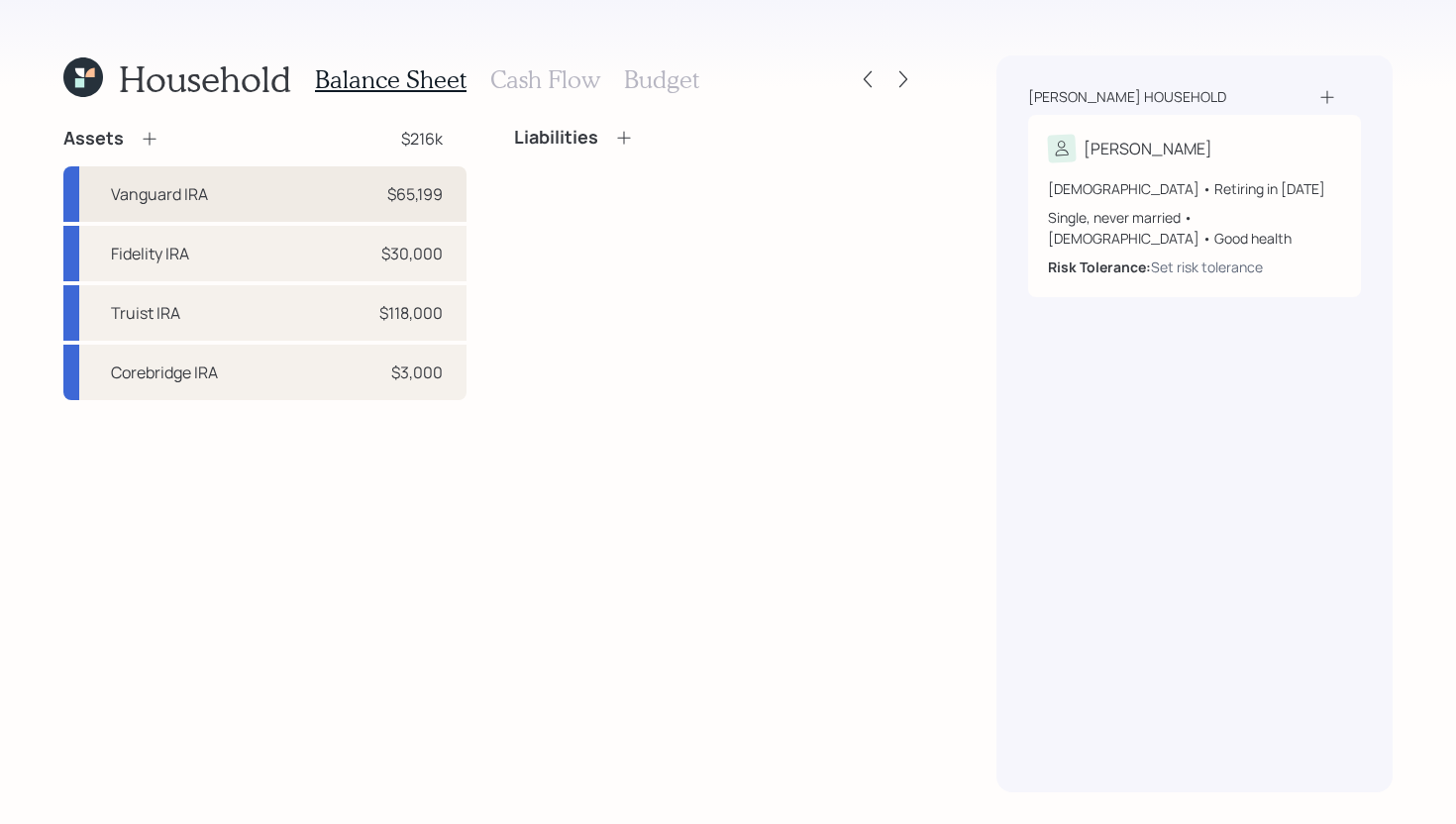 click on "Vanguard IRA $65,199" at bounding box center [264, 194] 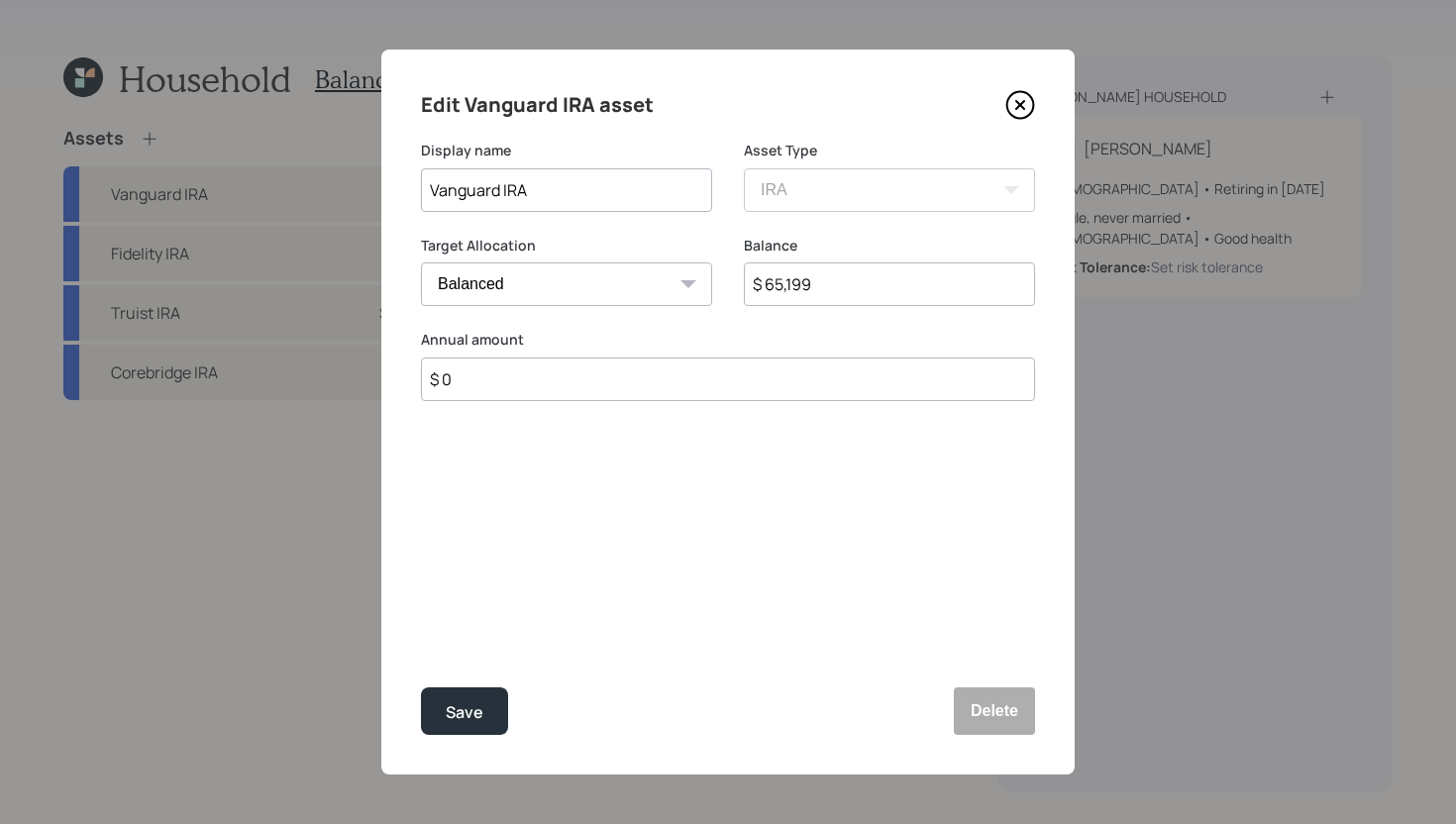 click 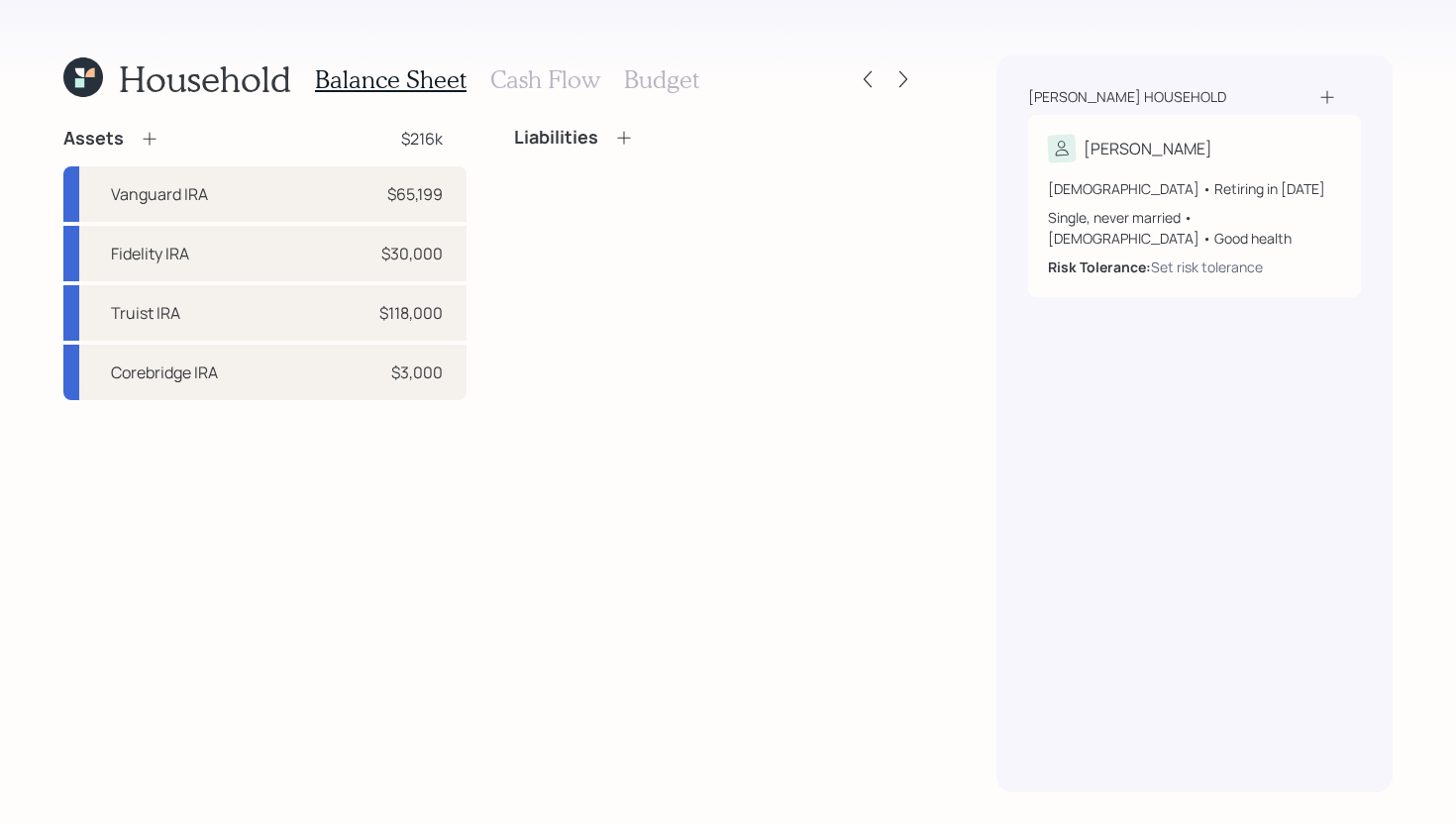 click 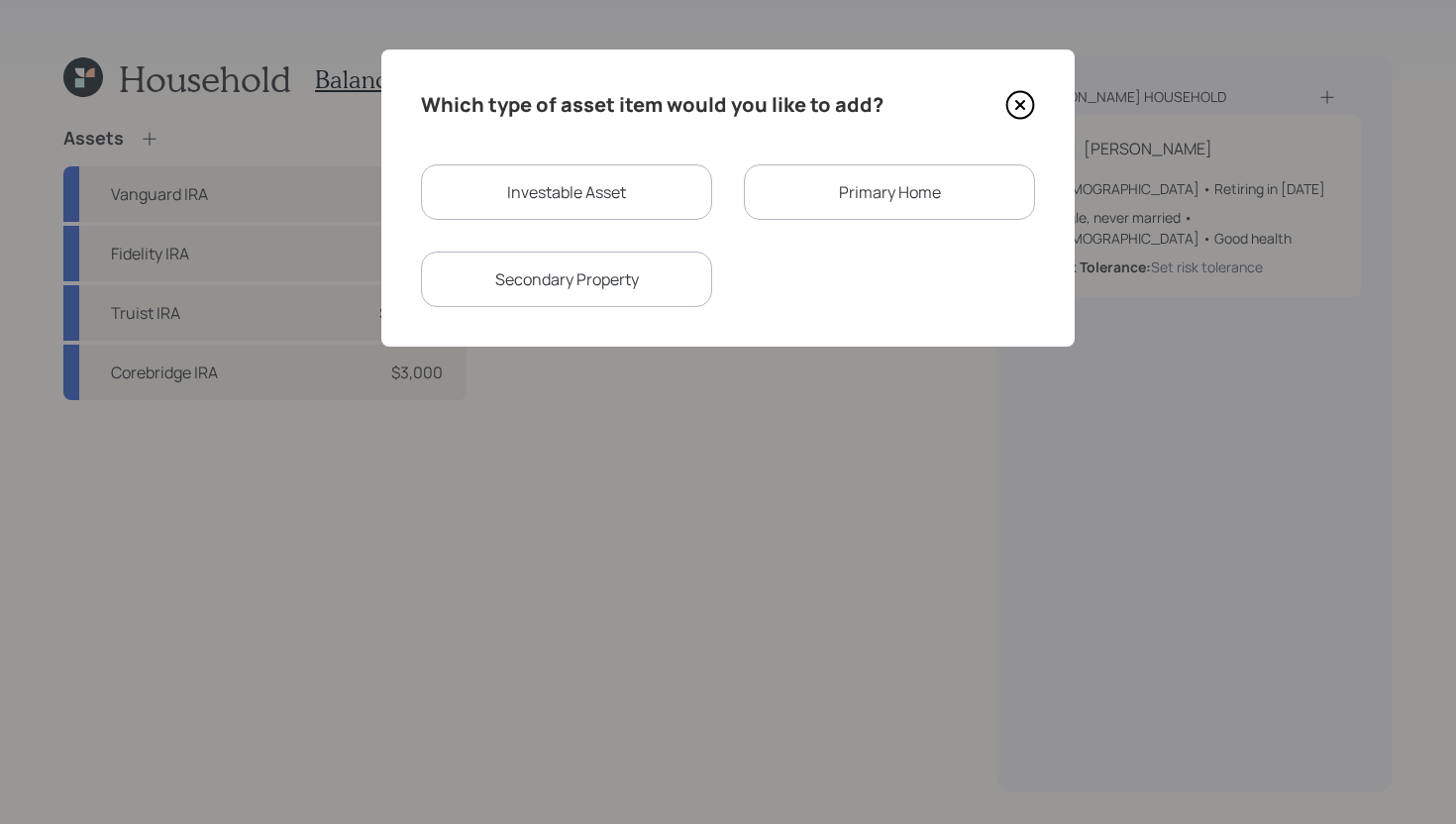 click on "Investable Asset" at bounding box center [567, 192] 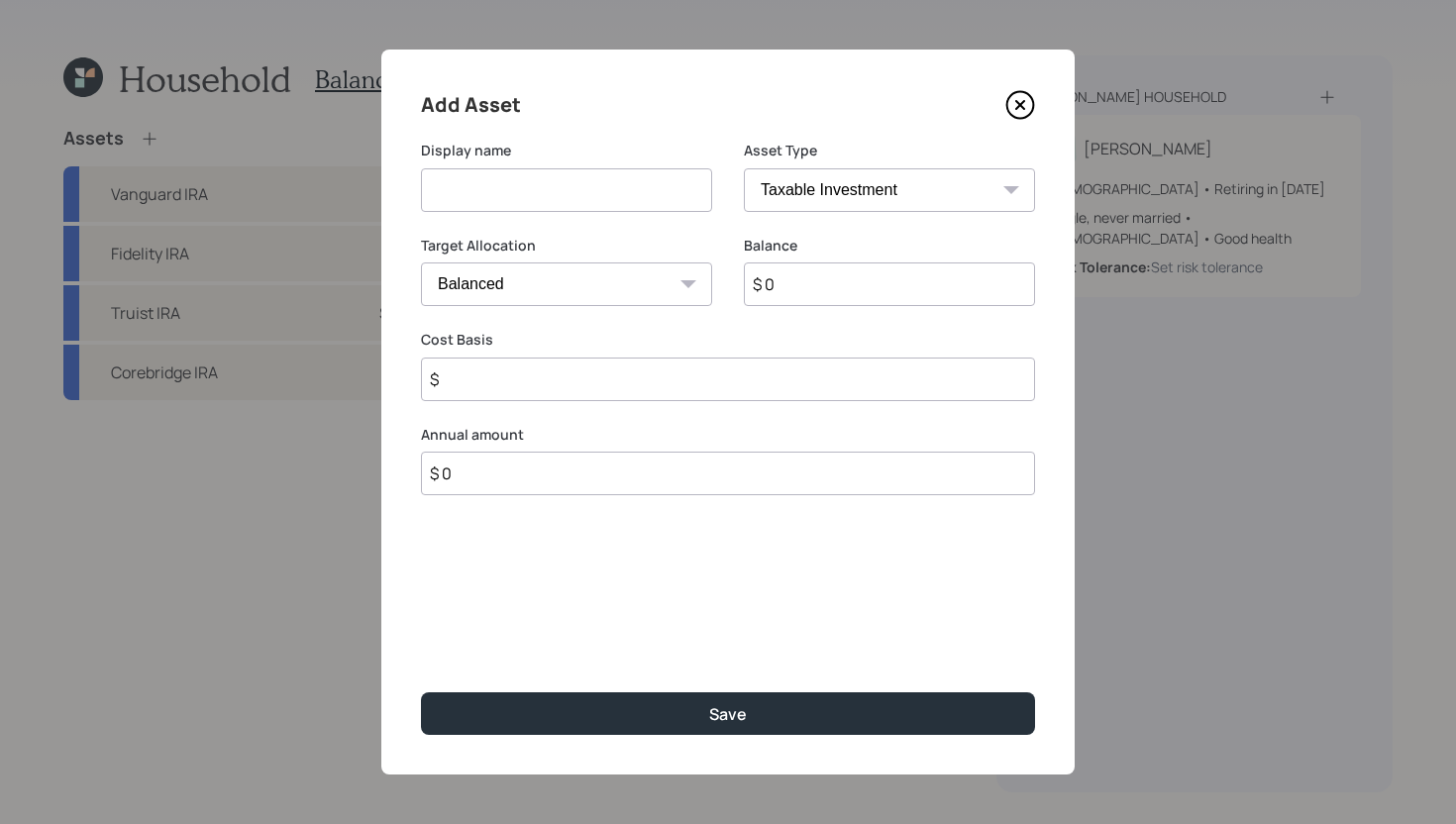 click at bounding box center (567, 190) 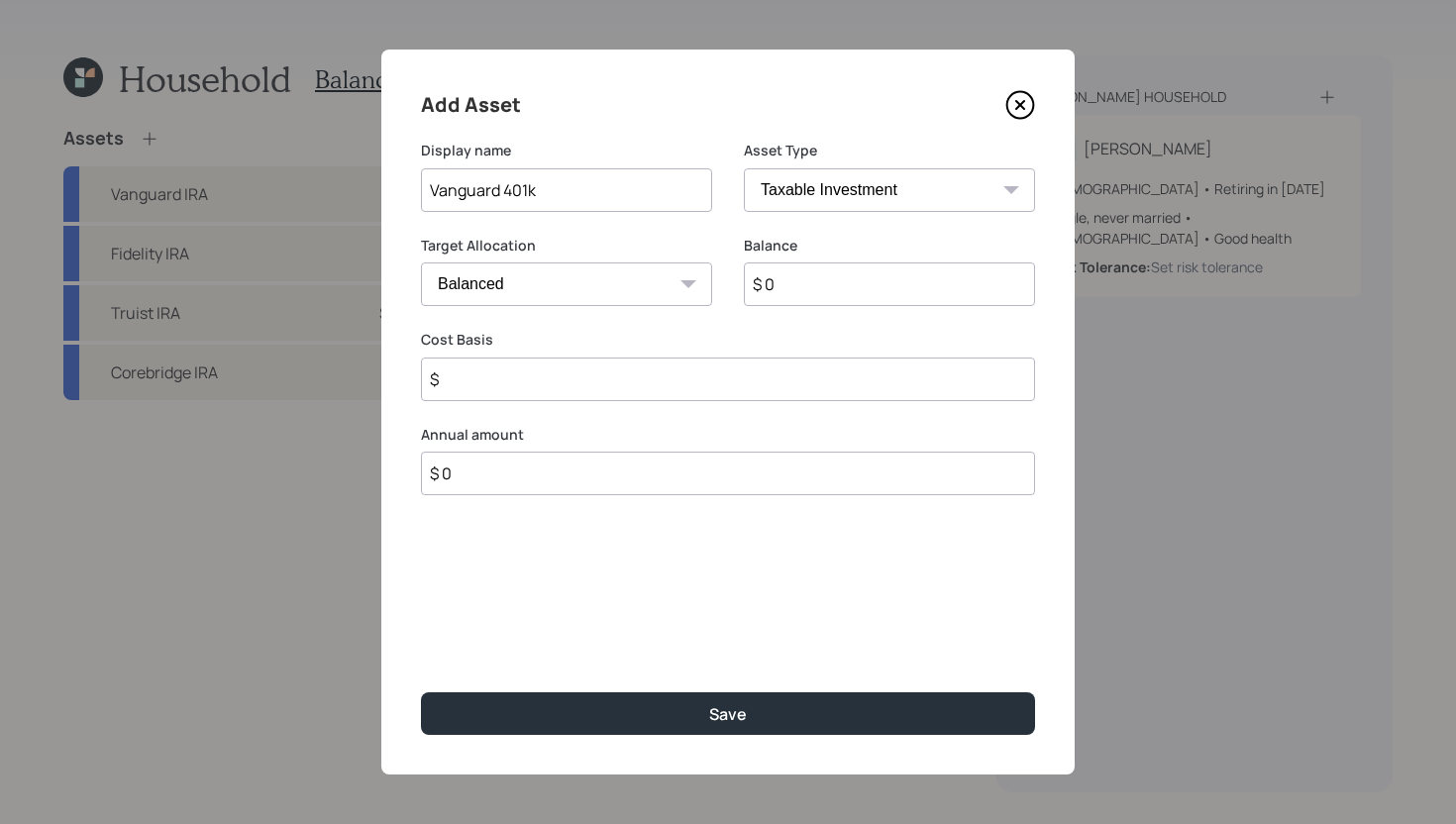 type on "Vanguard 401k" 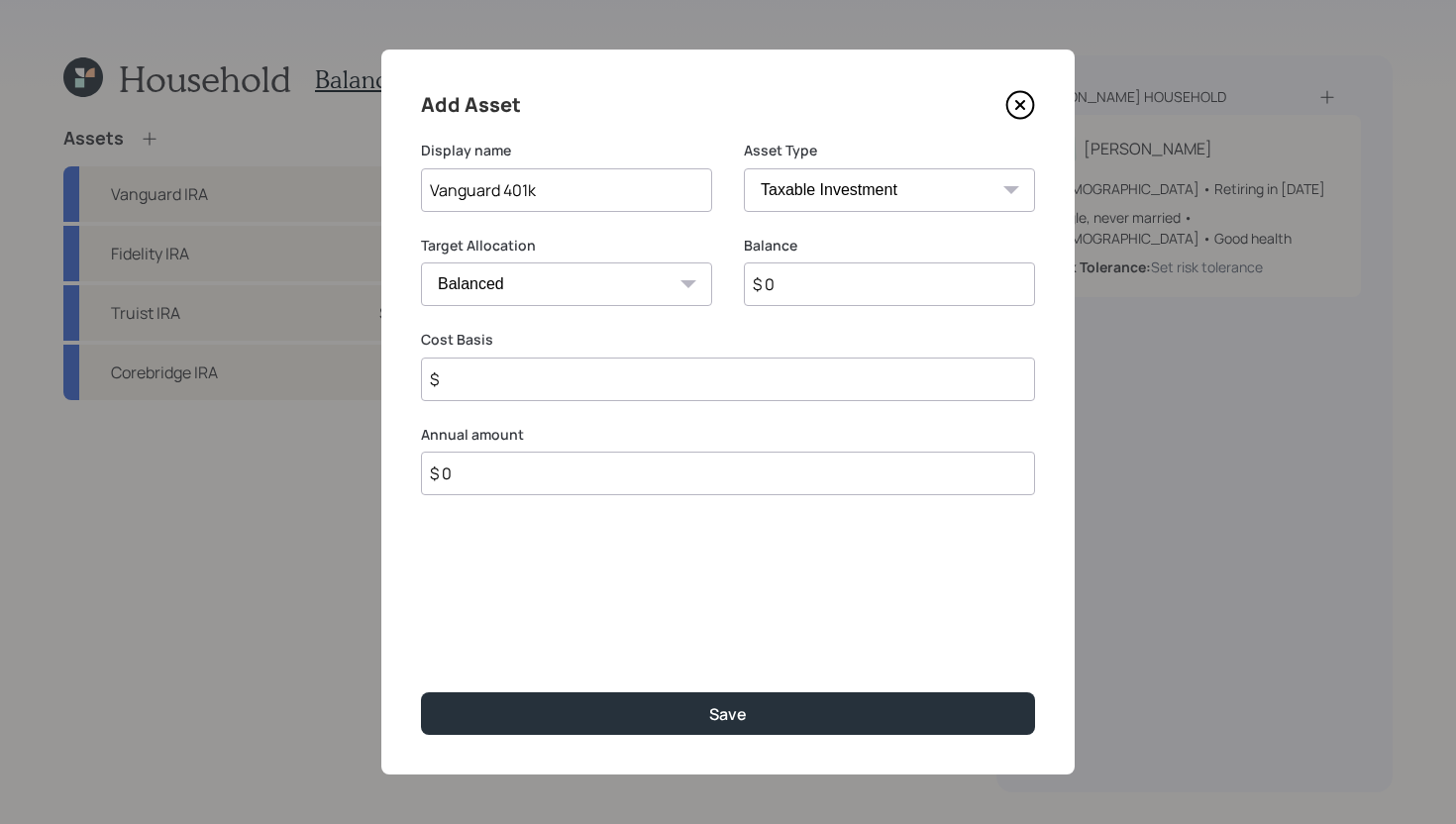 click on "SEP IRA IRA Roth IRA 401(k) Roth 401(k) 403(b) Roth 403(b) 457(b) Roth 457(b) Health Savings Account 529 Taxable Investment Checking / Savings Emergency Fund" at bounding box center [889, 190] 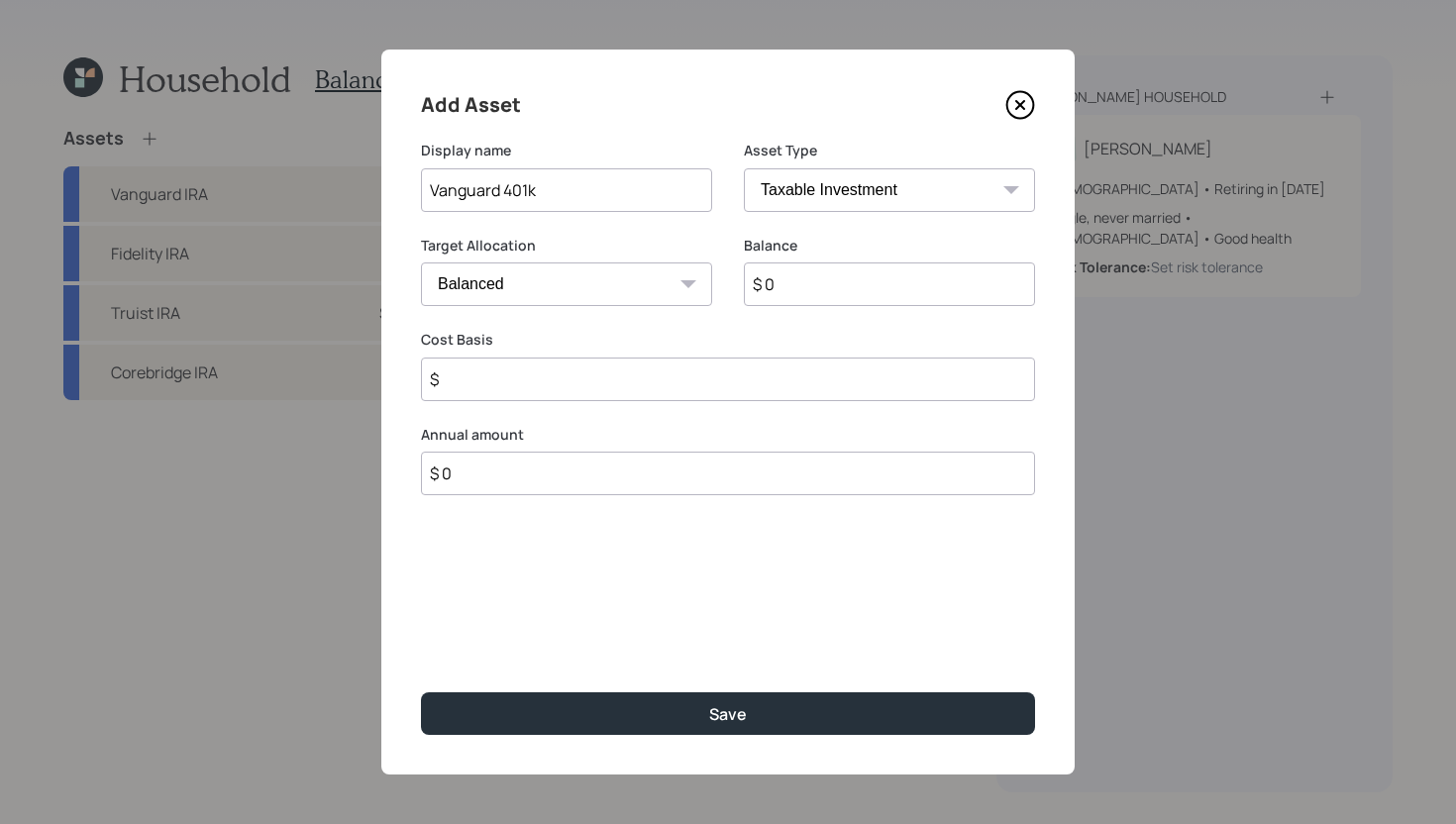 select on "company_sponsored" 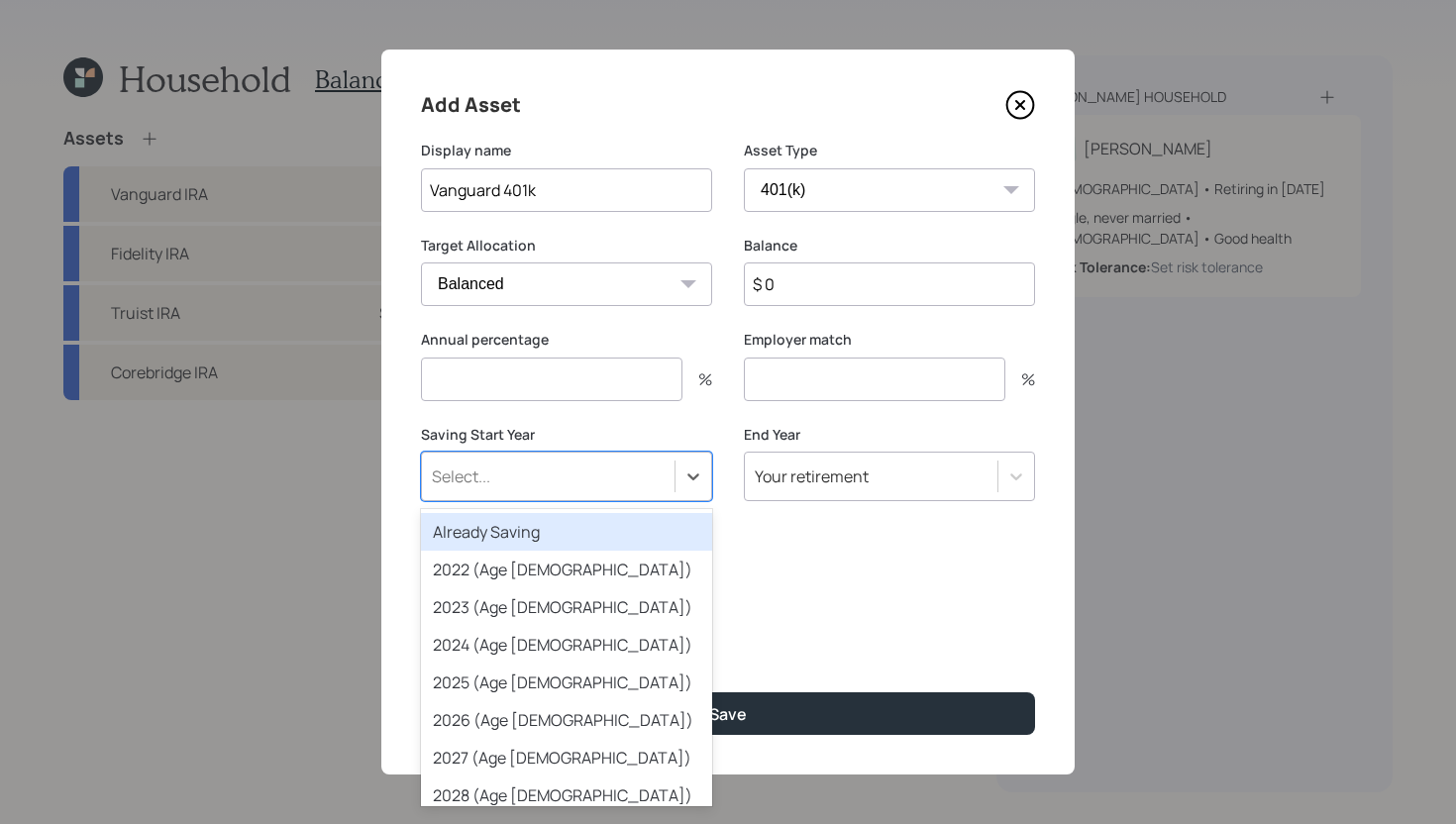 click on "Select..." at bounding box center [548, 476] 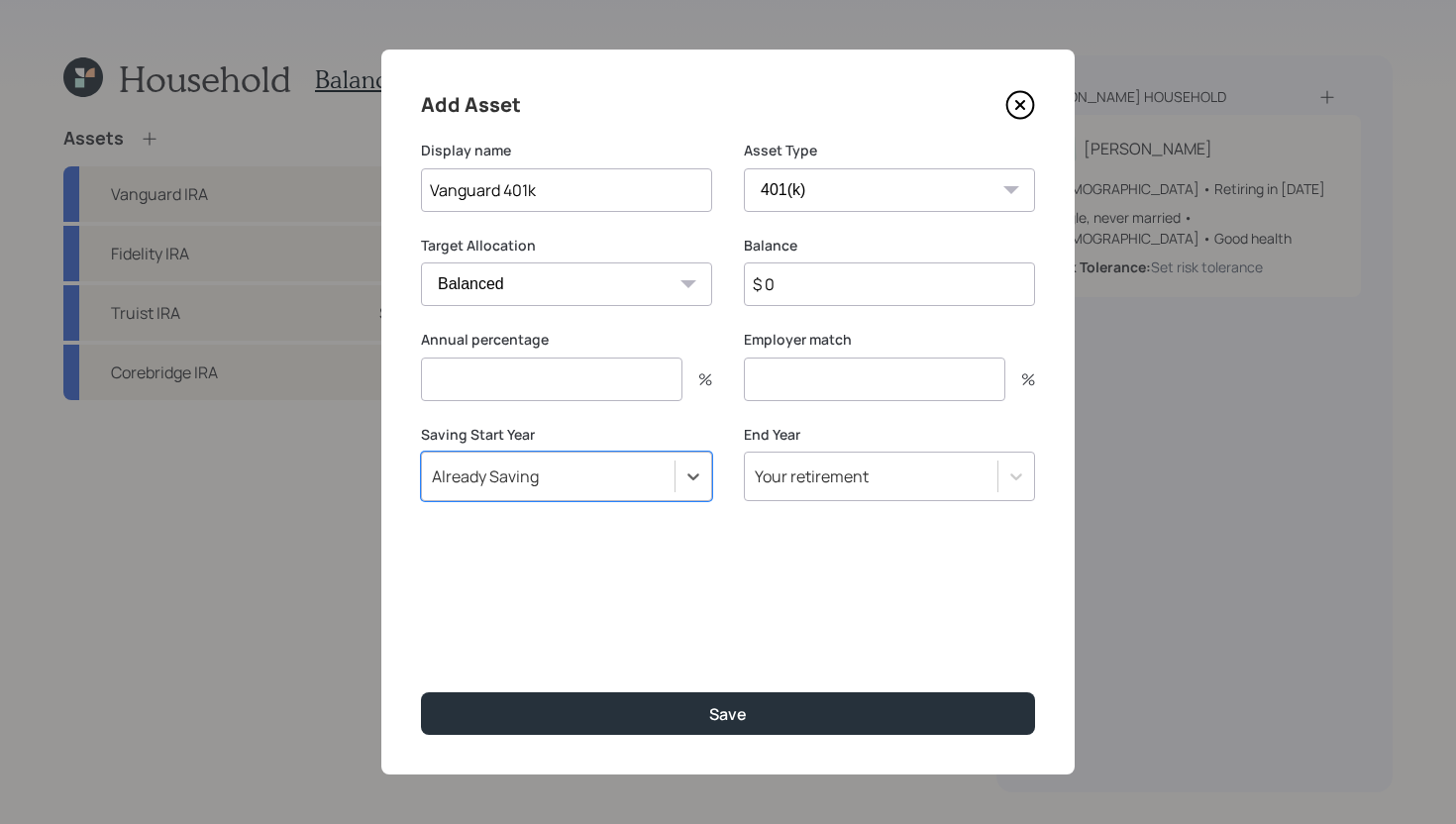click at bounding box center (552, 379) 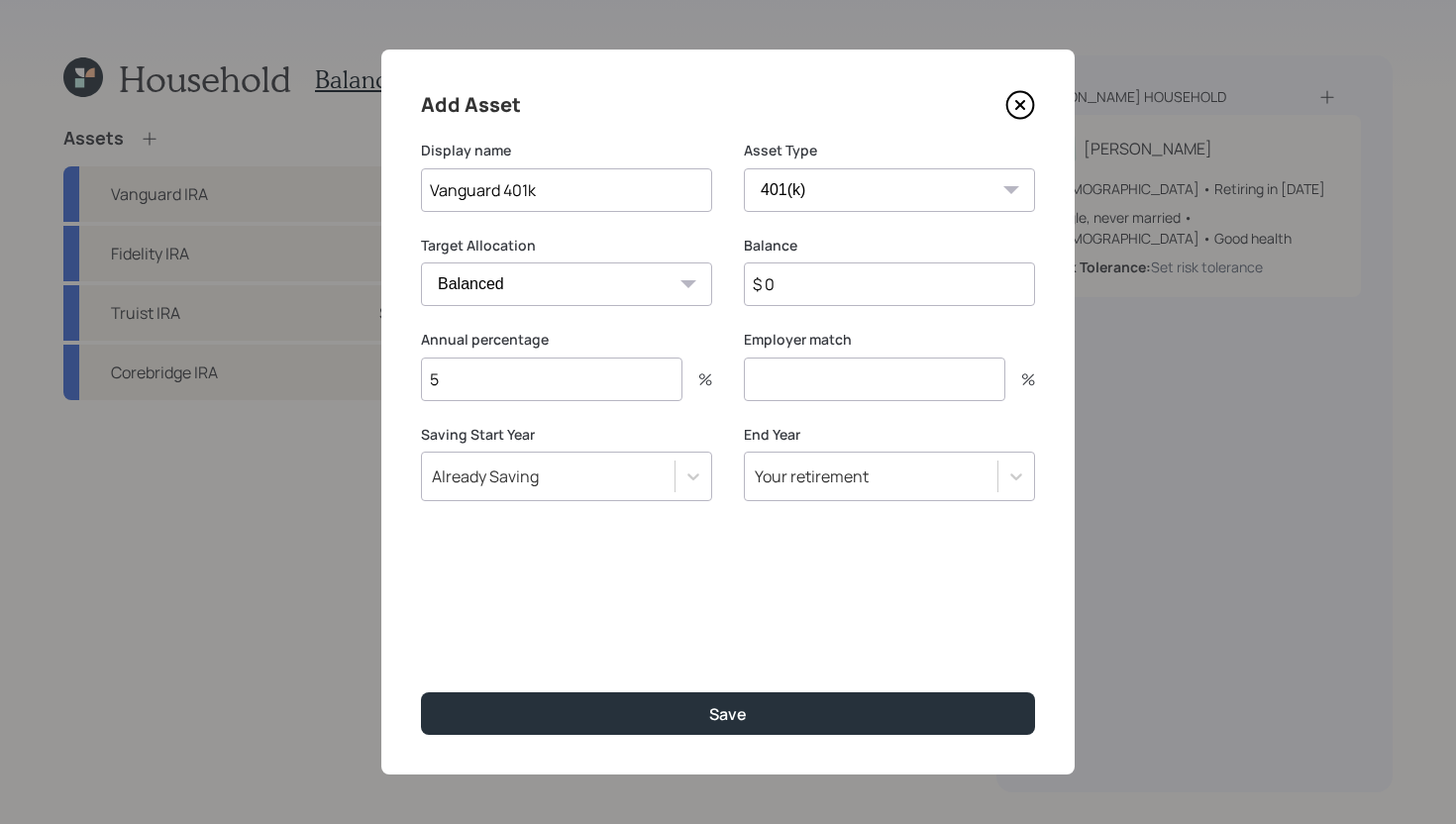 type on "5" 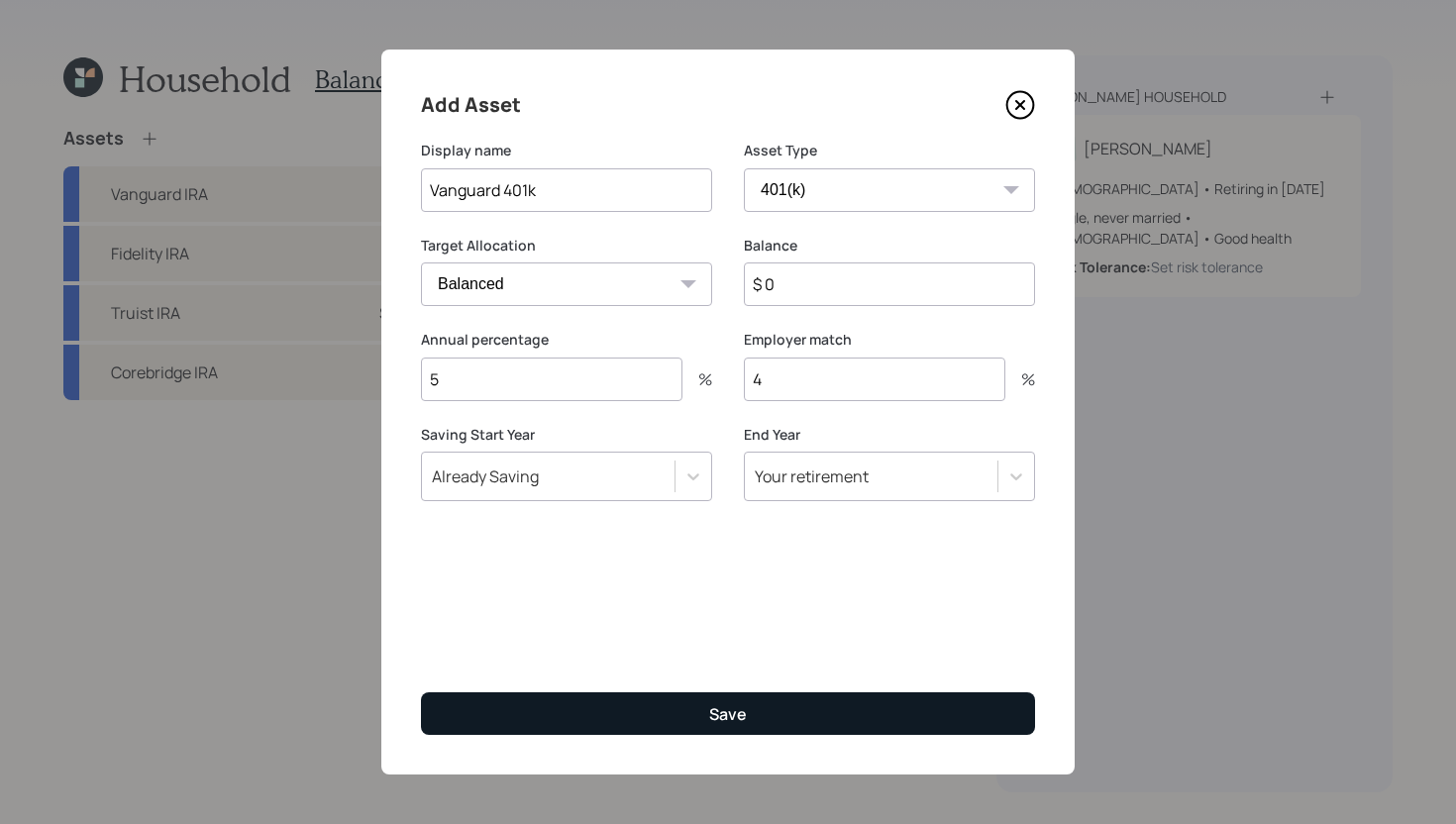 type on "4" 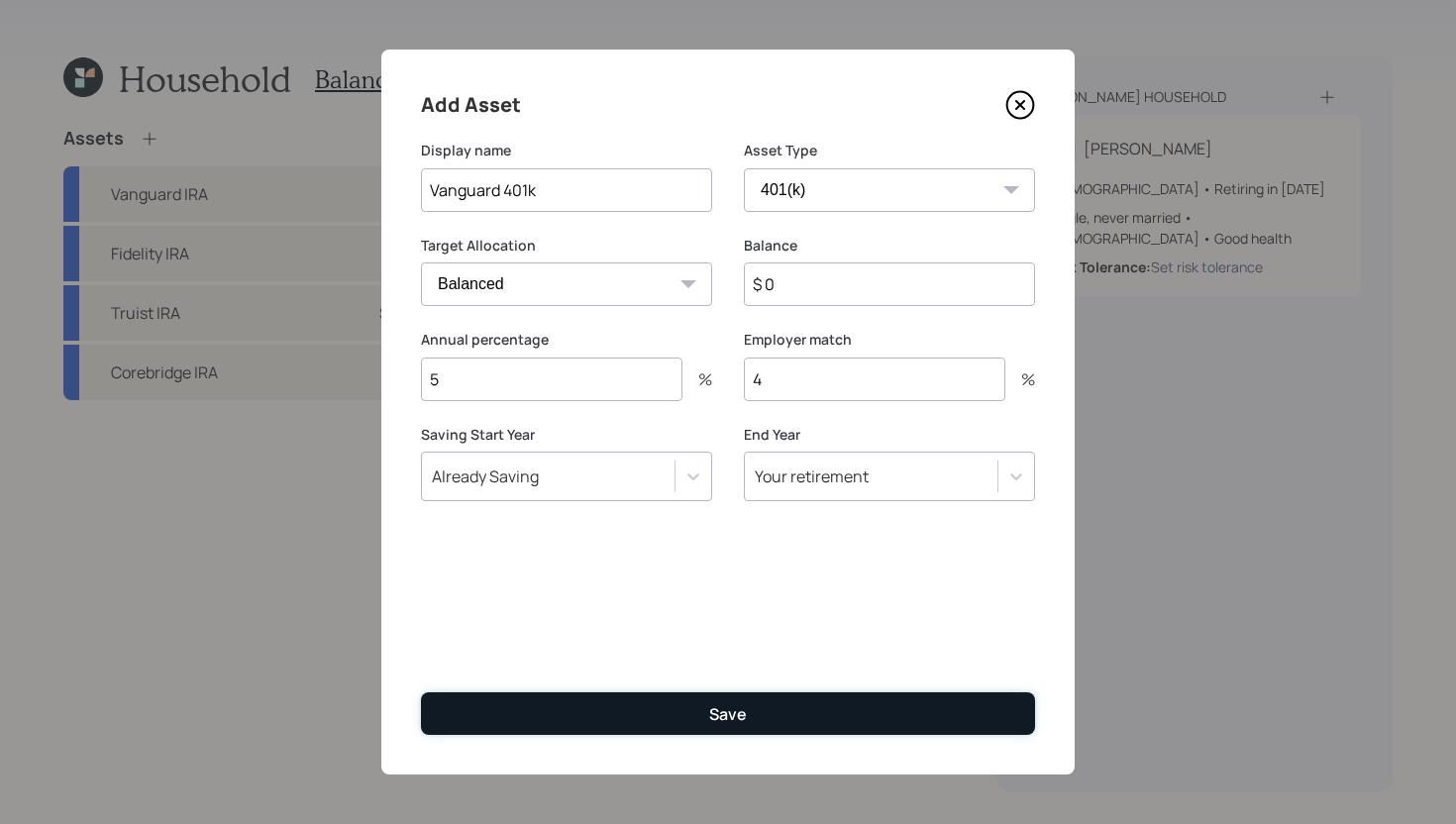 click on "Save" at bounding box center [728, 713] 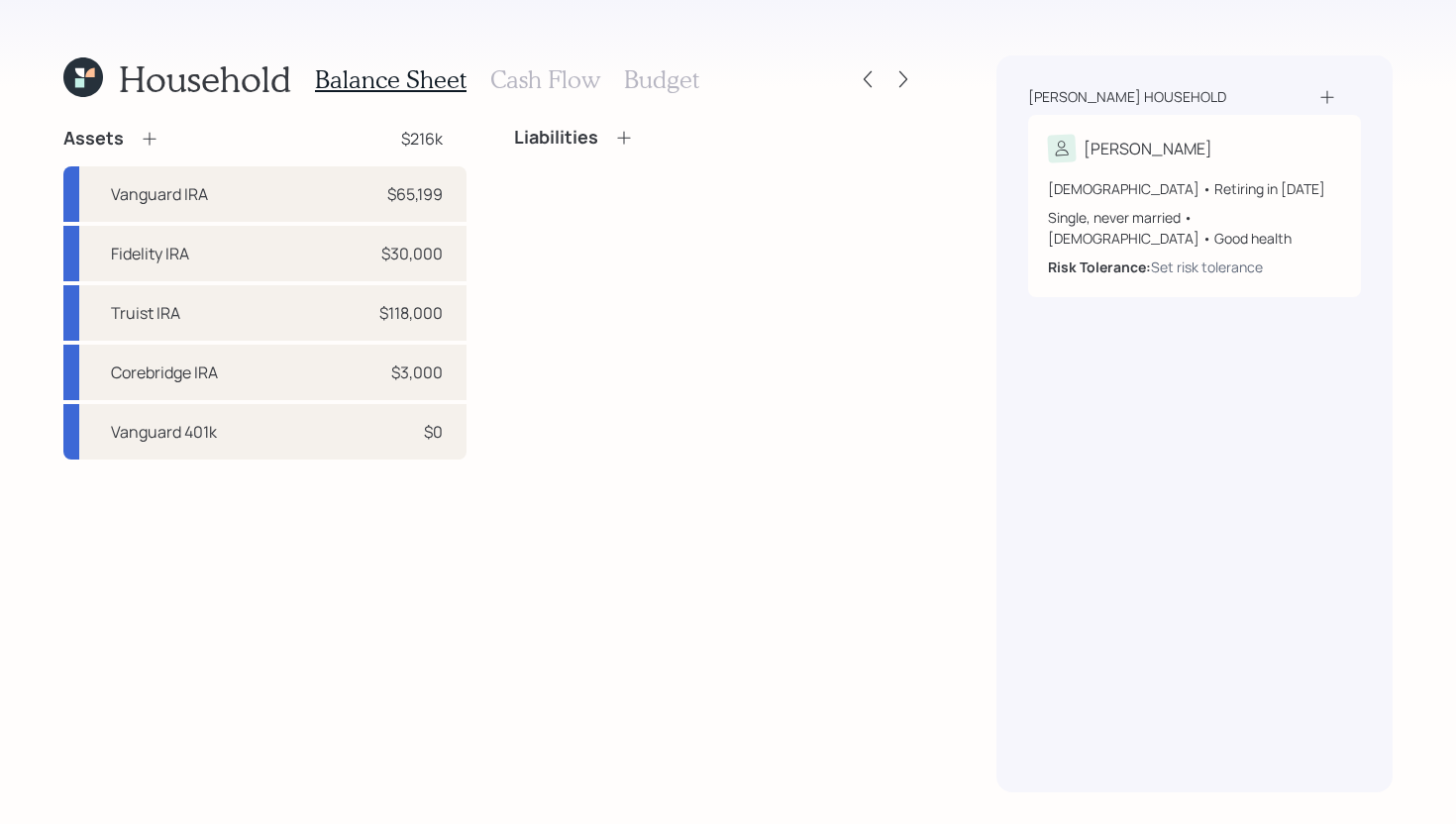 click on "Cash Flow" at bounding box center [545, 79] 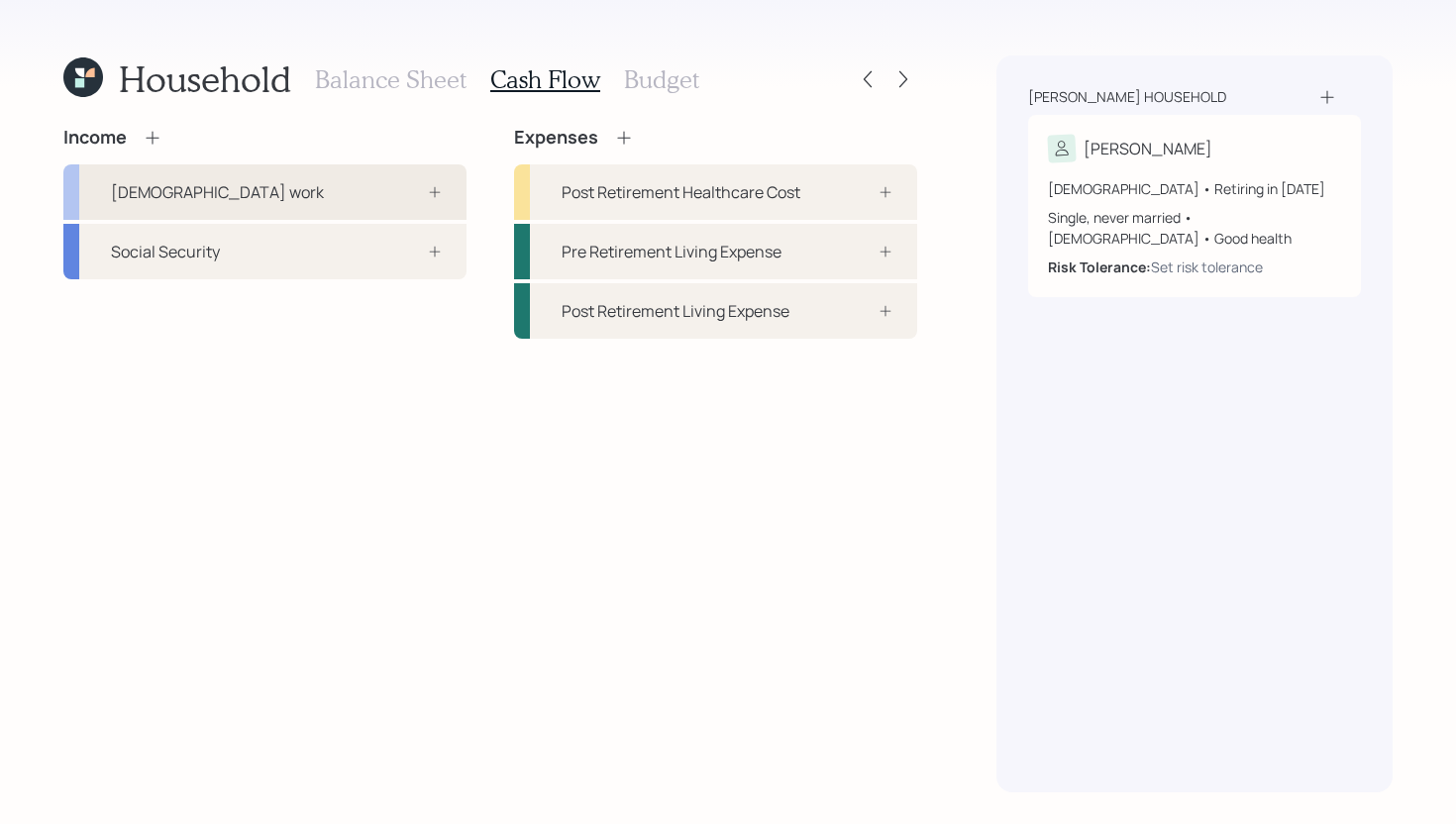 click on "[DEMOGRAPHIC_DATA] work" at bounding box center [264, 192] 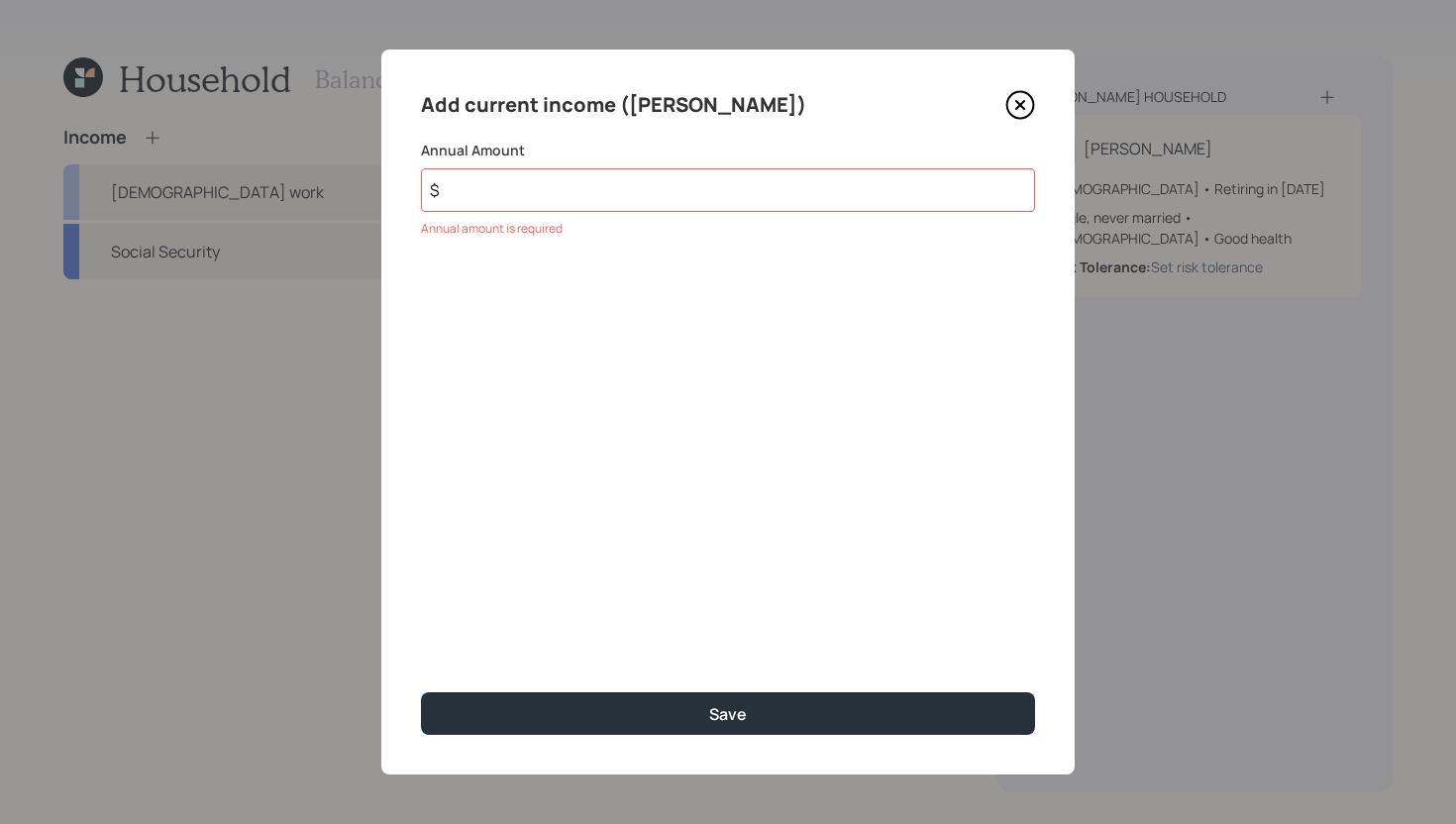 click 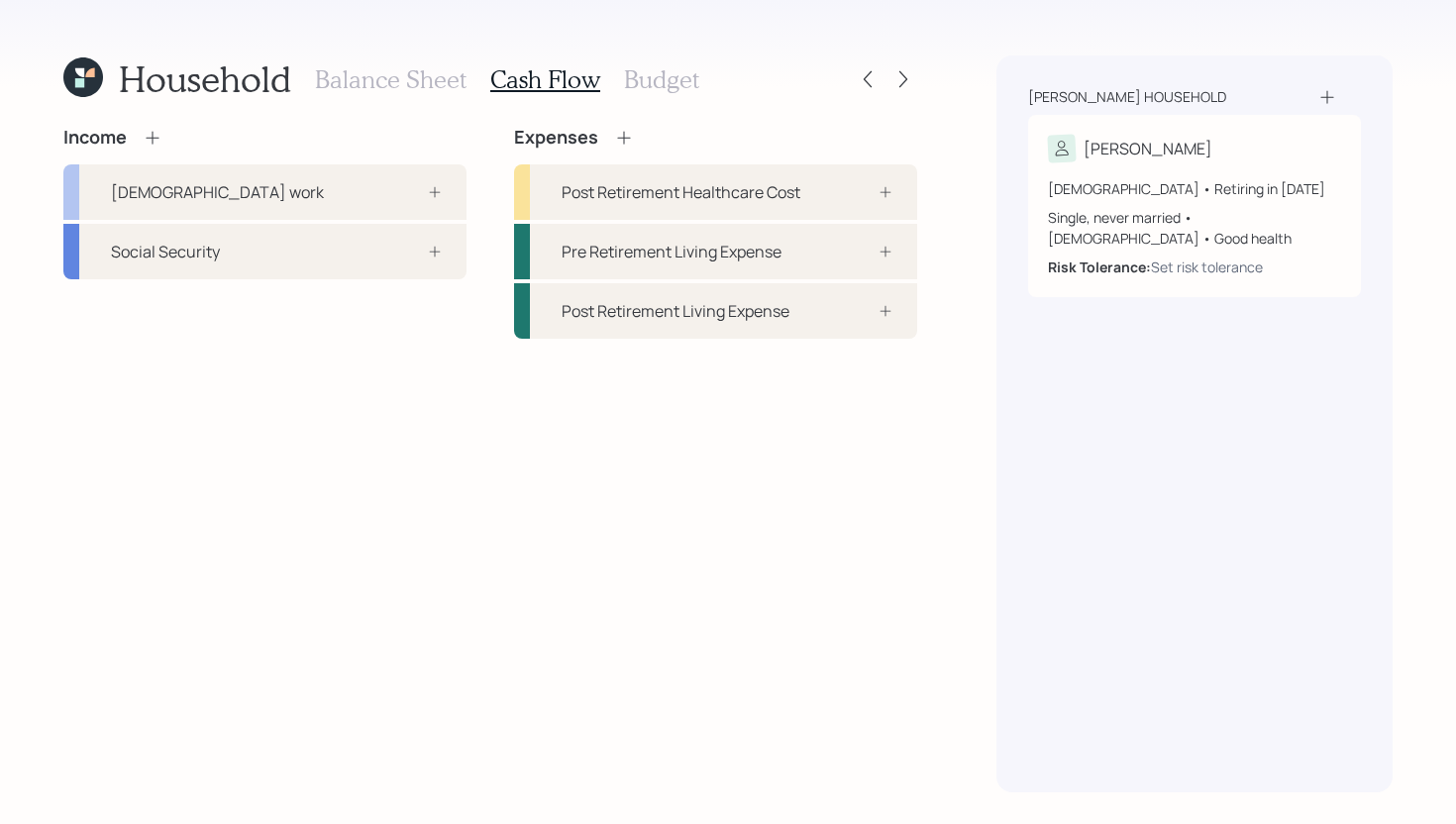 click on "Balance Sheet" at bounding box center (390, 79) 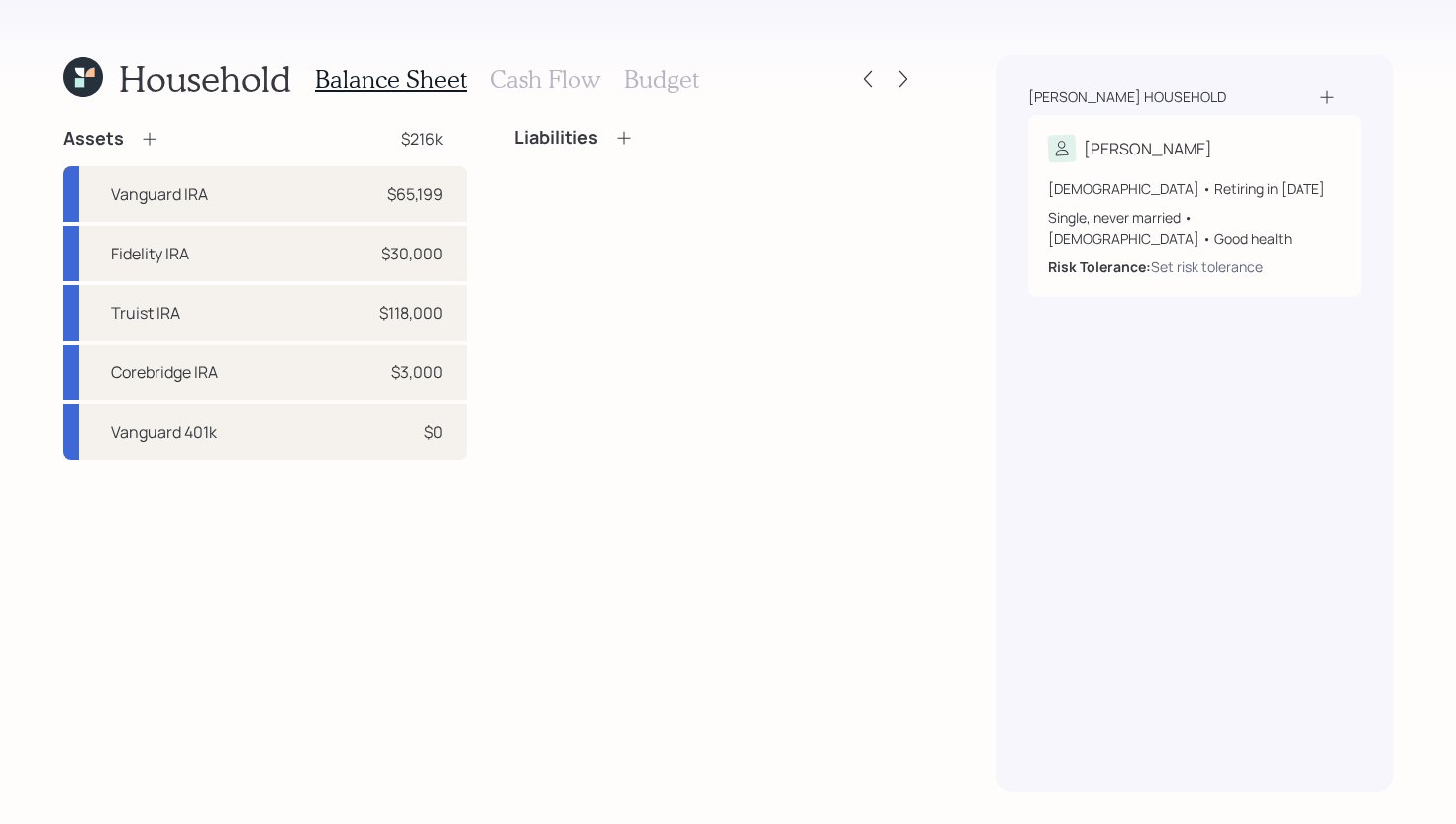 click 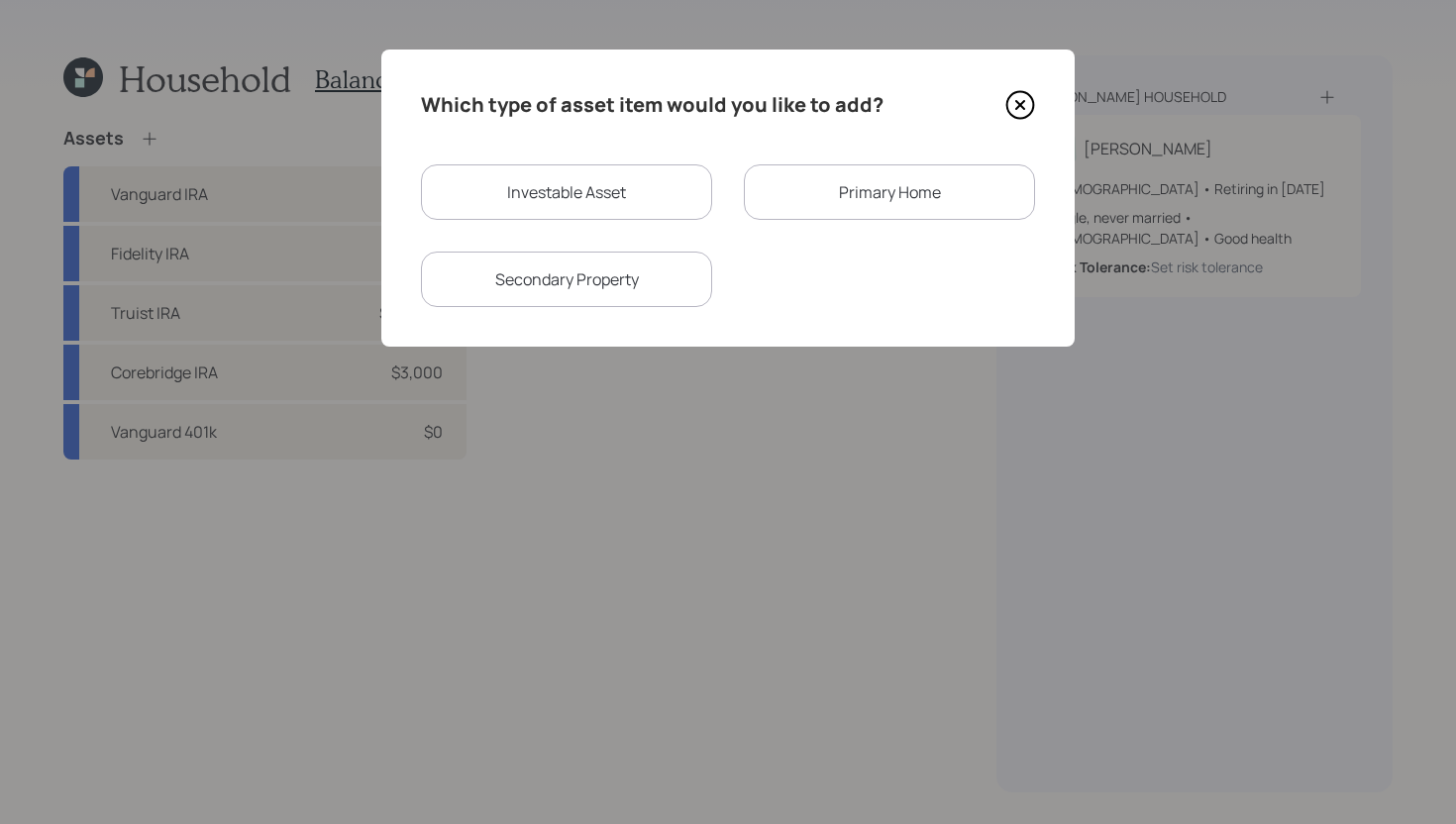 click on "Investable Asset" at bounding box center (567, 192) 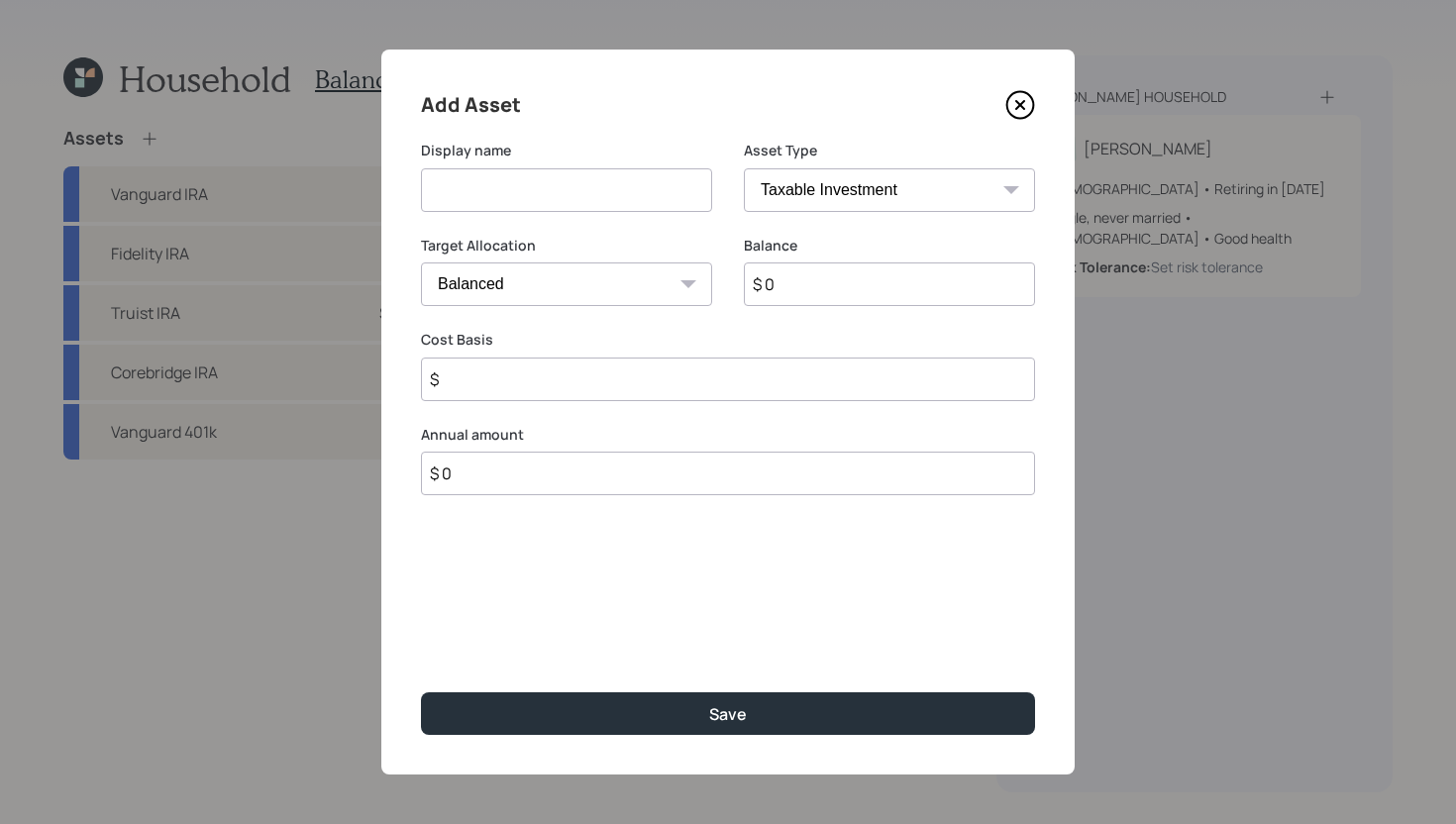 click at bounding box center [567, 190] 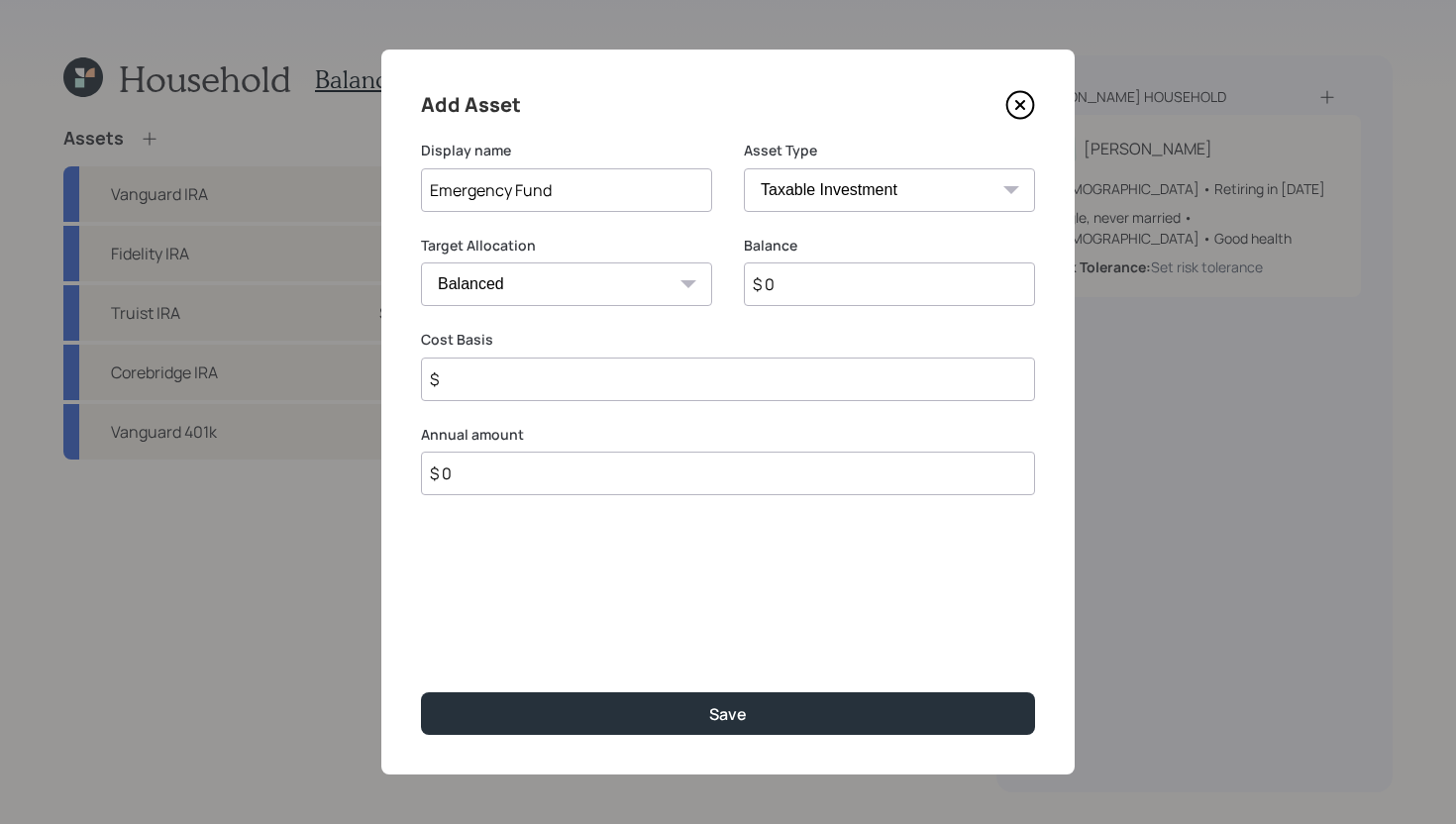 type on "Emergency Fund" 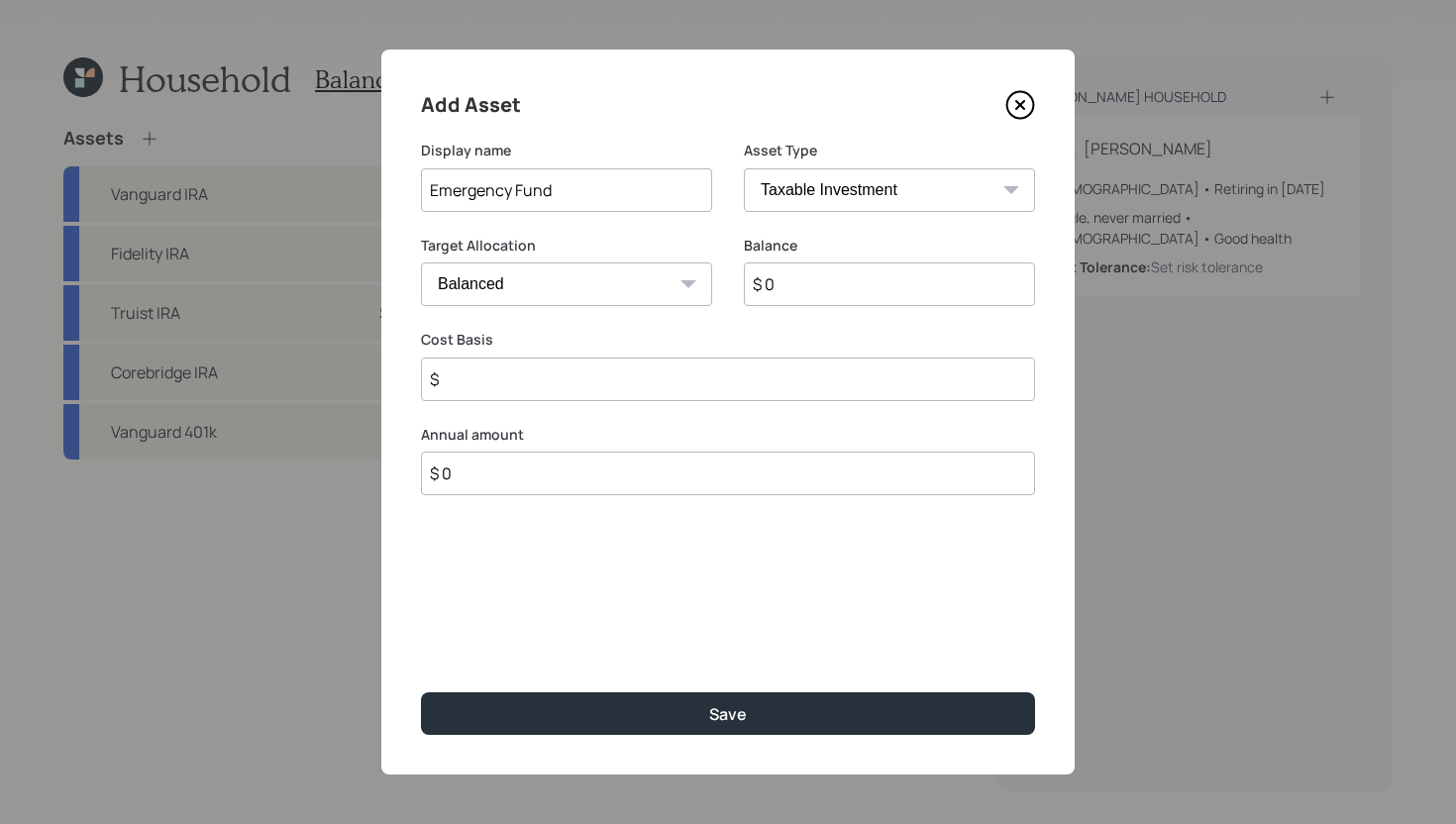 click on "SEP IRA IRA Roth IRA 401(k) Roth 401(k) 403(b) Roth 403(b) 457(b) Roth 457(b) Health Savings Account 529 Taxable Investment Checking / Savings Emergency Fund" at bounding box center (889, 190) 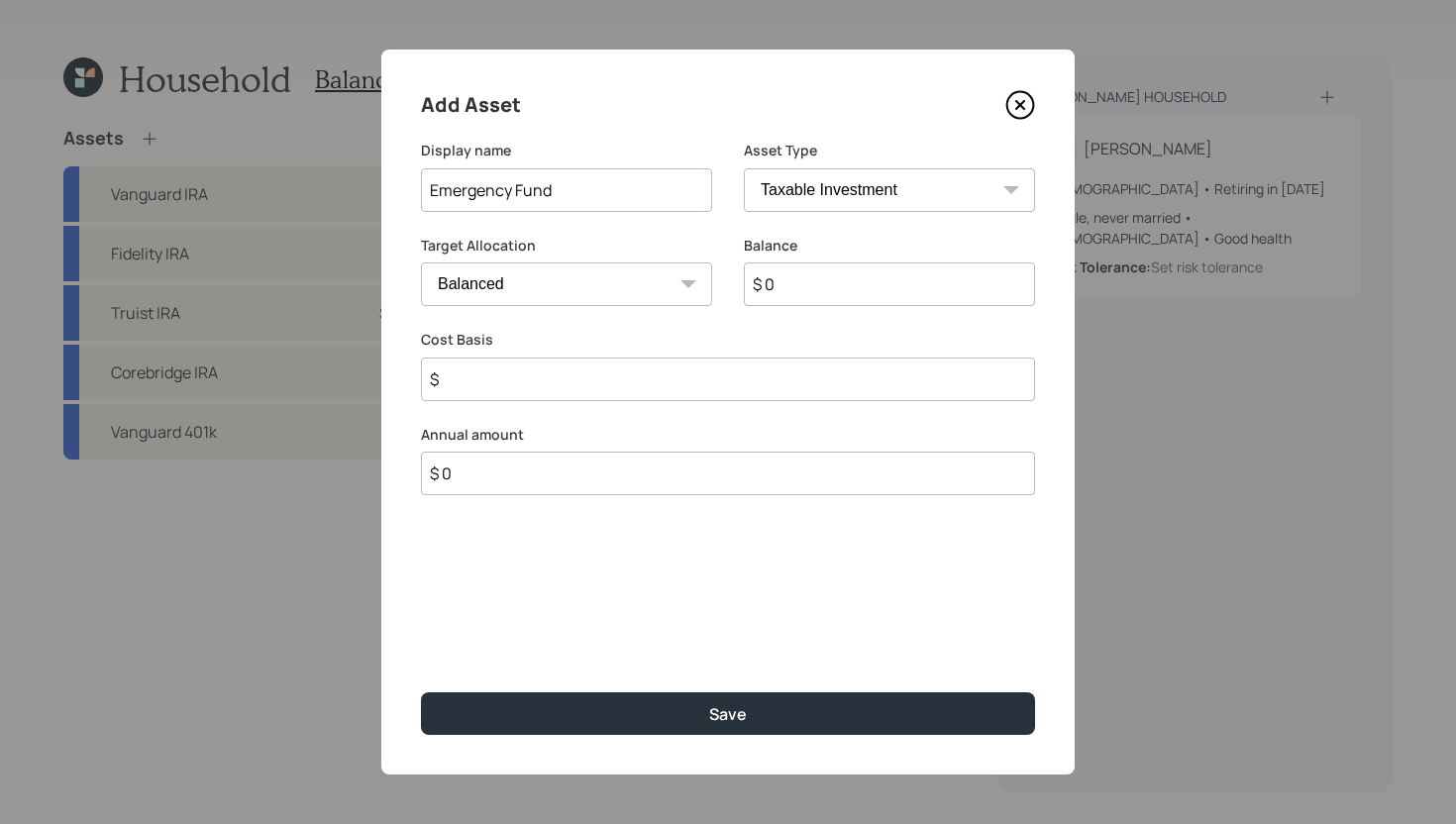 select on "emergency_fund" 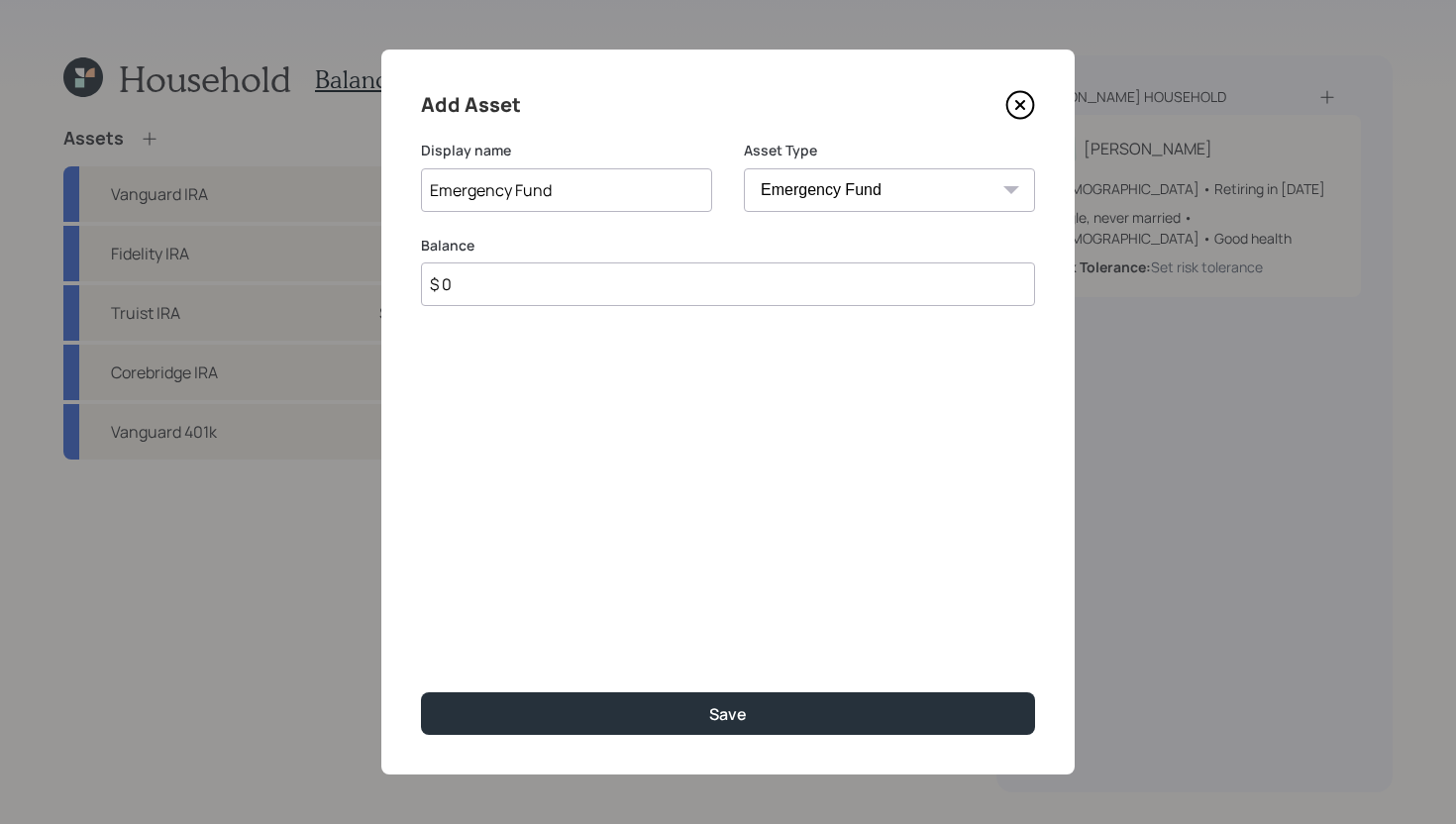 click on "$ 0" at bounding box center (728, 284) 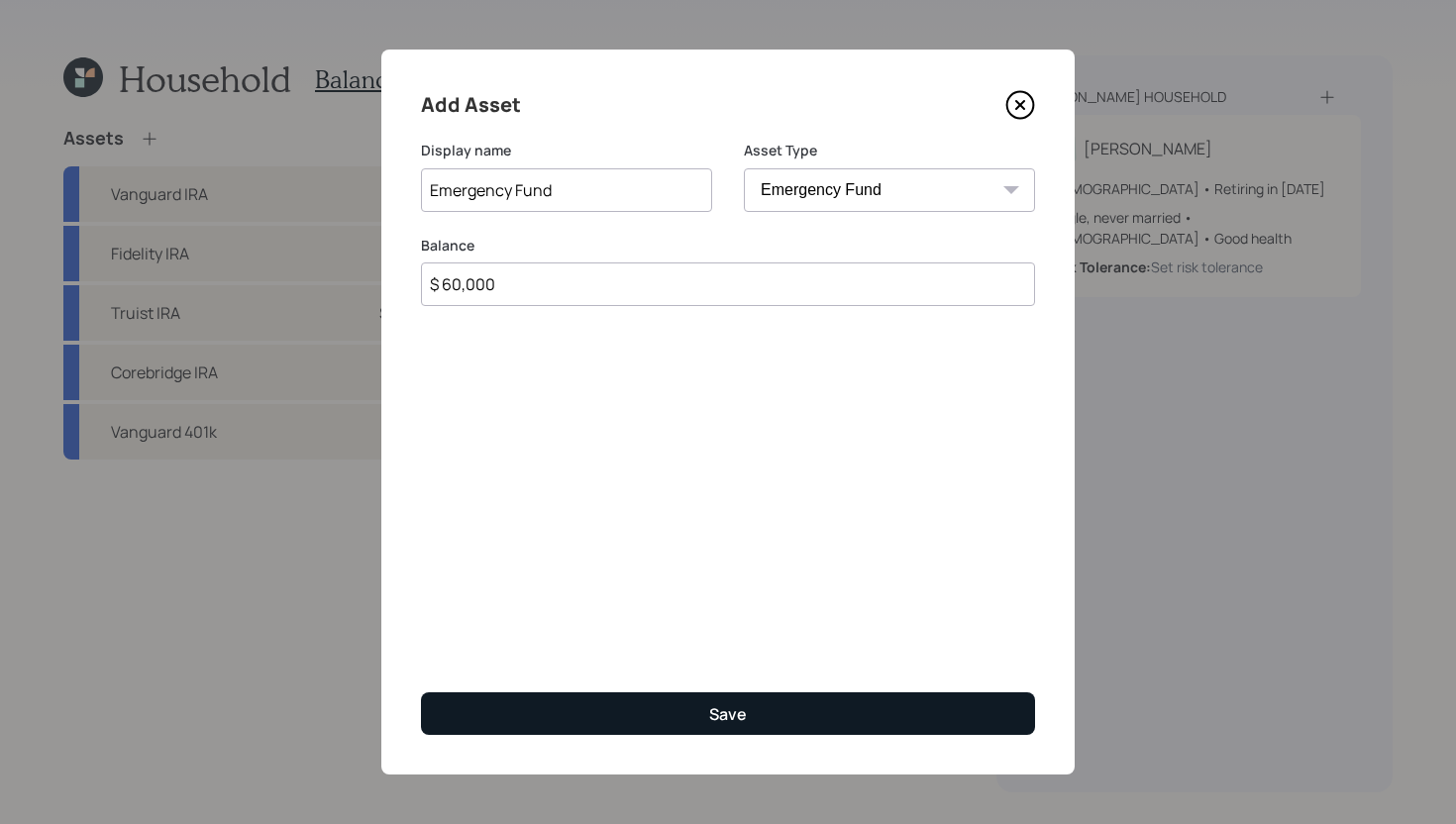 type on "$ 60,000" 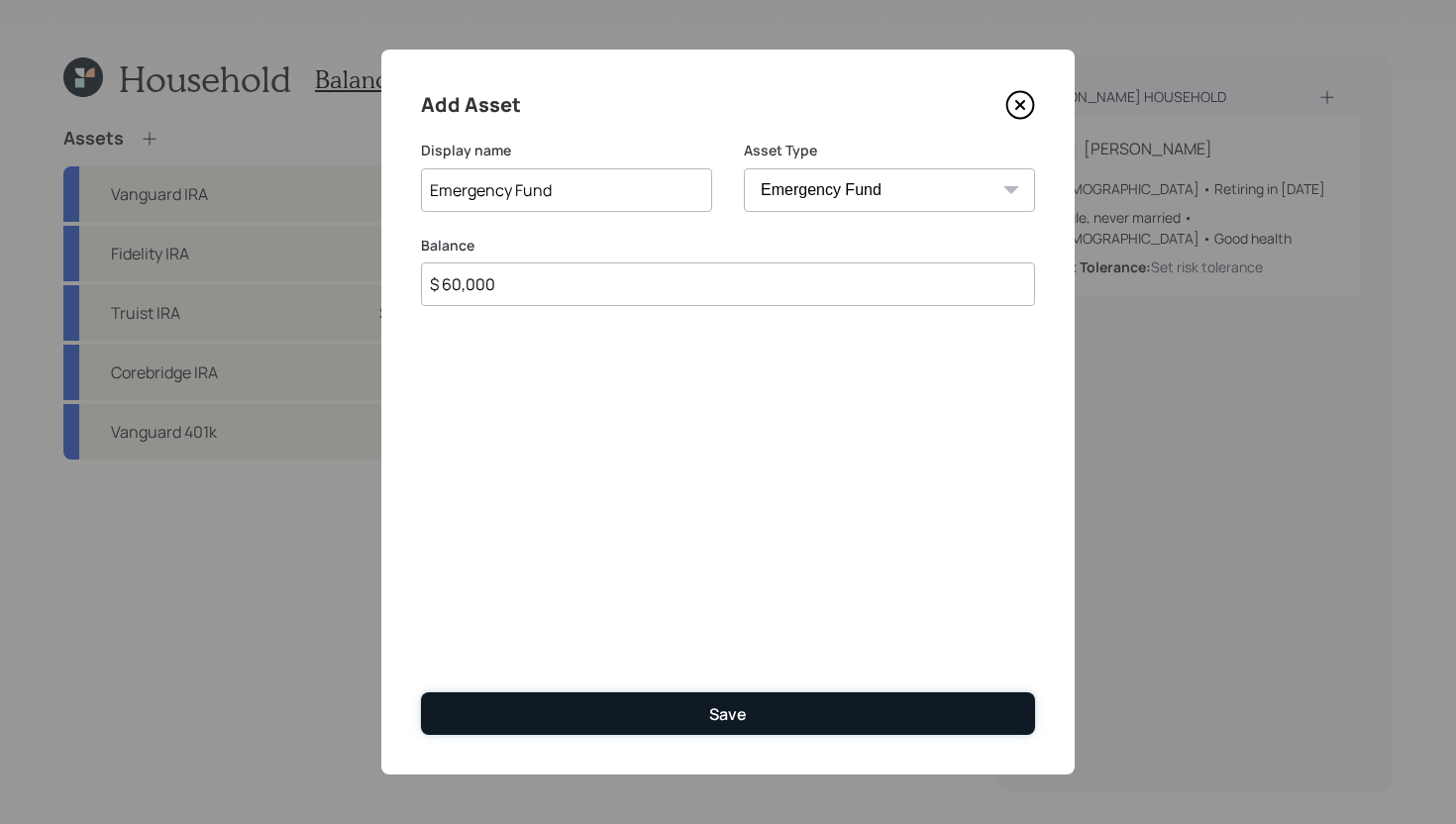 click on "Save" at bounding box center [728, 713] 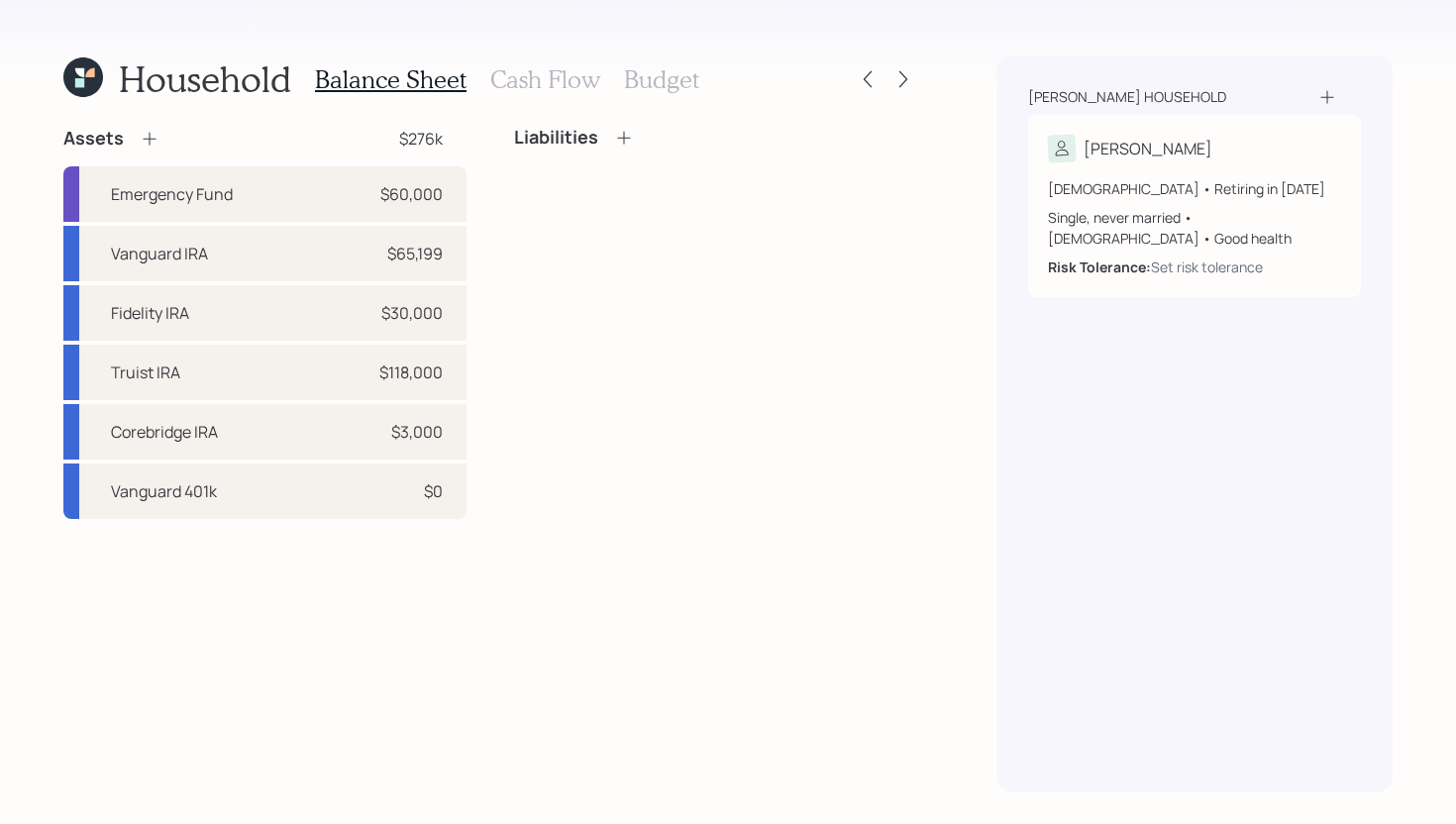 click 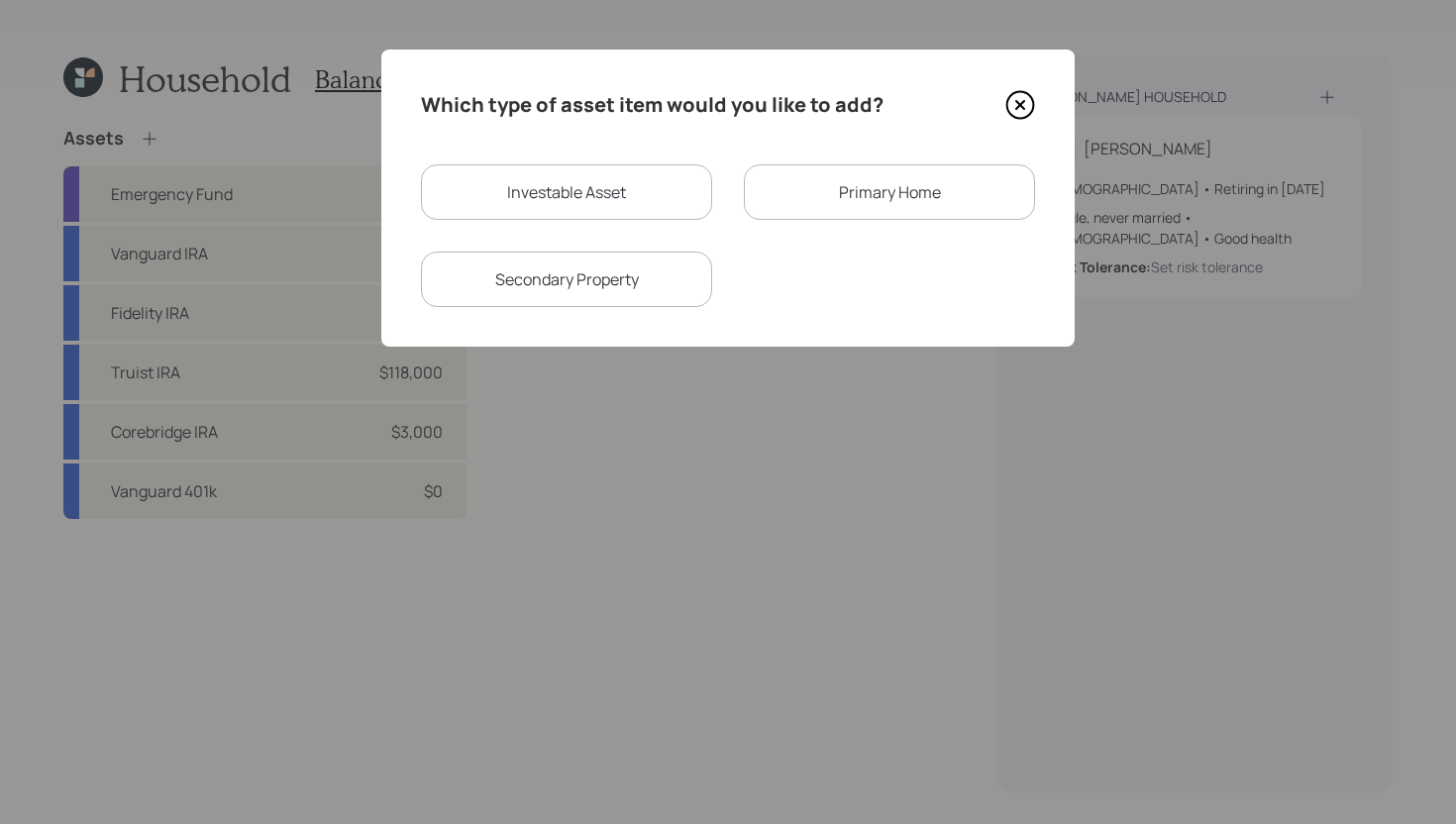 click on "Primary Home" at bounding box center [889, 192] 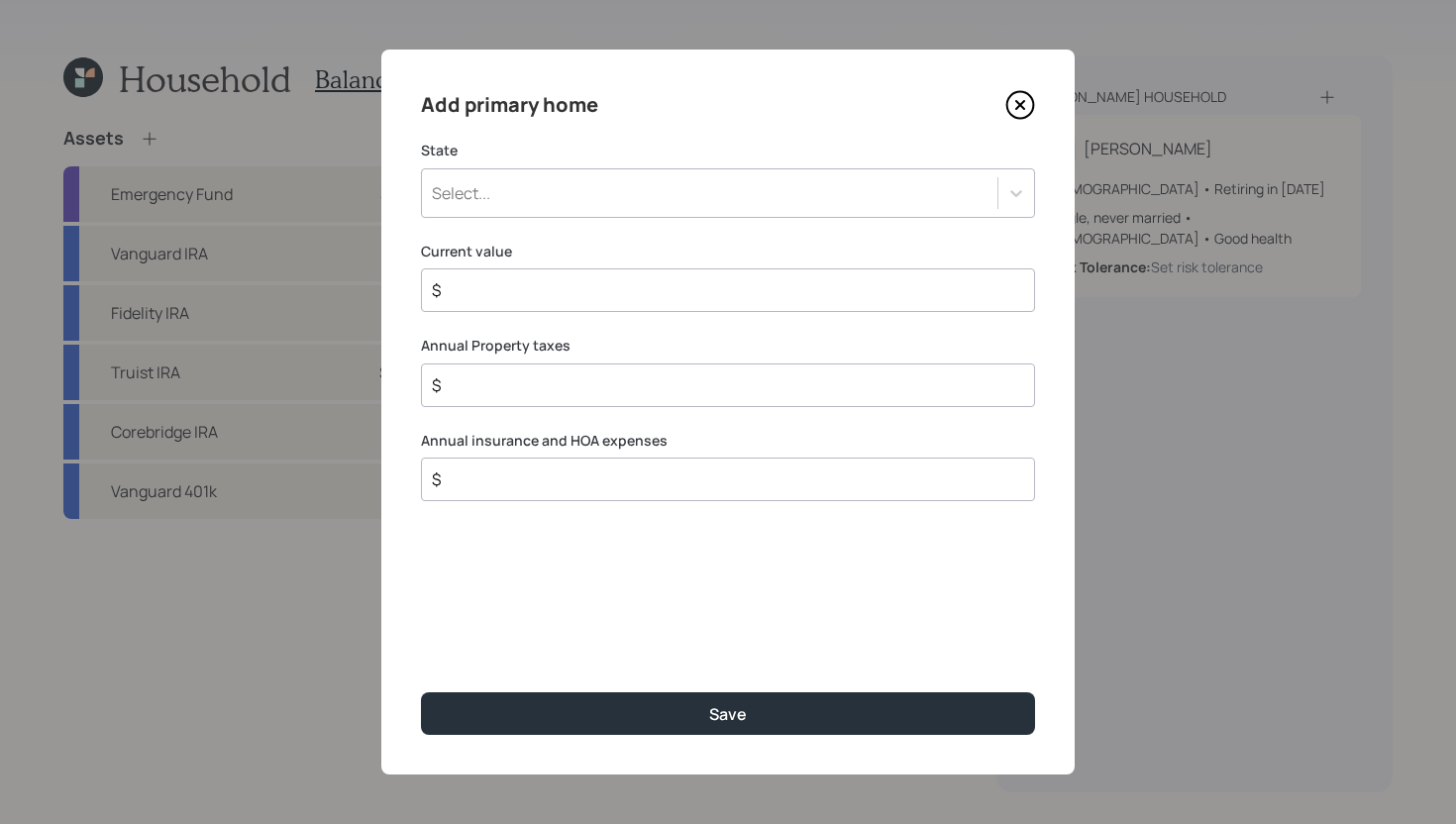 click on "Select..." at bounding box center (709, 193) 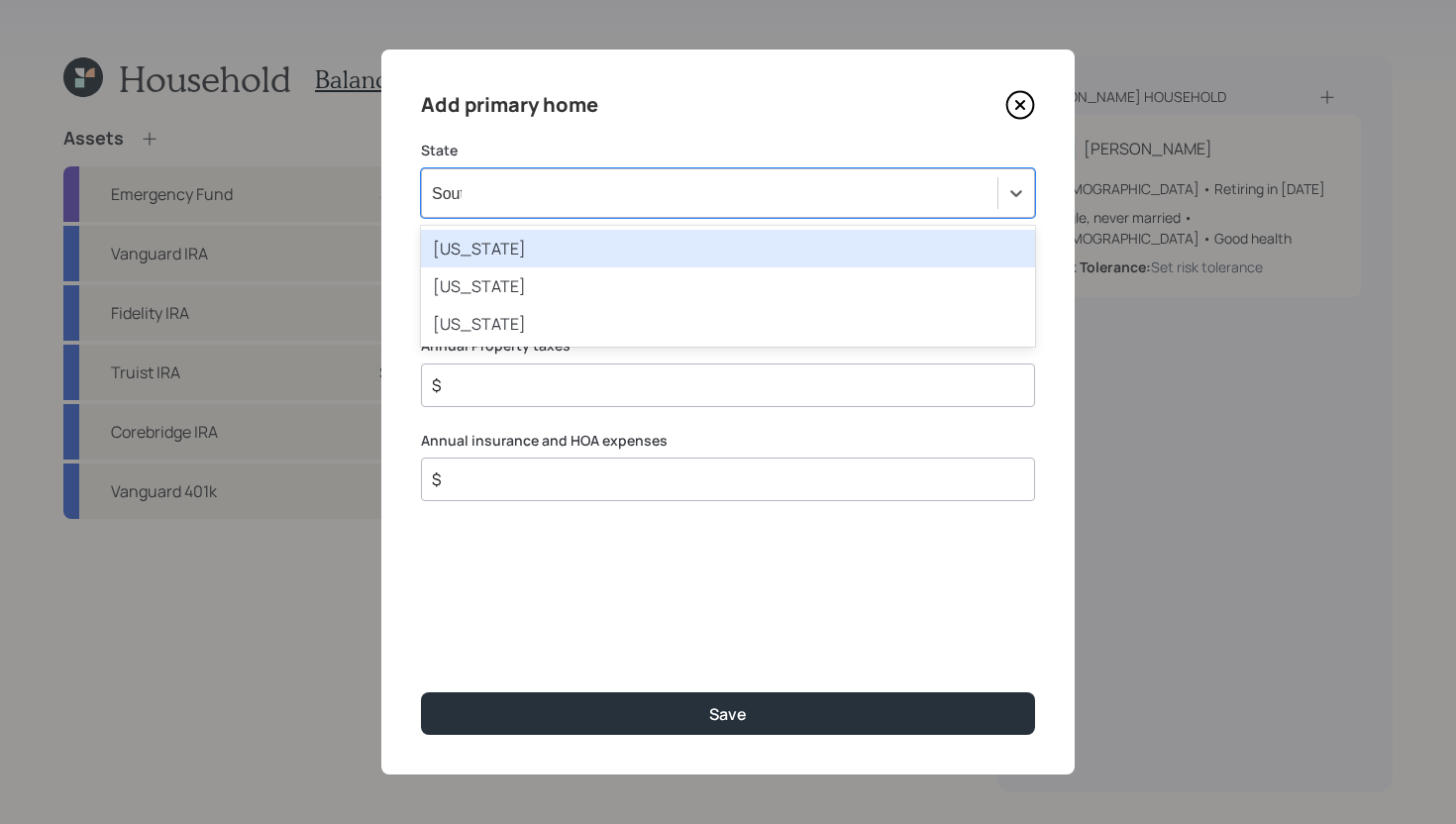 type on "South" 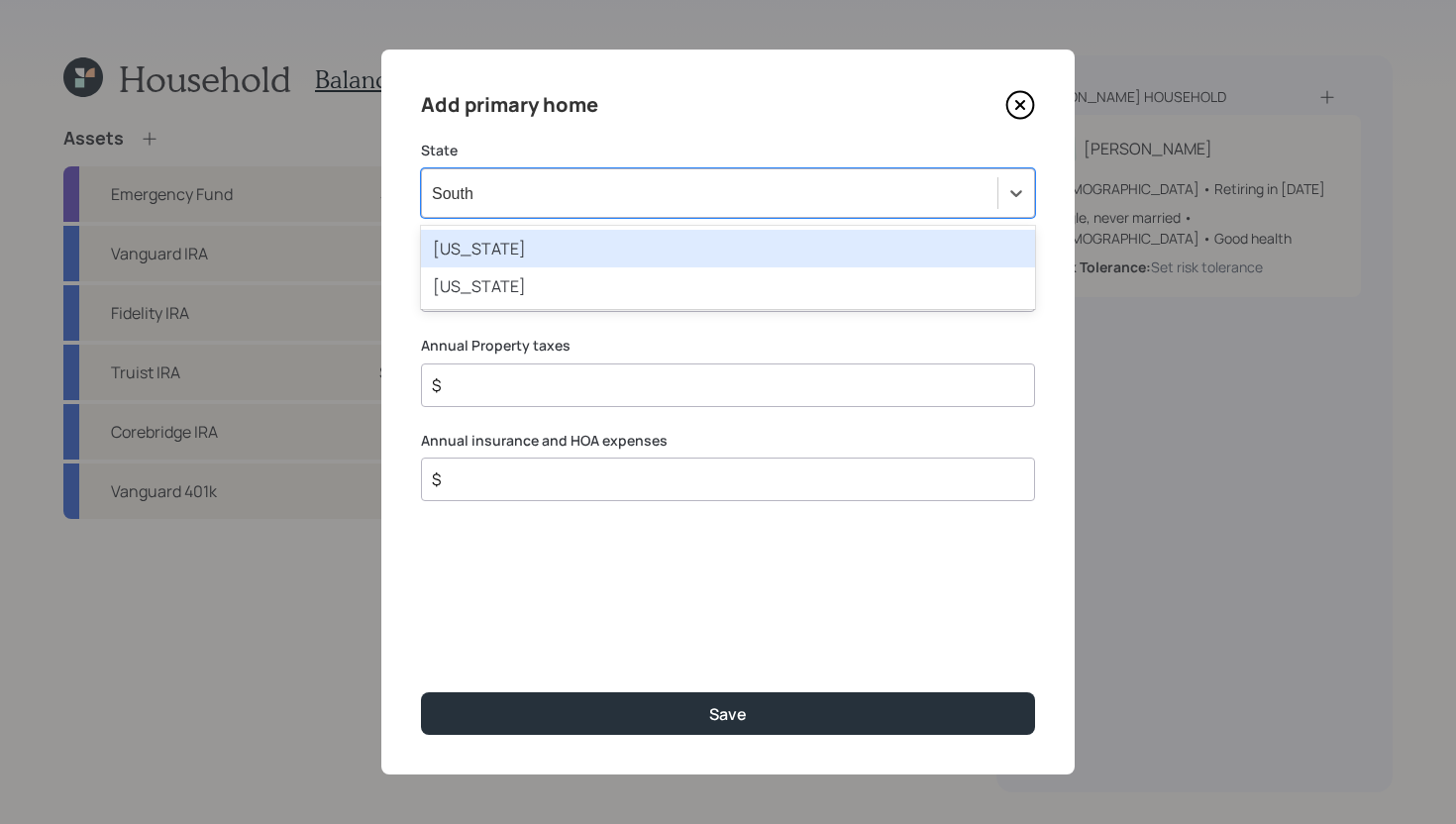 click on "South Carolina" at bounding box center (728, 249) 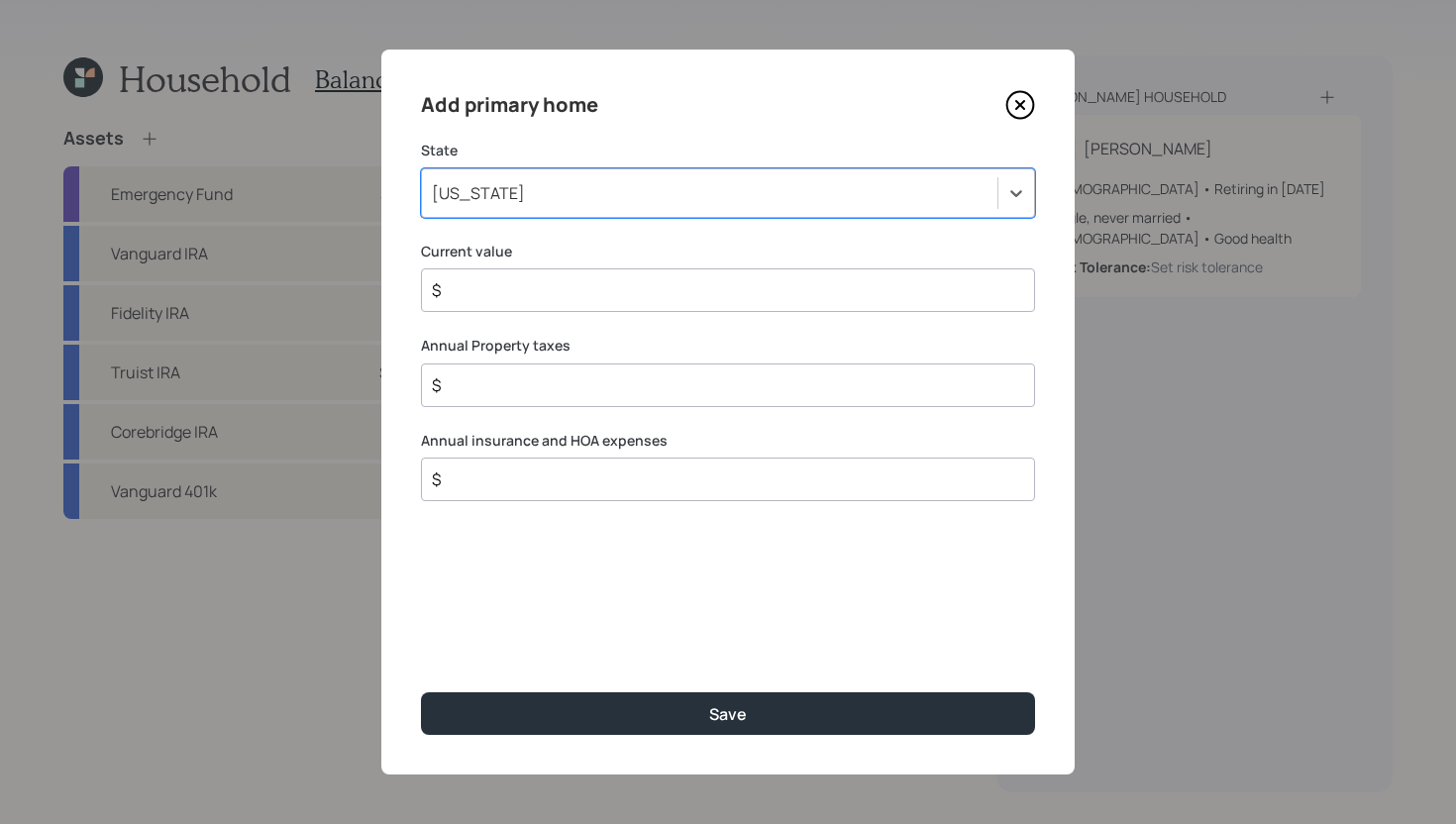 click on "$" at bounding box center (720, 290) 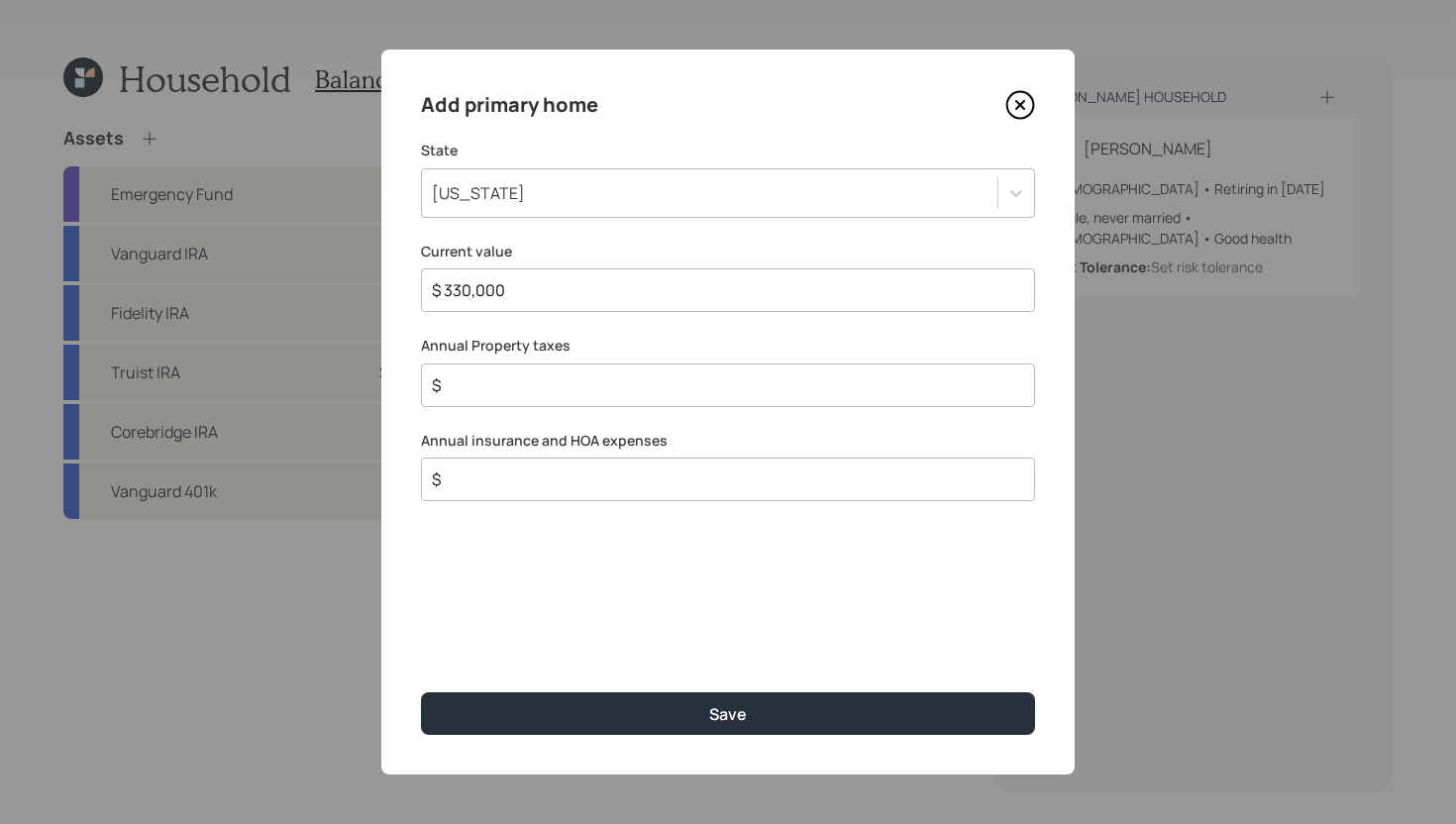 type on "$ 330,000" 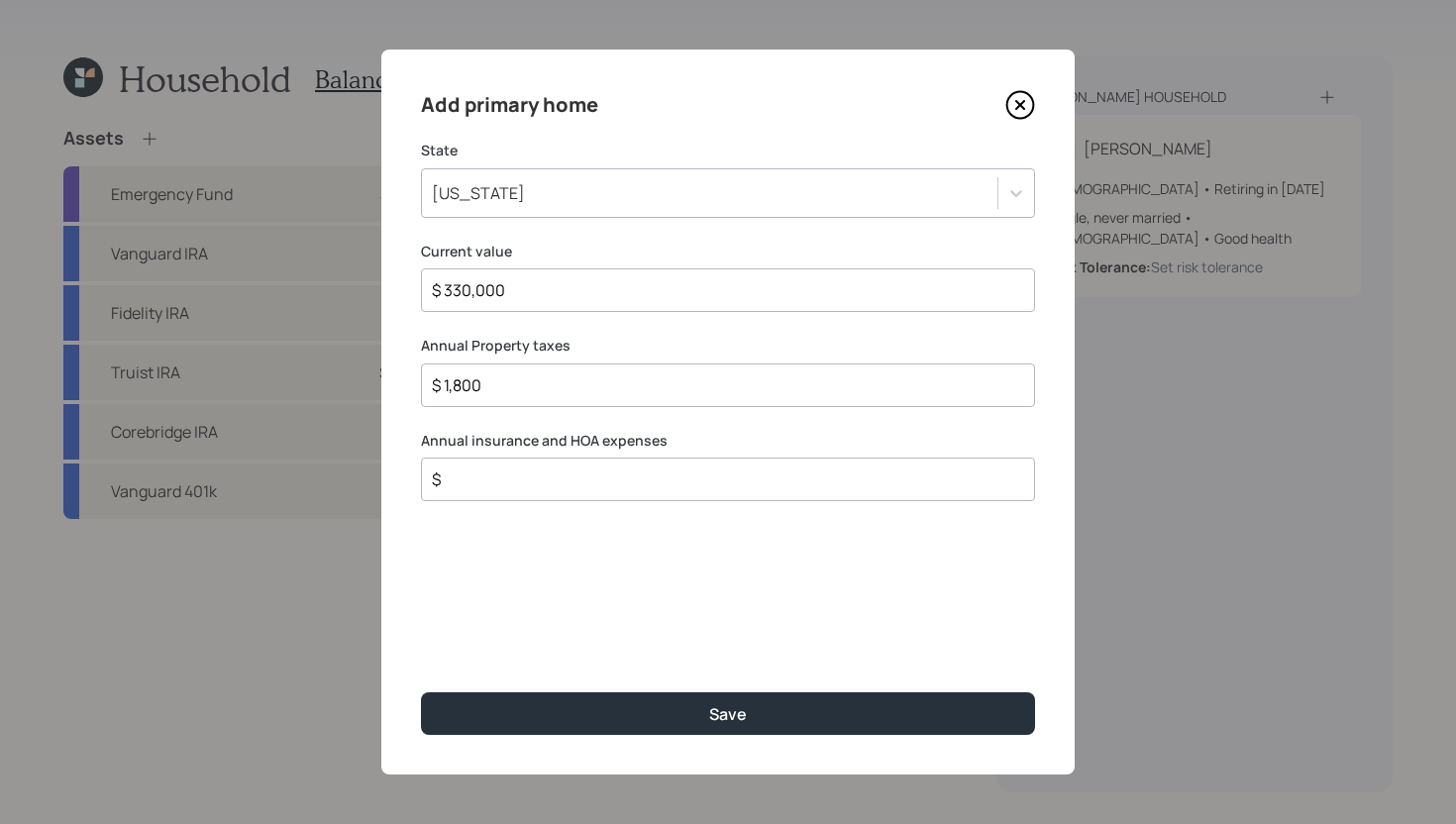 type on "$ 1,800" 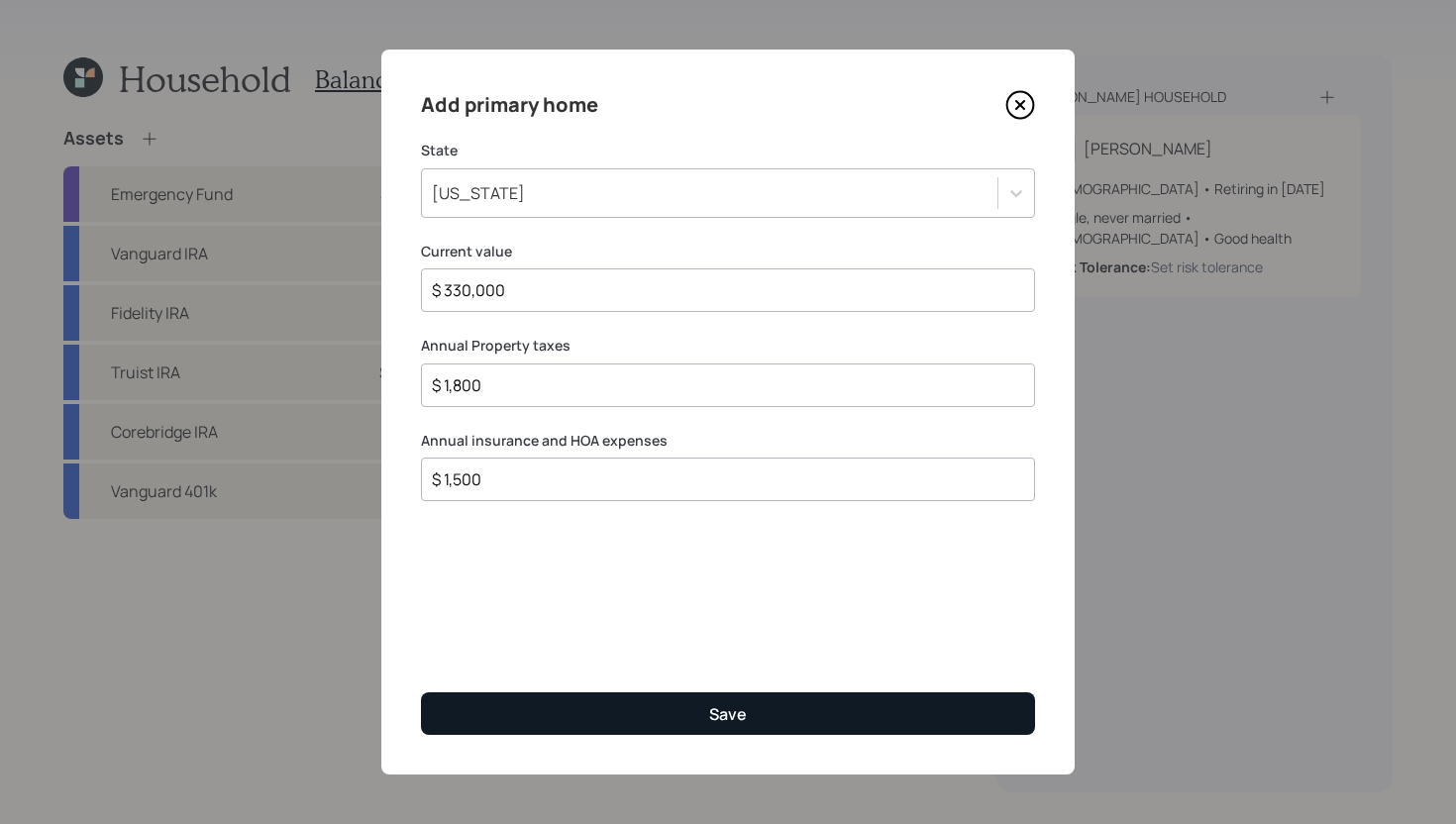 type on "$ 1,500" 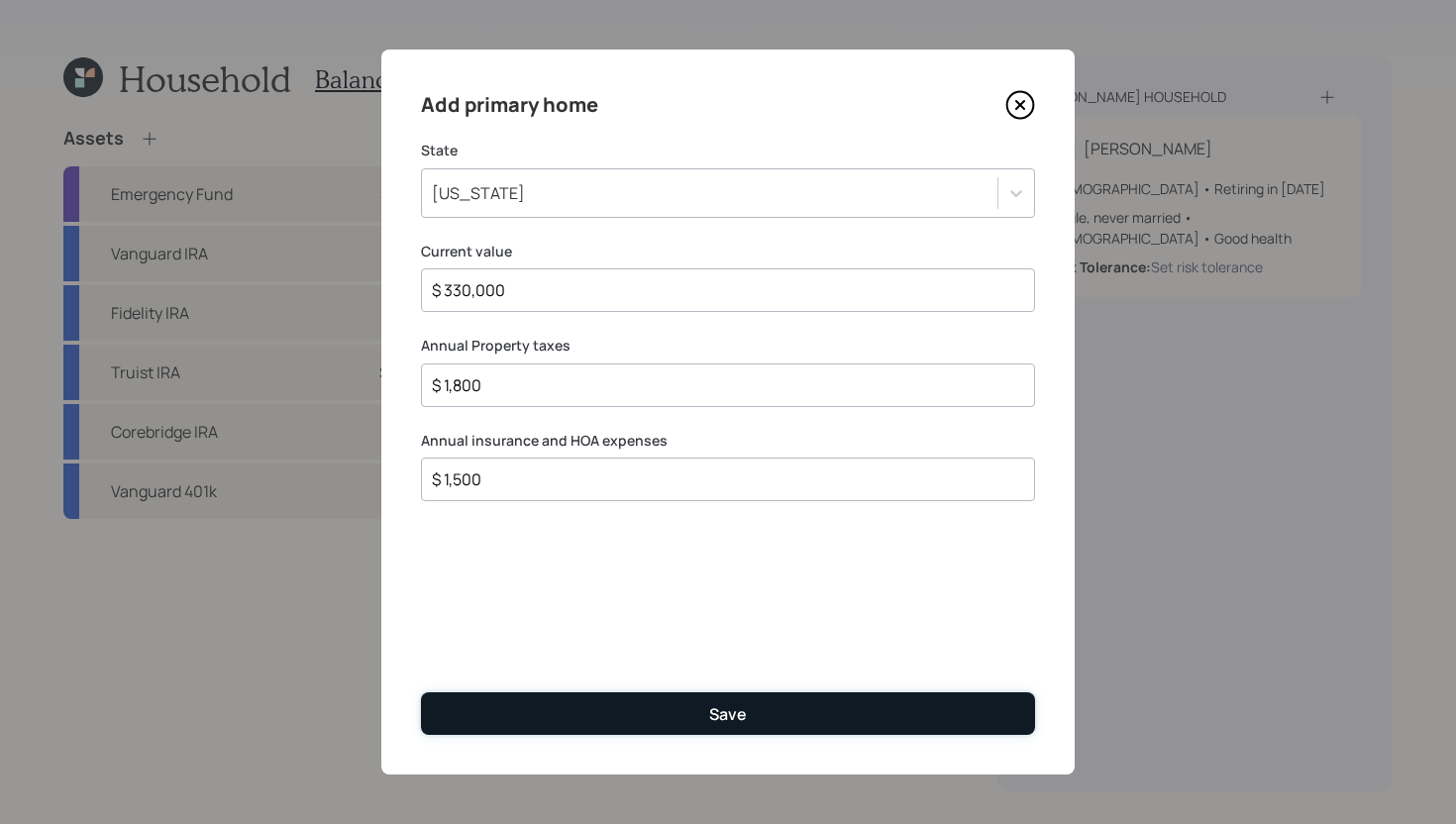 click on "Save" at bounding box center [728, 713] 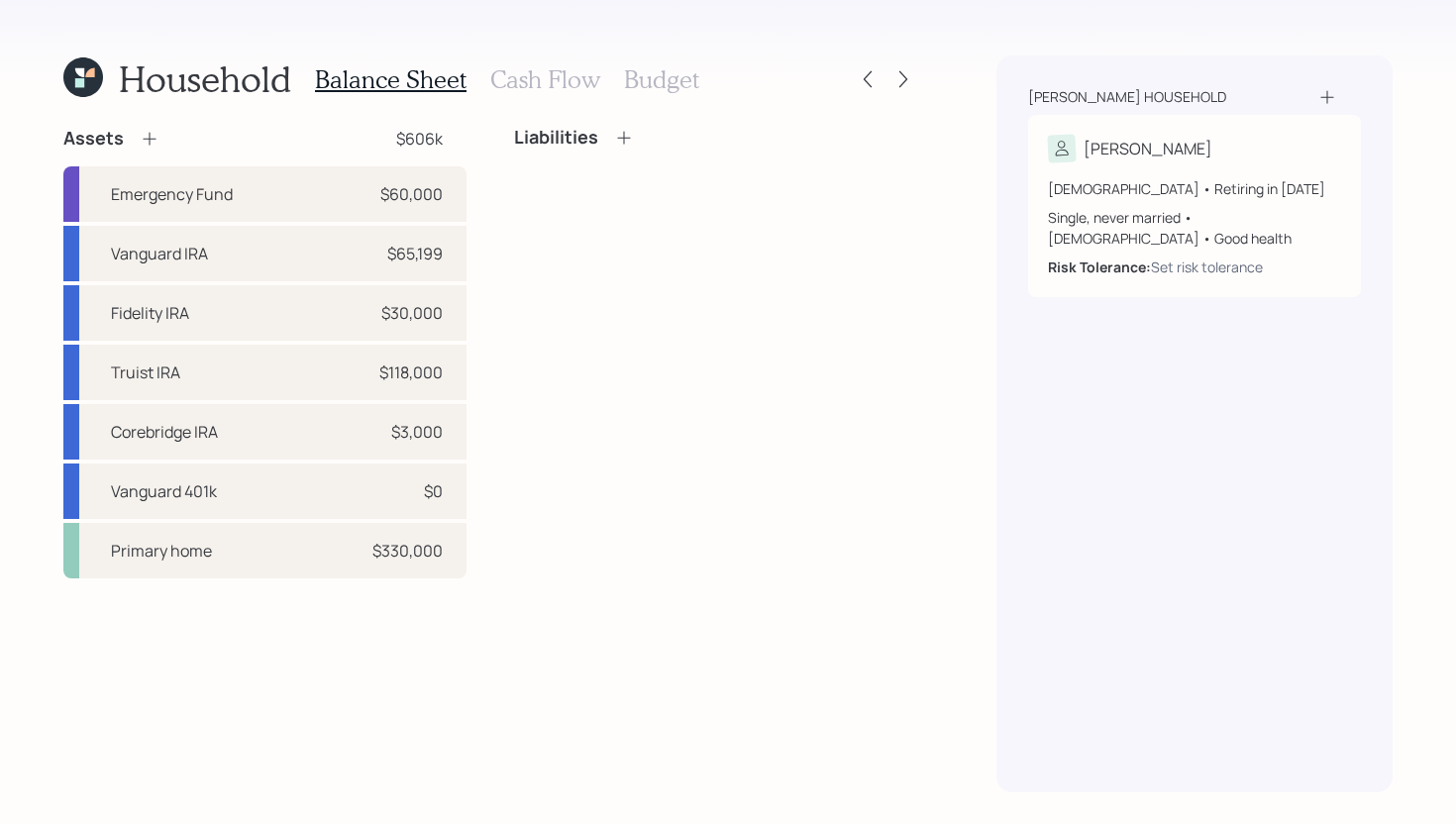 click on "Cash Flow" at bounding box center [545, 79] 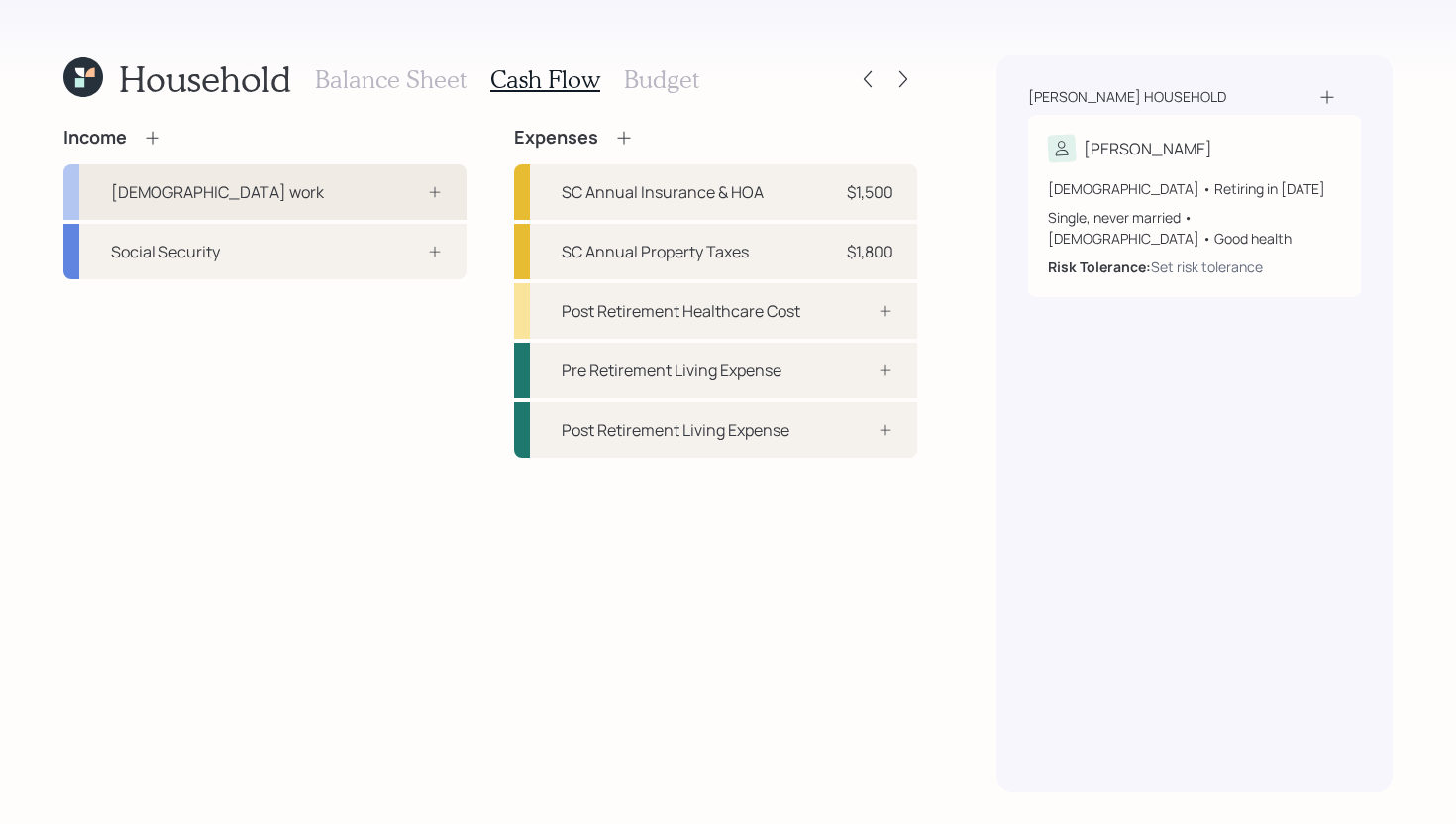 click on "[DEMOGRAPHIC_DATA] work" at bounding box center [217, 192] 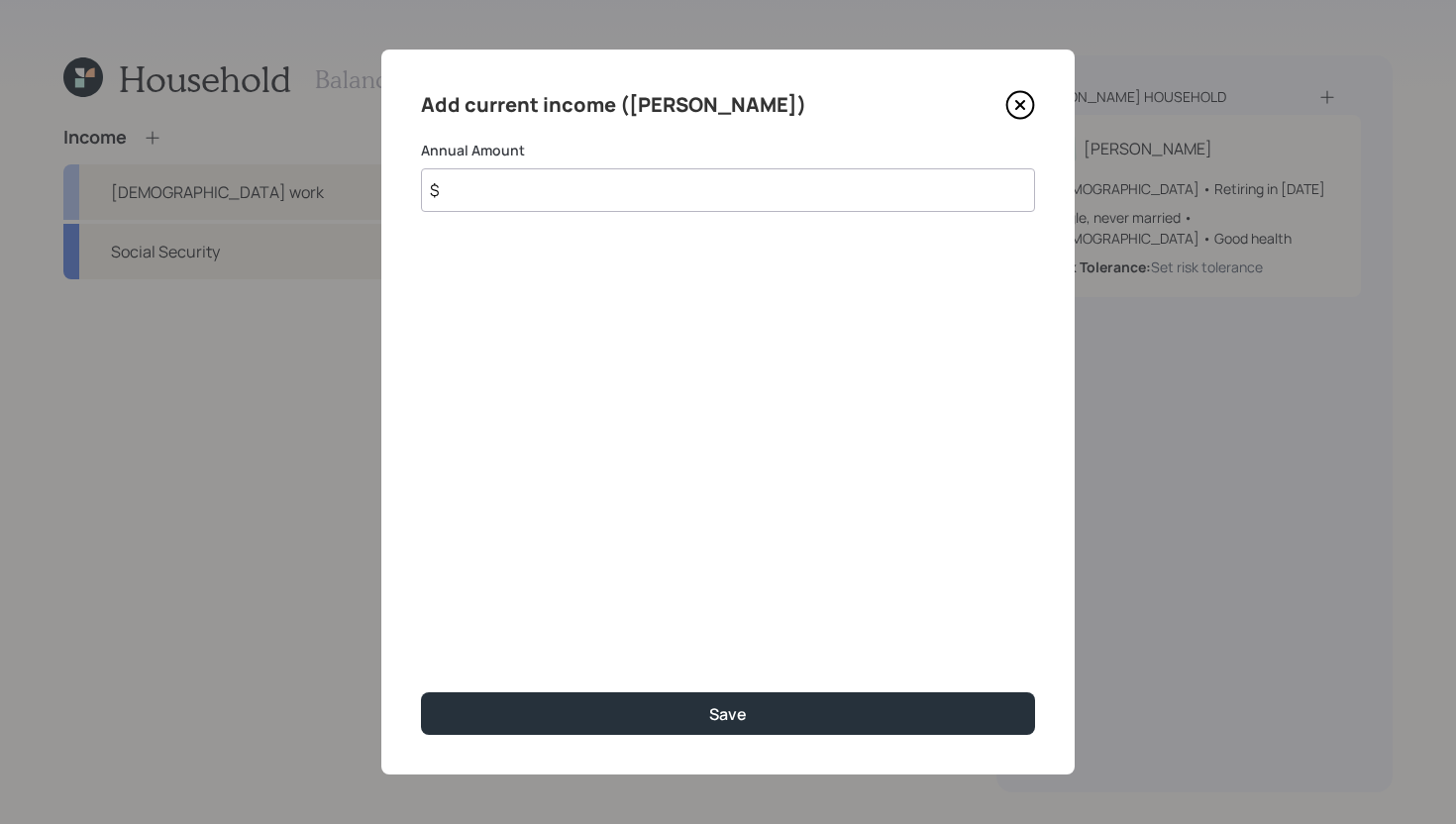 click on "$" at bounding box center [728, 190] 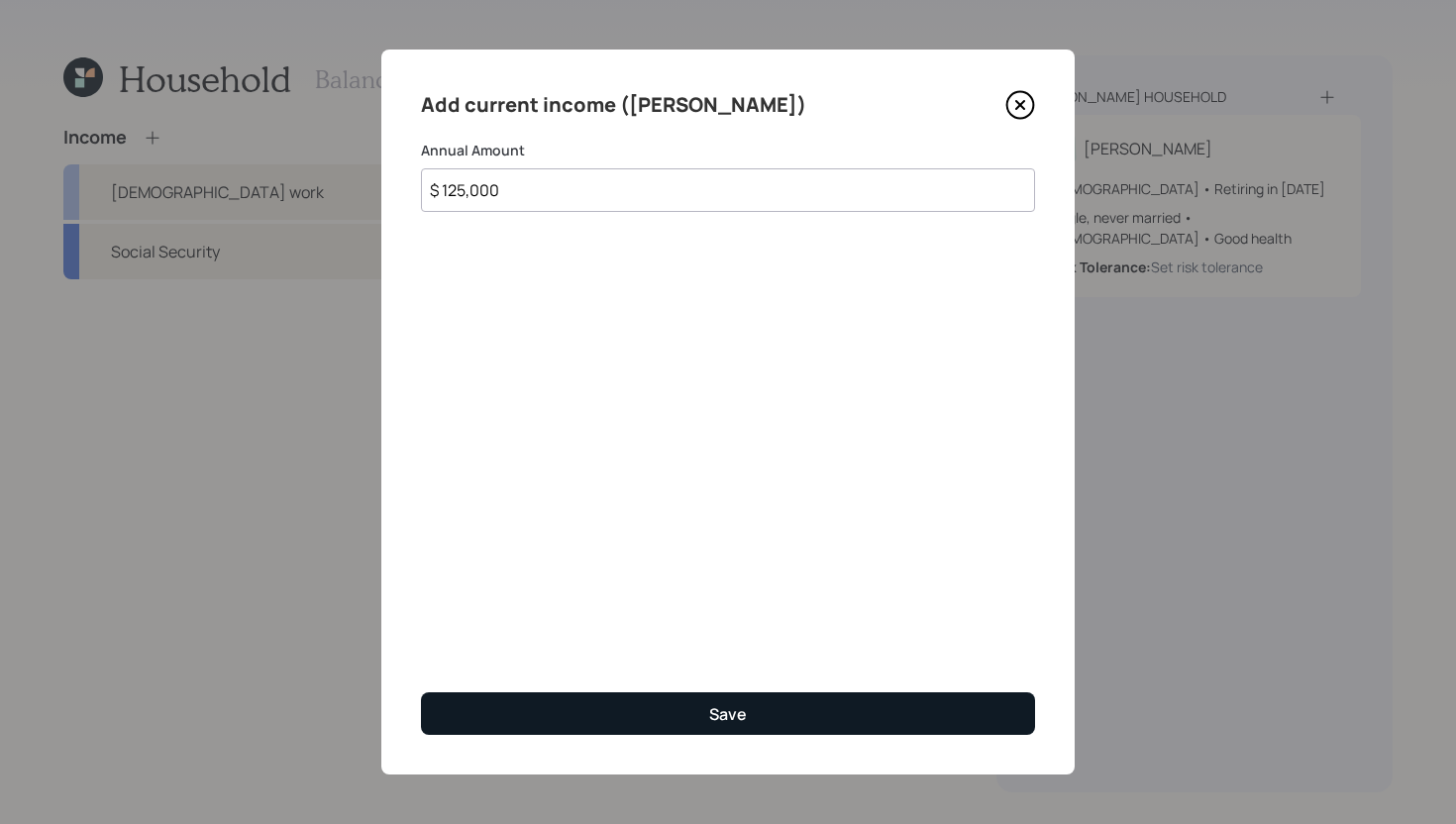 type on "$ 125,000" 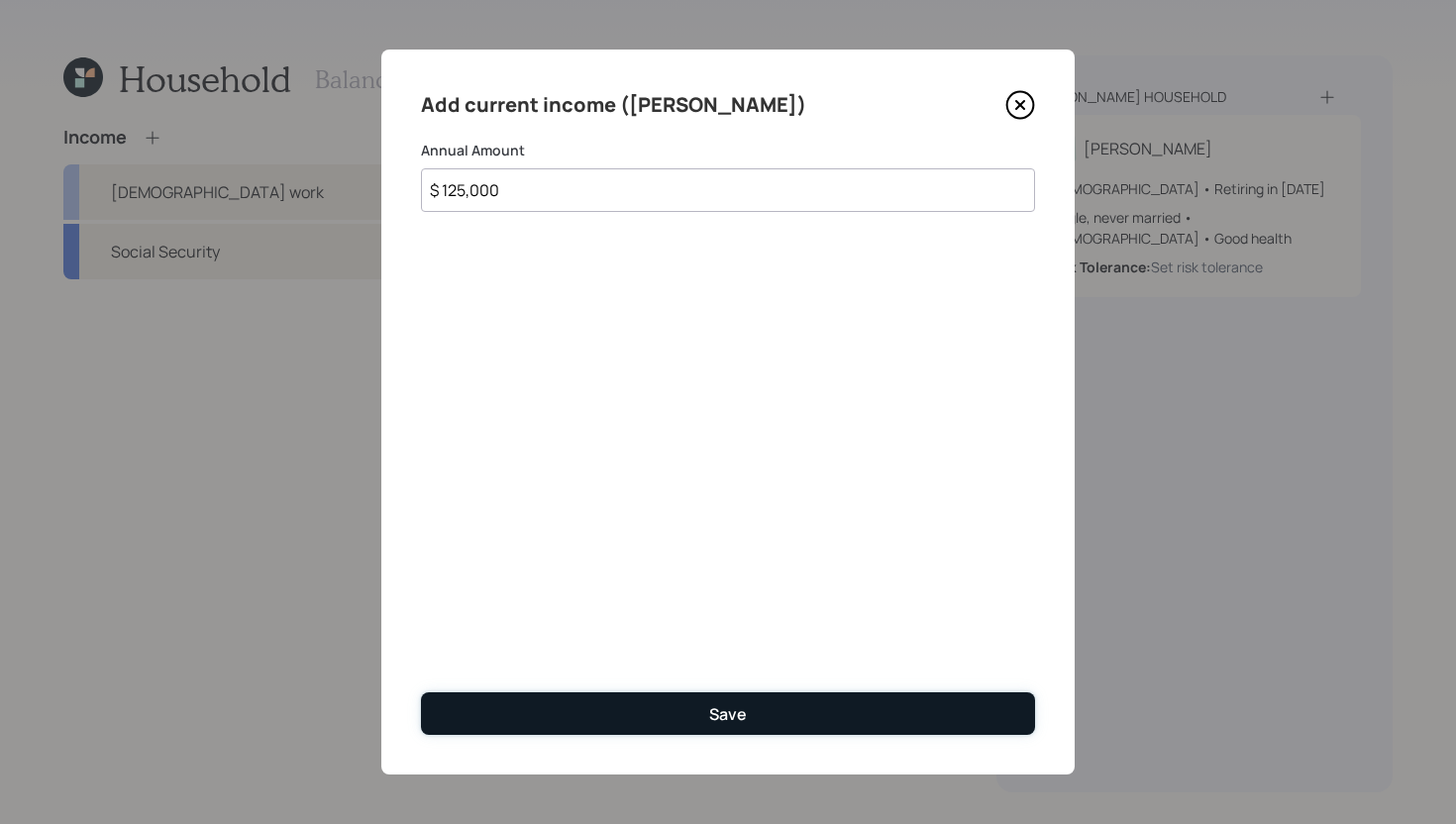 click on "Save" at bounding box center (728, 713) 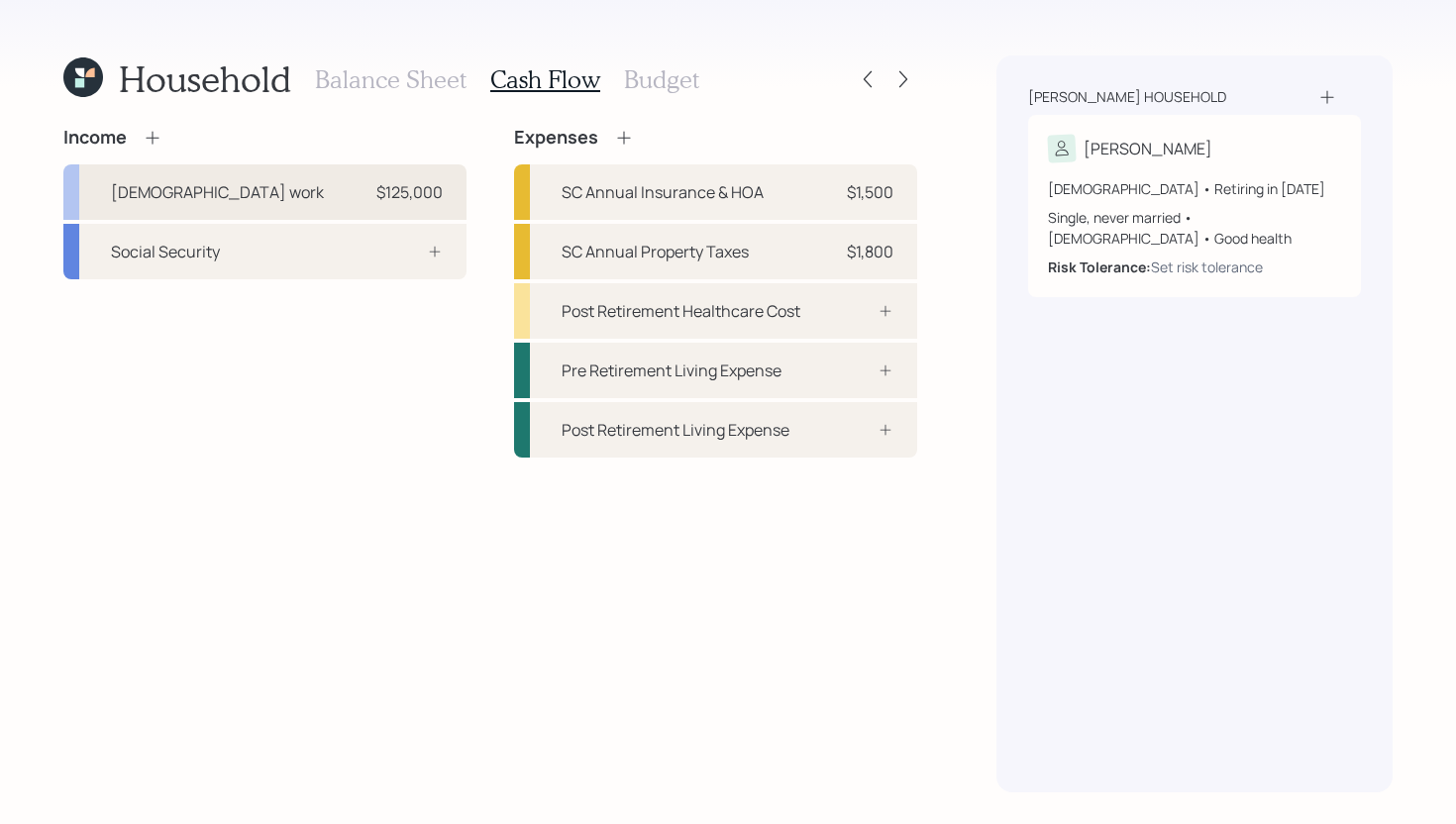 click on "Full-time work $125,000" at bounding box center [264, 192] 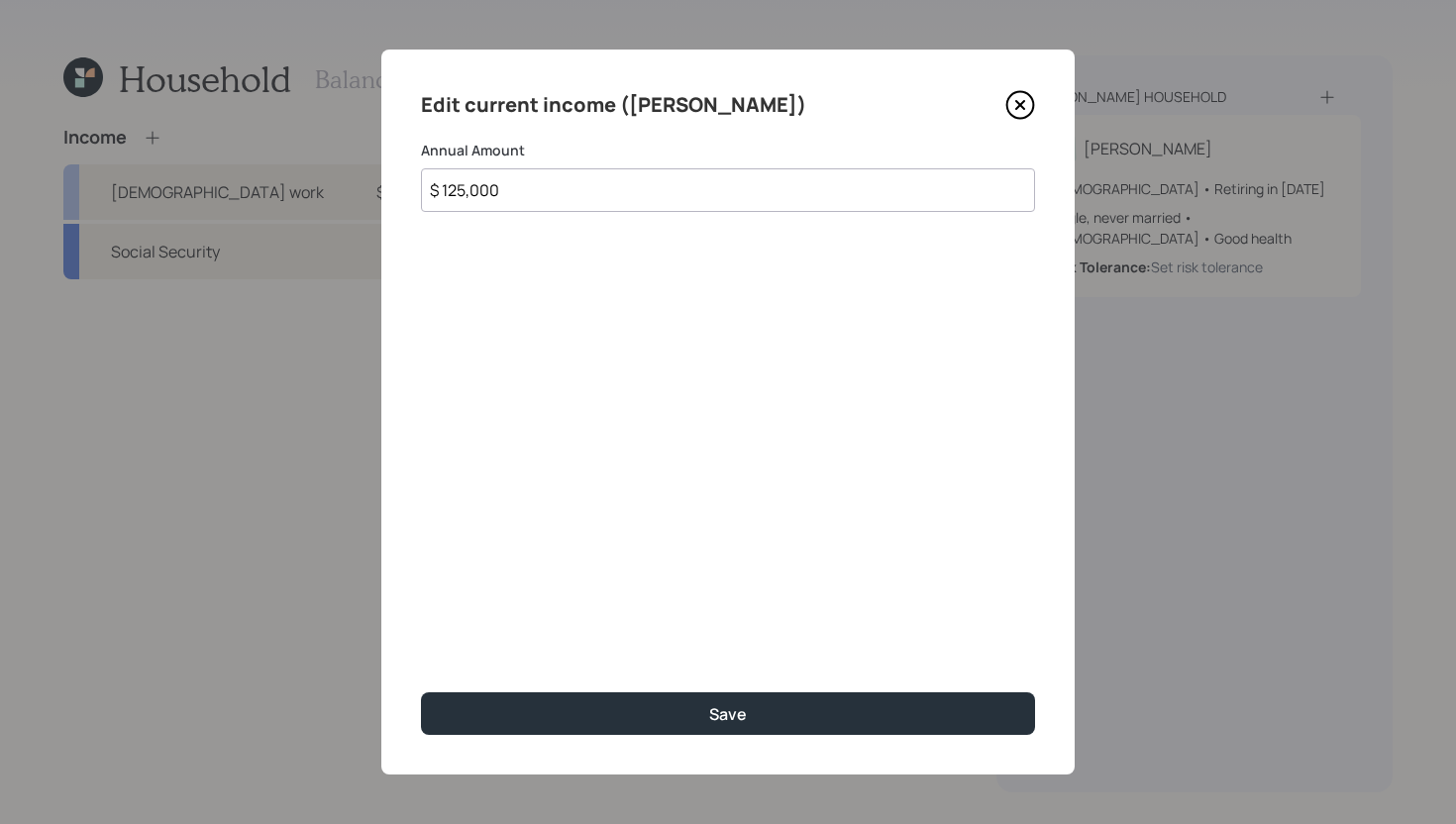 click 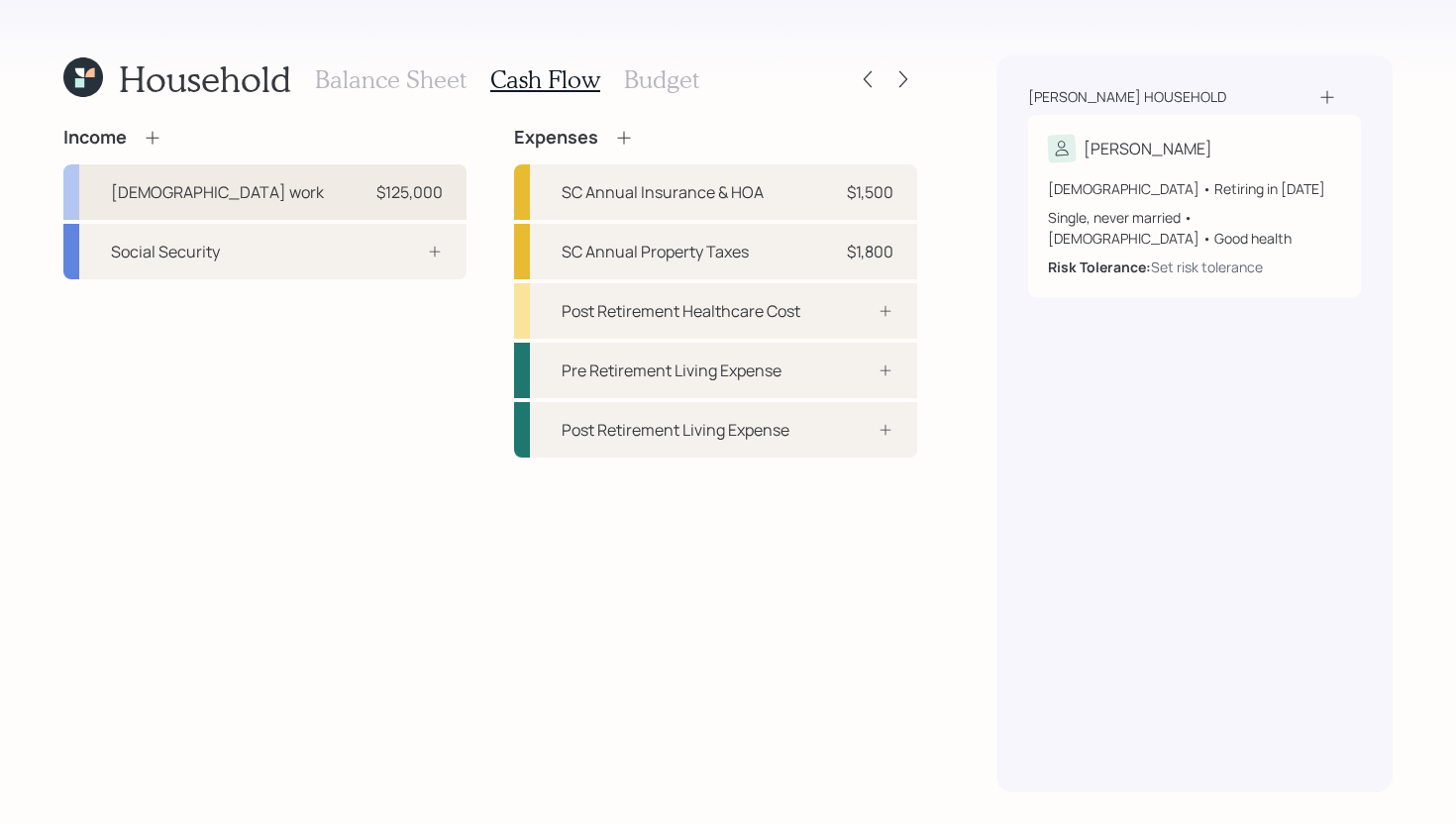 click on "Full-time work $125,000" at bounding box center (264, 192) 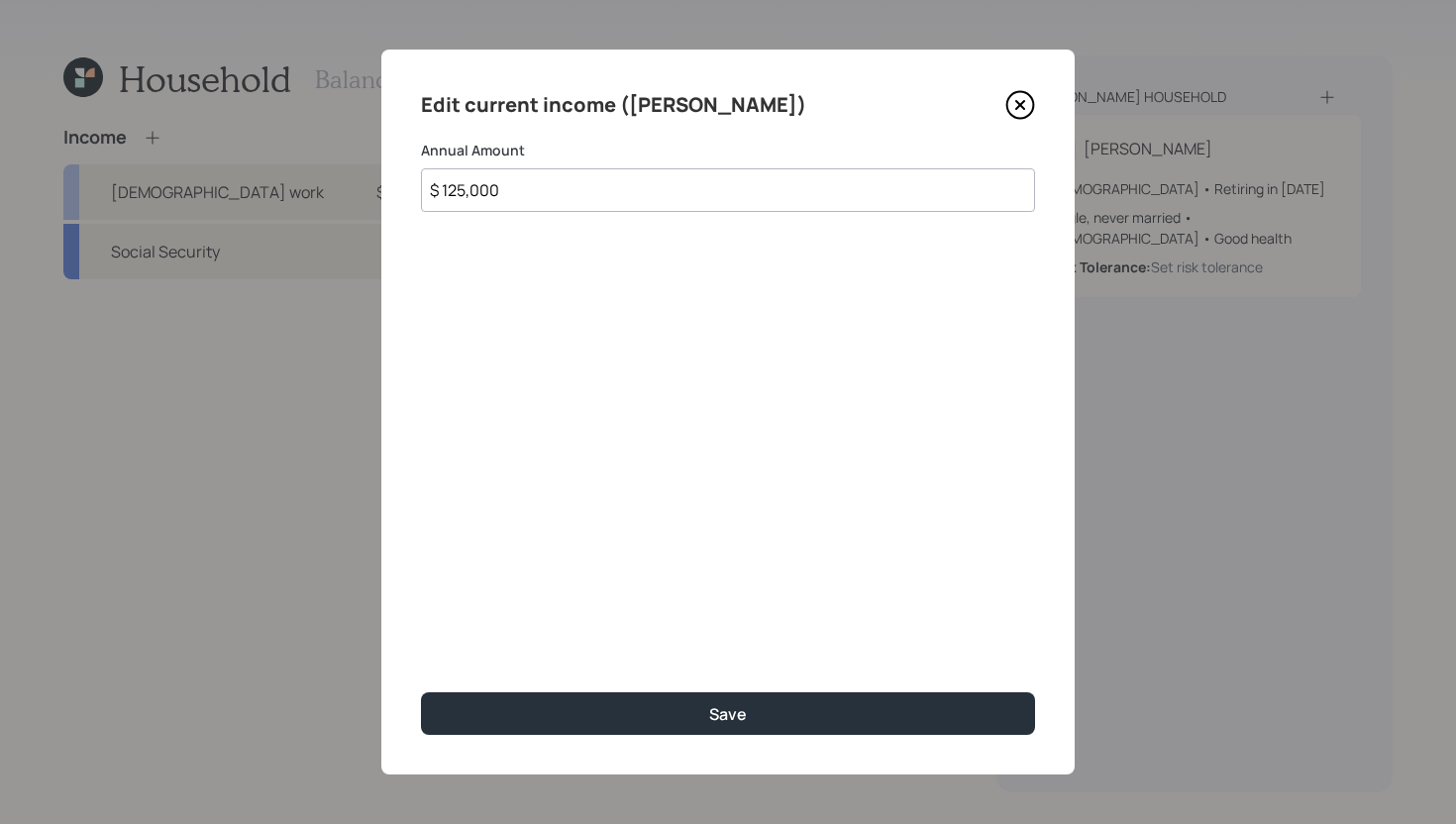 click on "$ 125,000" at bounding box center (728, 190) 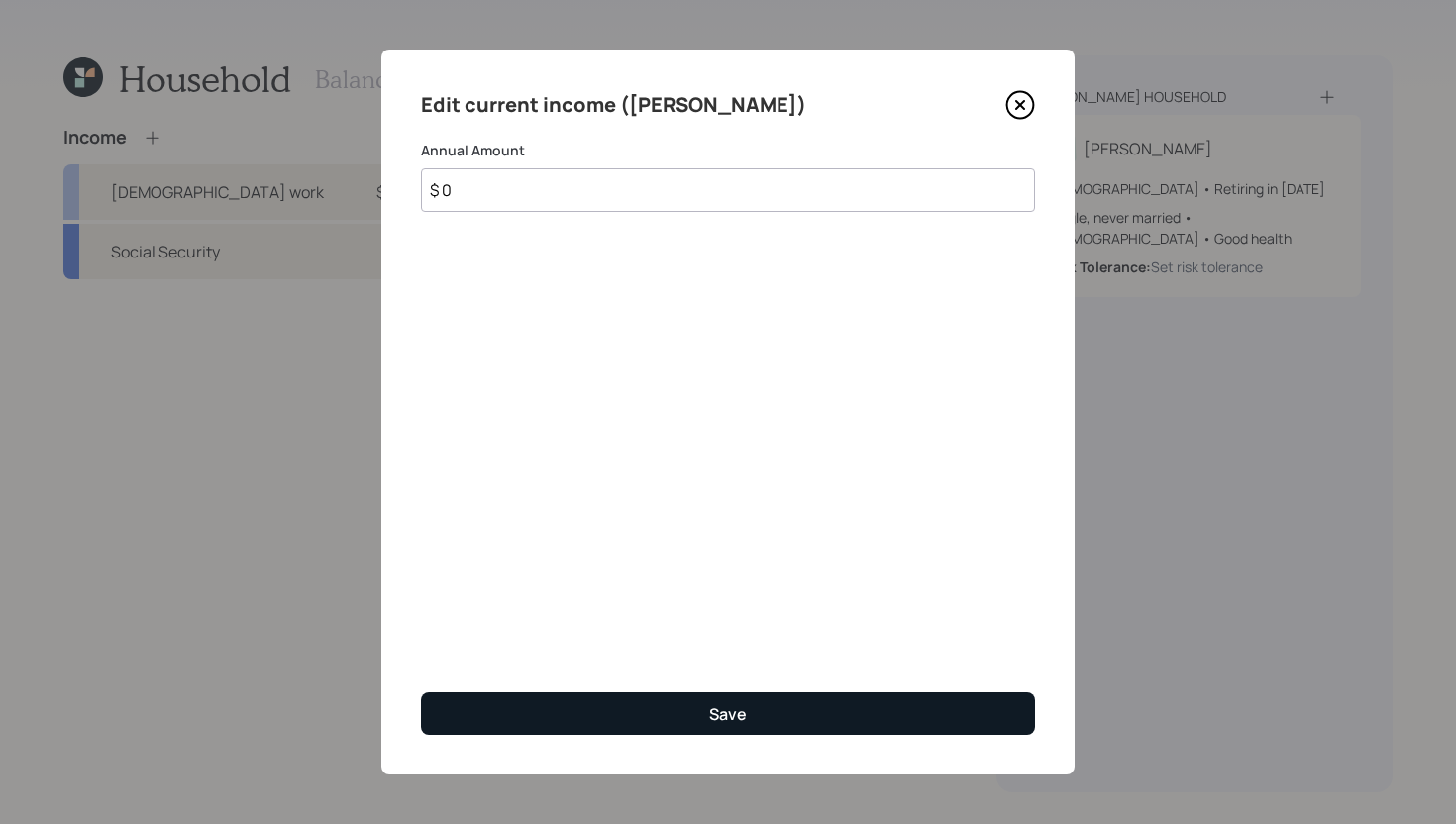 type on "$ 0" 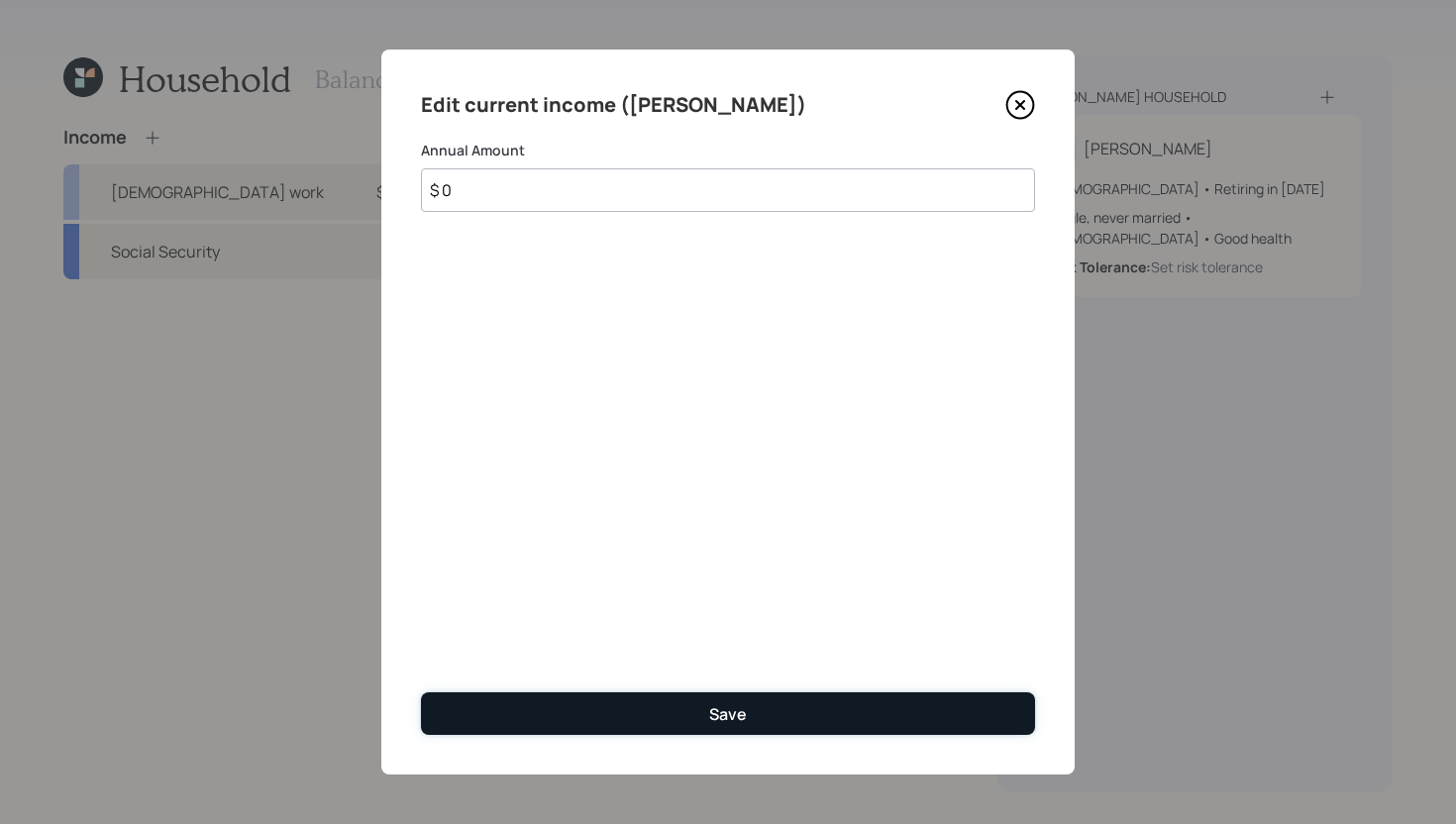 click on "Save" at bounding box center [728, 713] 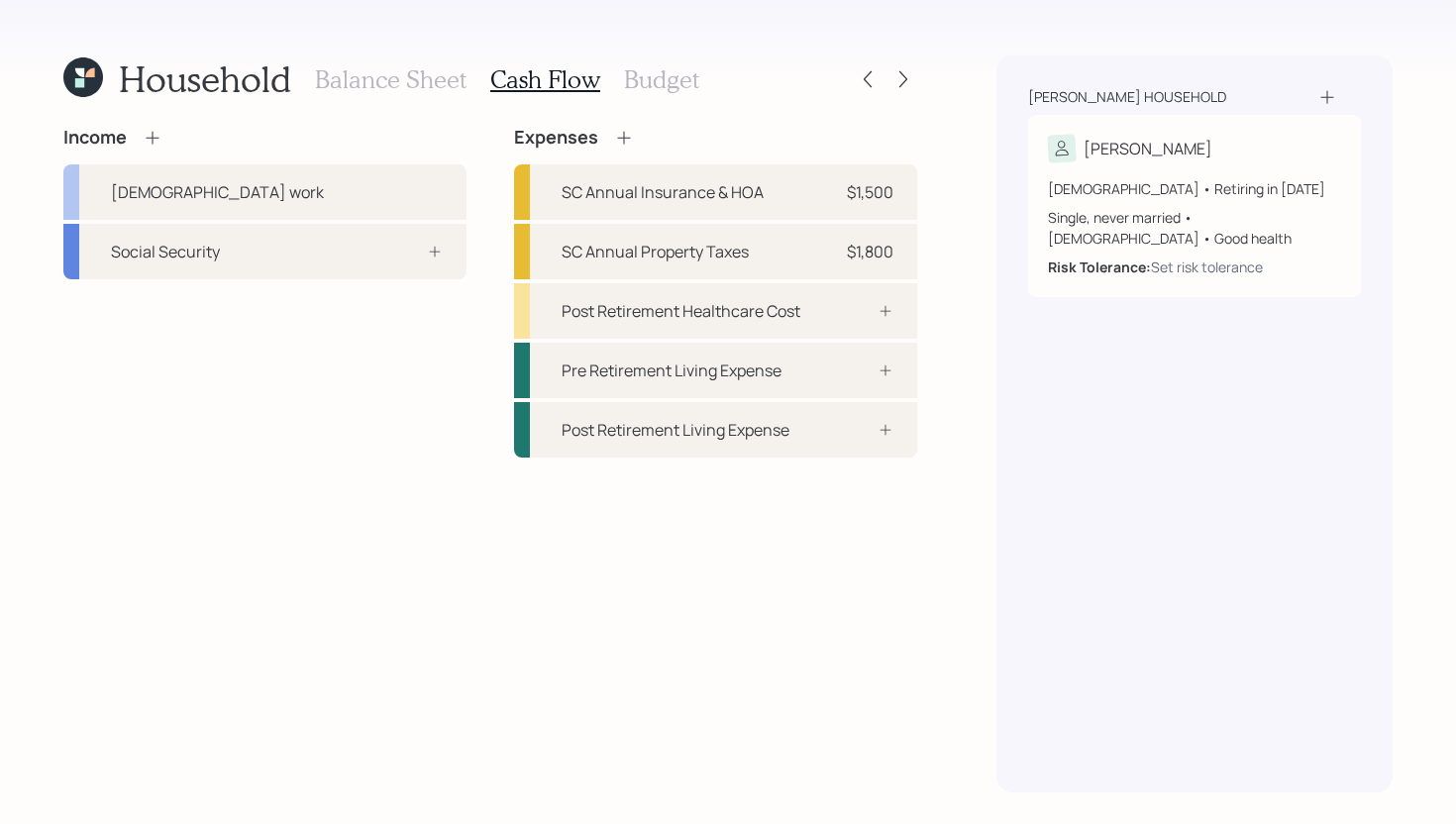 click 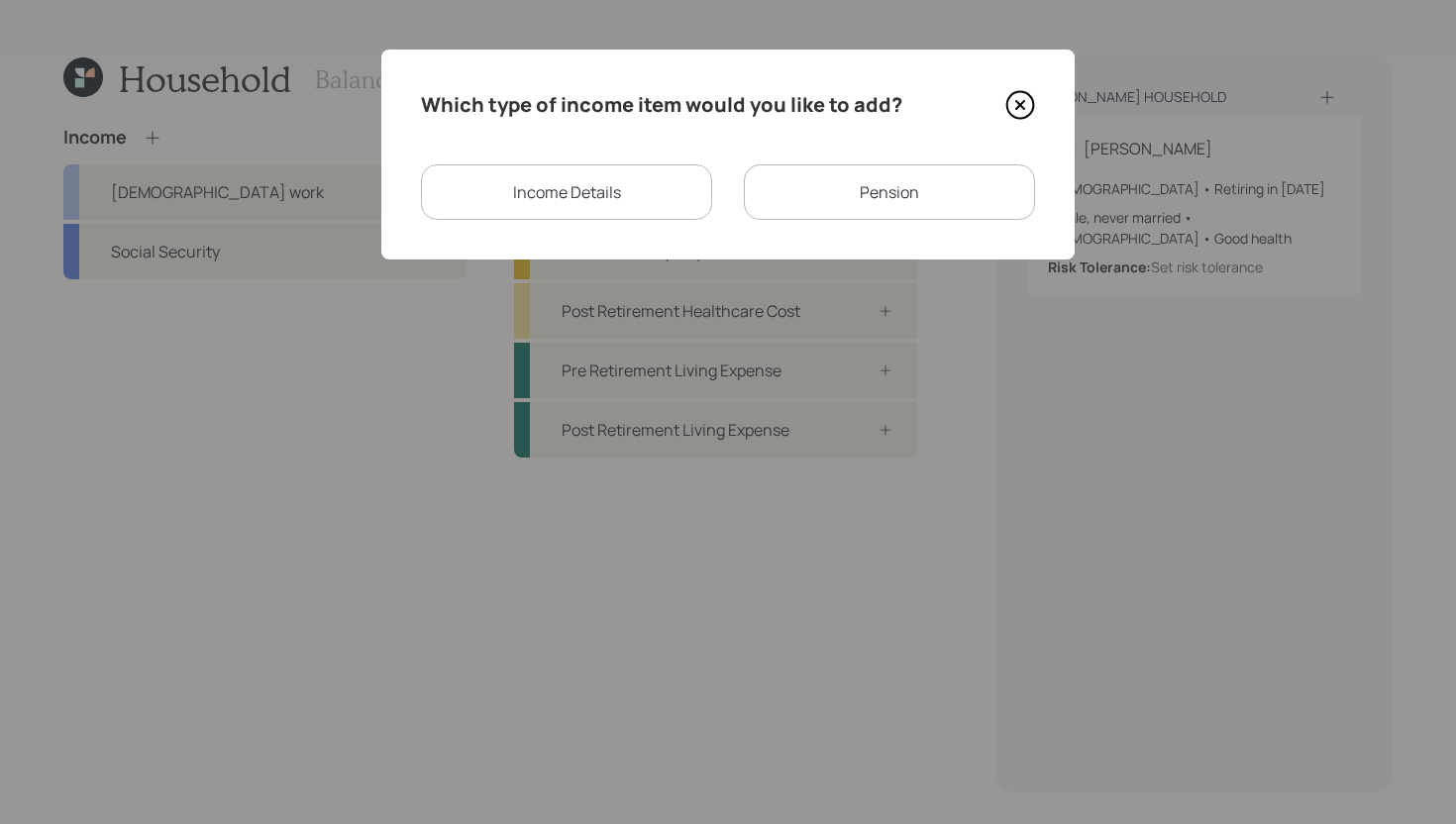 click on "Income Details" at bounding box center (567, 192) 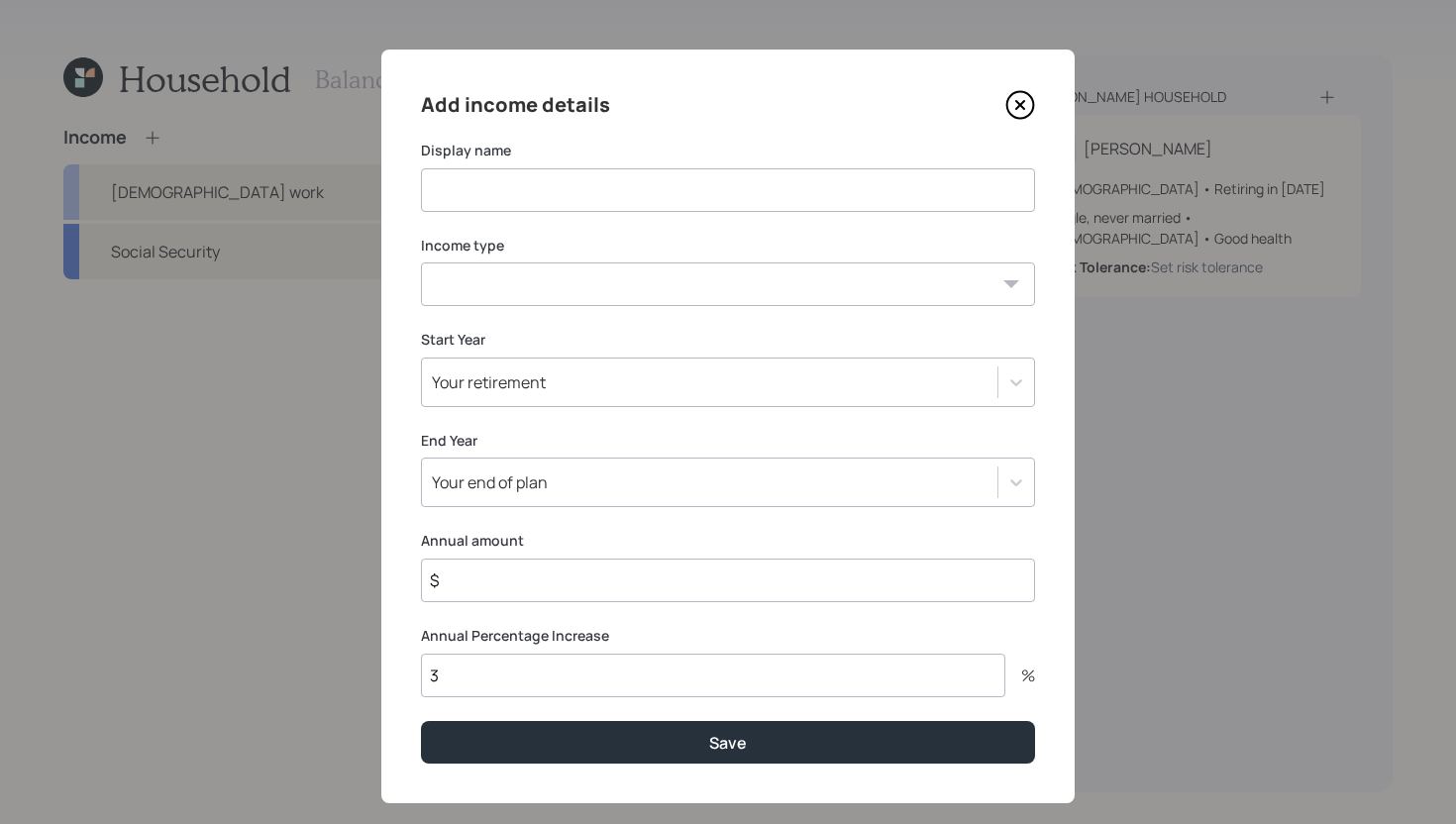 click at bounding box center [728, 190] 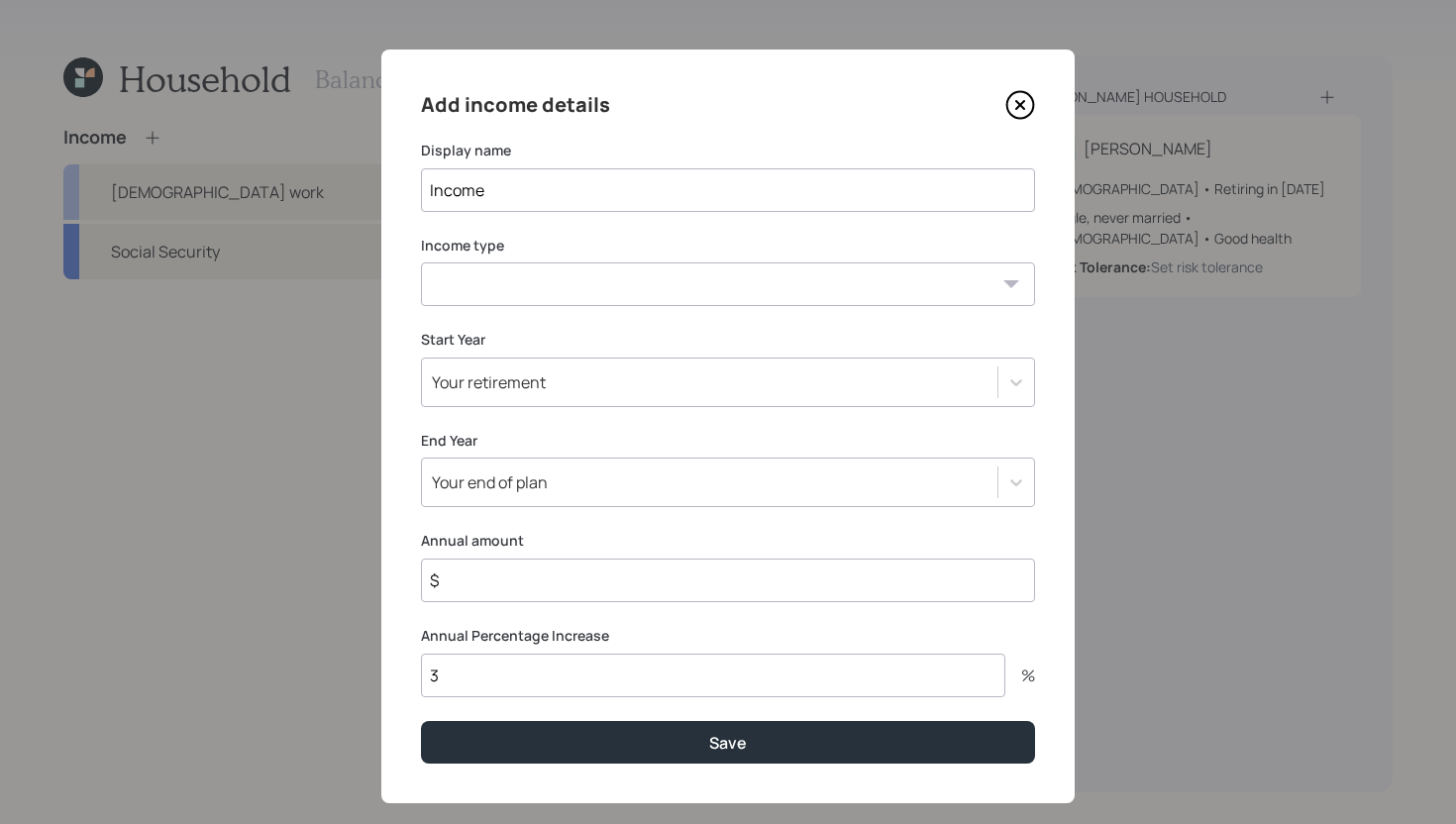 type on "Income" 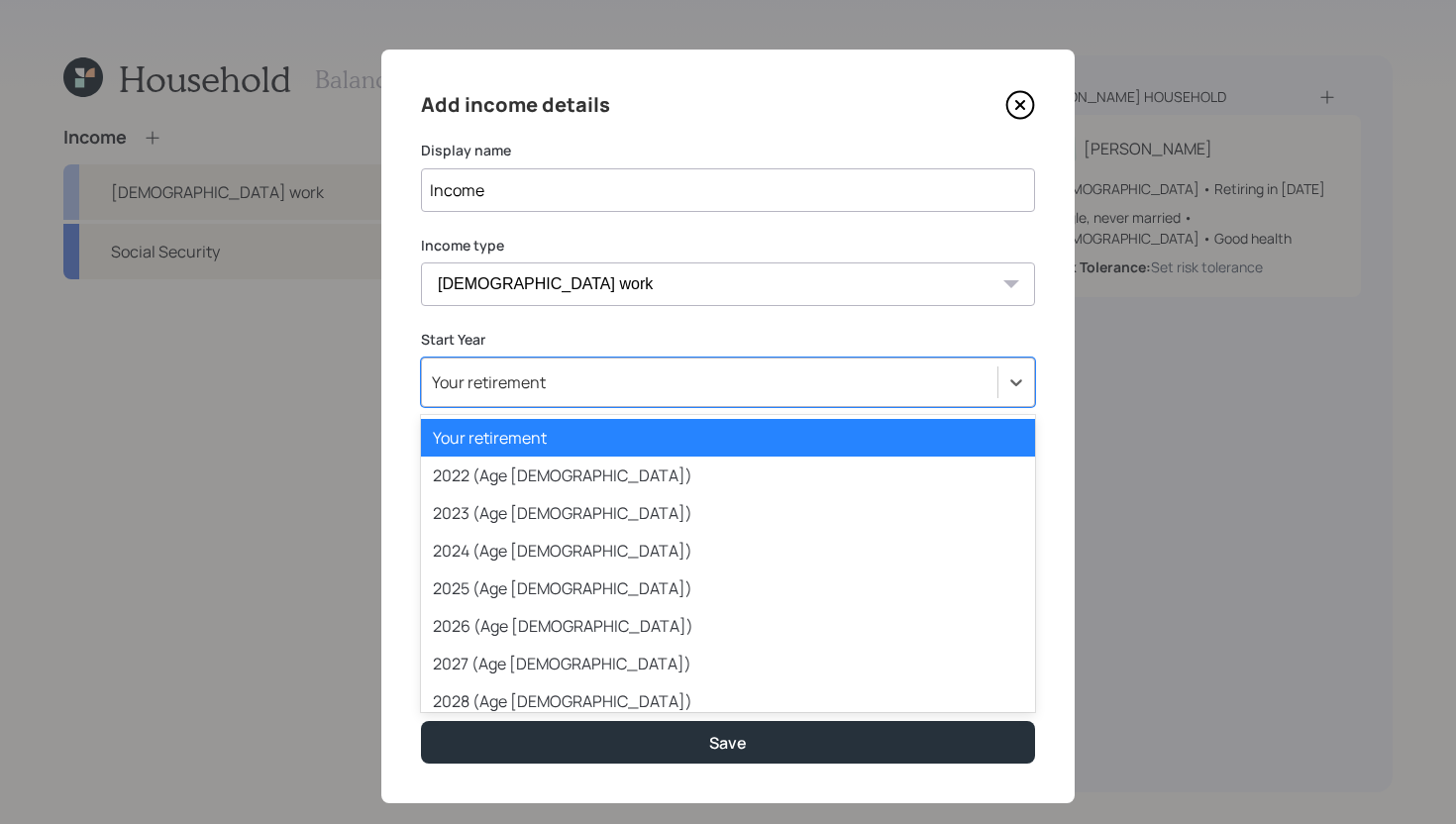 click on "Your retirement" at bounding box center [488, 382] 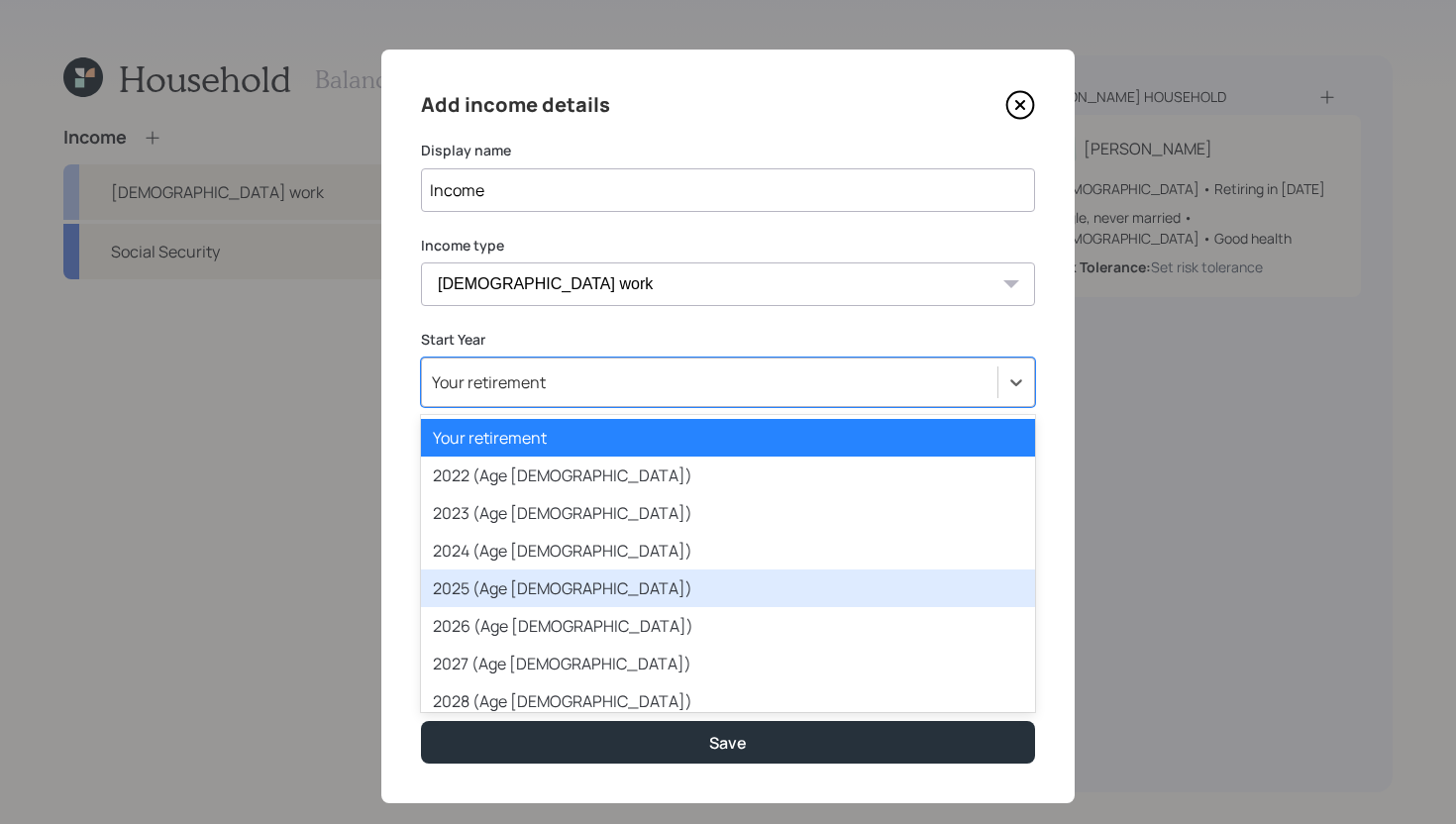 click on "2025 (Age 63)" at bounding box center [728, 588] 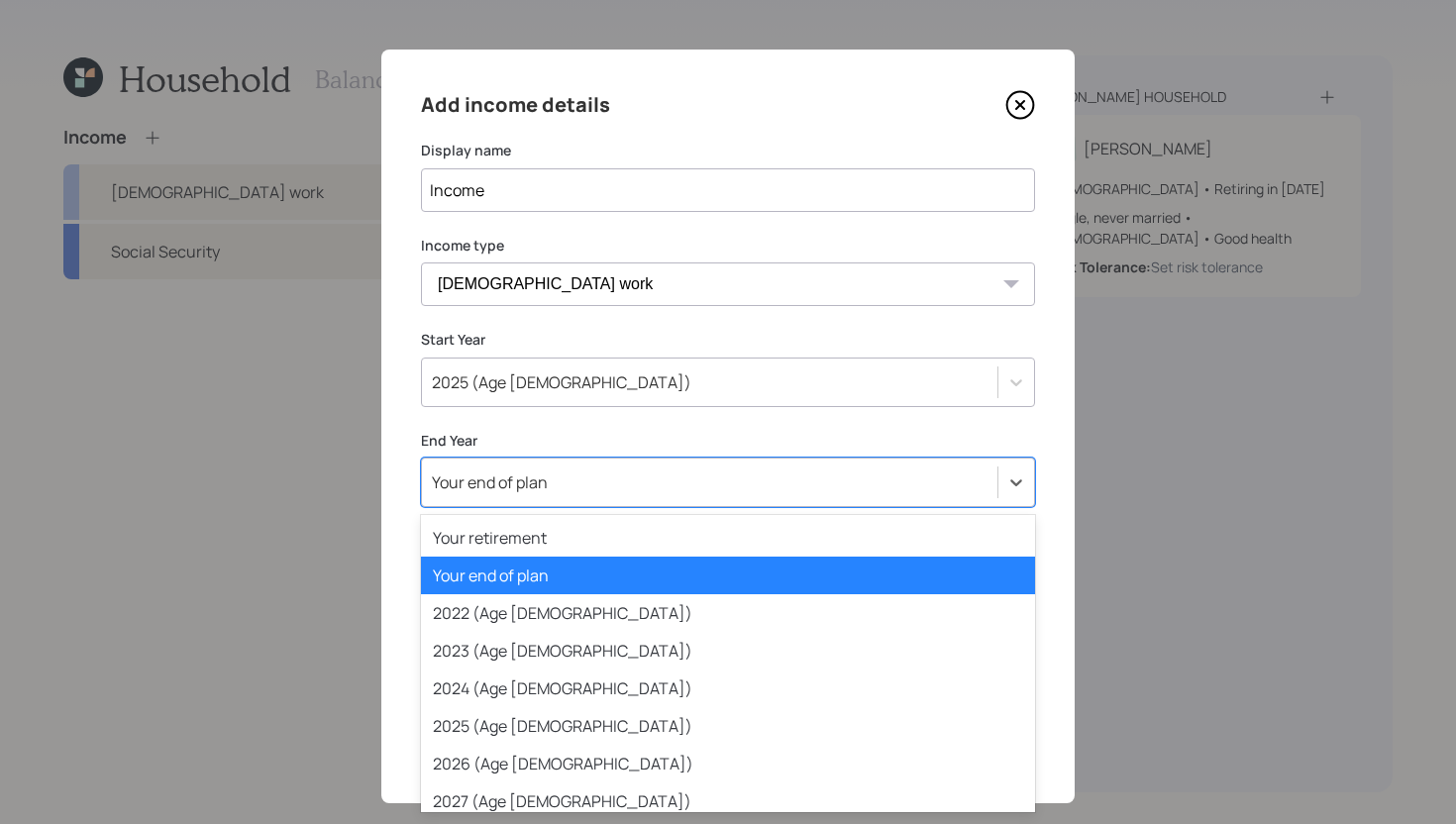 click on "Your end of plan" at bounding box center (709, 482) 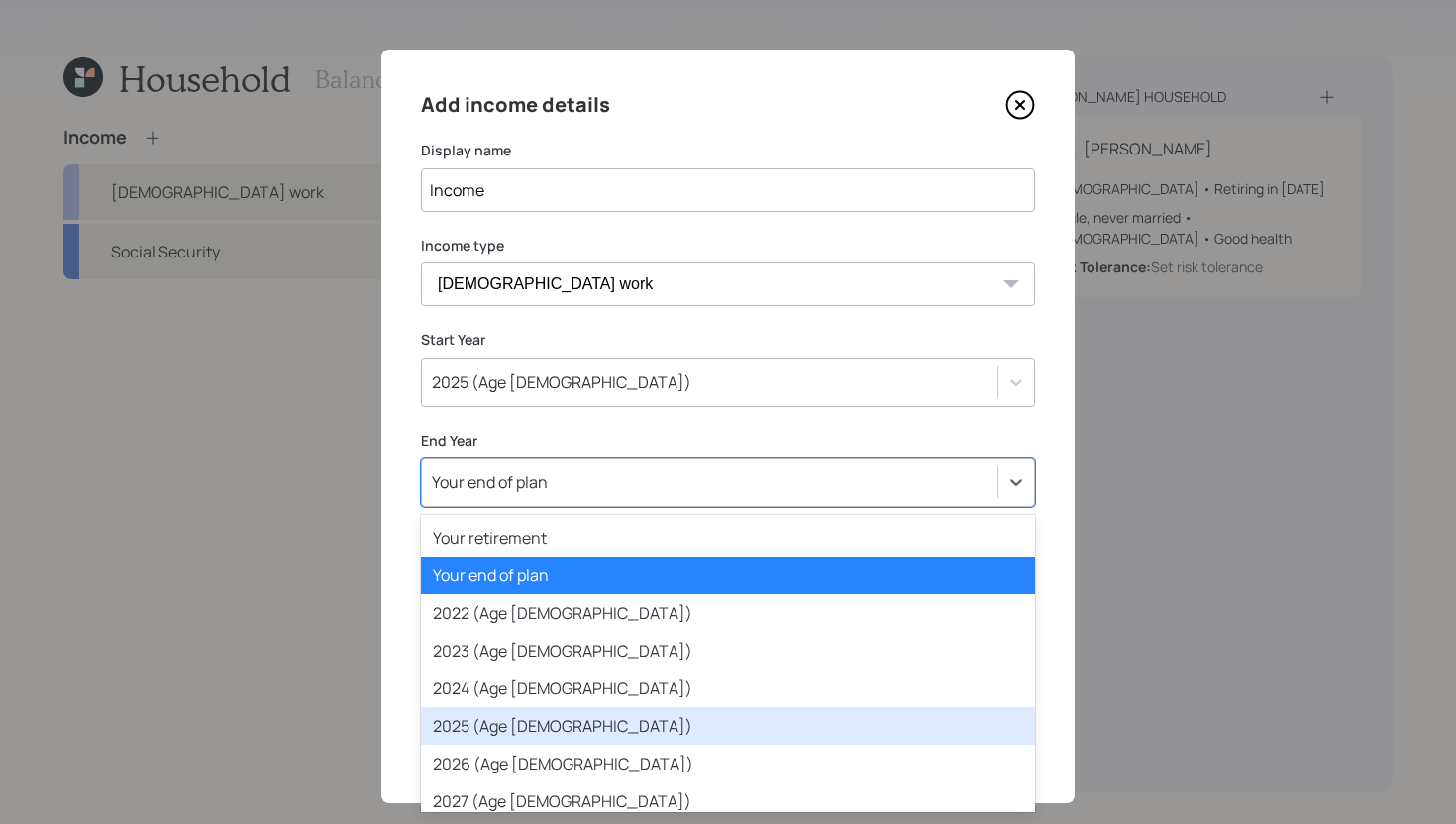 click on "2025 (Age 63)" at bounding box center (728, 726) 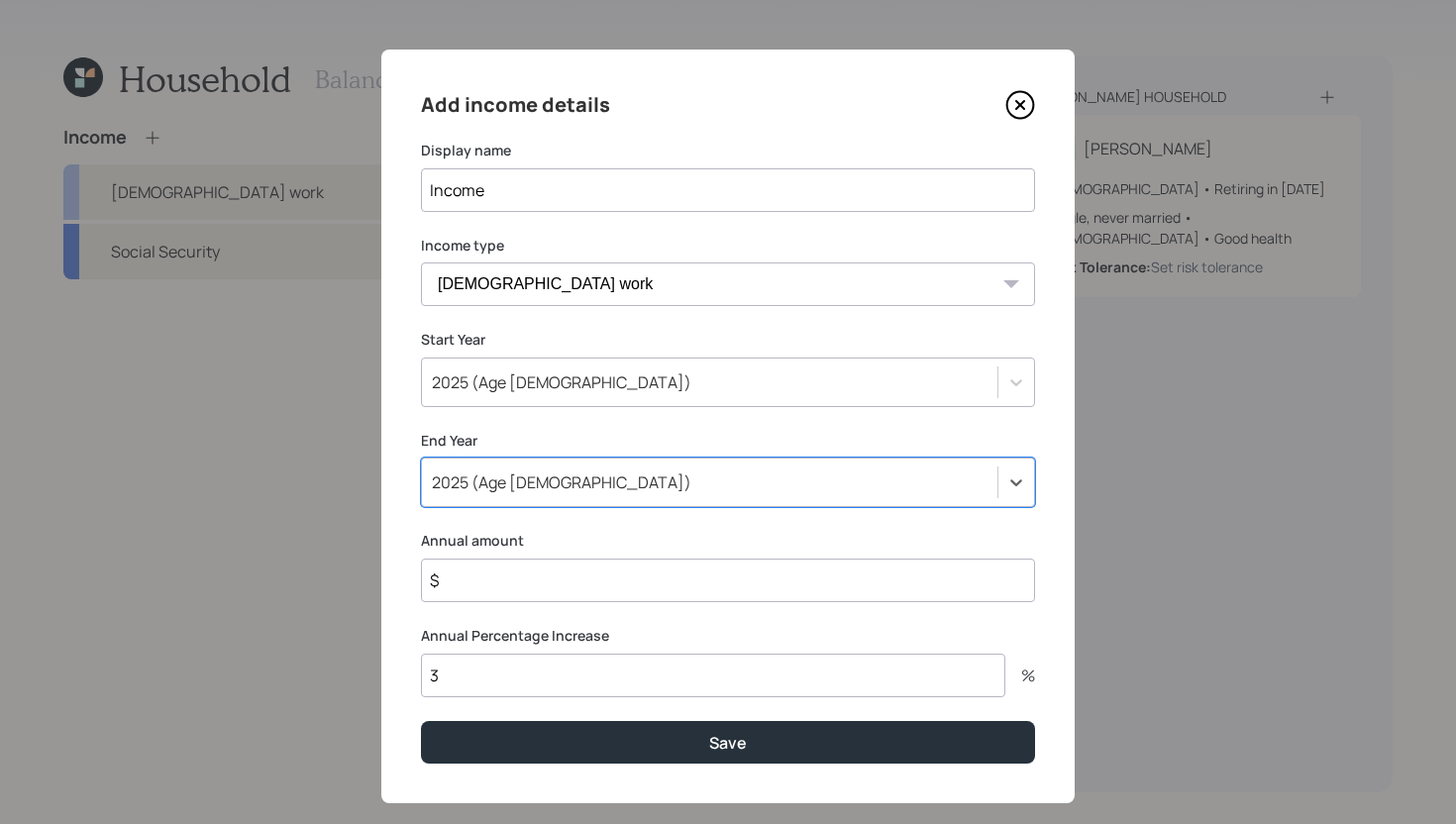 click on "$" at bounding box center (728, 580) 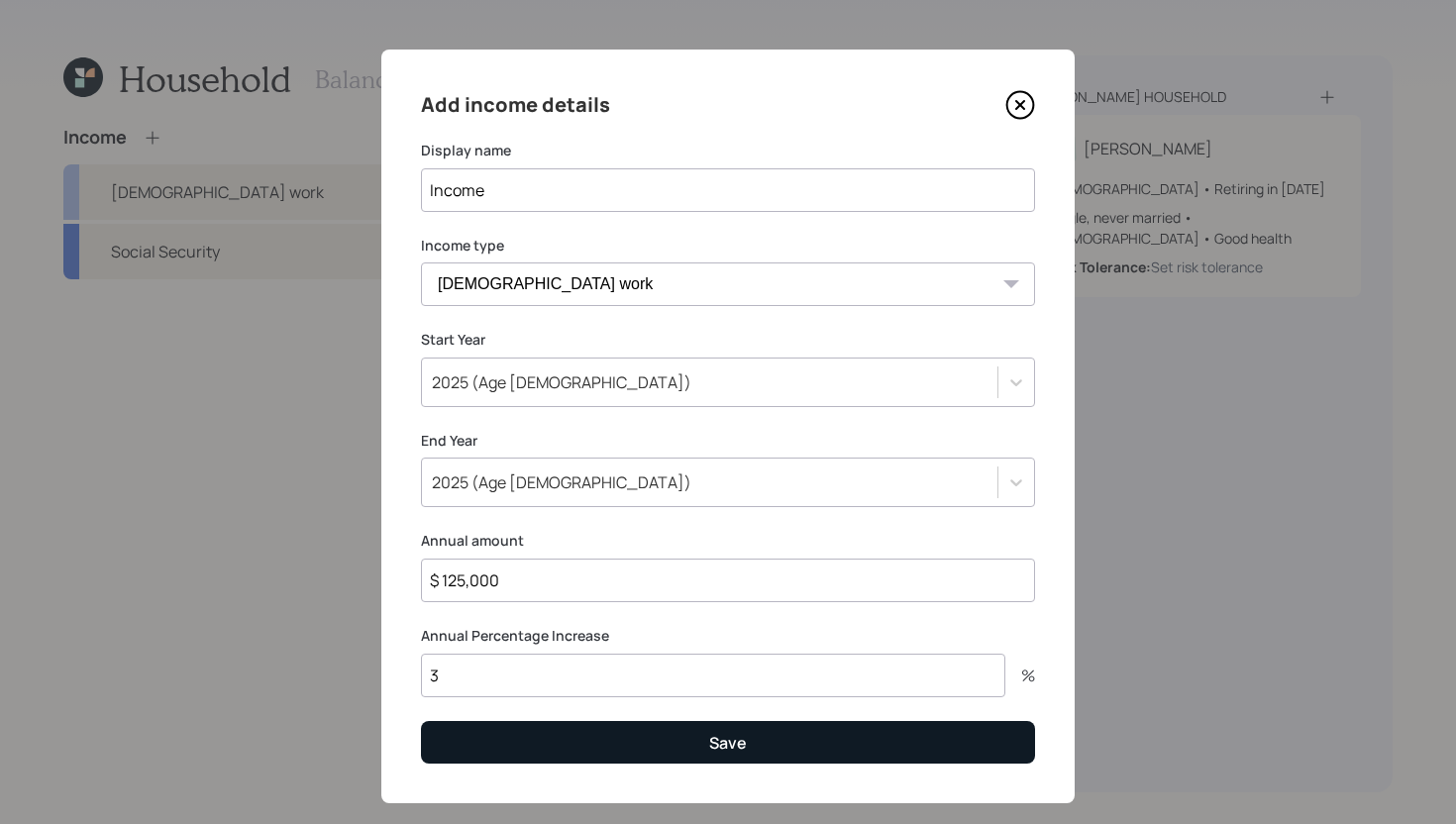 type on "$ 125,000" 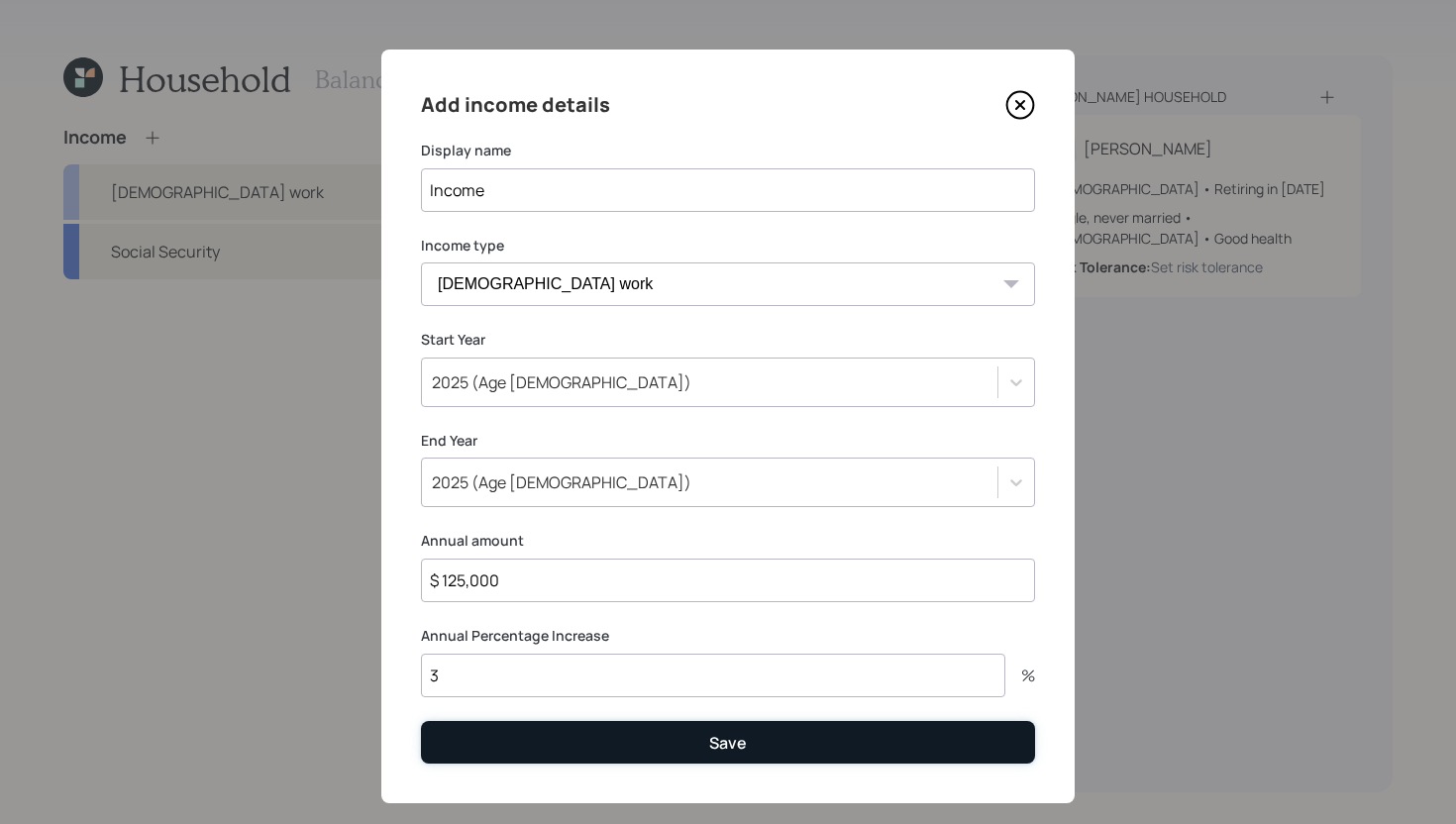 click on "Save" at bounding box center (728, 742) 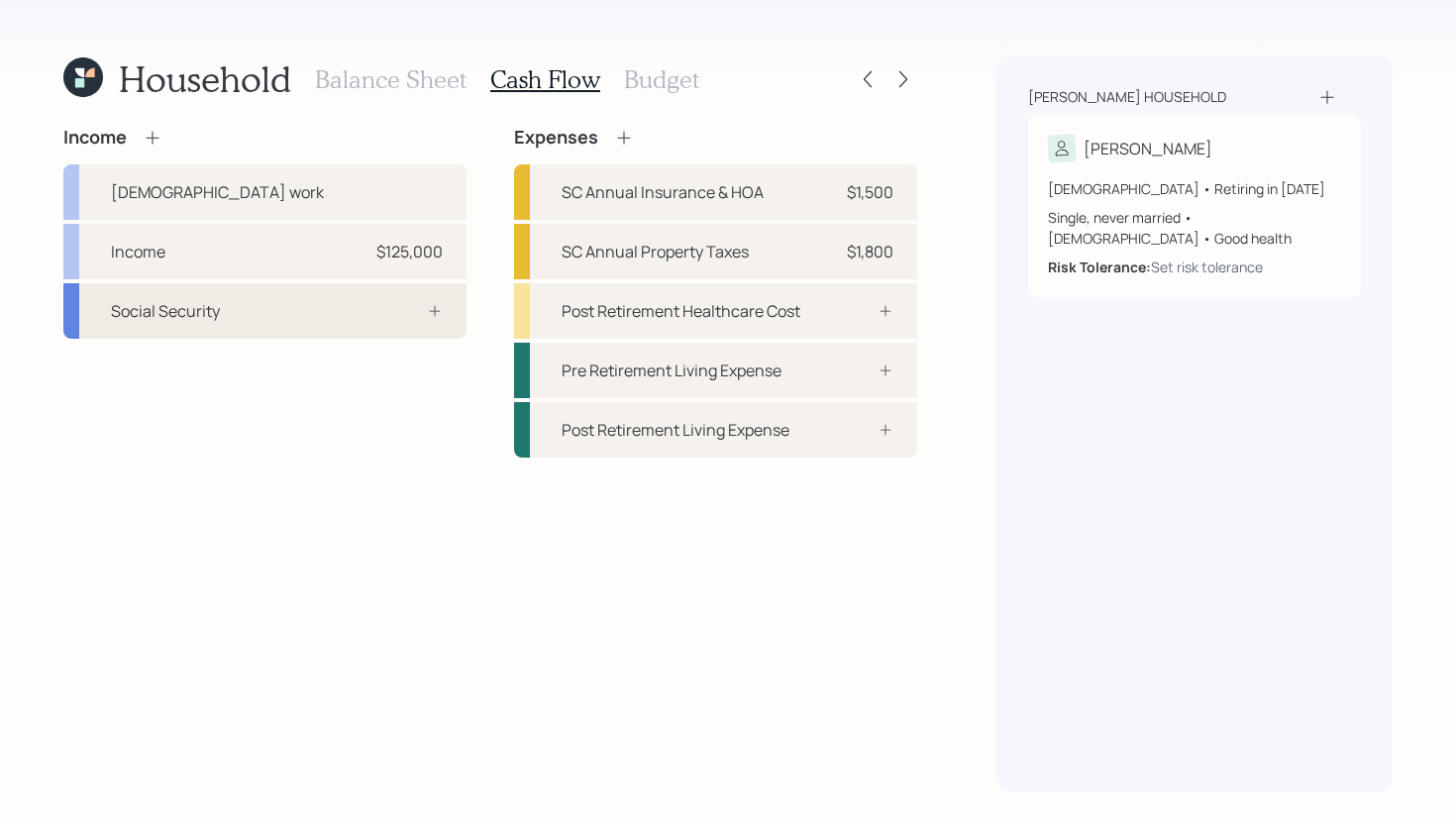 click on "Social Security" at bounding box center (264, 311) 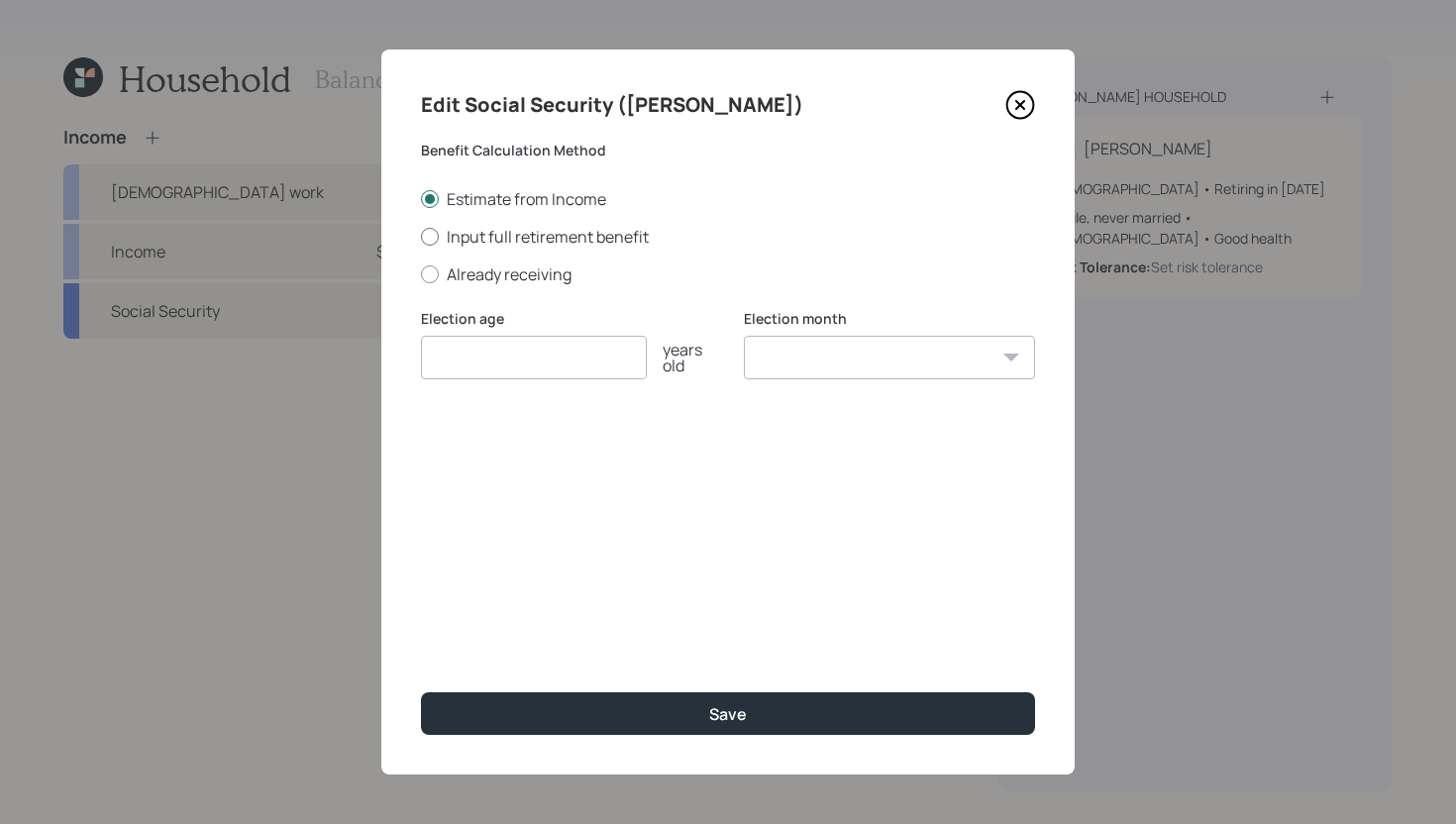 click on "Input full retirement benefit" at bounding box center (728, 237) 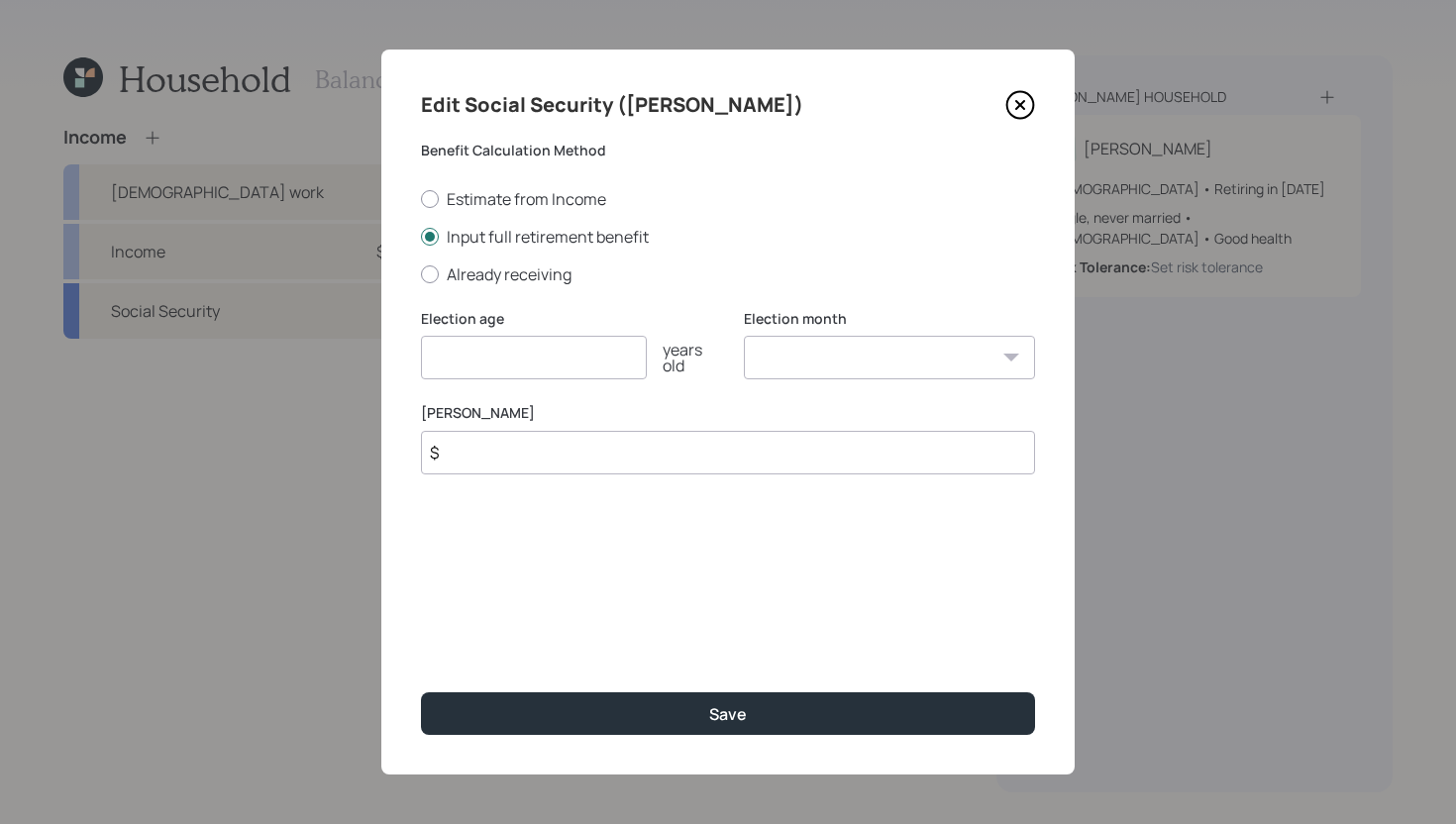 click at bounding box center [534, 358] 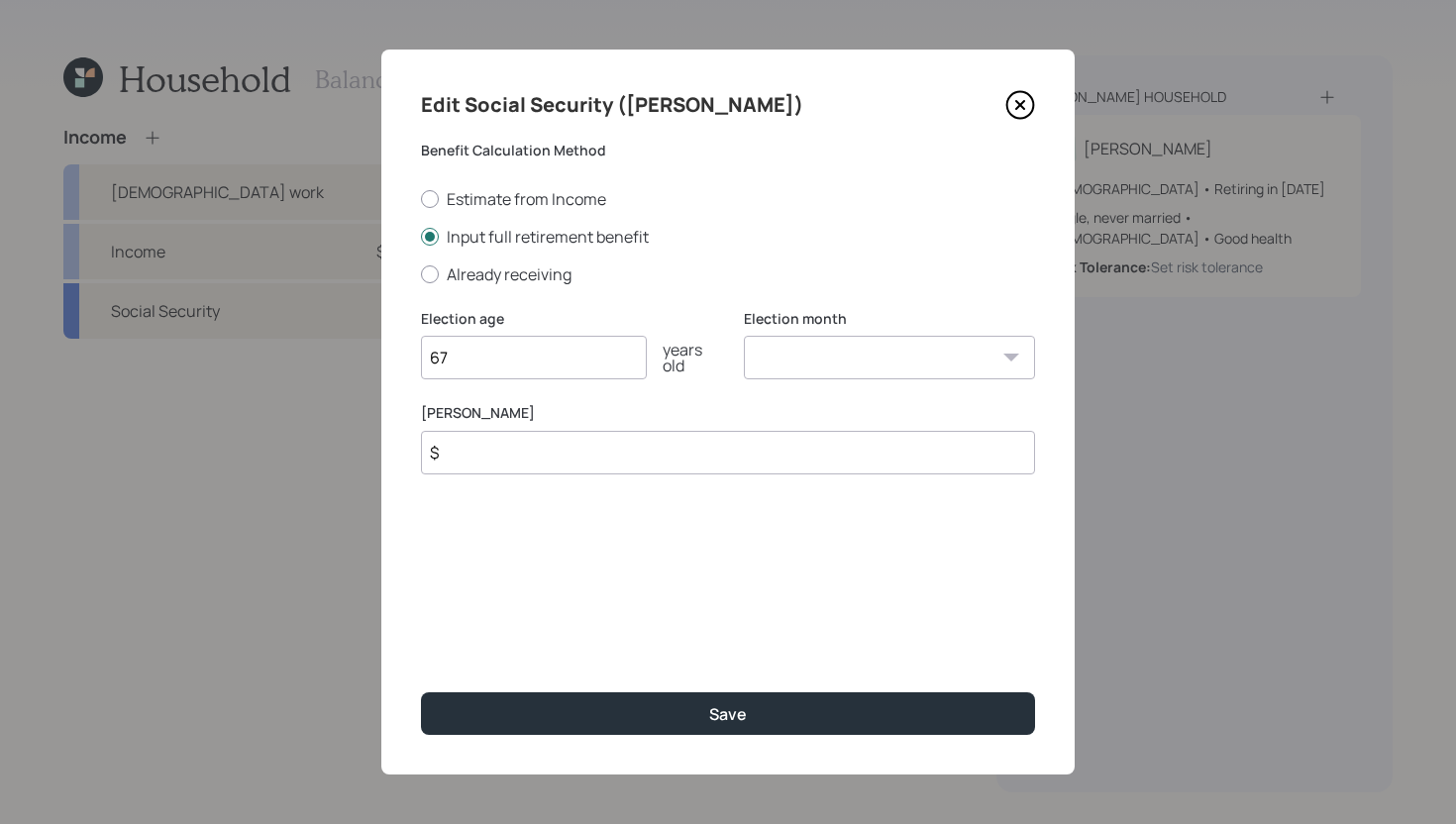 type on "67" 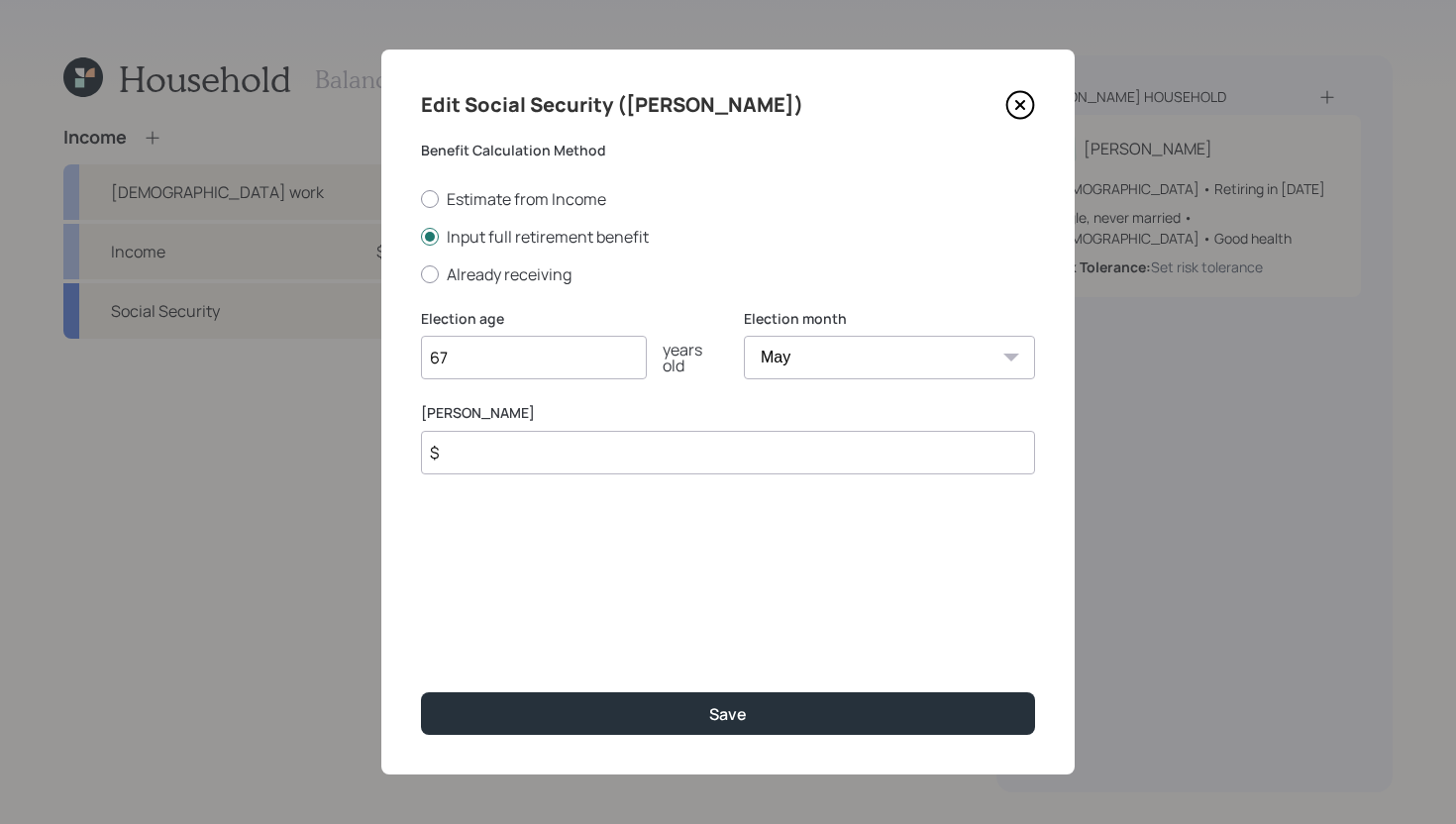 click on "$" at bounding box center (728, 453) 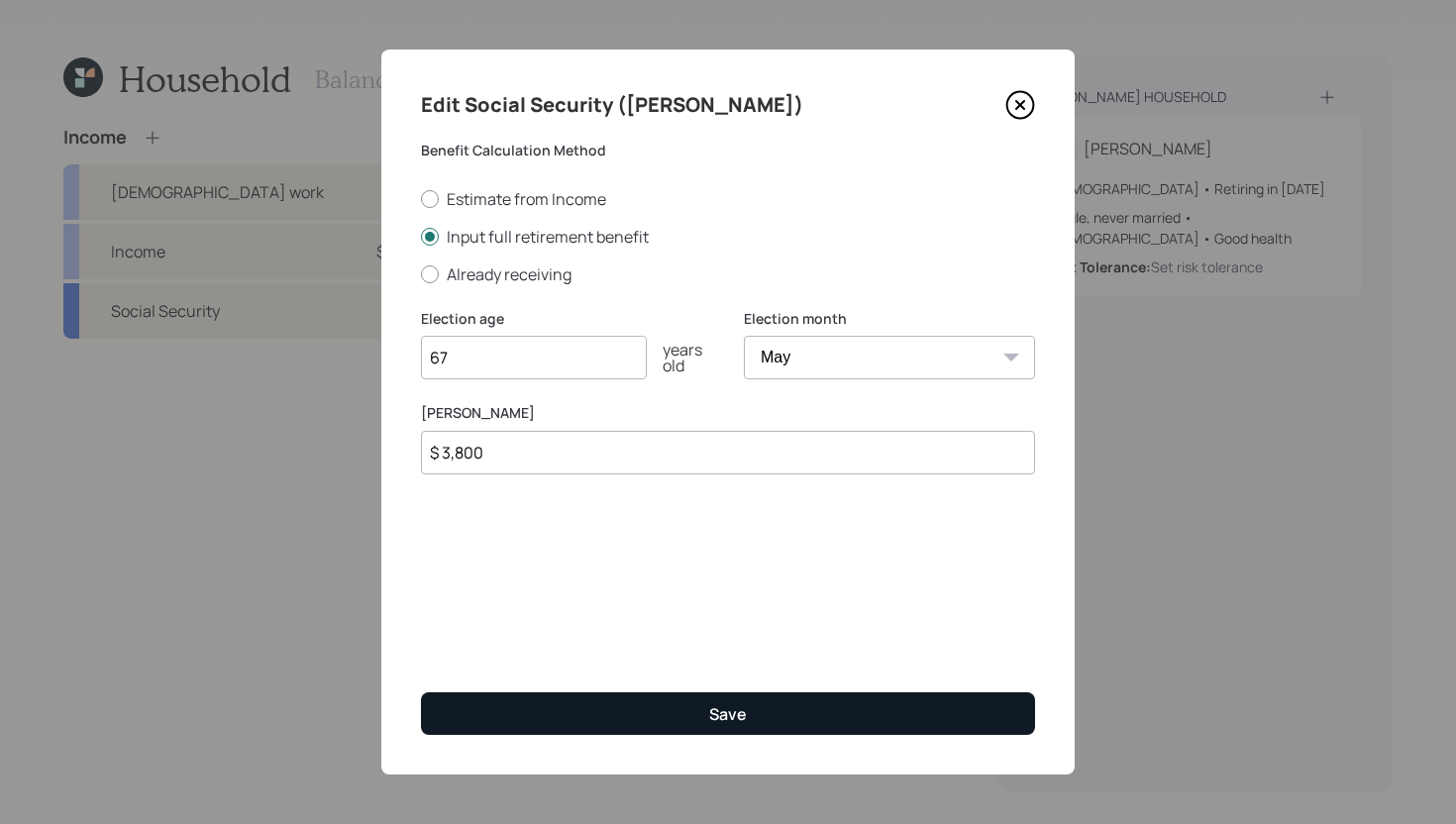 type on "$ 3,800" 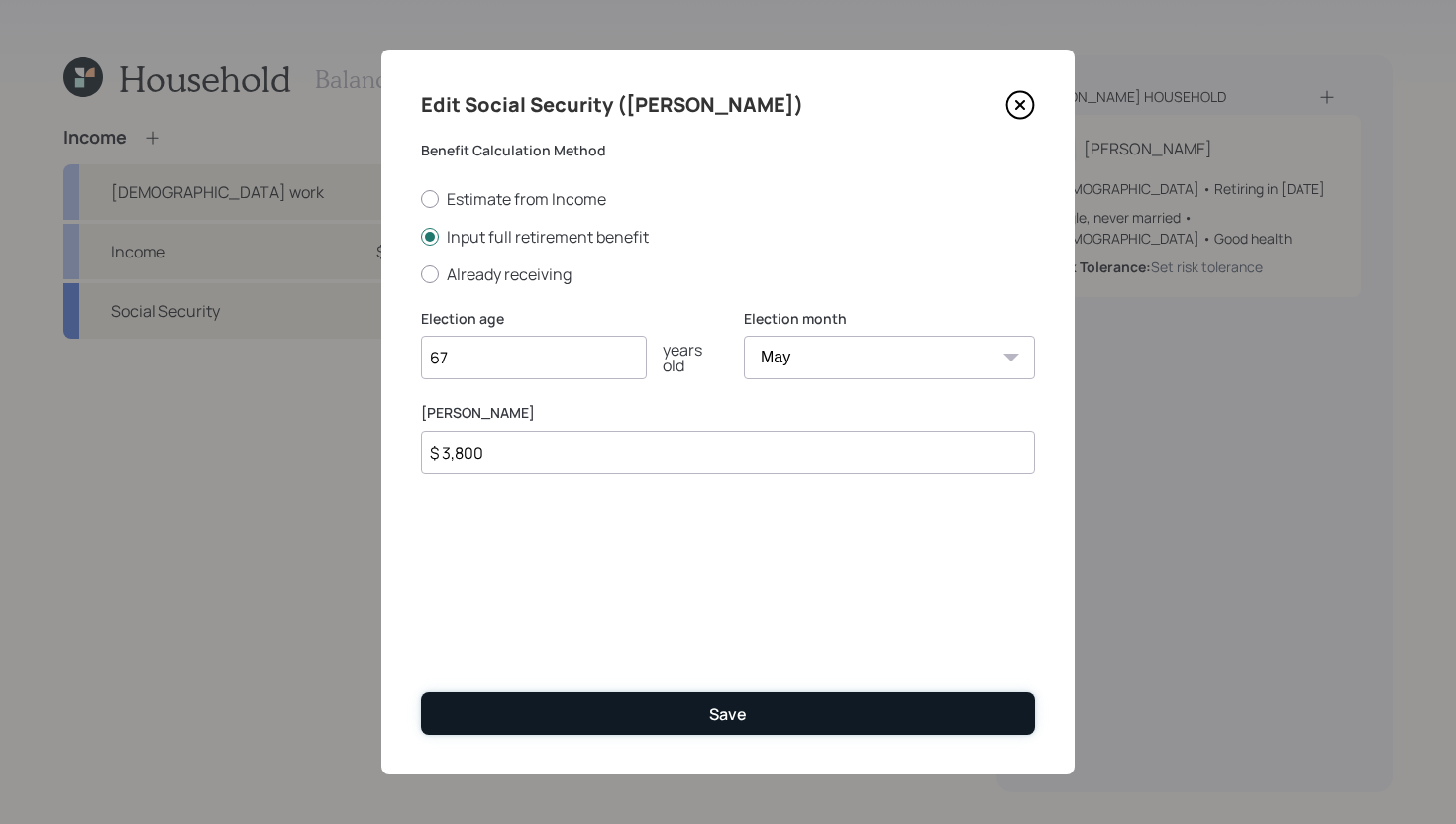click on "Save" at bounding box center [728, 713] 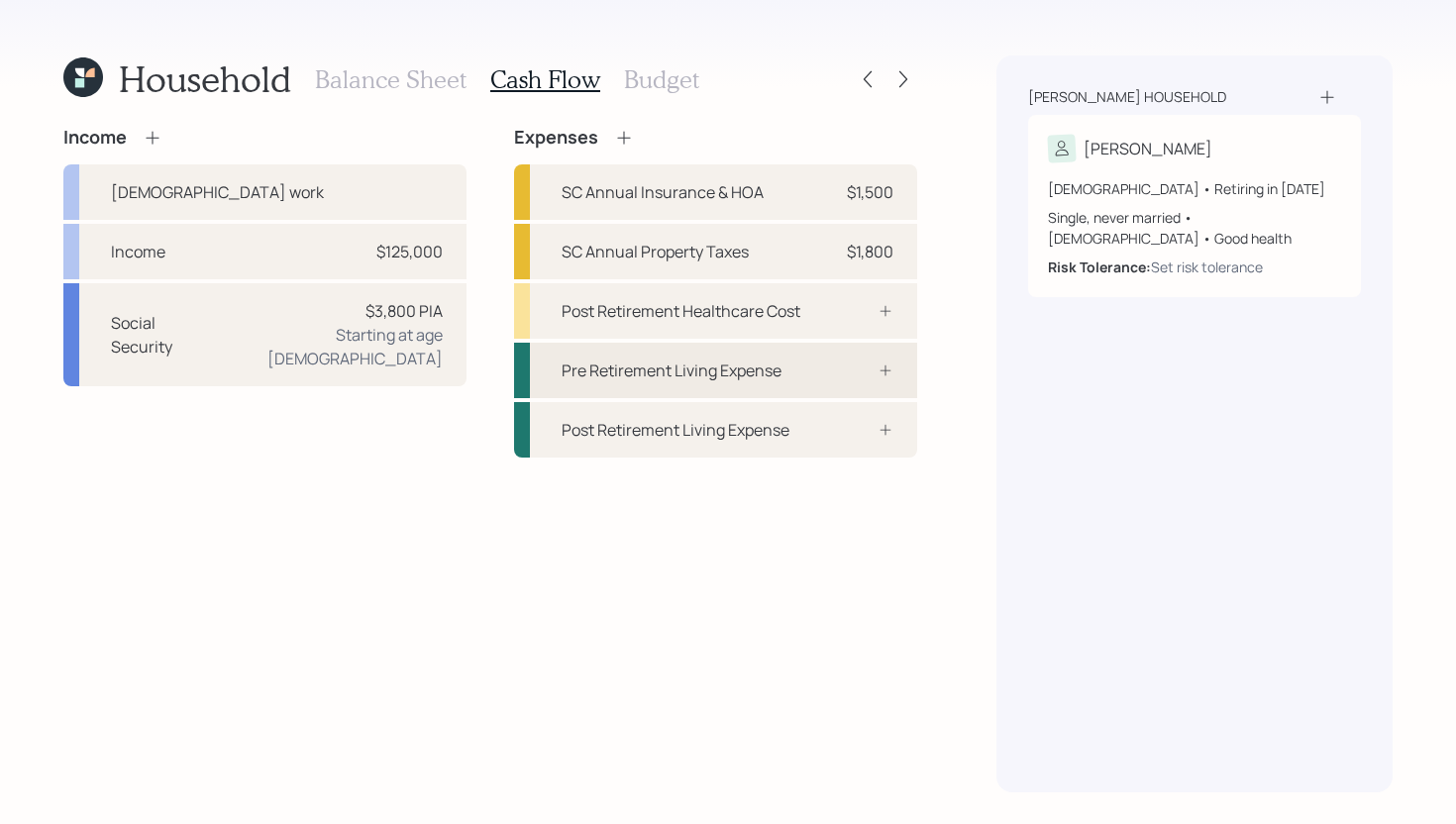 click on "Pre Retirement Living Expense" at bounding box center [715, 370] 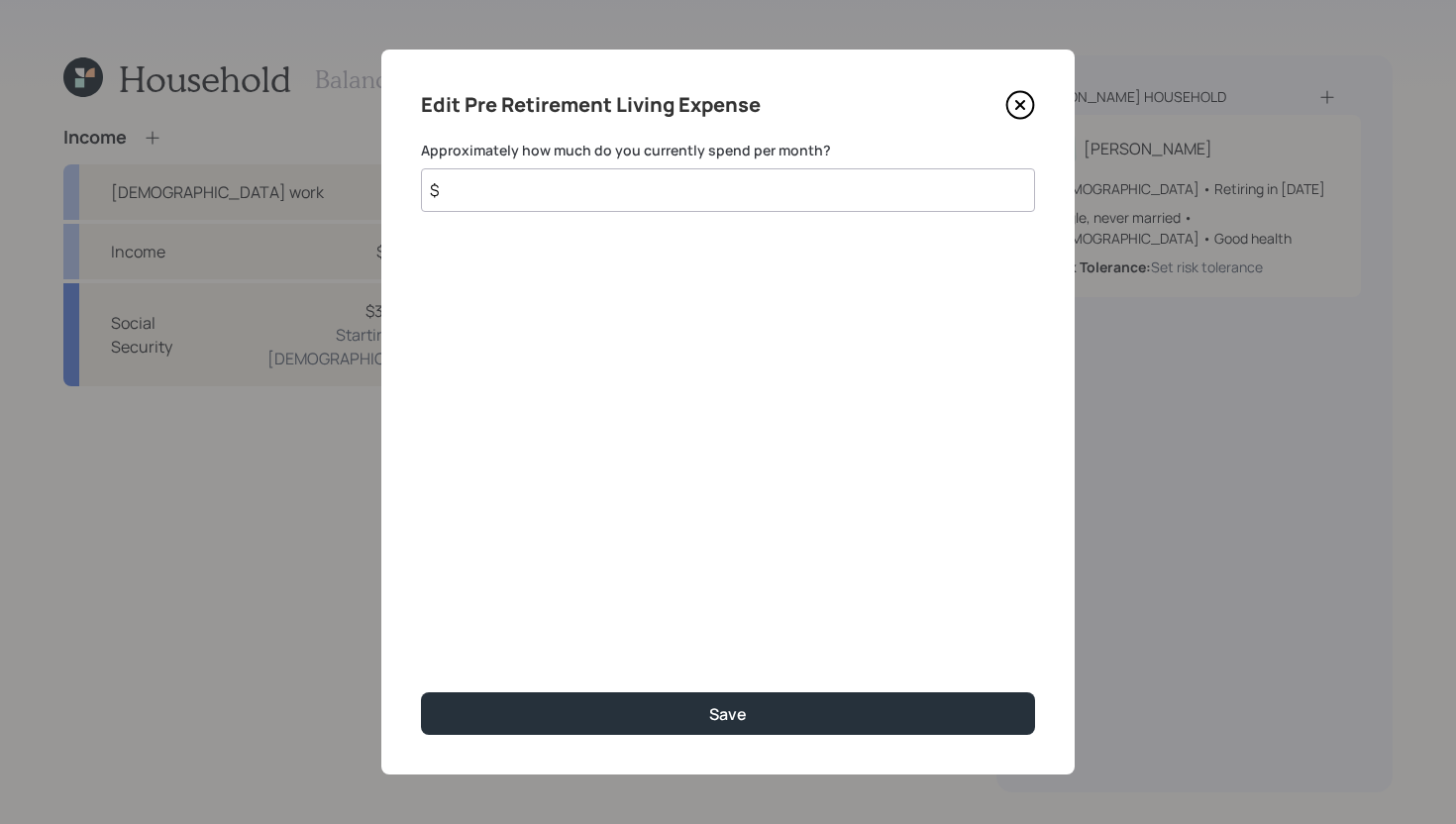 click on "$" at bounding box center [728, 190] 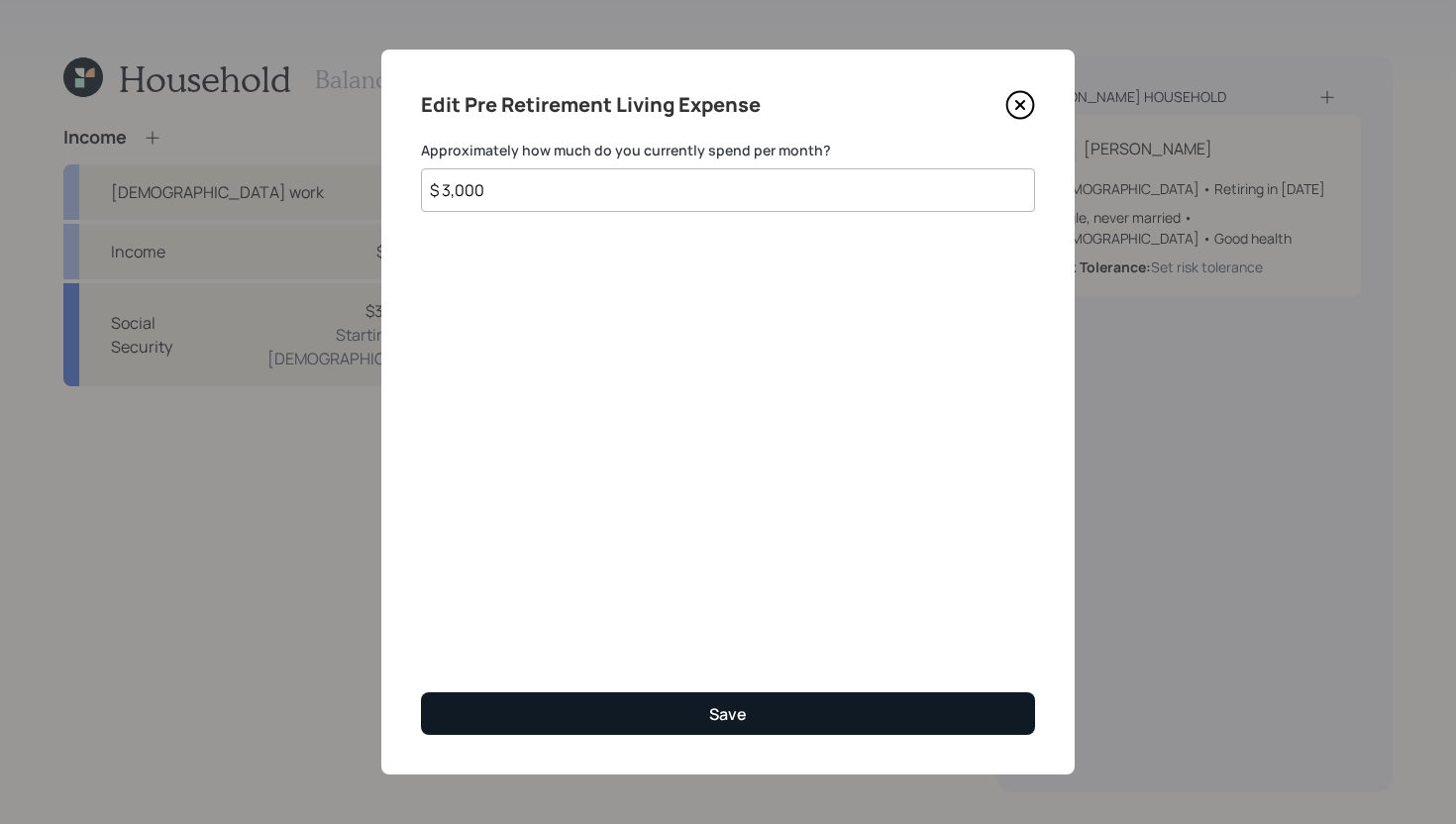type on "$ 3,000" 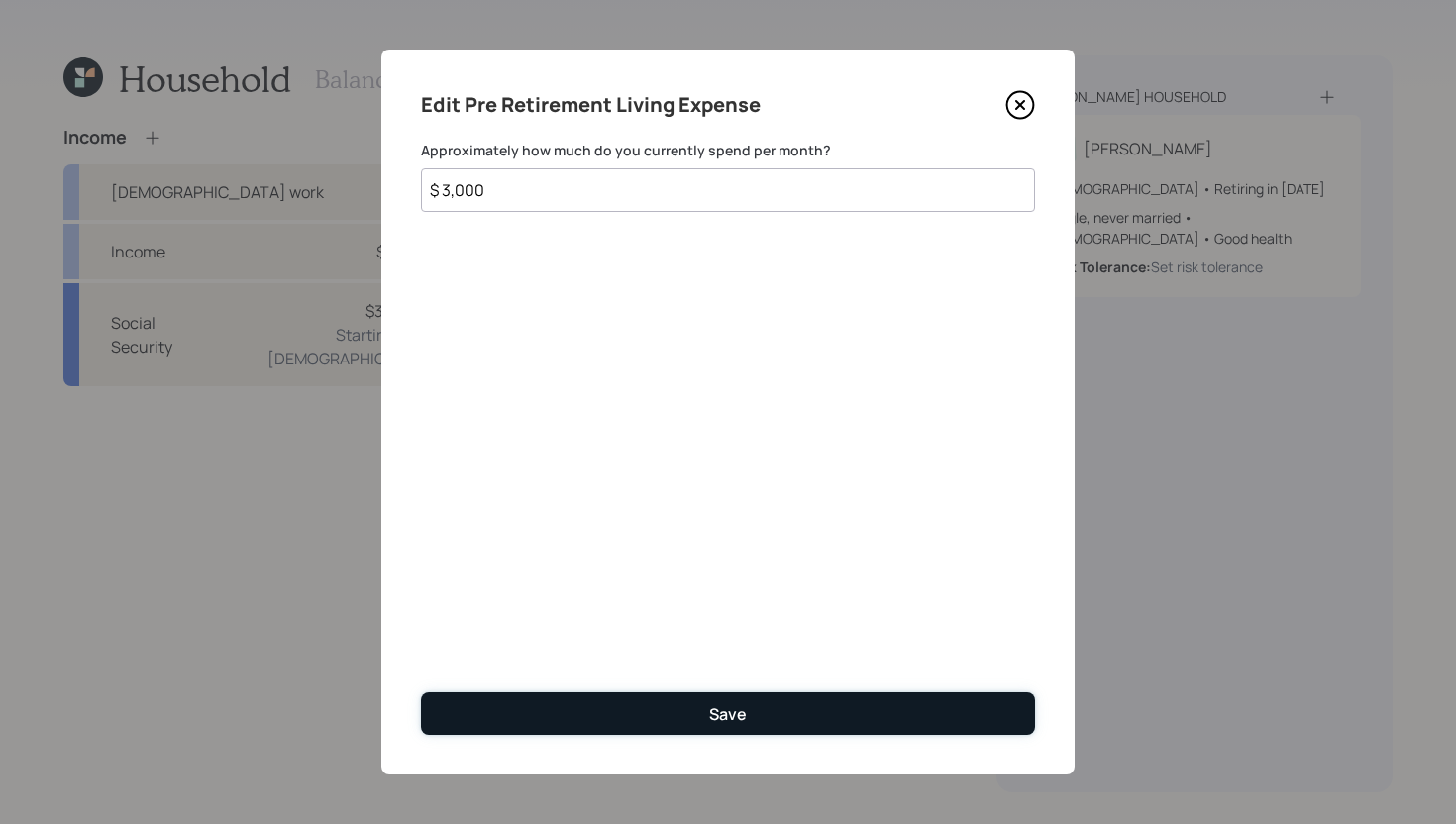 click on "Save" at bounding box center [728, 713] 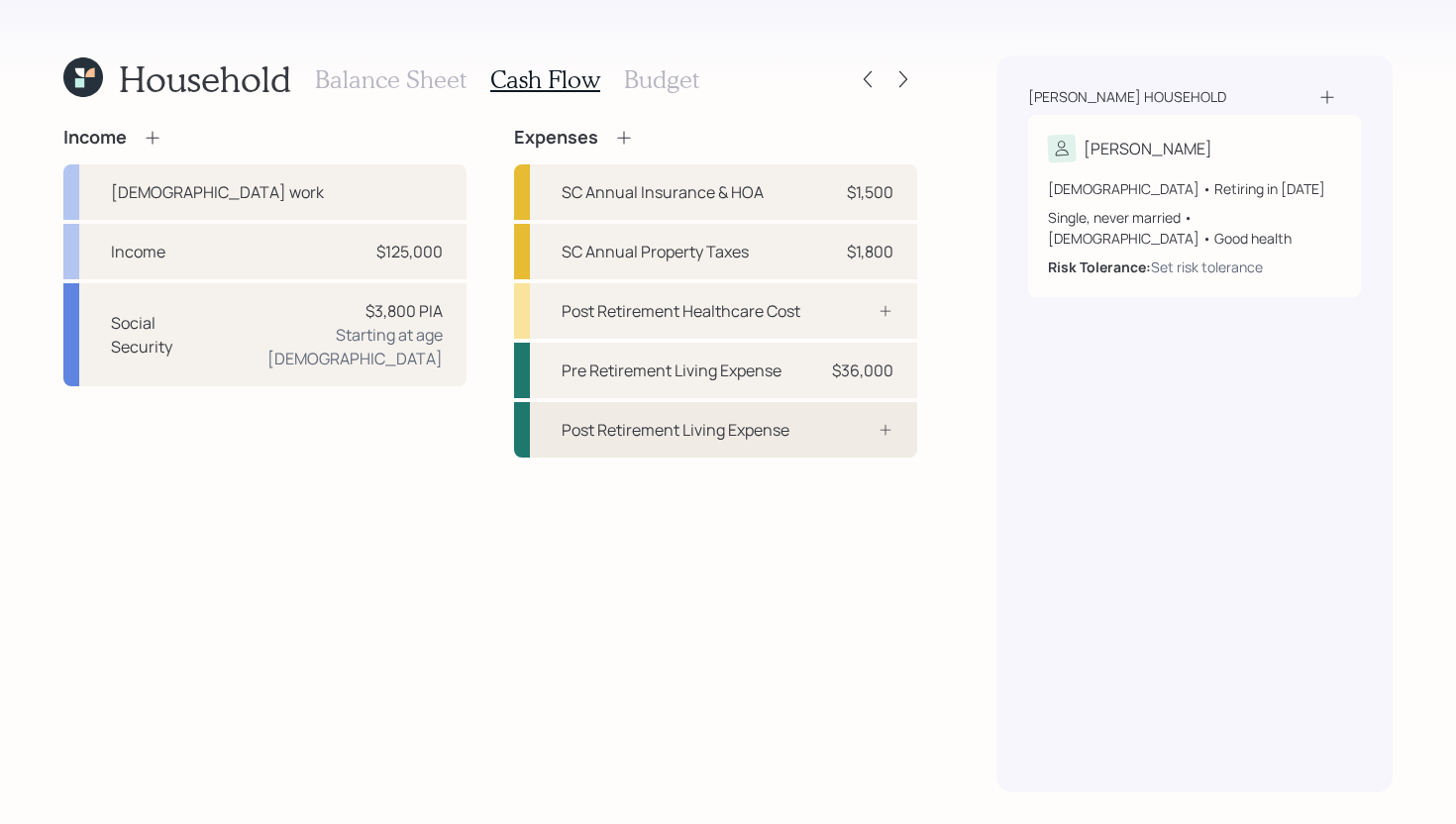 click on "Post Retirement Living Expense" at bounding box center [715, 430] 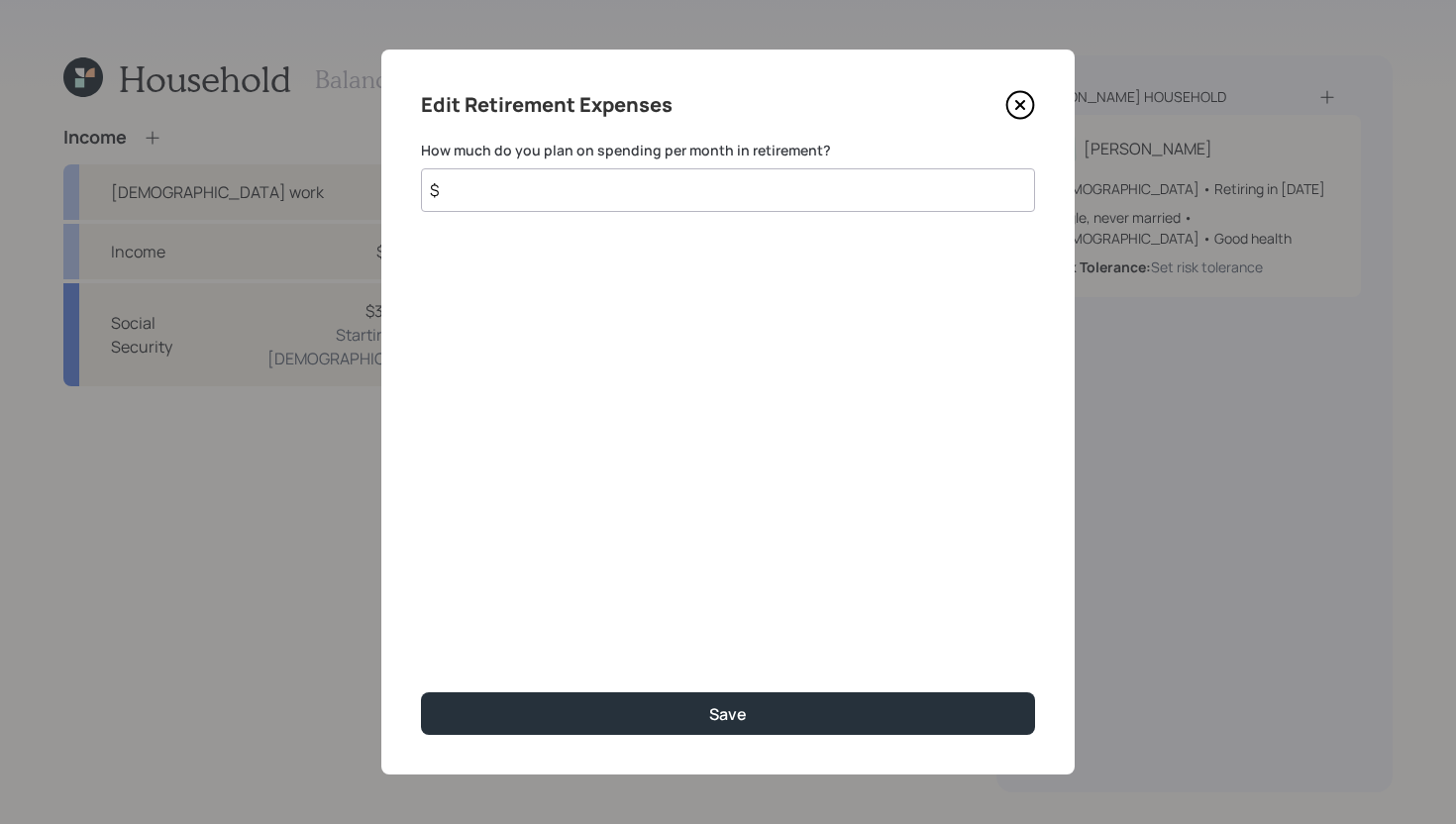 click on "$" at bounding box center (728, 190) 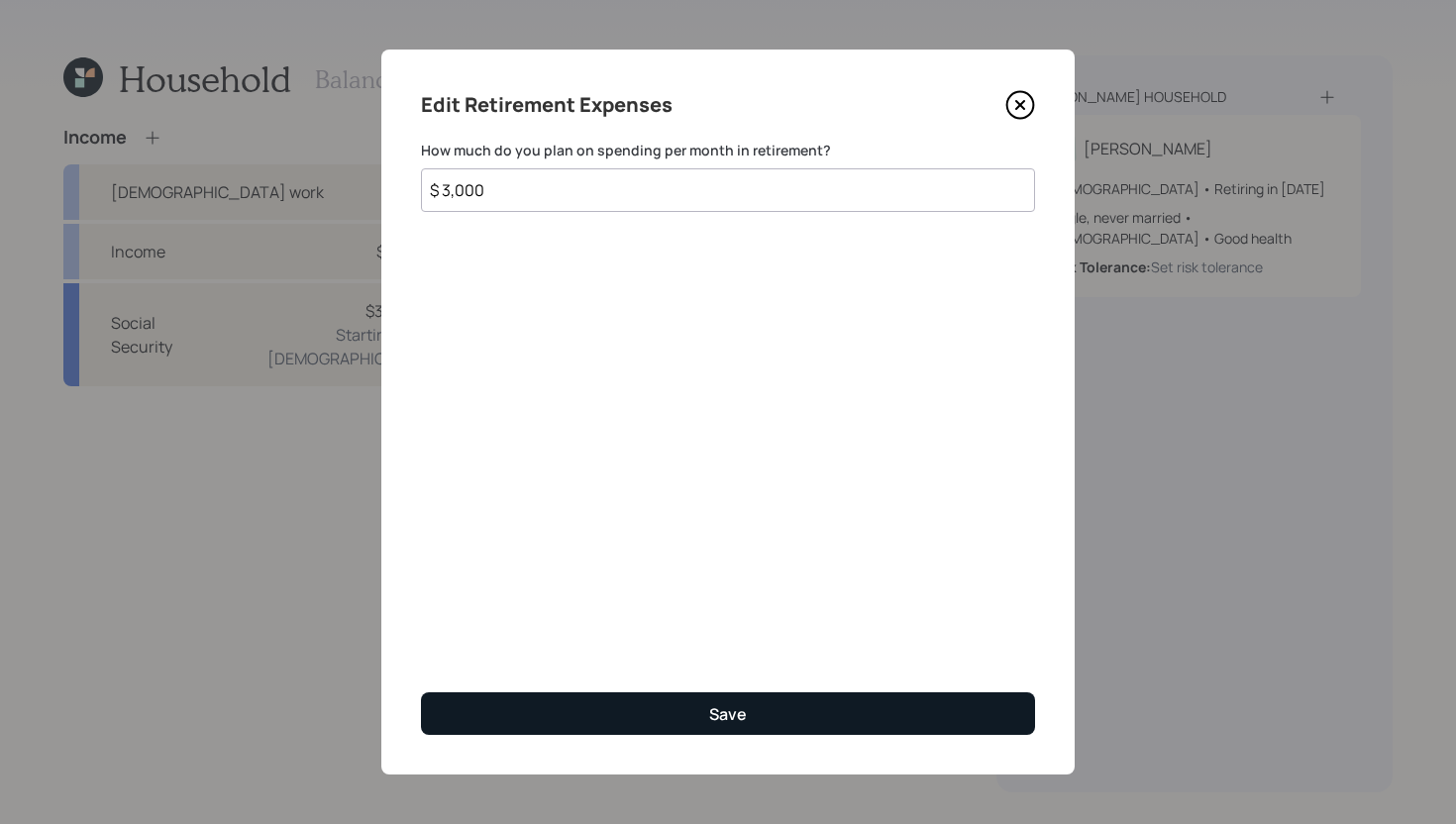 type on "$ 3,000" 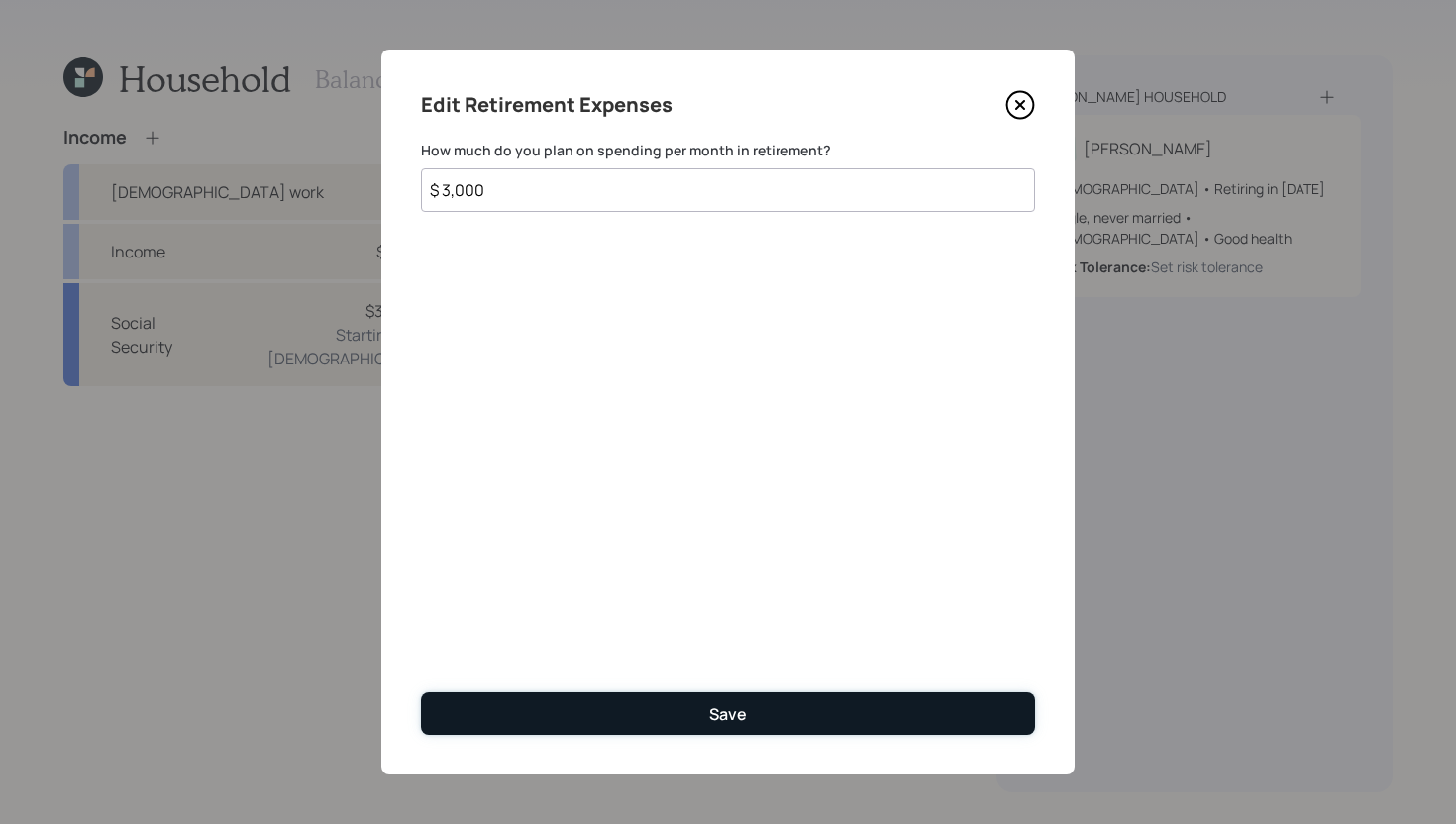 click on "Save" at bounding box center [728, 713] 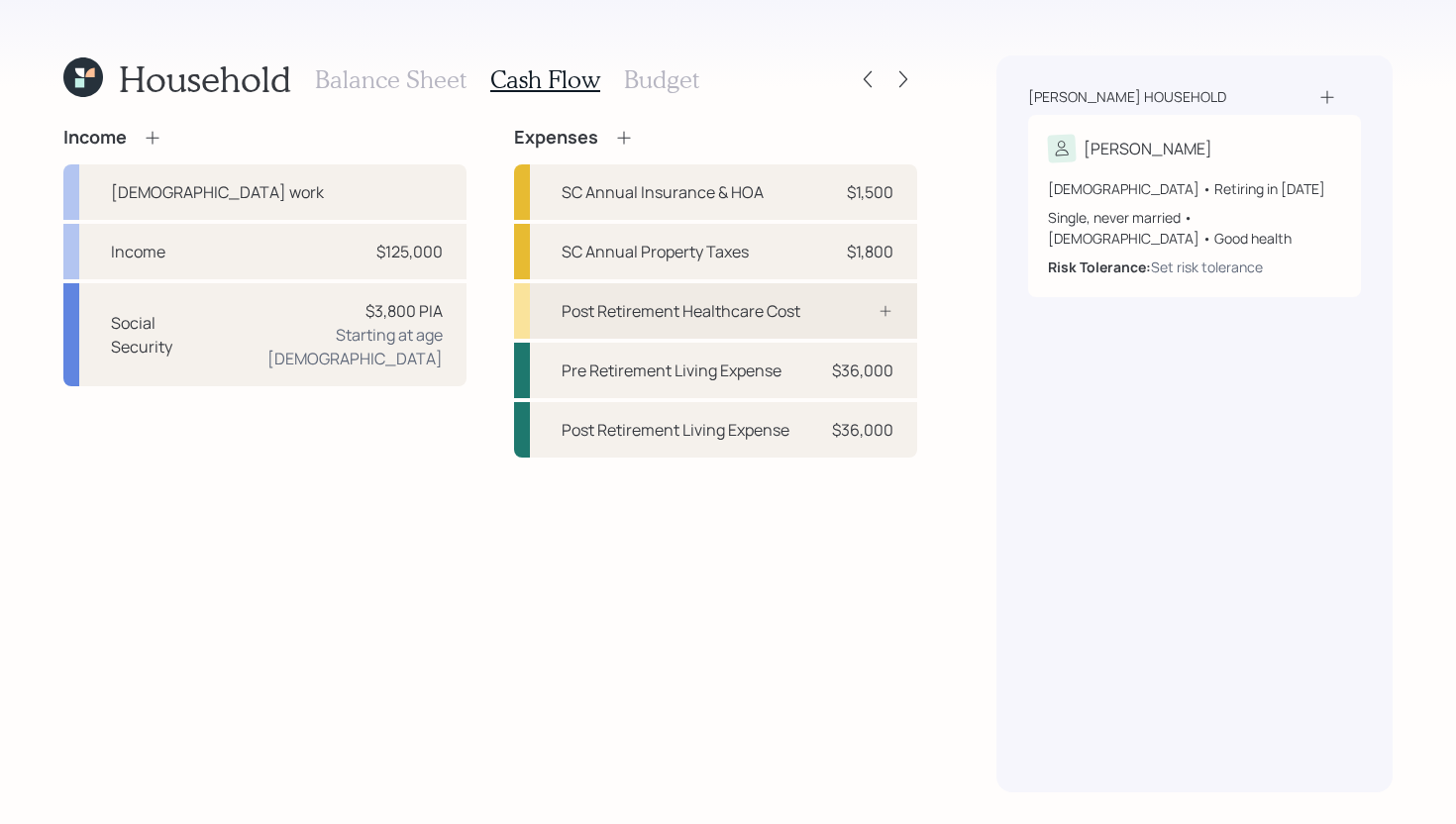 click on "Post Retirement Healthcare Cost" at bounding box center (680, 311) 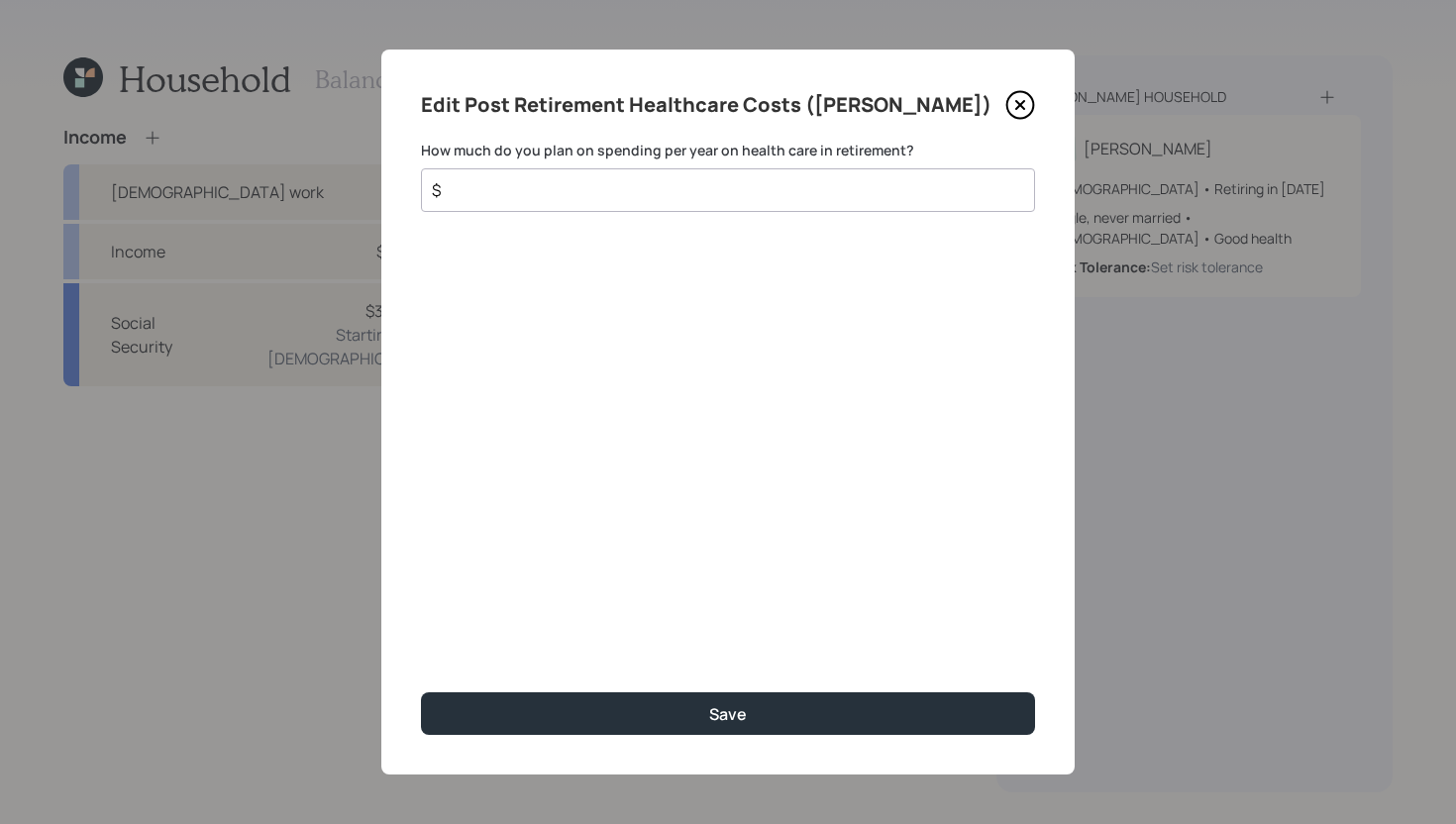 click on "$" at bounding box center [720, 190] 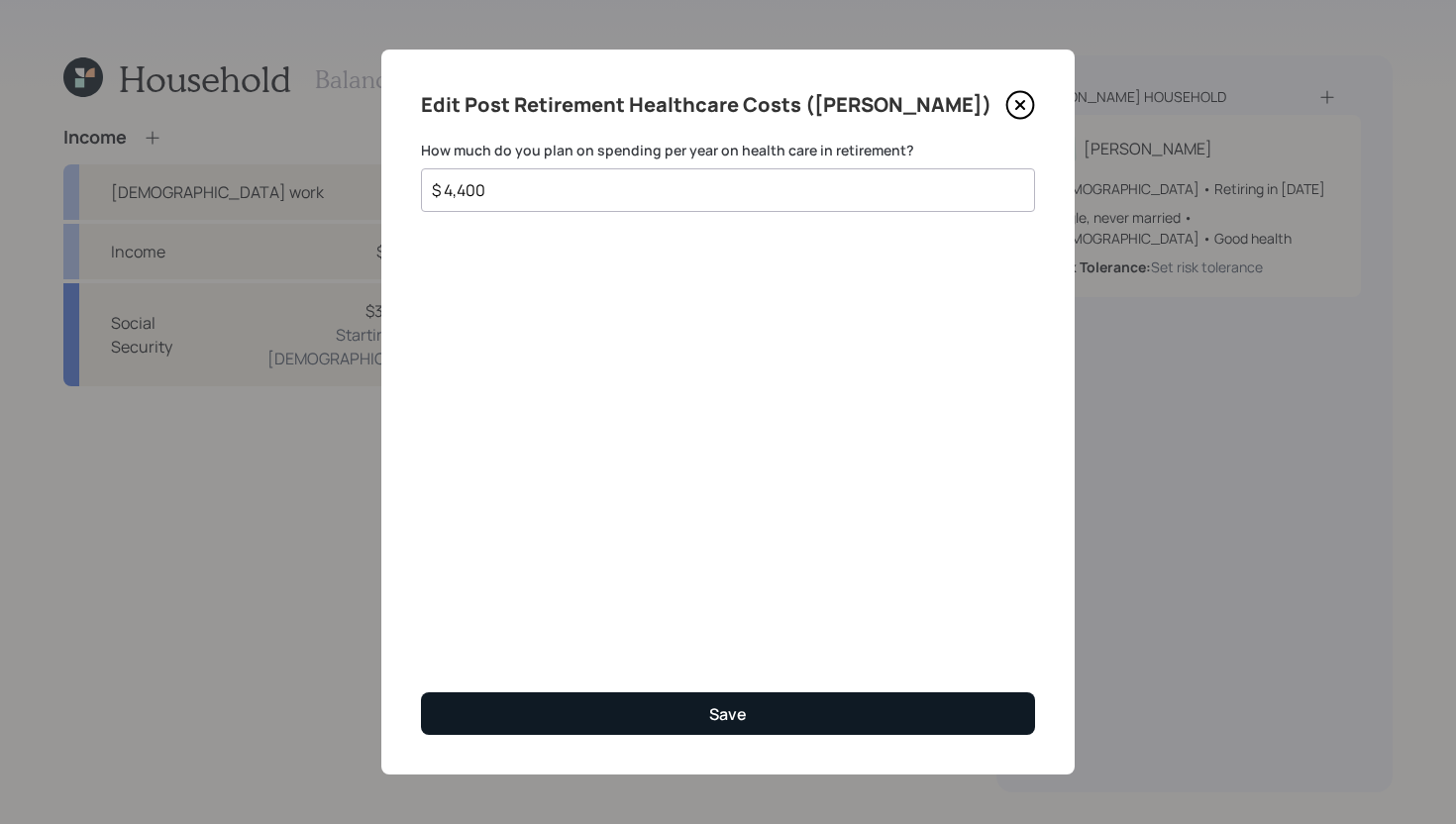 type on "$ 4,400" 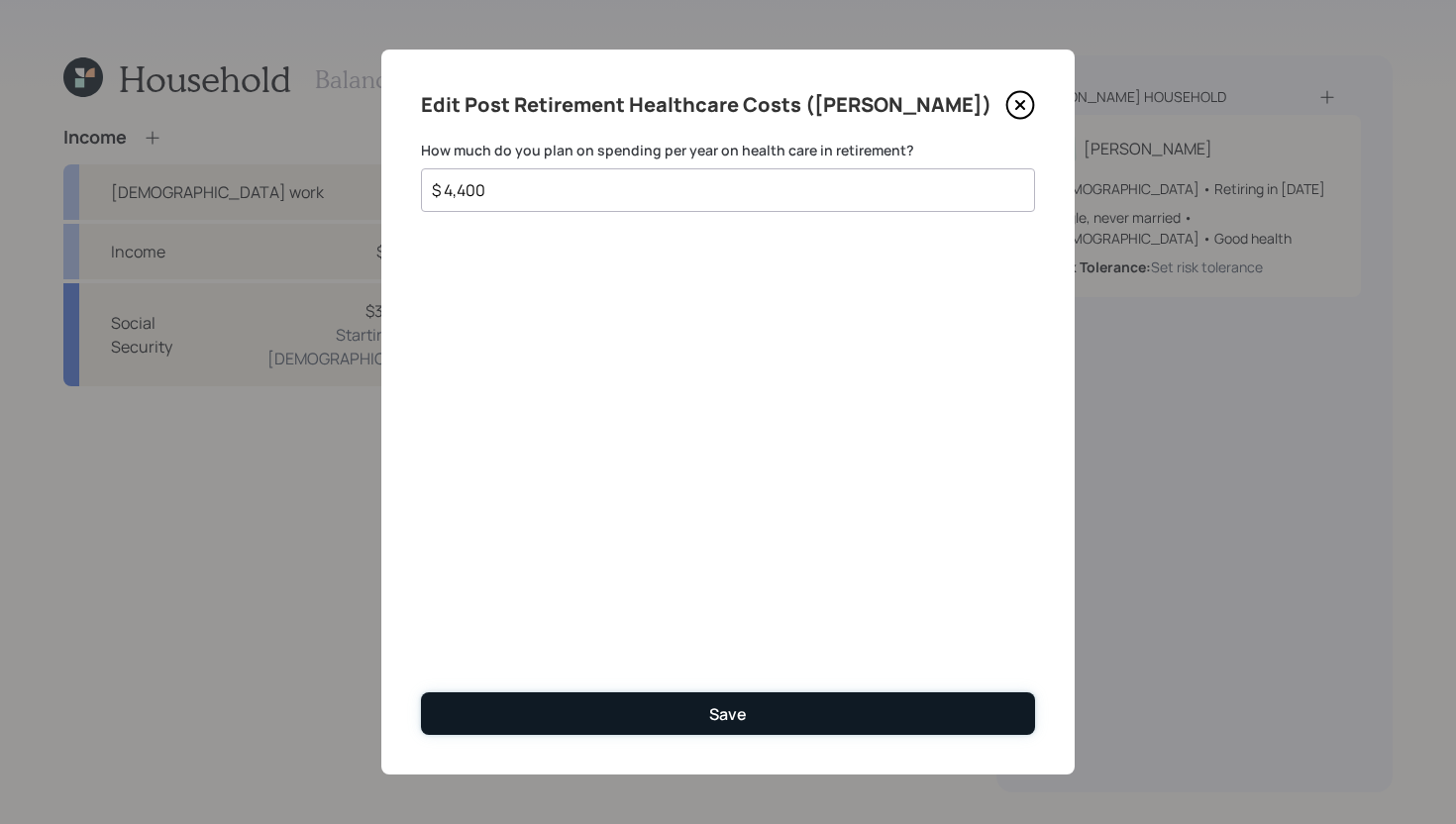 click on "Save" at bounding box center [728, 713] 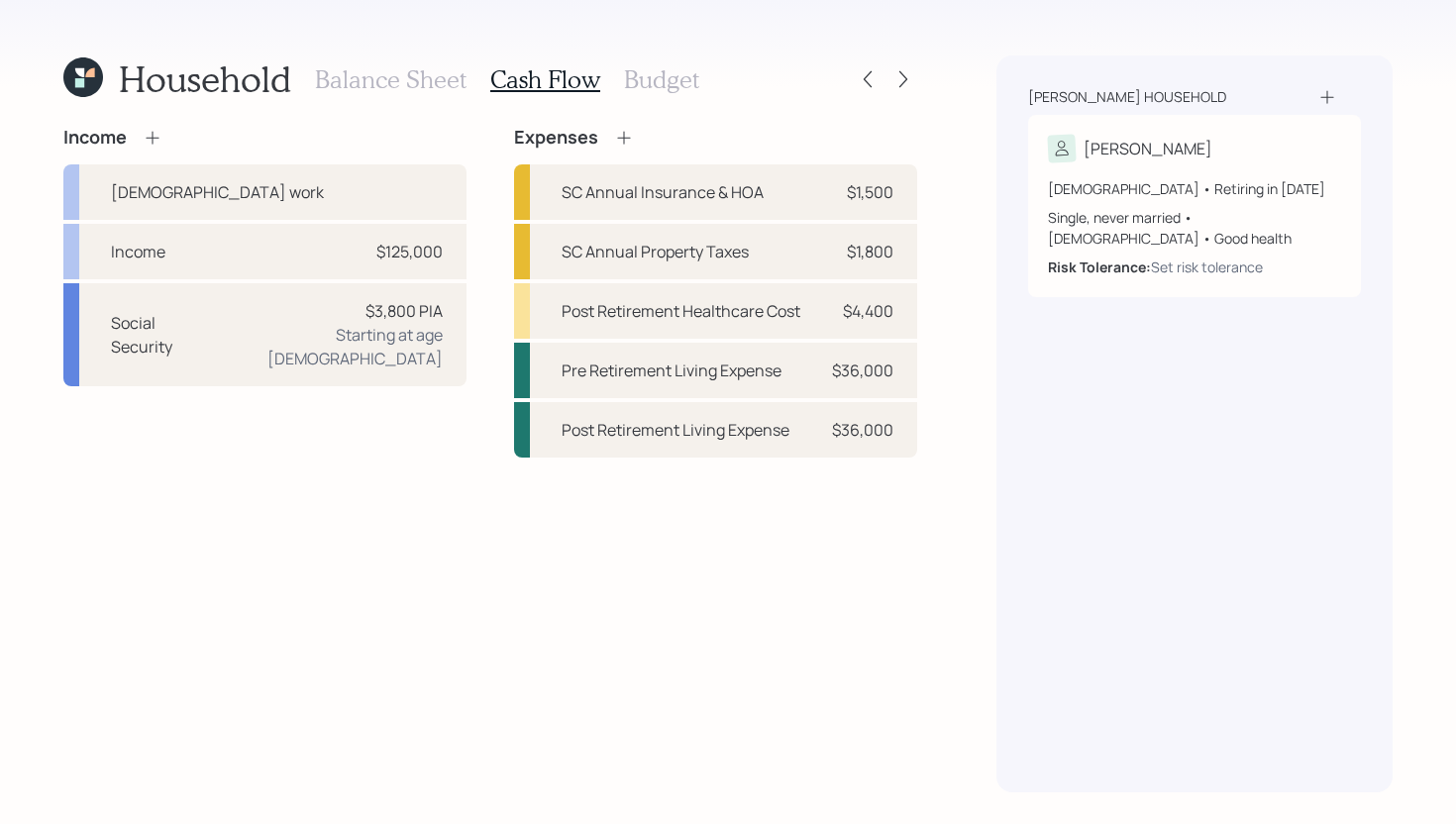 click 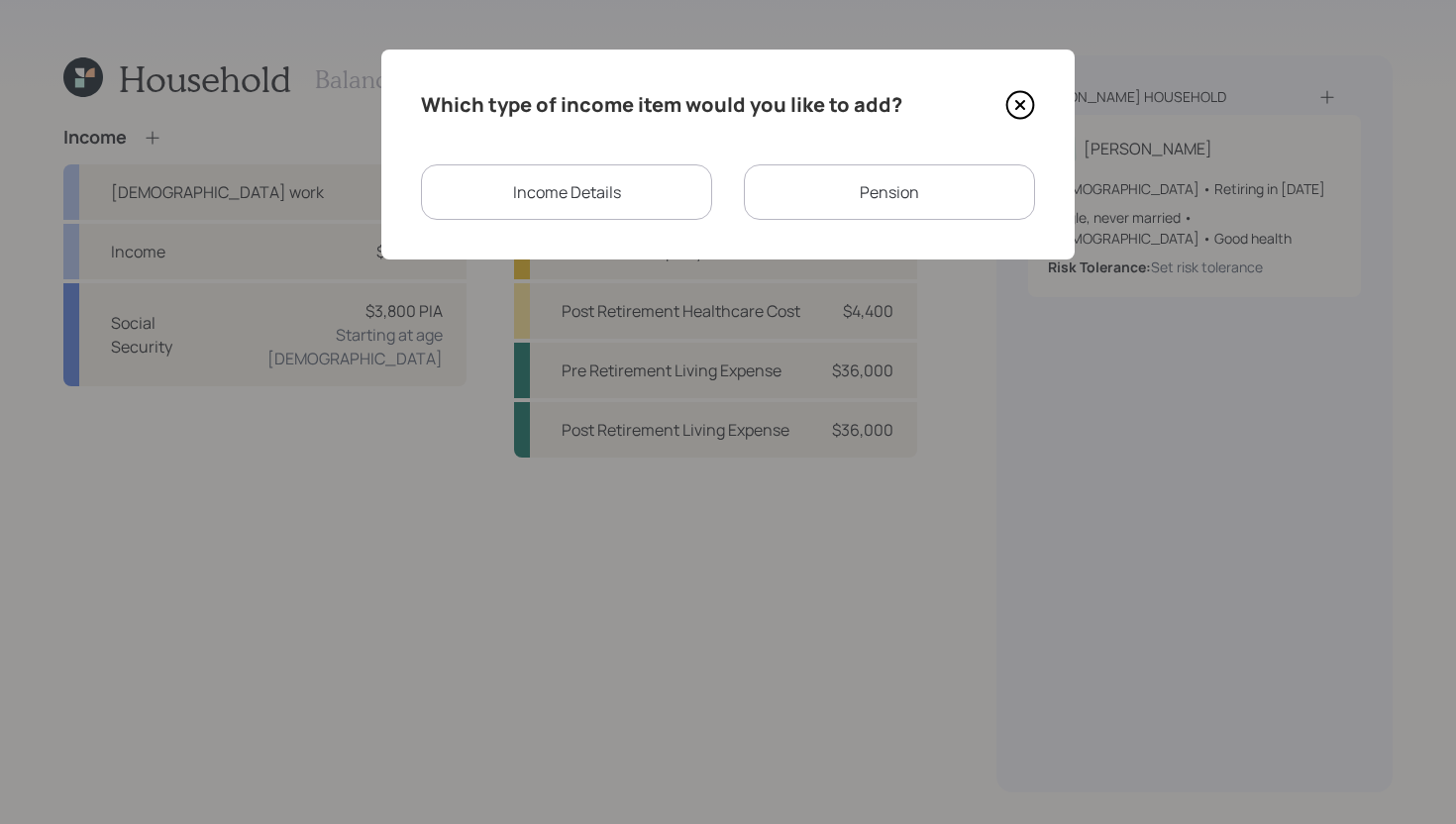 click on "Income Details" at bounding box center [567, 192] 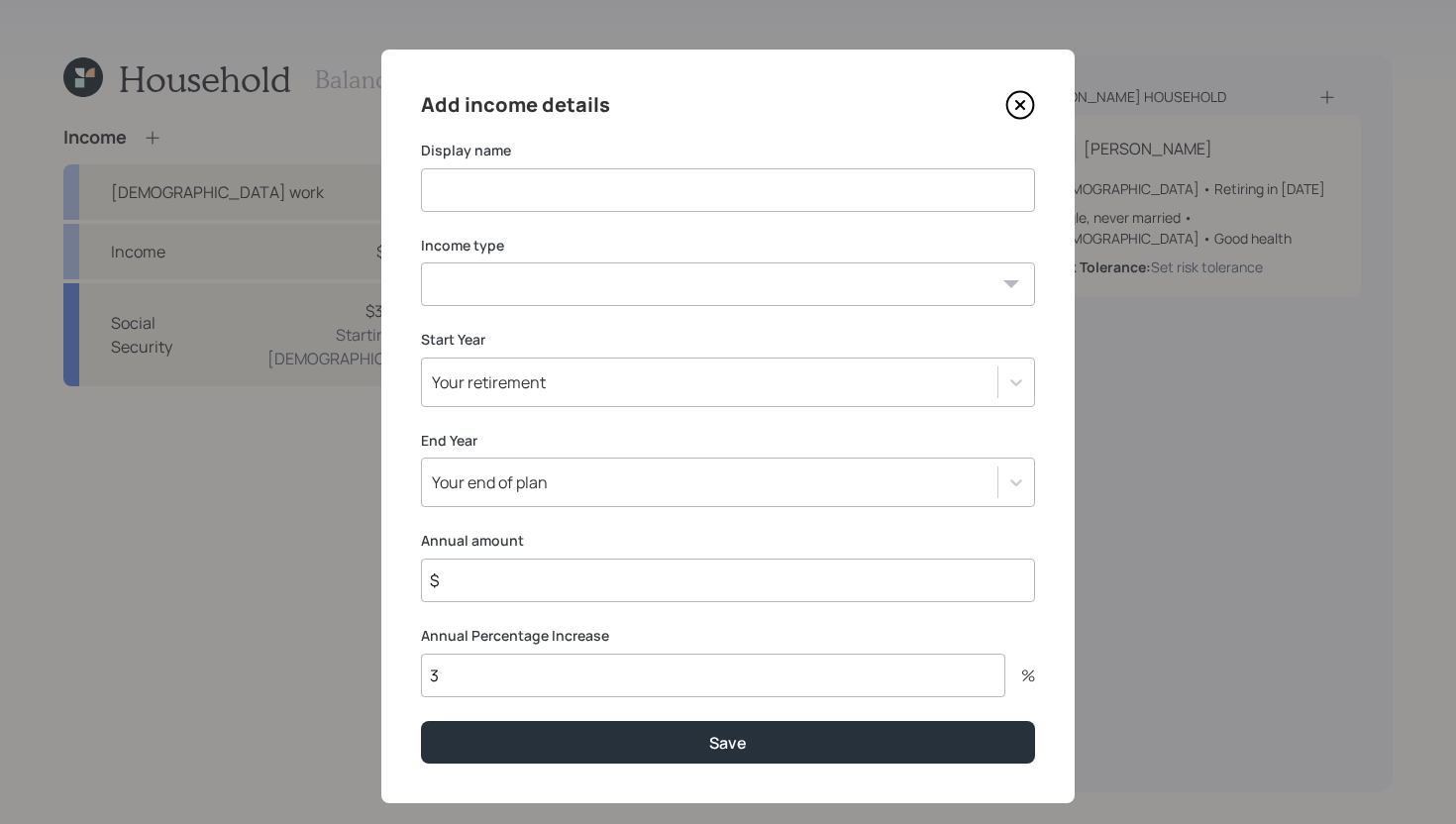 click at bounding box center [728, 190] 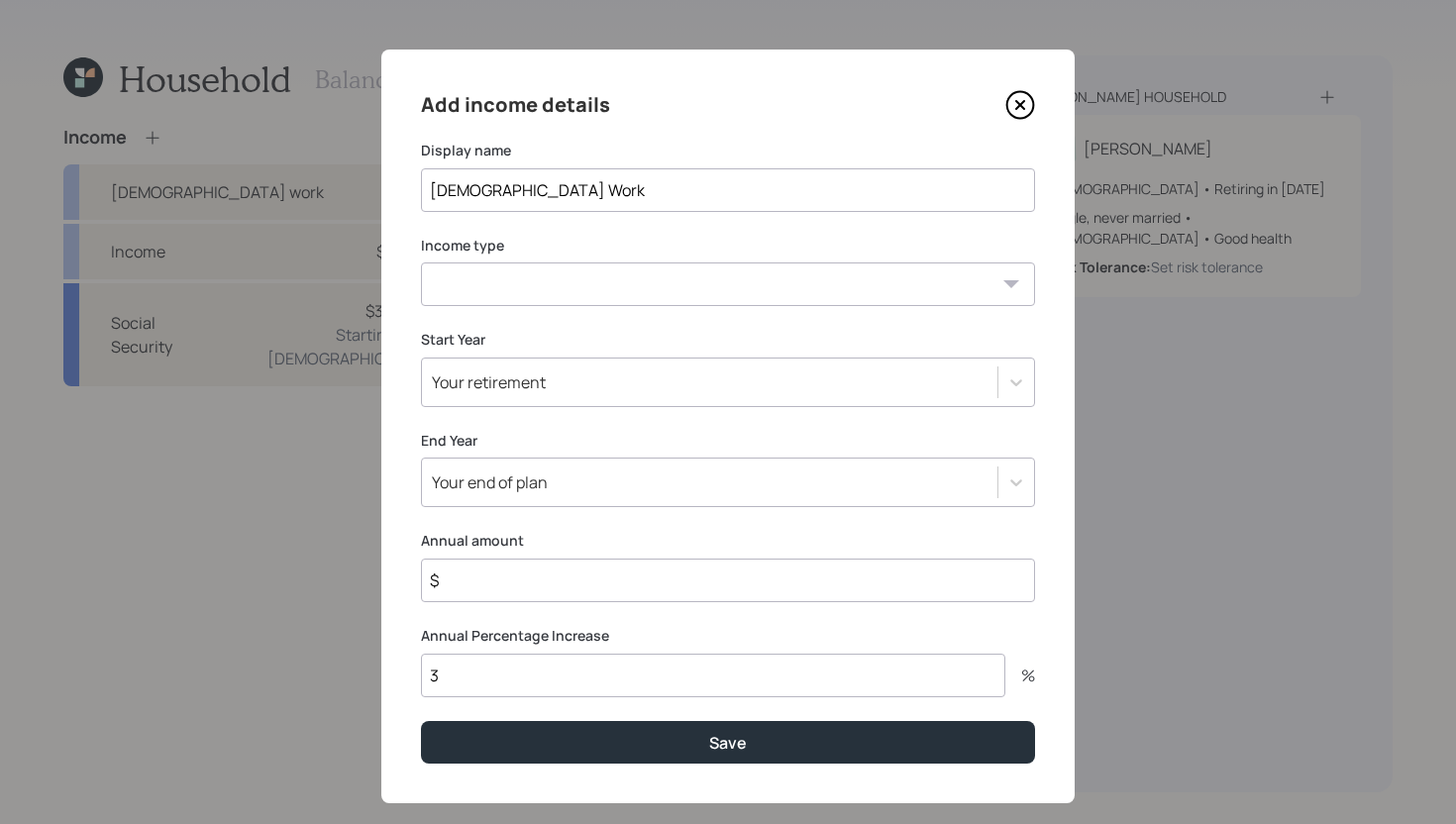 type on "[DEMOGRAPHIC_DATA] Work" 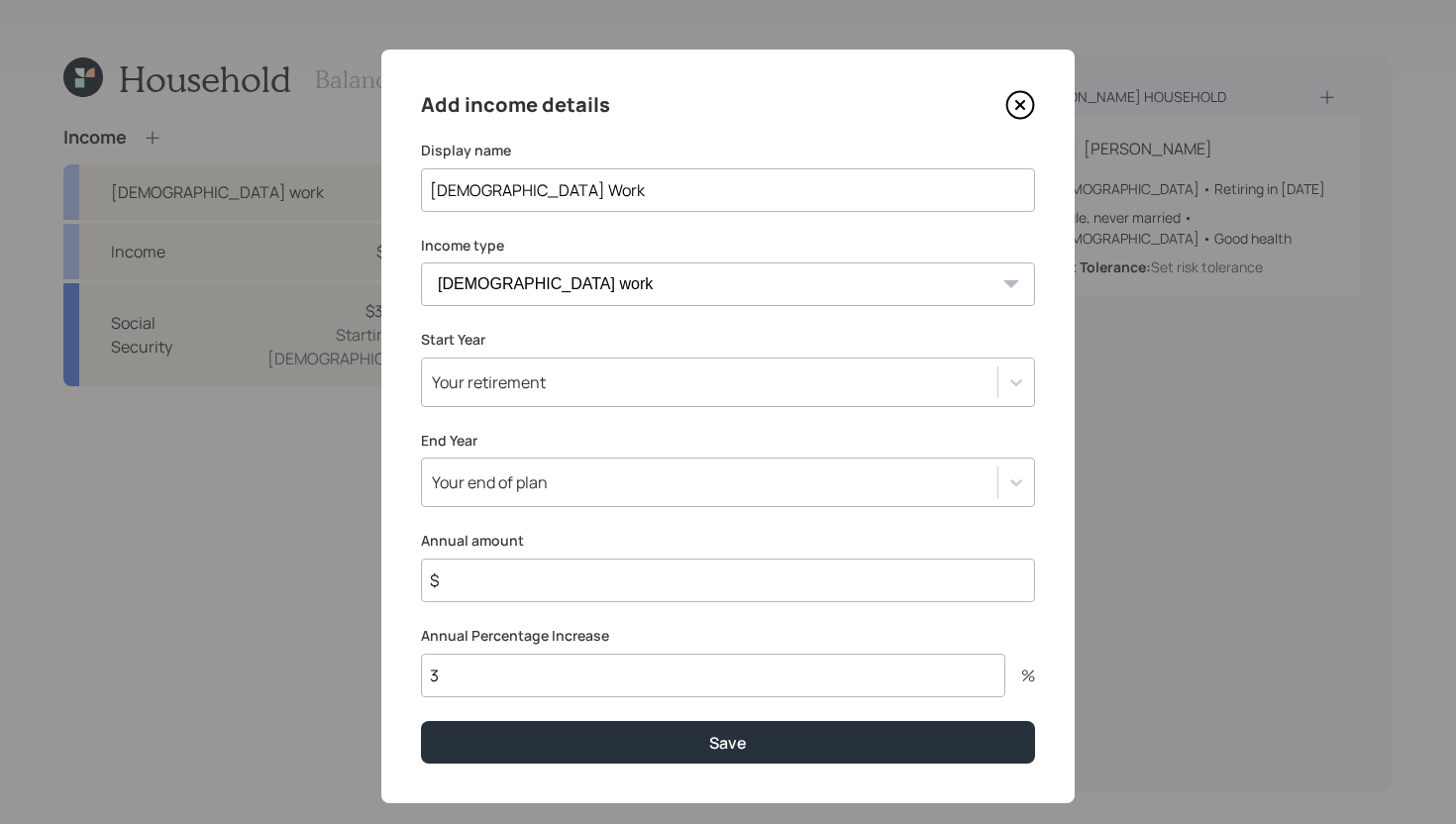 click on "Your retirement" at bounding box center [488, 382] 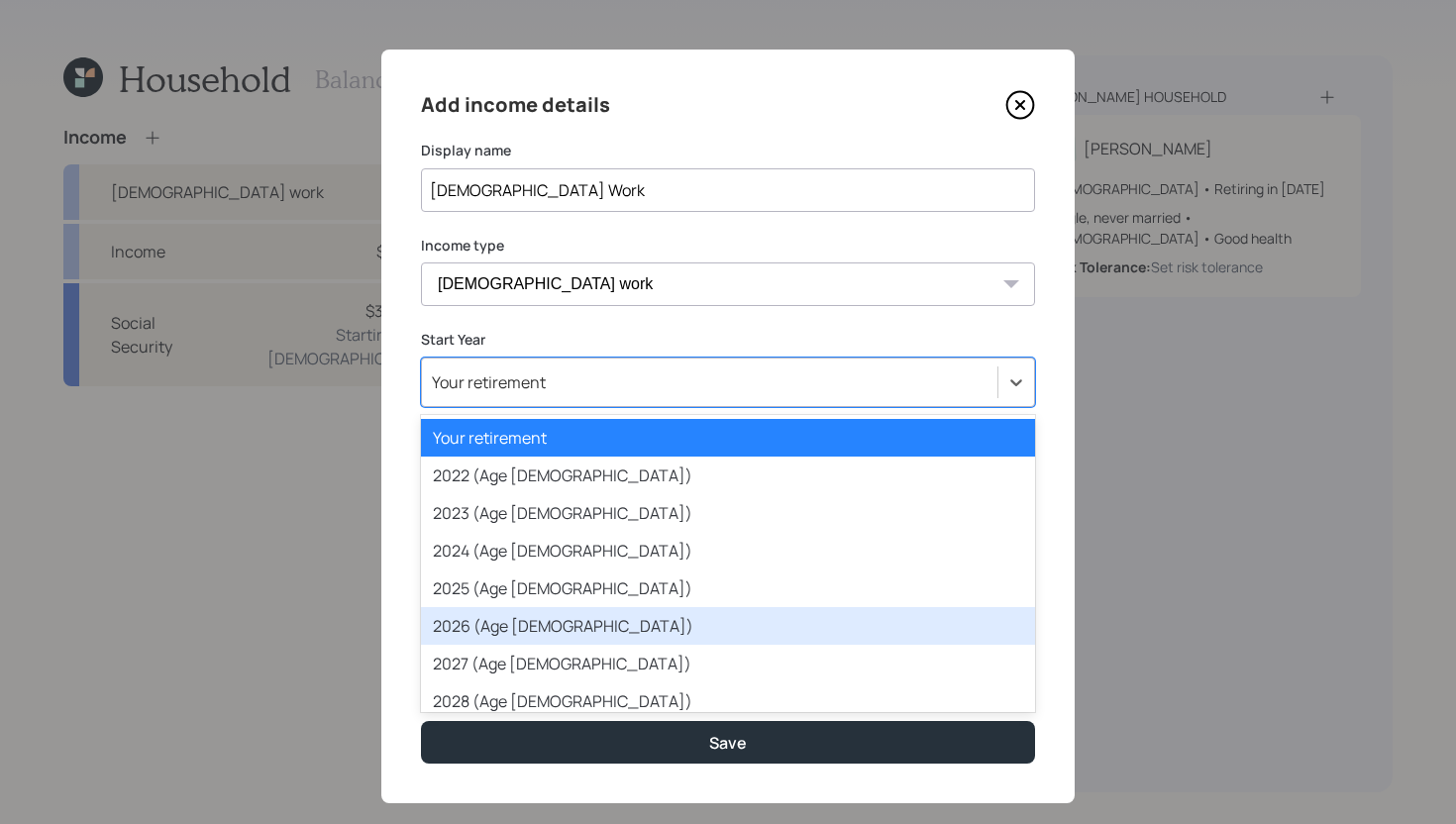 click on "2026 (Age 64)" at bounding box center [728, 626] 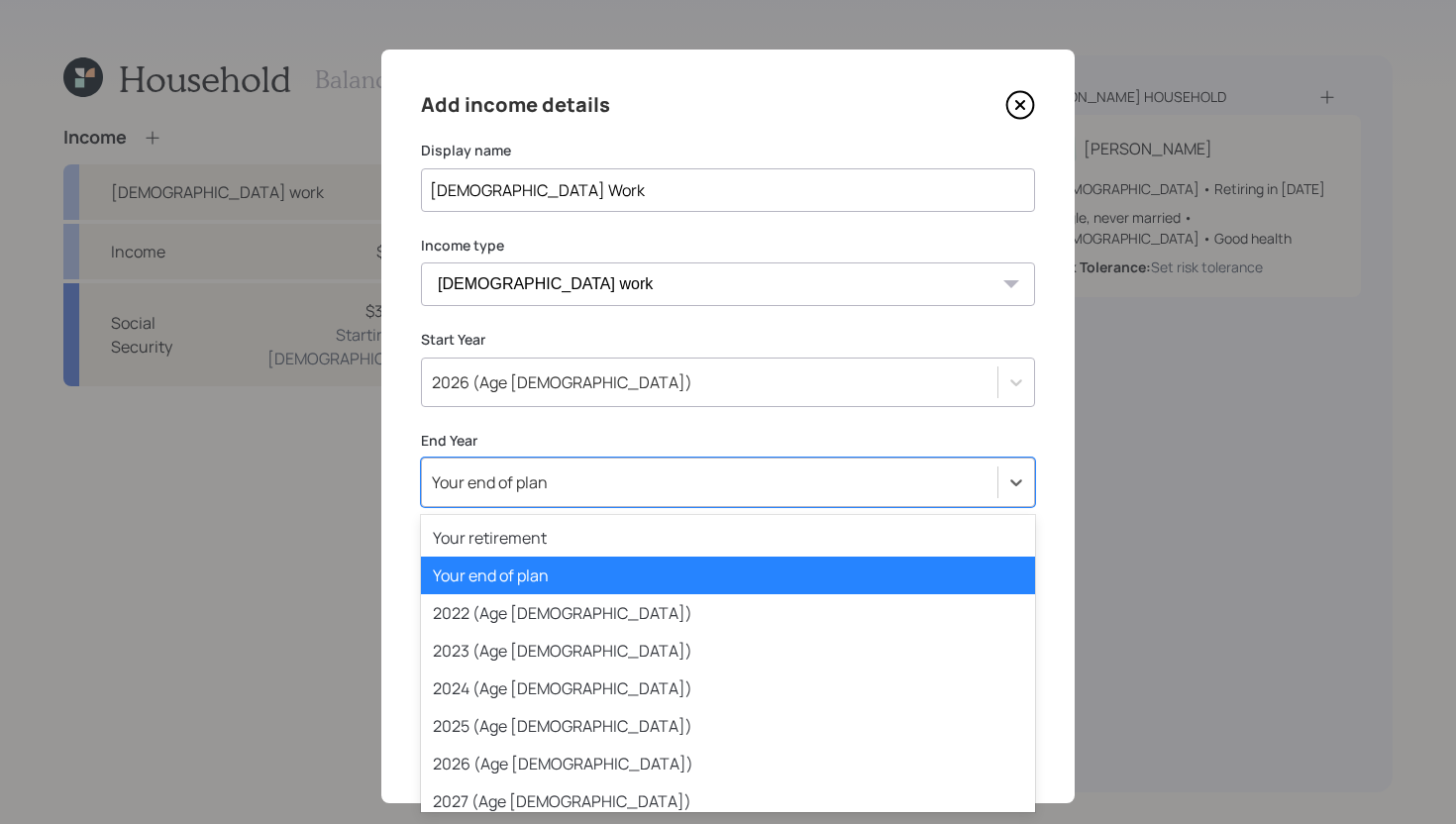 click on "Your end of plan" at bounding box center [709, 482] 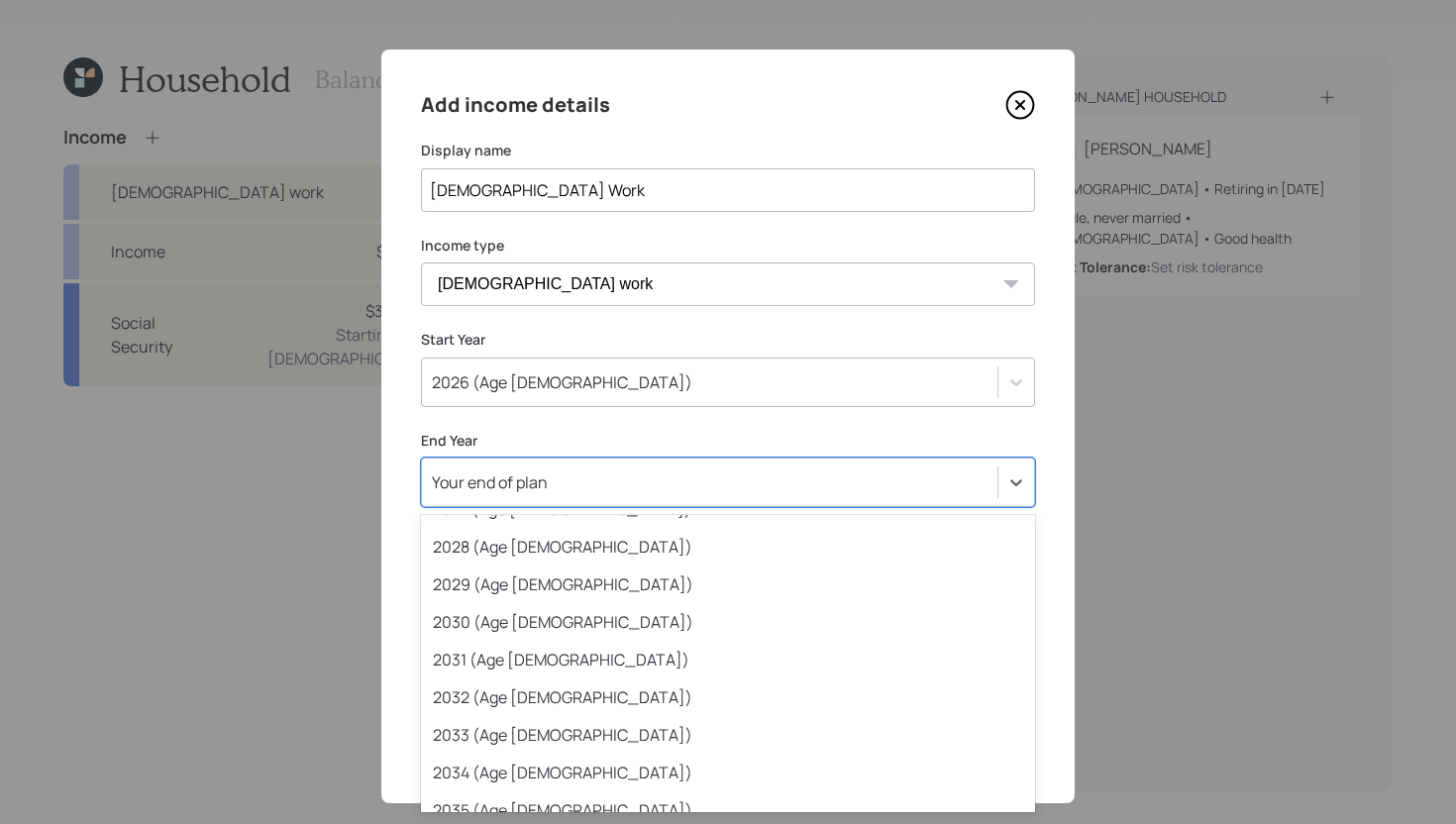 scroll, scrollTop: 303, scrollLeft: 0, axis: vertical 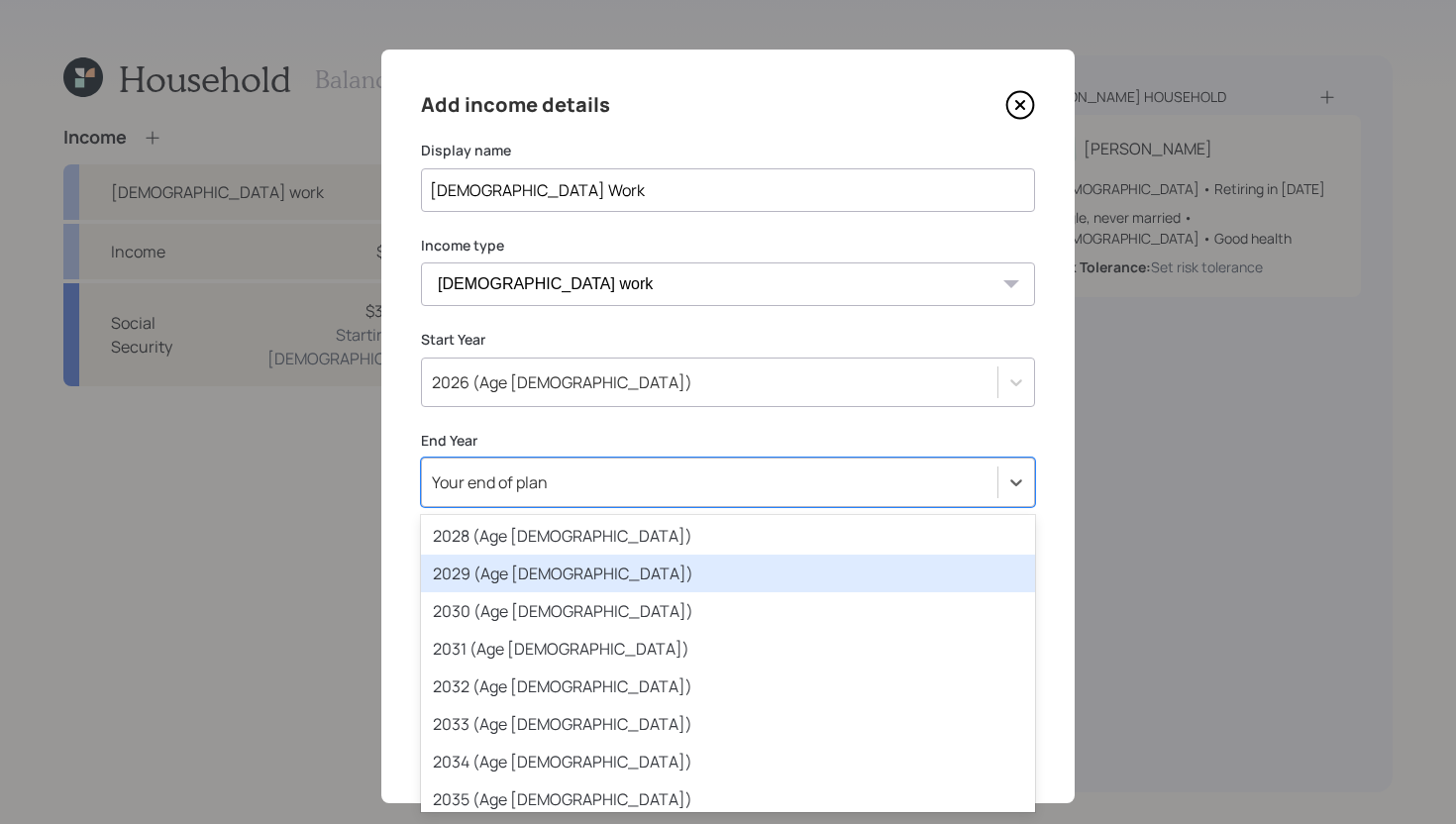 click on "2029 (Age 67)" at bounding box center (728, 573) 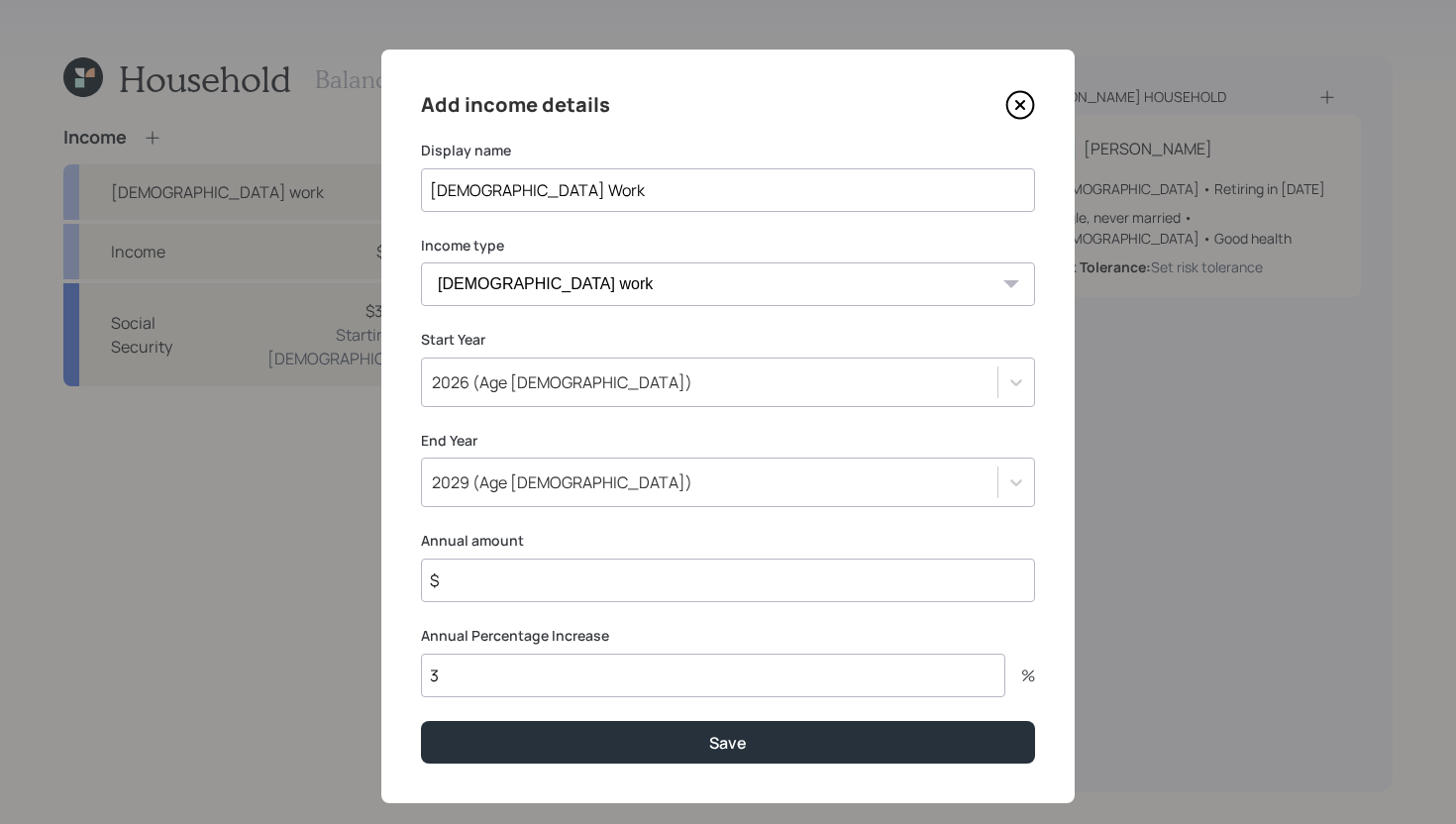 click on "$" at bounding box center [728, 580] 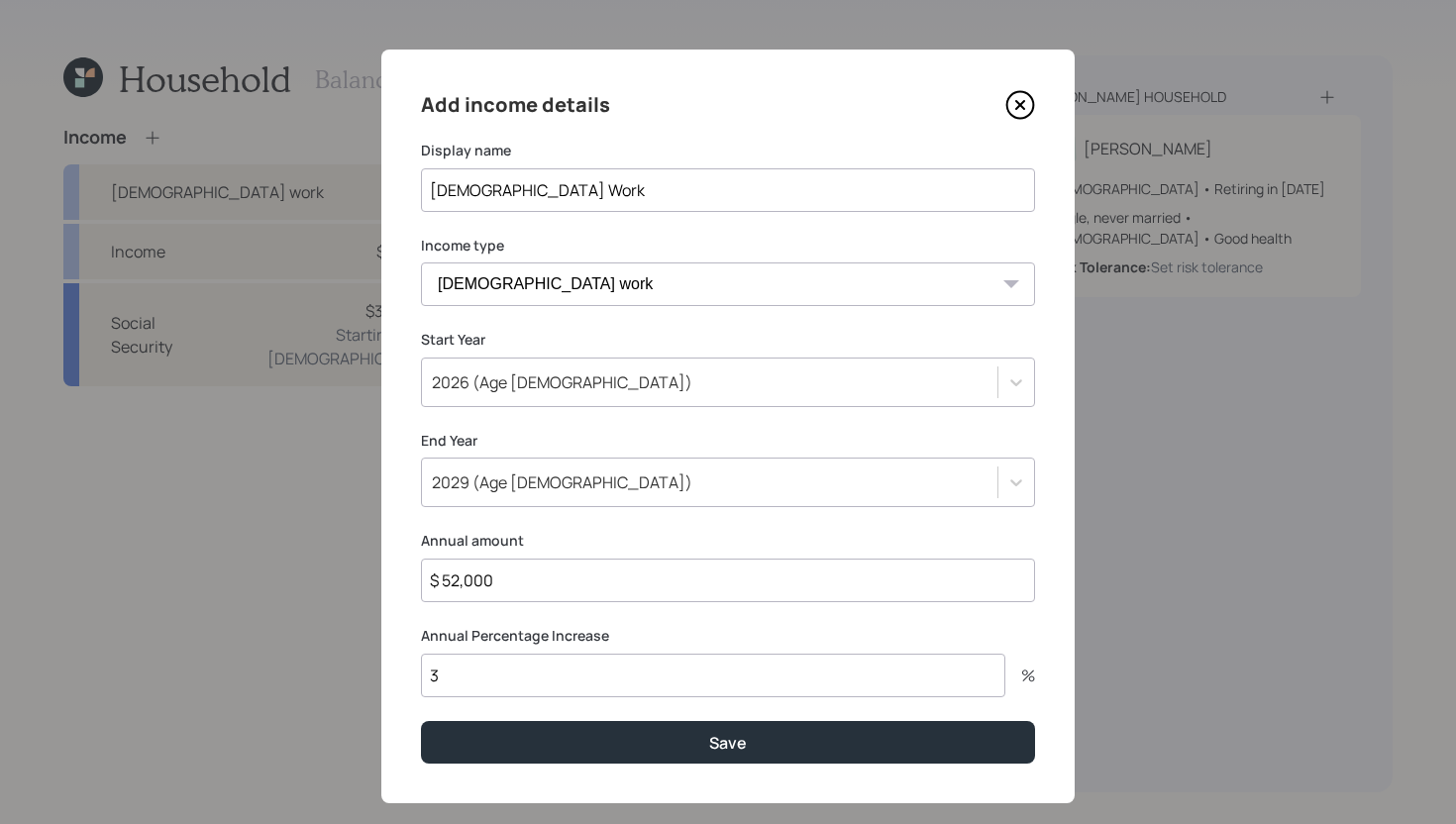 type on "$ 52,000" 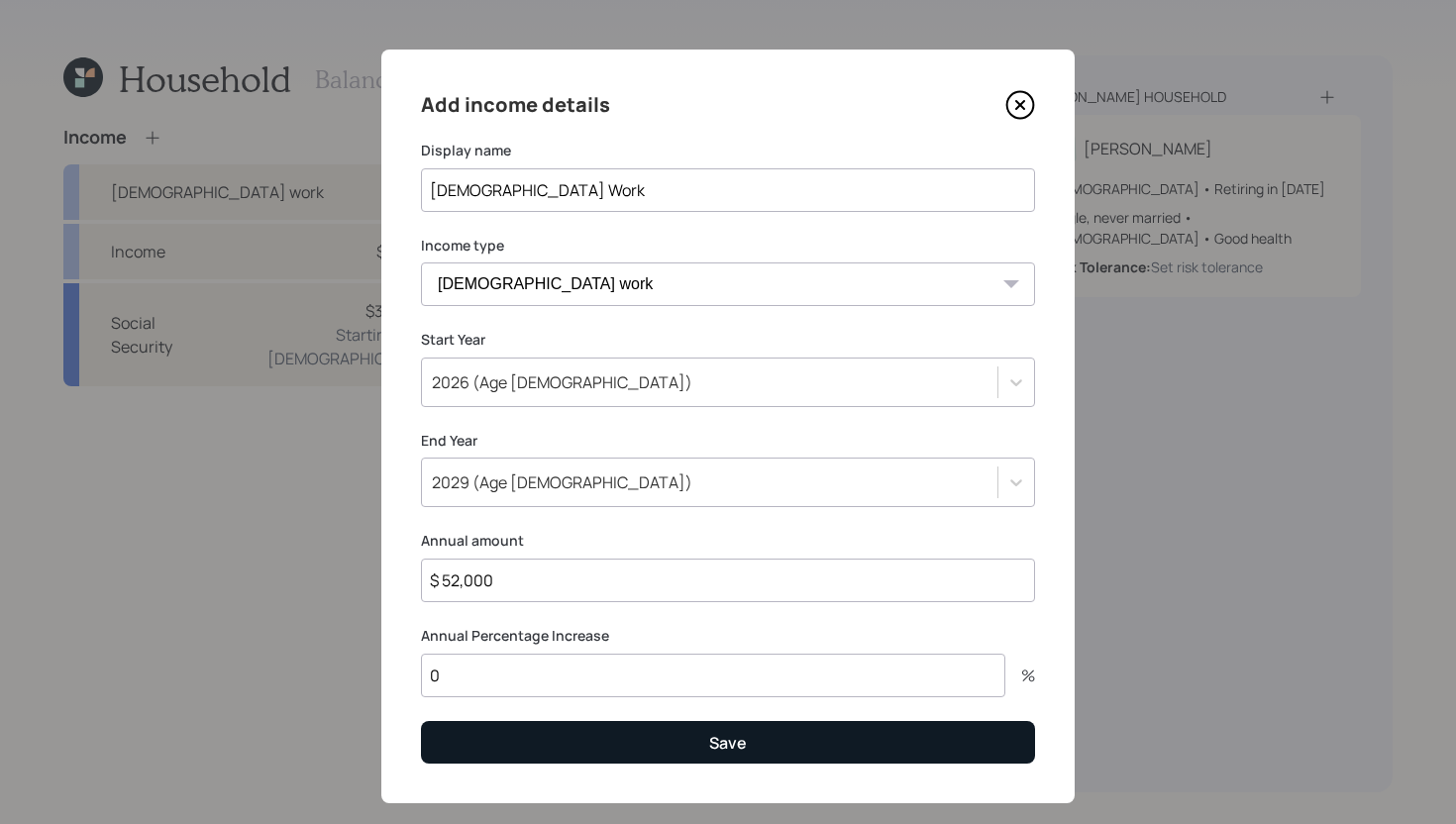 type on "0" 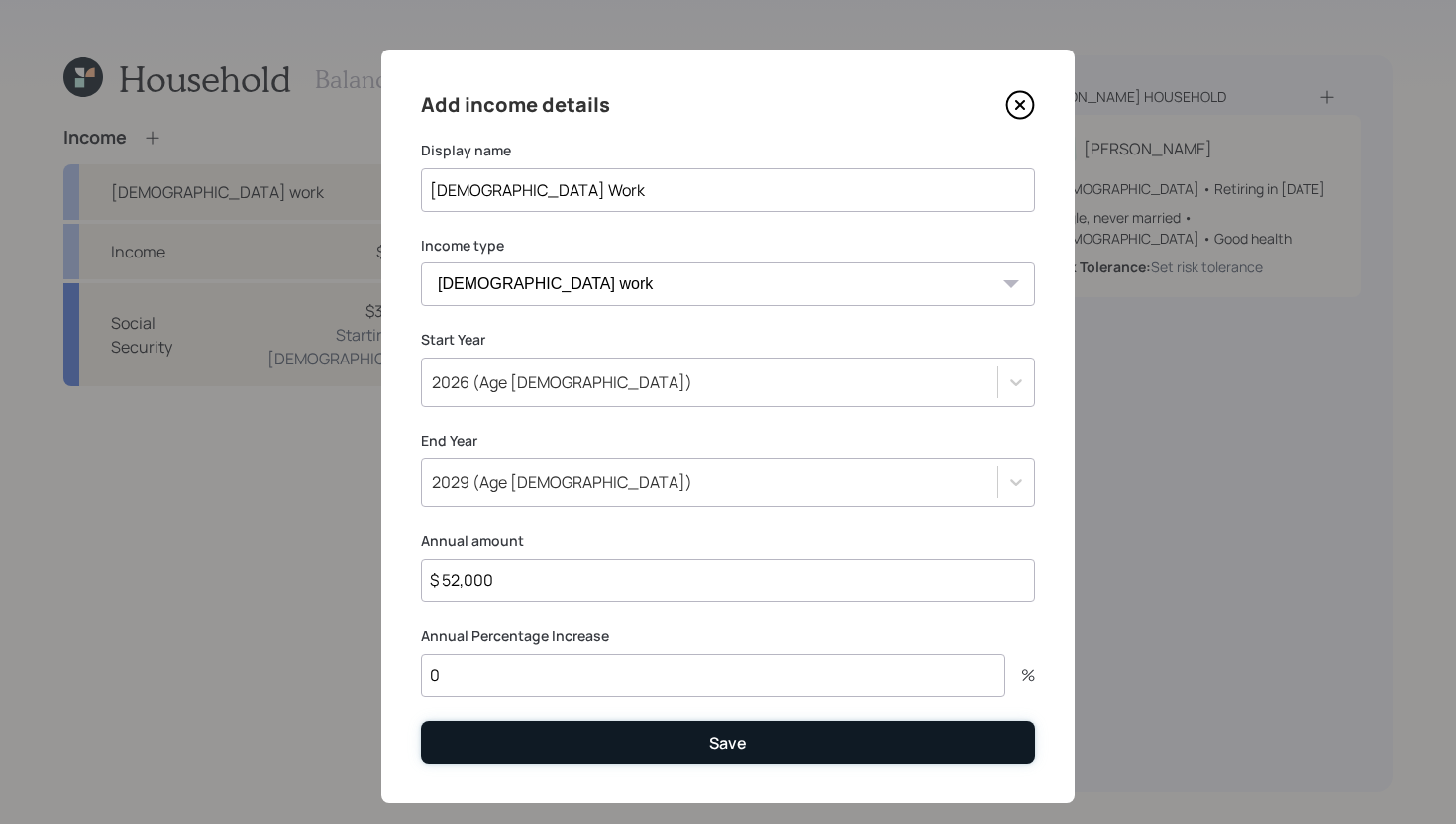 click on "Save" at bounding box center (728, 742) 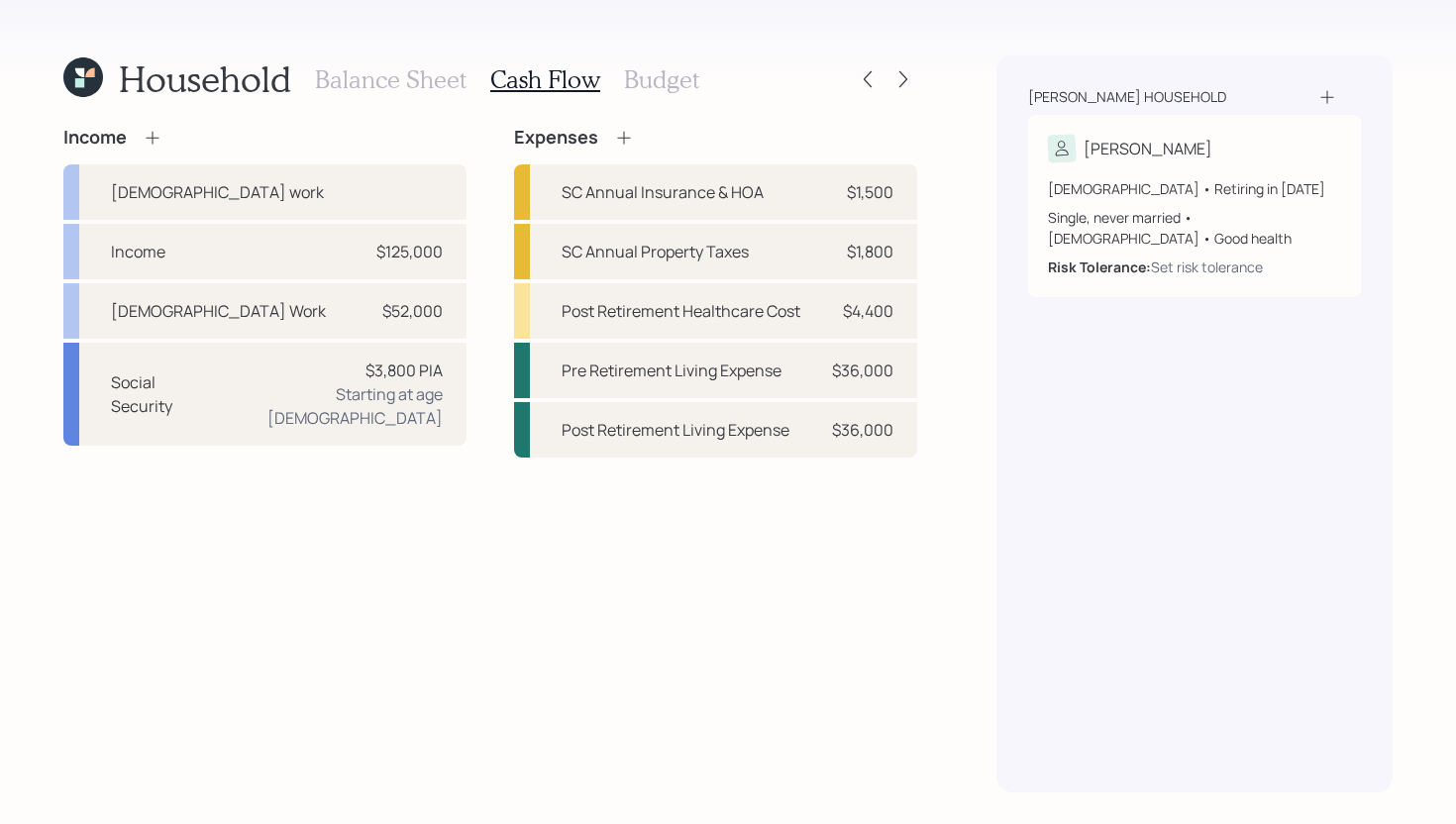 scroll, scrollTop: 0, scrollLeft: 0, axis: both 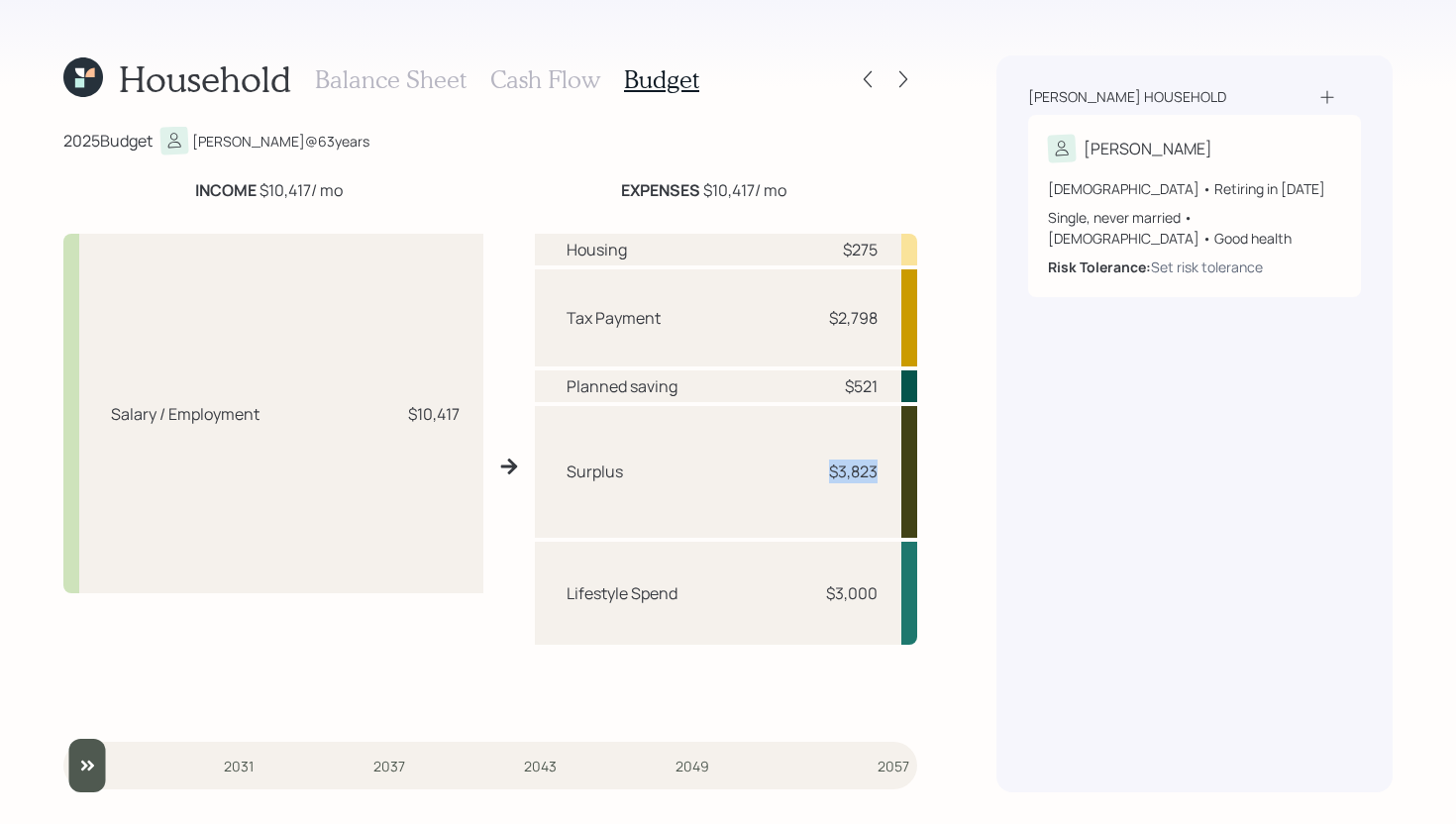 drag, startPoint x: 827, startPoint y: 466, endPoint x: 888, endPoint y: 467, distance: 61.008196 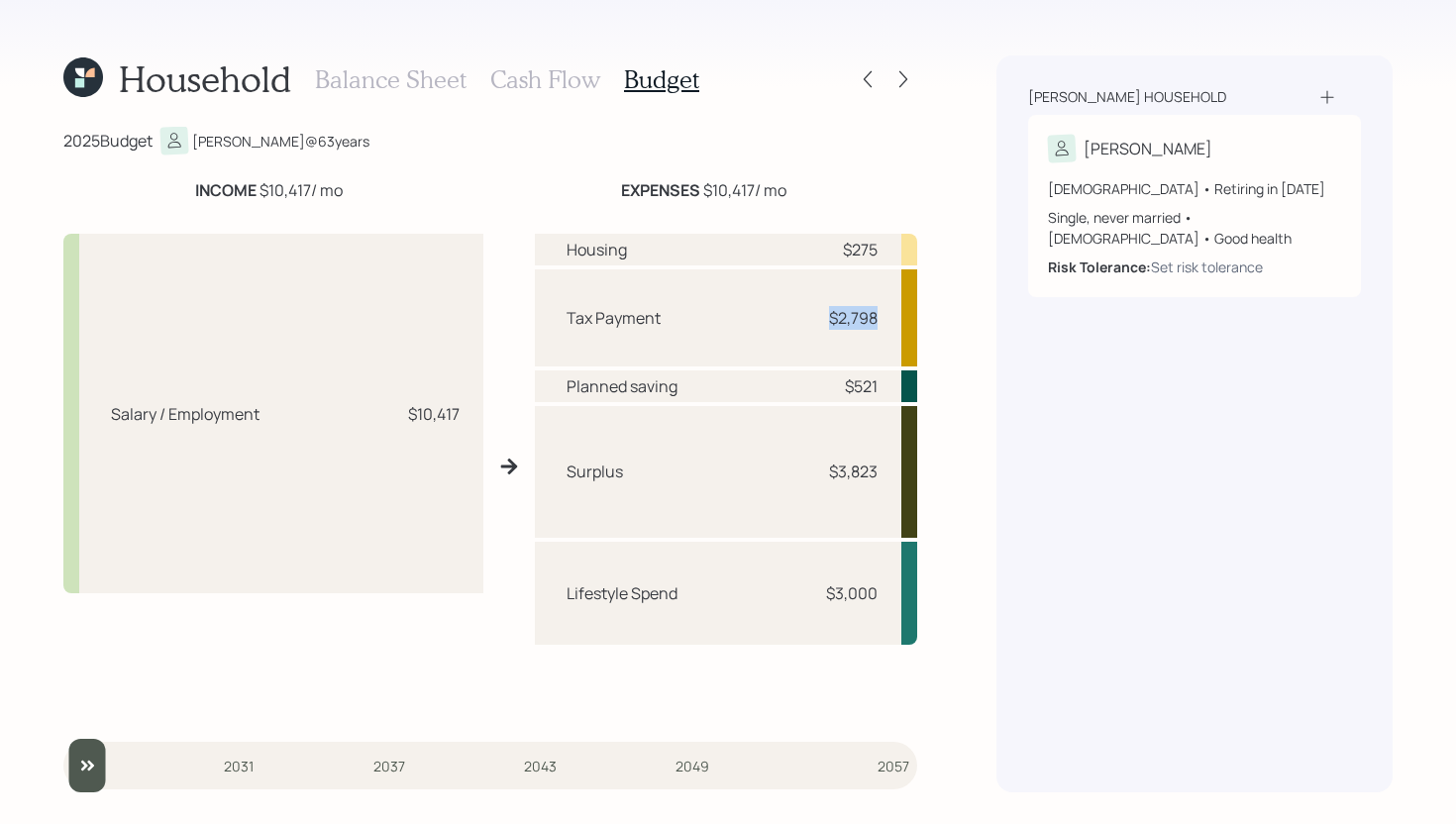 drag, startPoint x: 800, startPoint y: 322, endPoint x: 883, endPoint y: 322, distance: 83 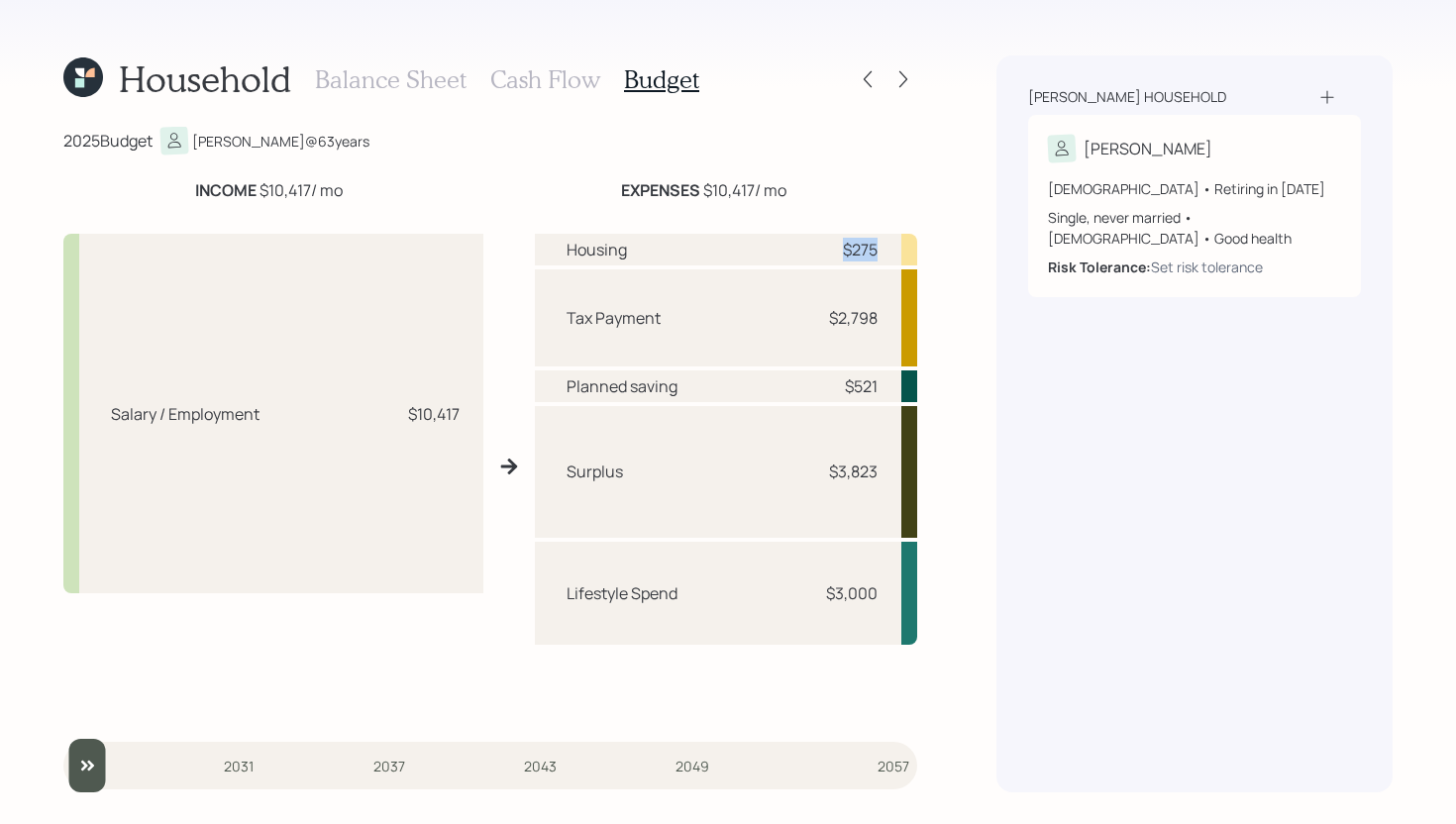 drag, startPoint x: 835, startPoint y: 253, endPoint x: 894, endPoint y: 253, distance: 59 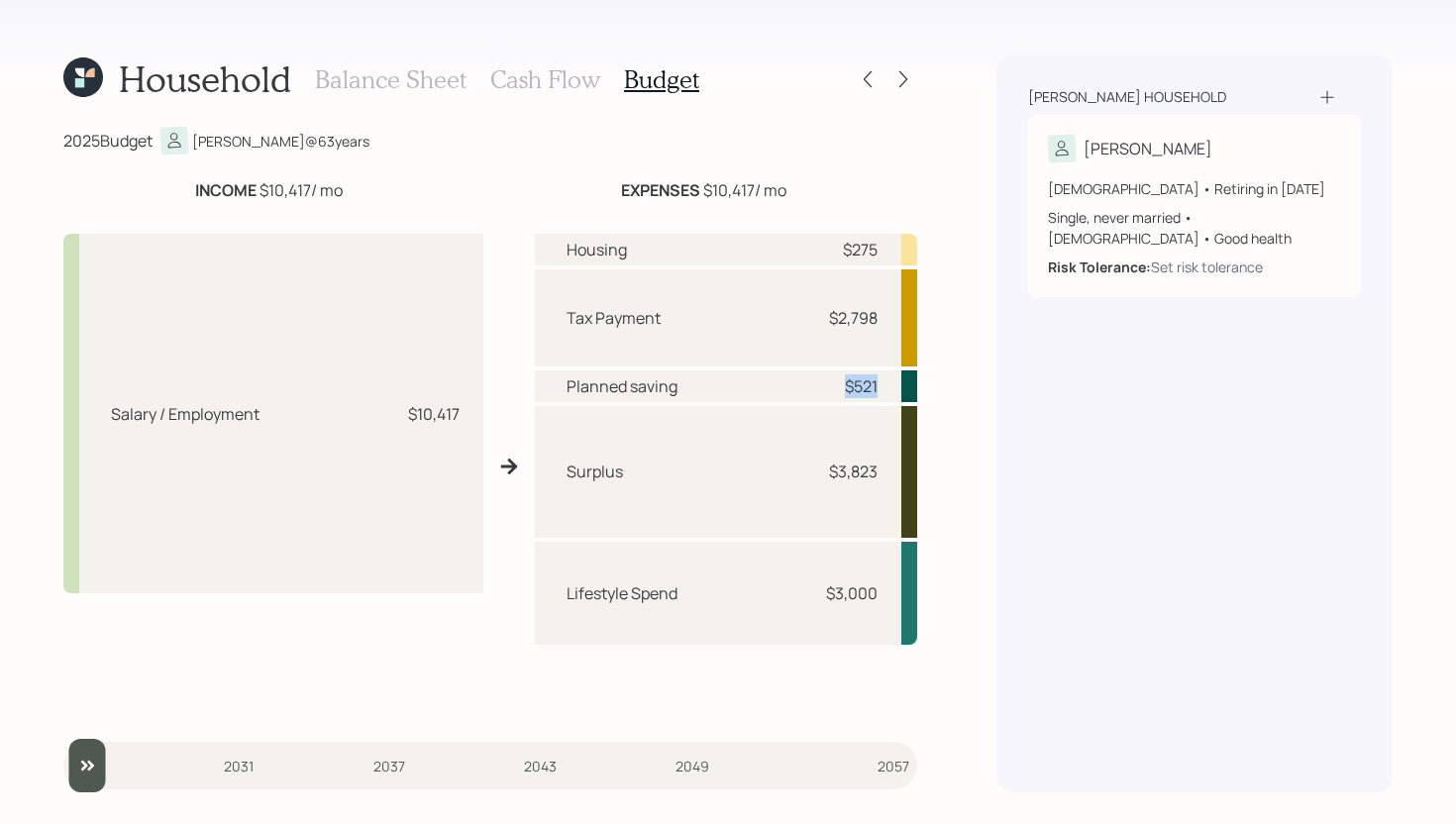 drag, startPoint x: 843, startPoint y: 386, endPoint x: 909, endPoint y: 386, distance: 66 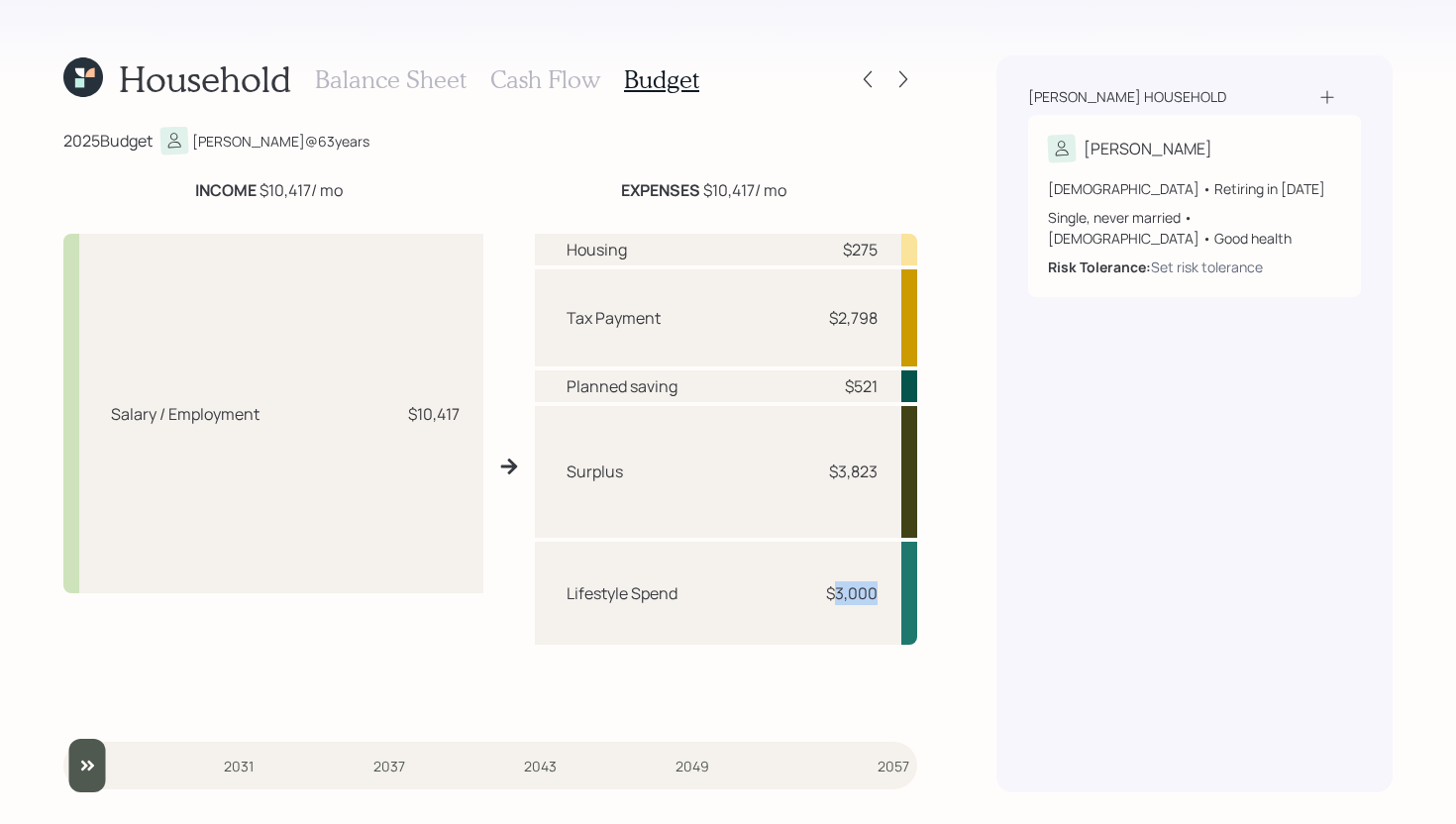 drag, startPoint x: 836, startPoint y: 596, endPoint x: 886, endPoint y: 586, distance: 50.990195 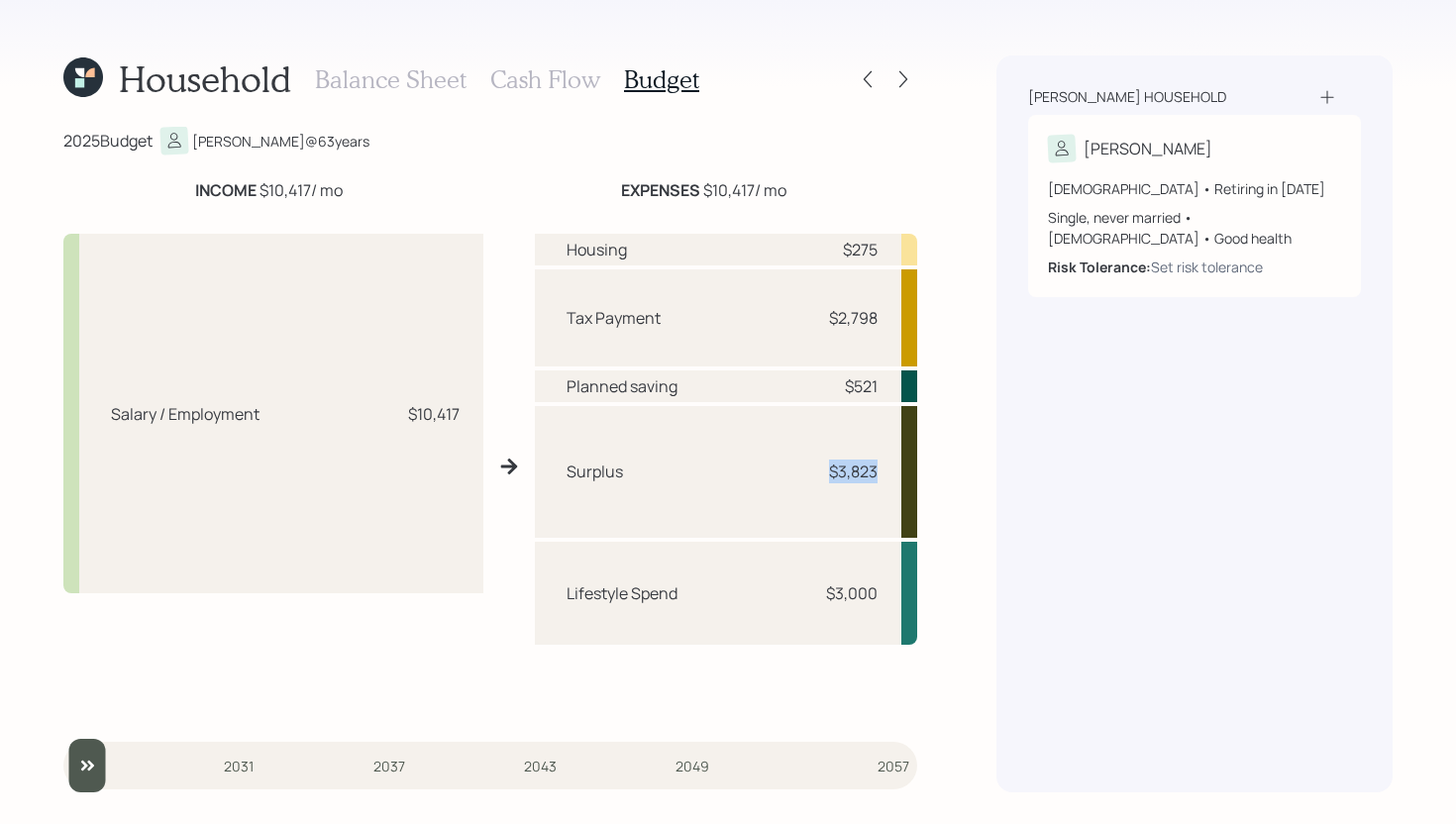 drag, startPoint x: 822, startPoint y: 470, endPoint x: 884, endPoint y: 470, distance: 62 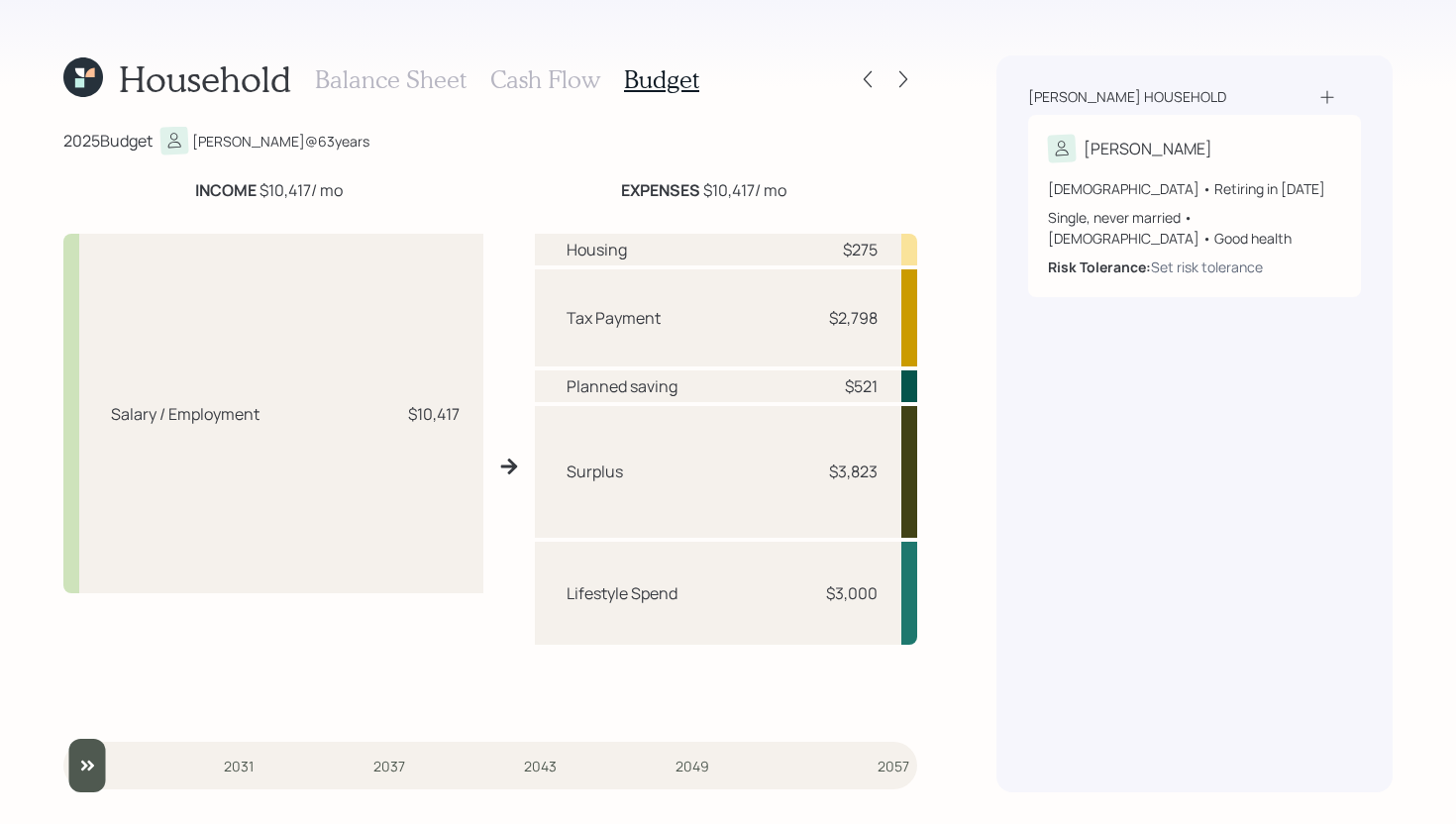 click on "Balance Sheet" at bounding box center [390, 79] 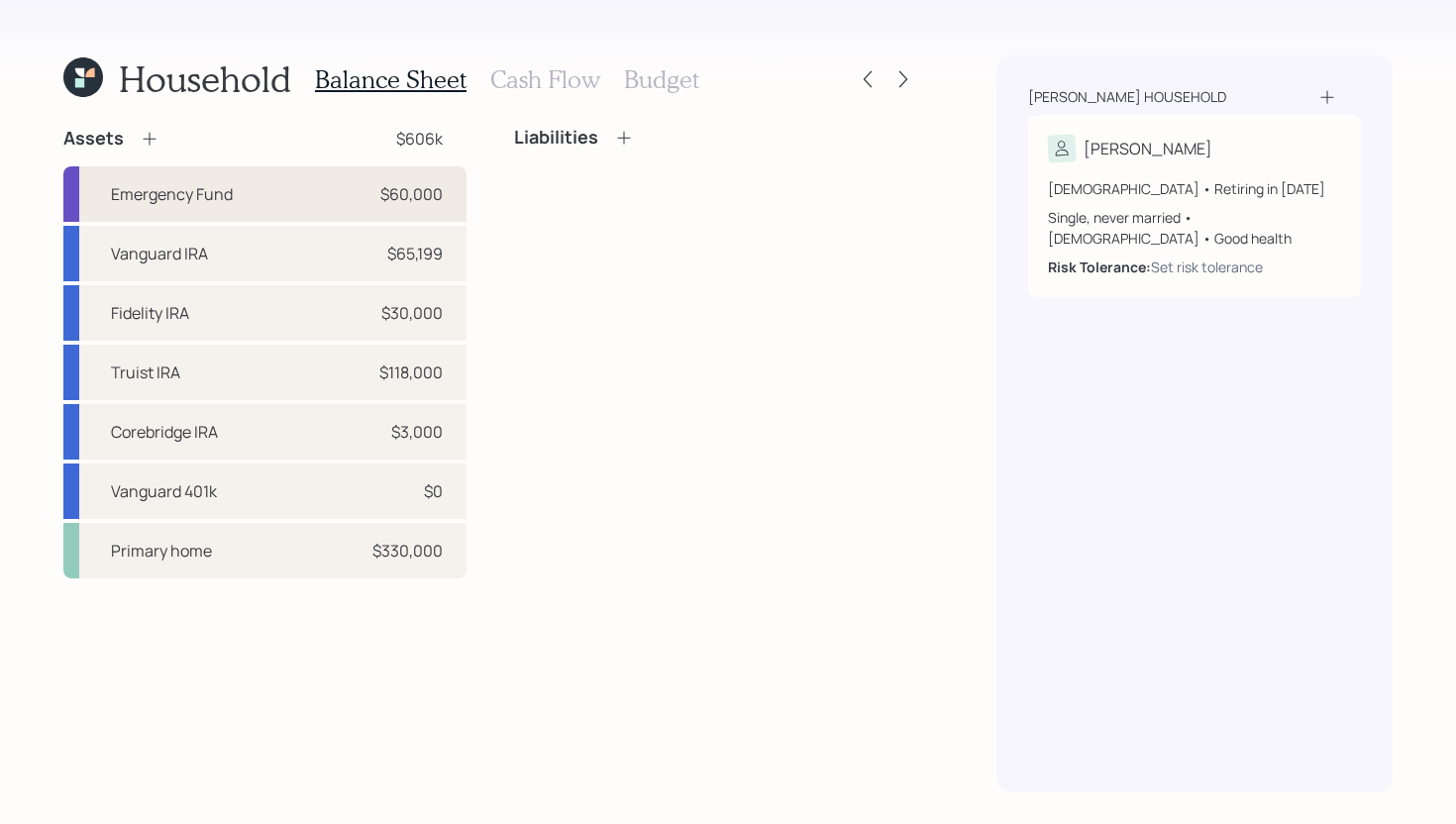 click on "Emergency Fund $60,000" at bounding box center [264, 194] 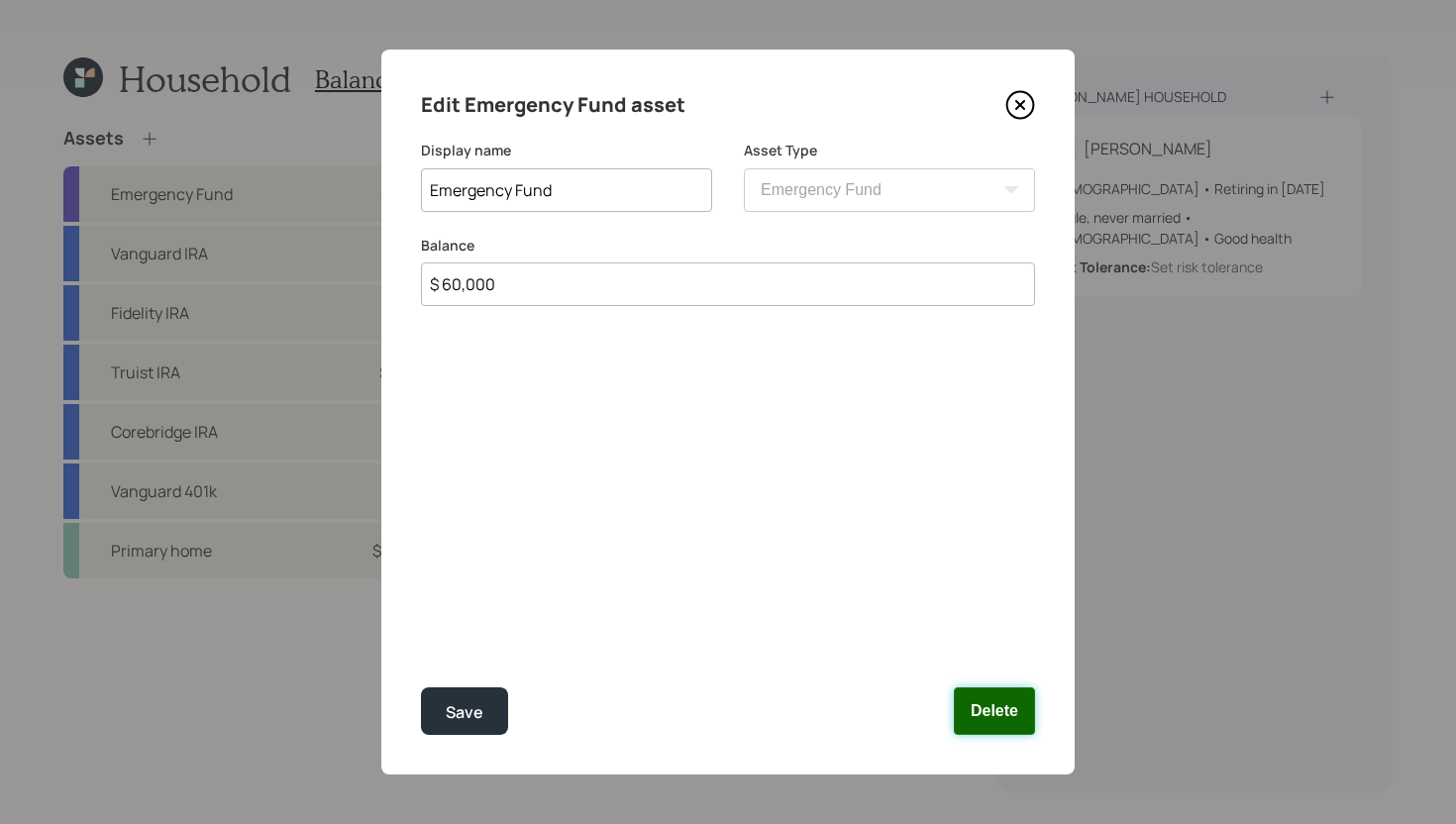 click on "Delete" at bounding box center [994, 711] 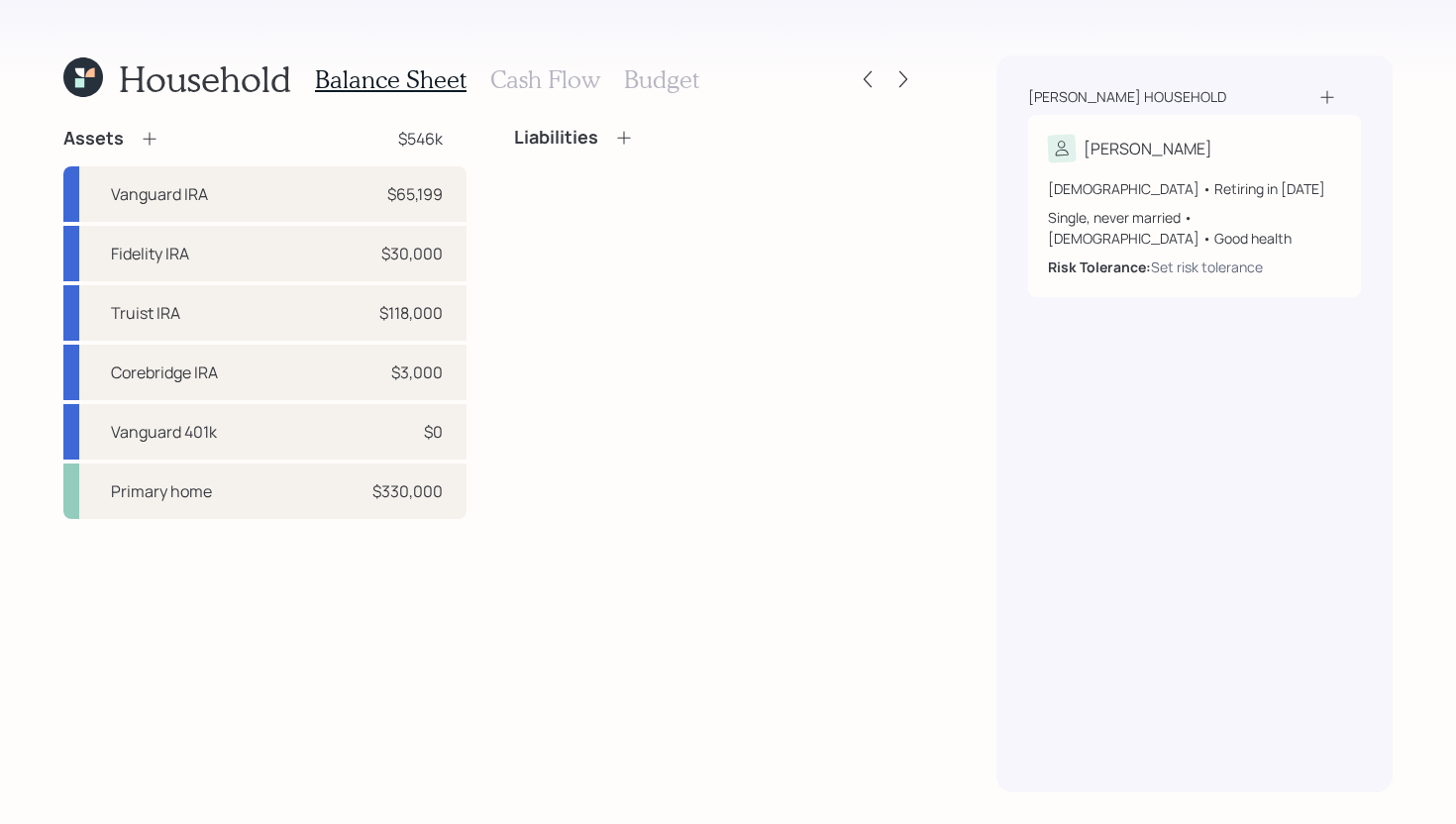click 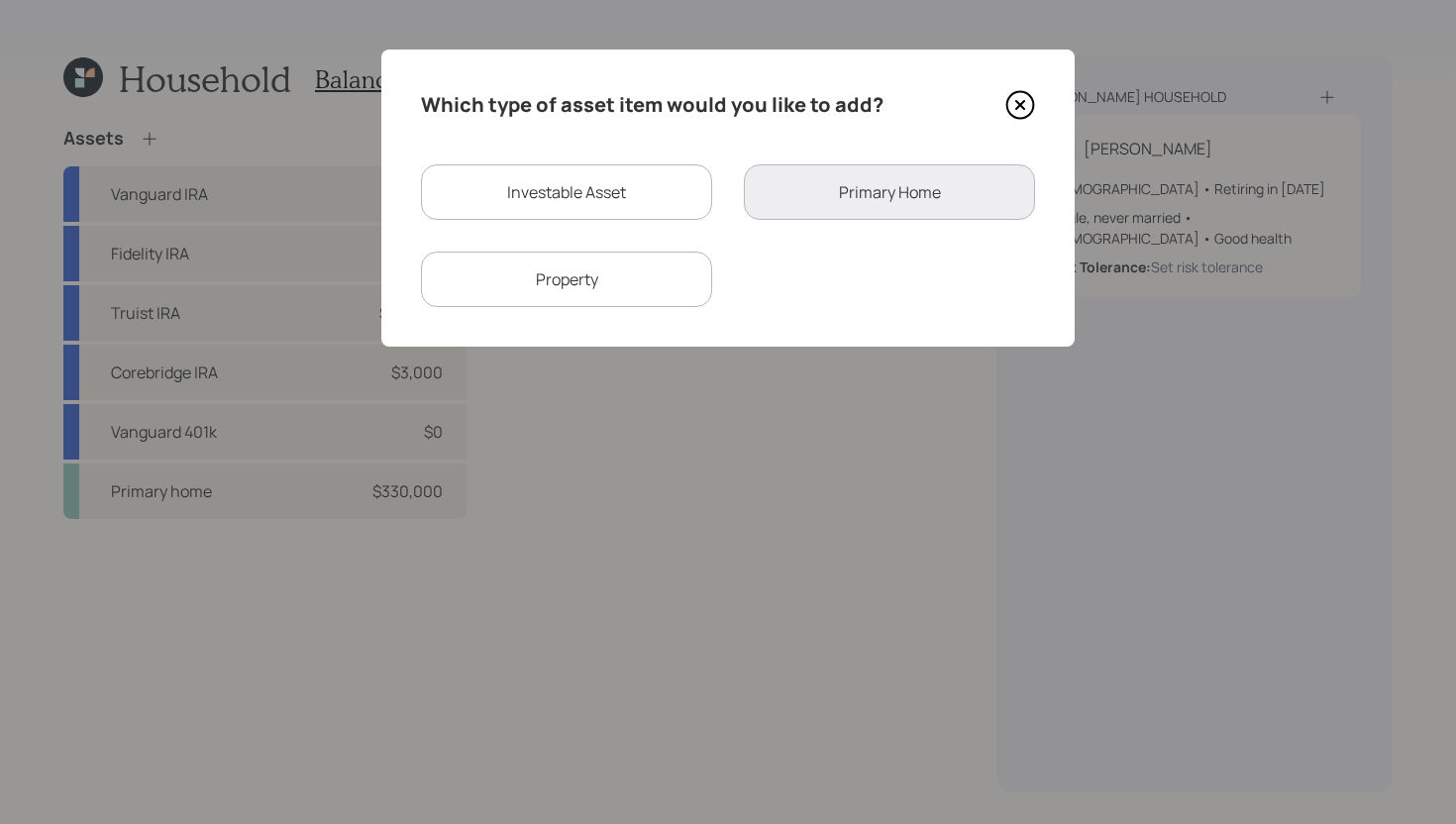 click on "Investable Asset" at bounding box center (567, 192) 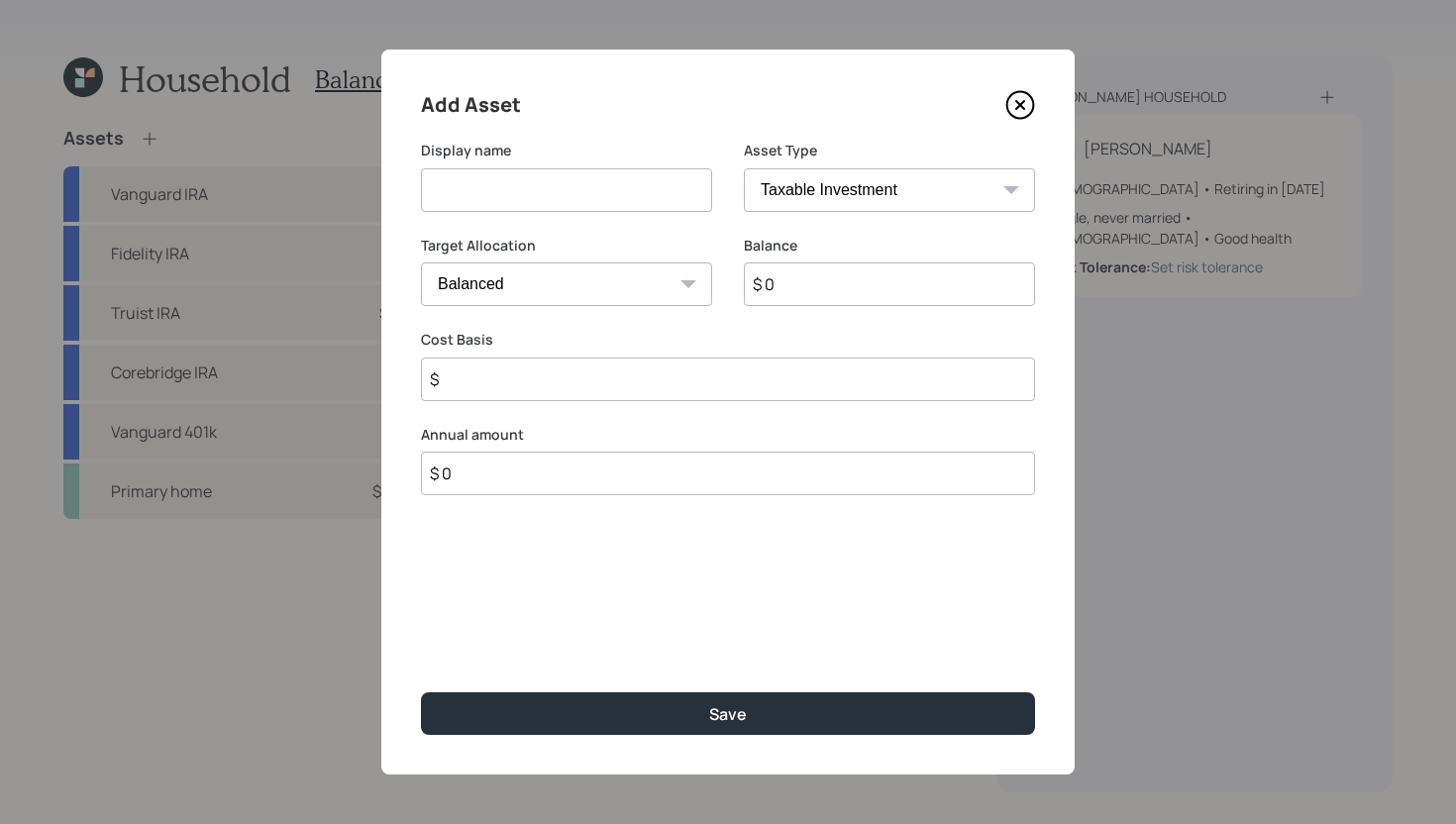 click at bounding box center [567, 190] 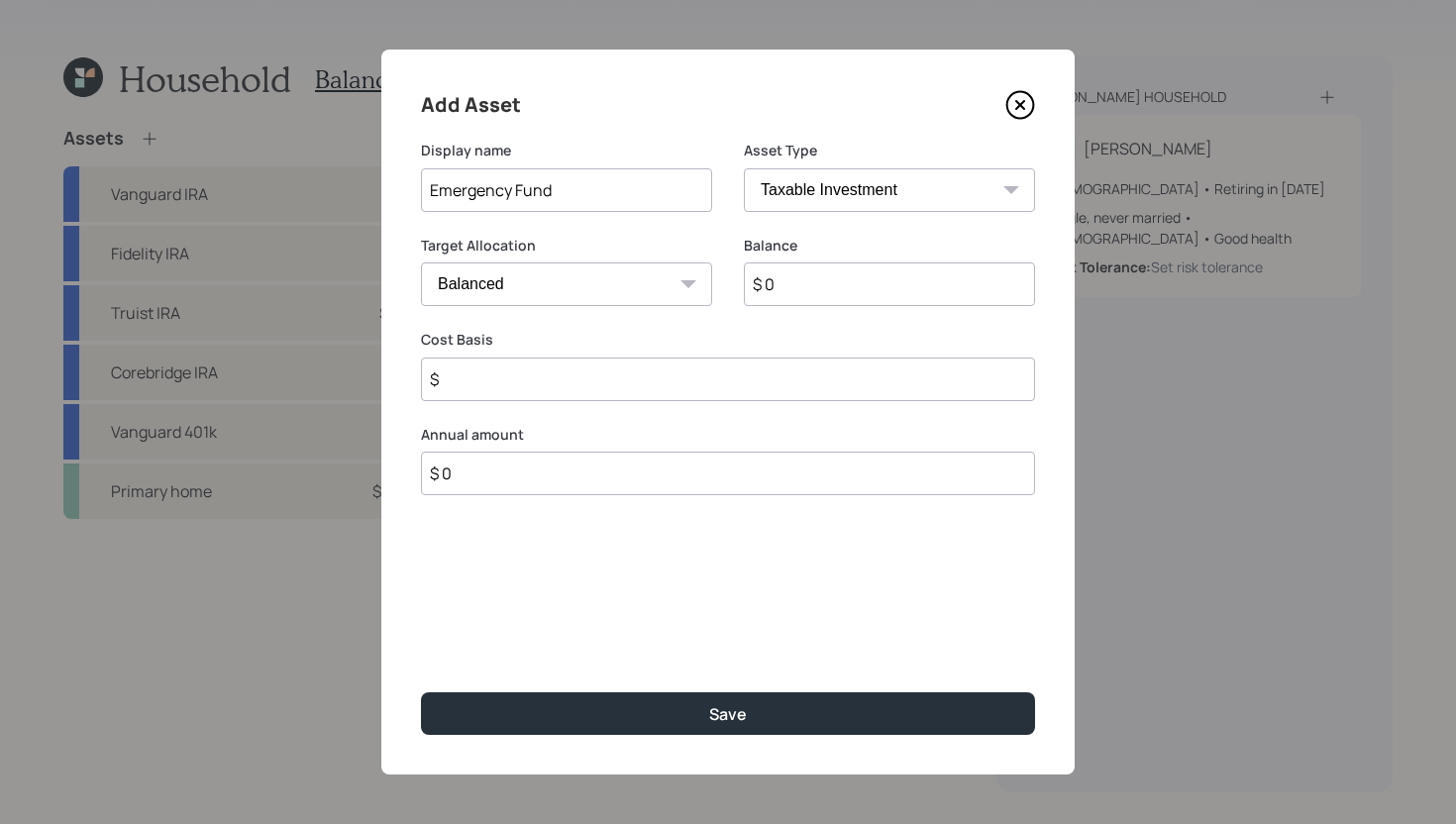 type on "Emergency Fund" 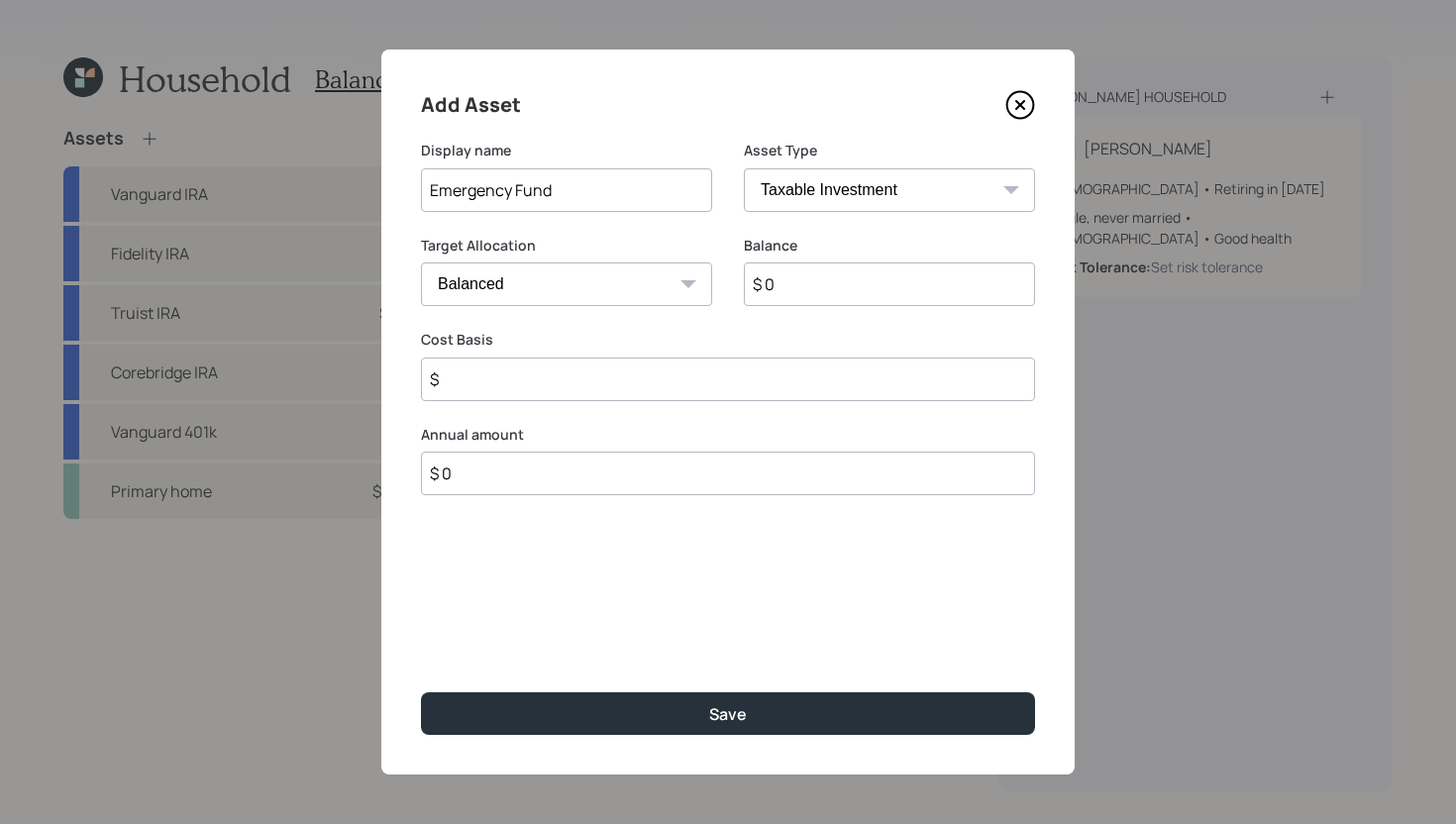 click on "SEP IRA IRA Roth IRA 401(k) Roth 401(k) 403(b) Roth 403(b) 457(b) Roth 457(b) Health Savings Account 529 Taxable Investment Checking / Savings Emergency Fund" at bounding box center [889, 190] 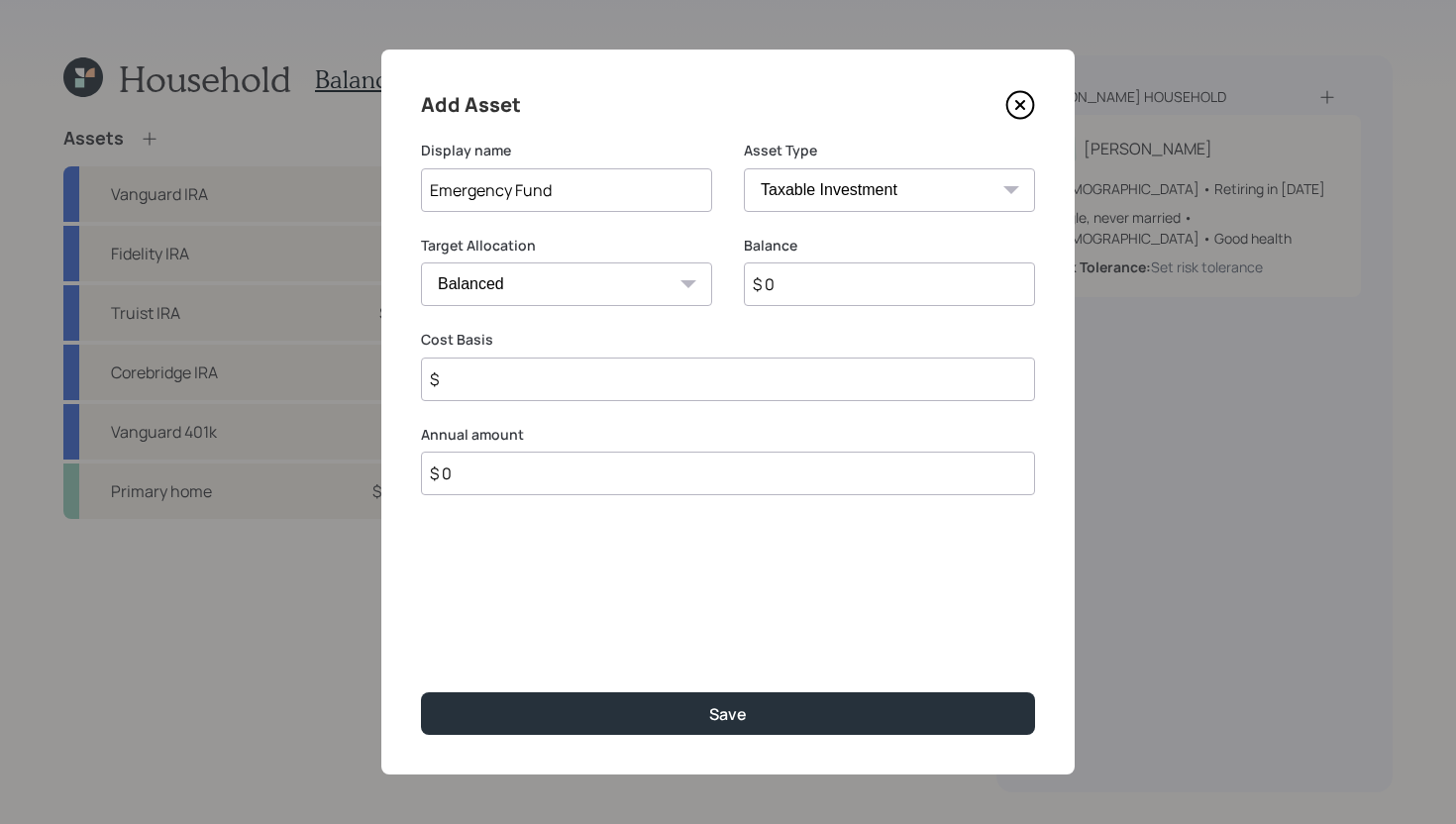 select on "cash" 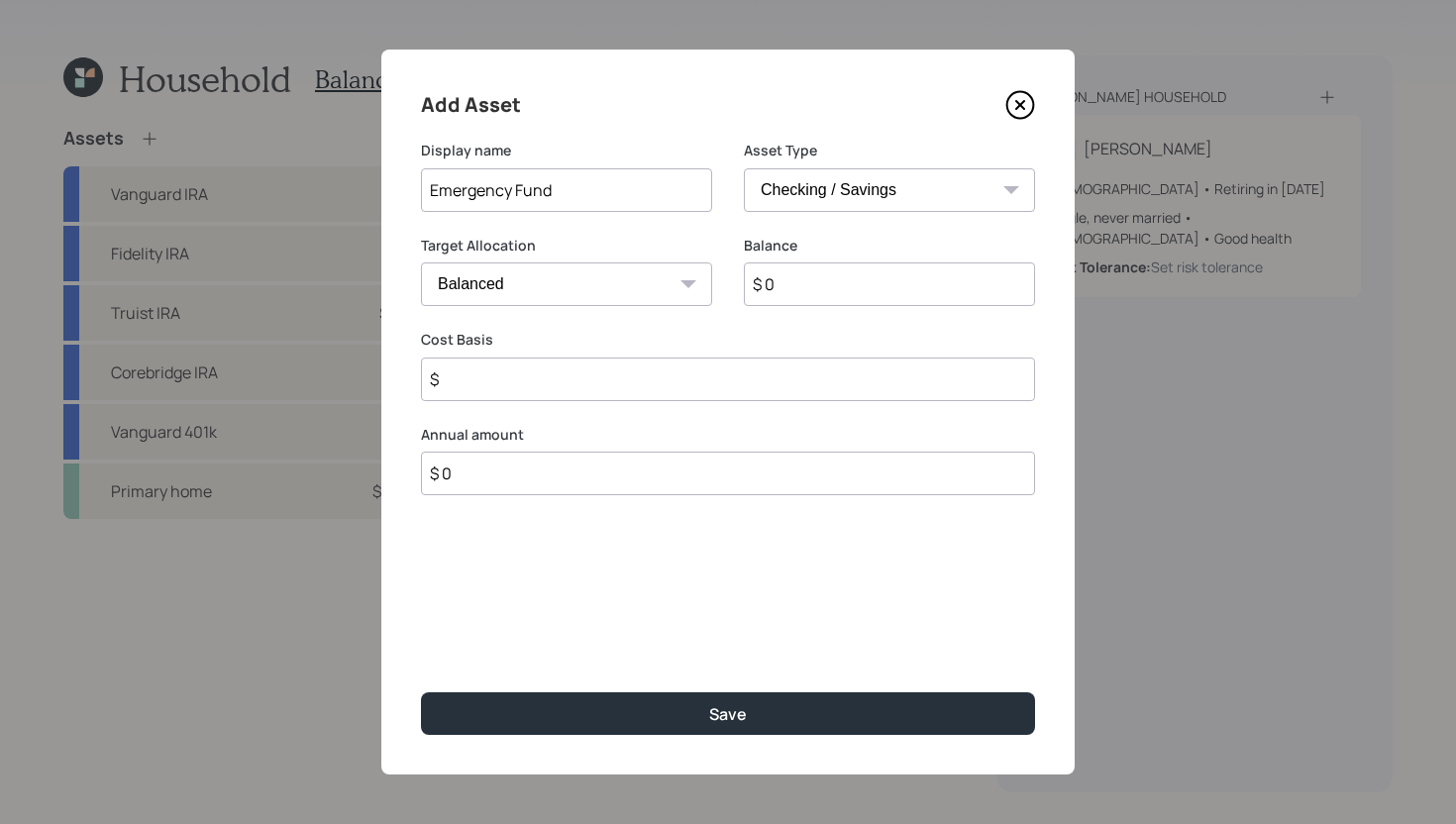 type on "$" 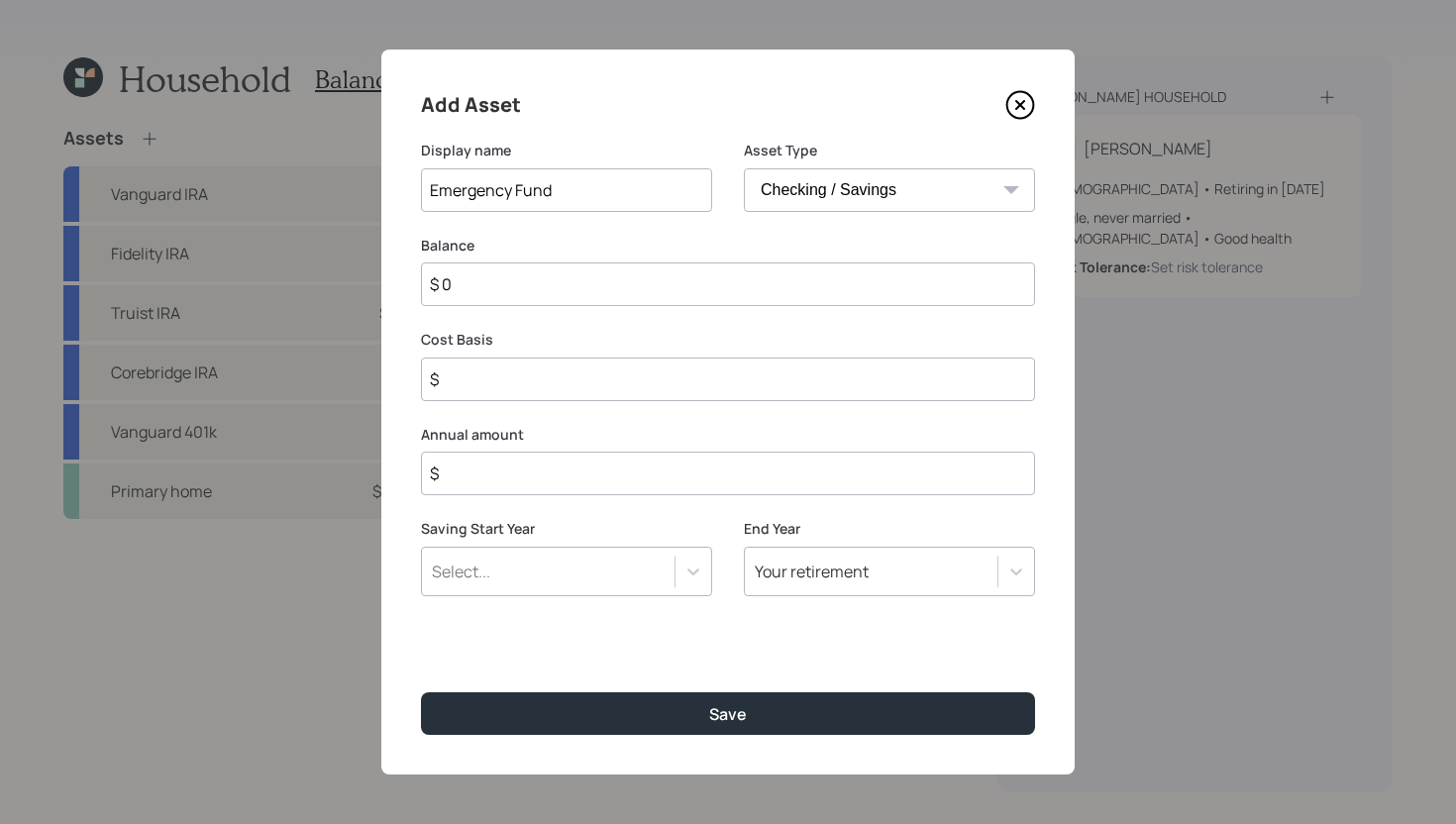 click on "$ 0" at bounding box center (728, 284) 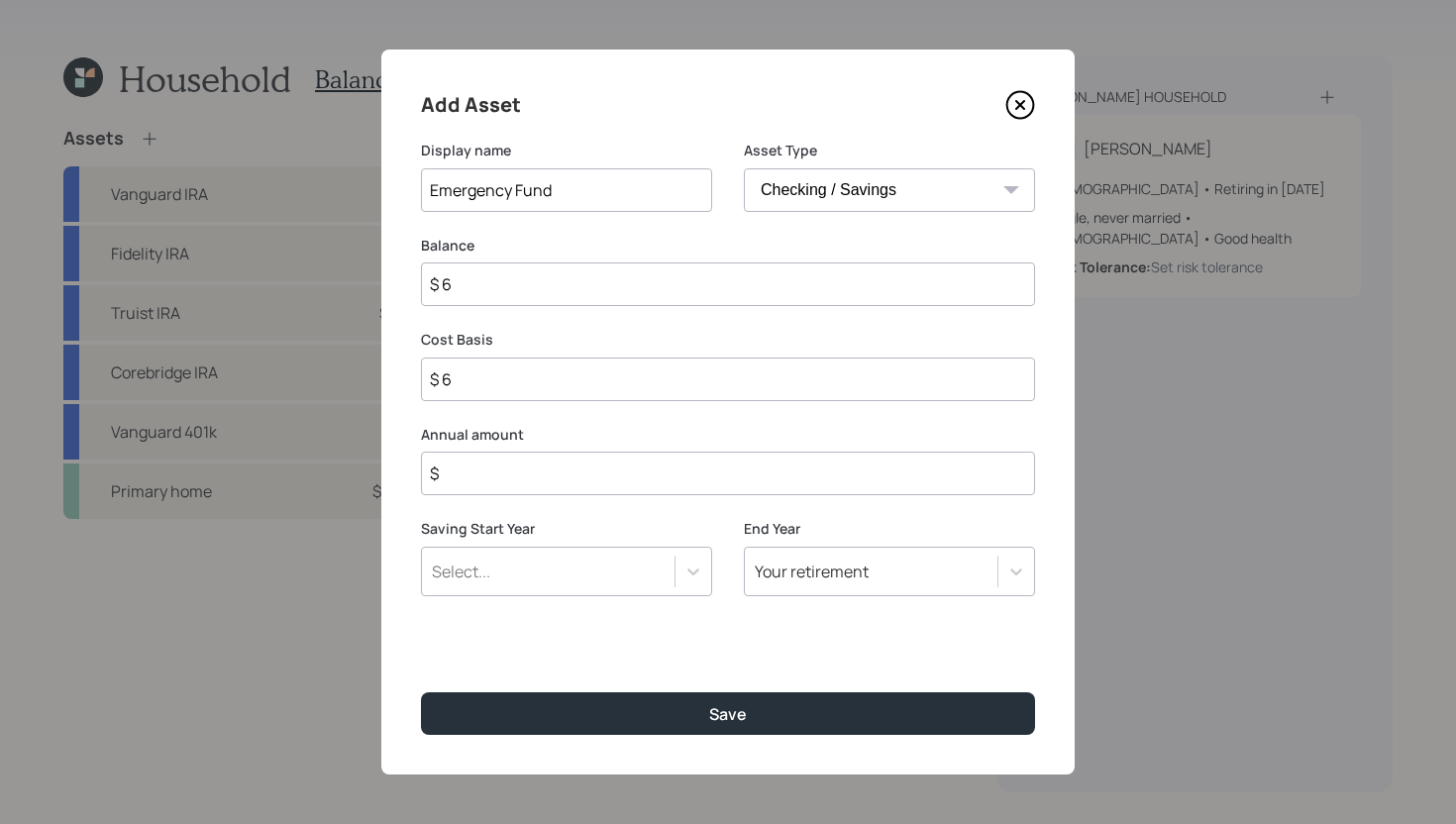 type on "$ 60" 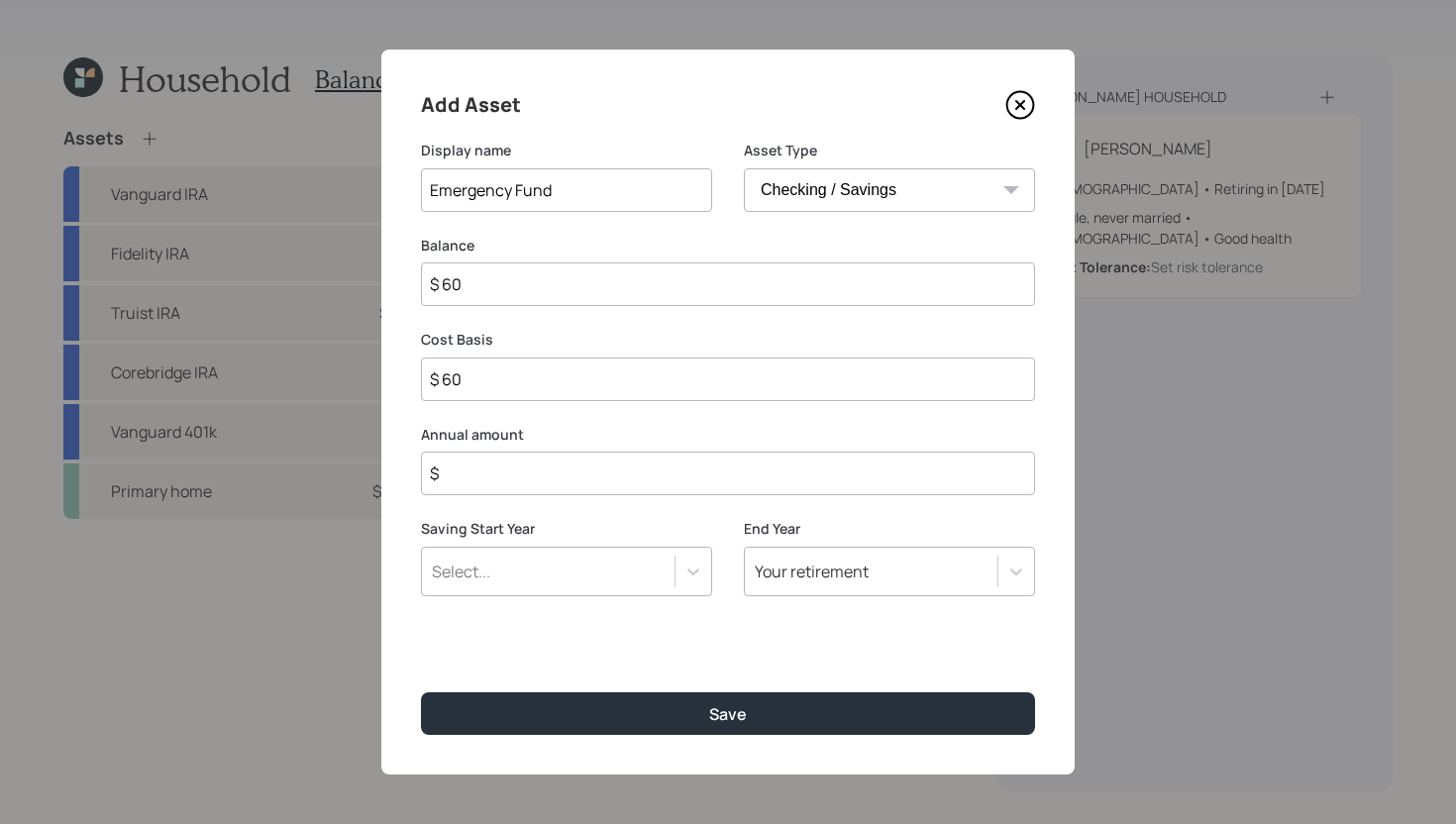 type on "$ 600" 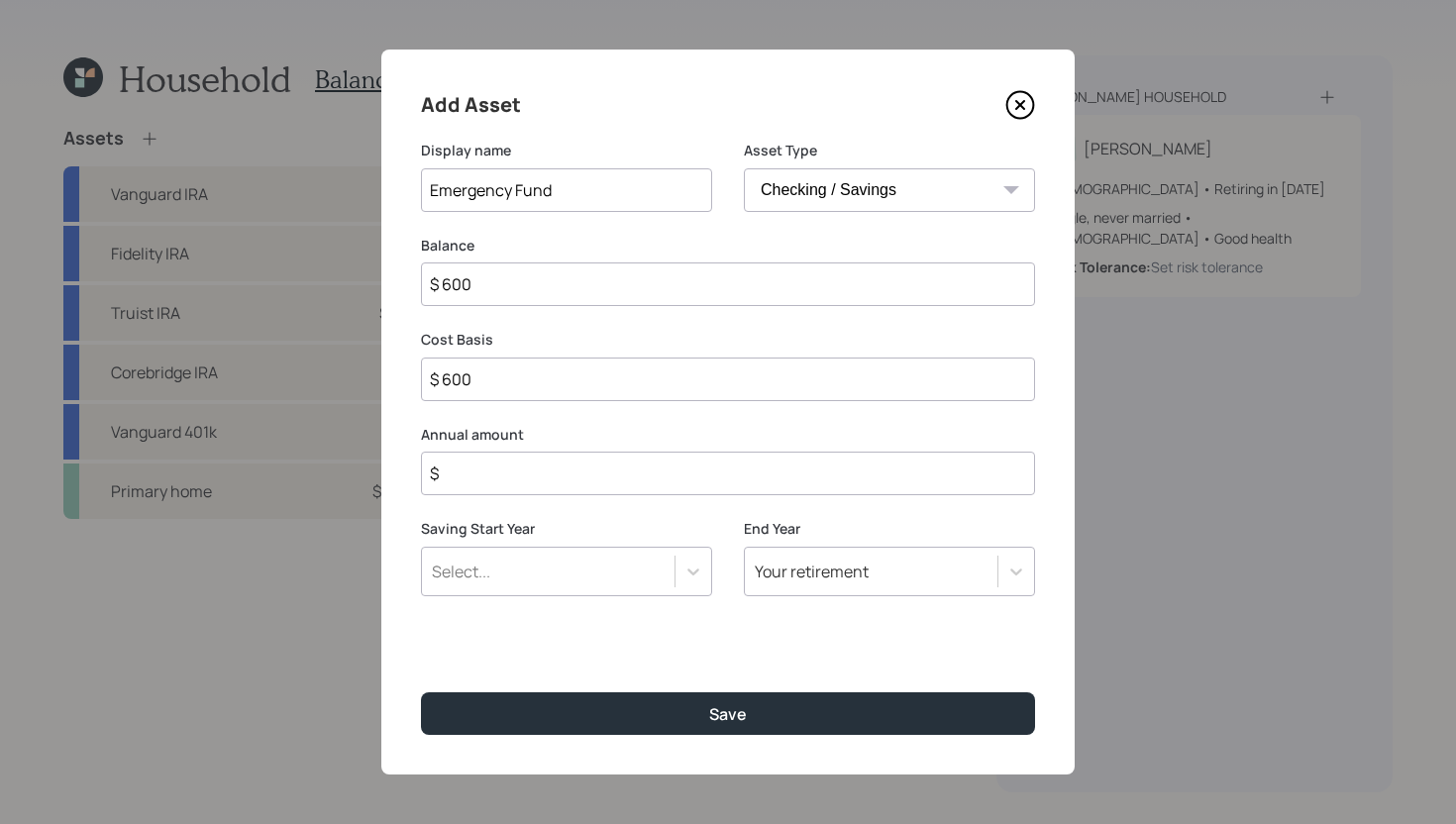 type on "$ 6,000" 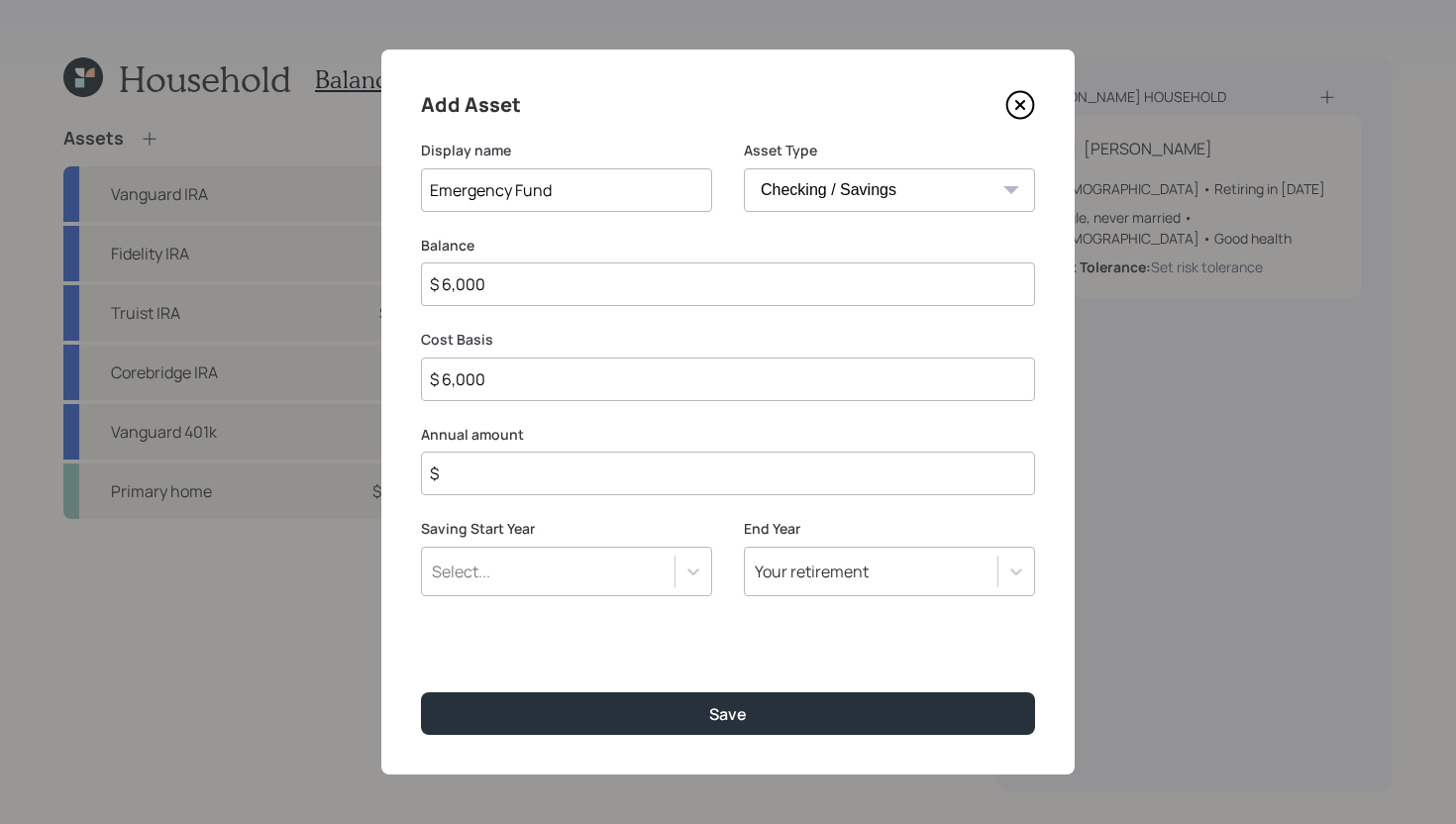 type on "$ 60,000" 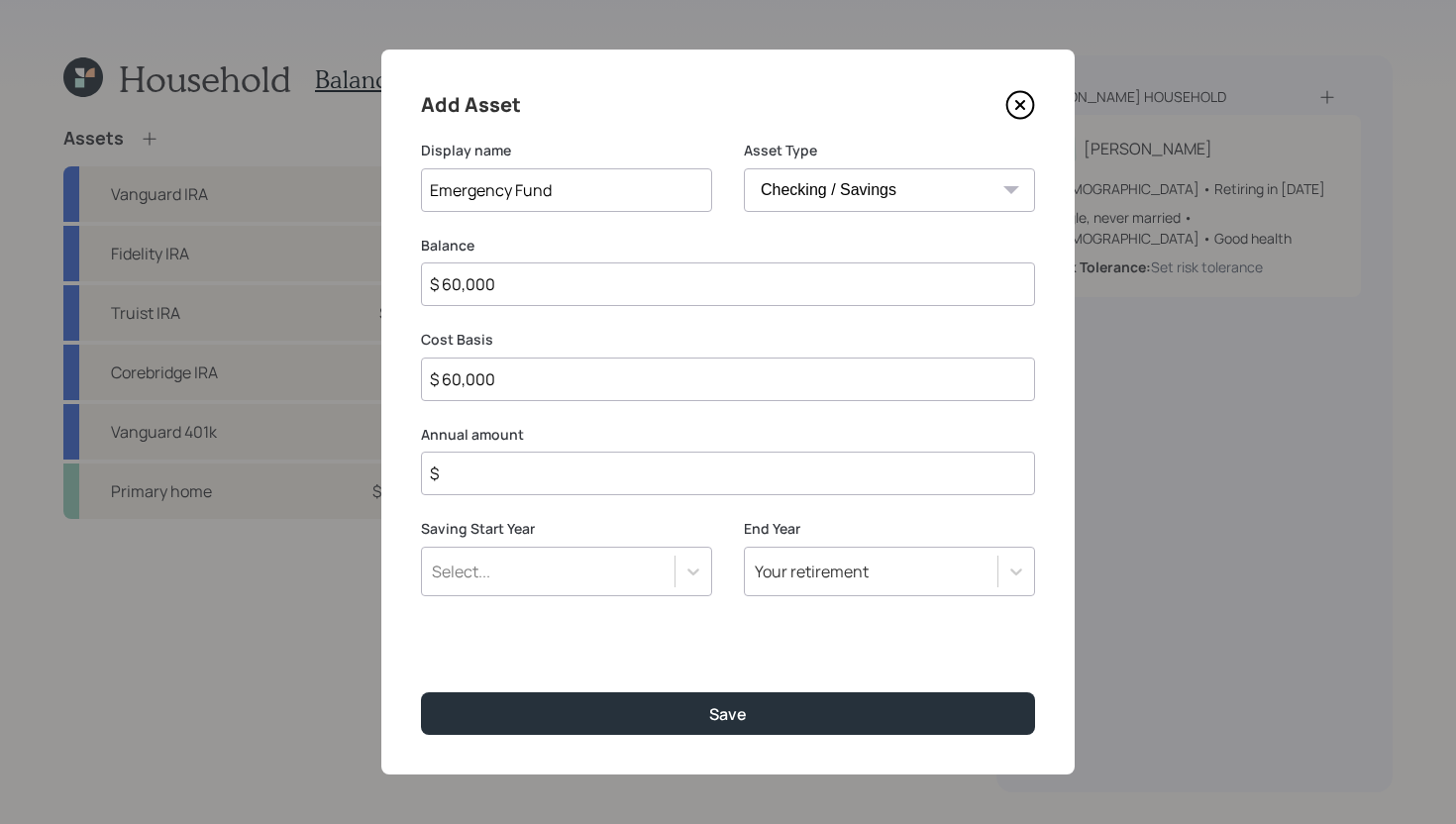 type on "$ 60,000" 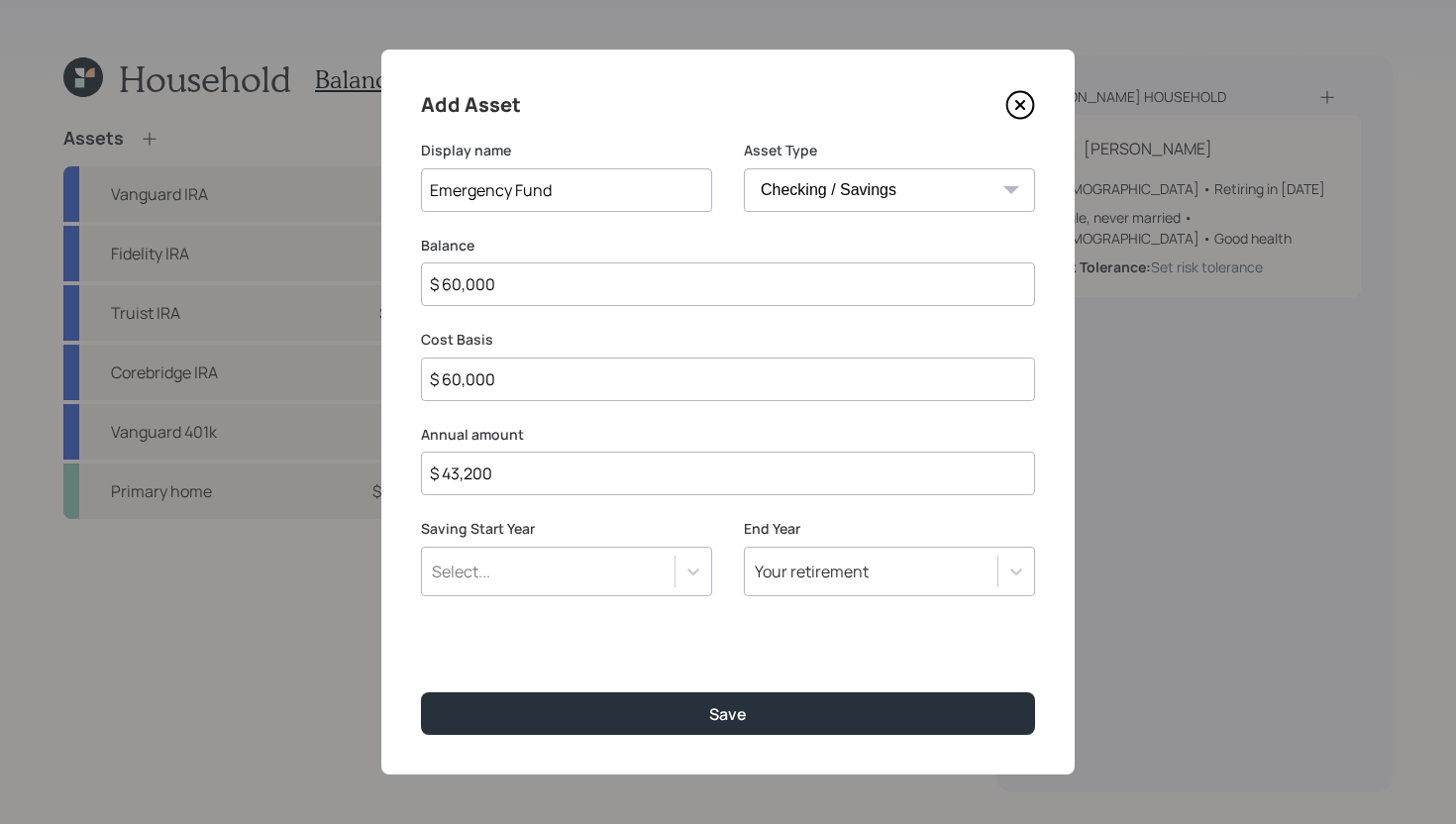 type on "$ 43,200" 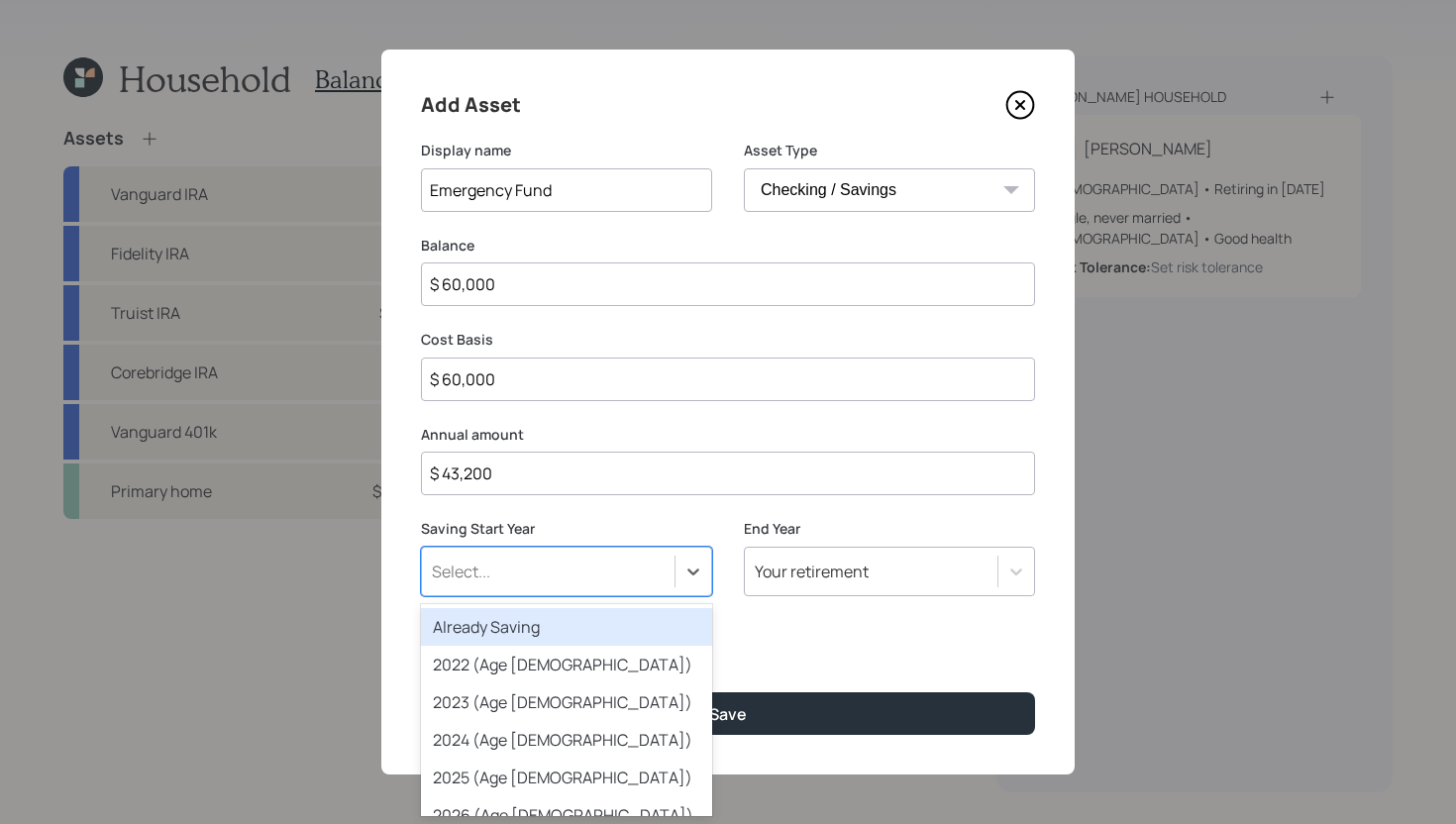 click on "Already Saving" at bounding box center [567, 627] 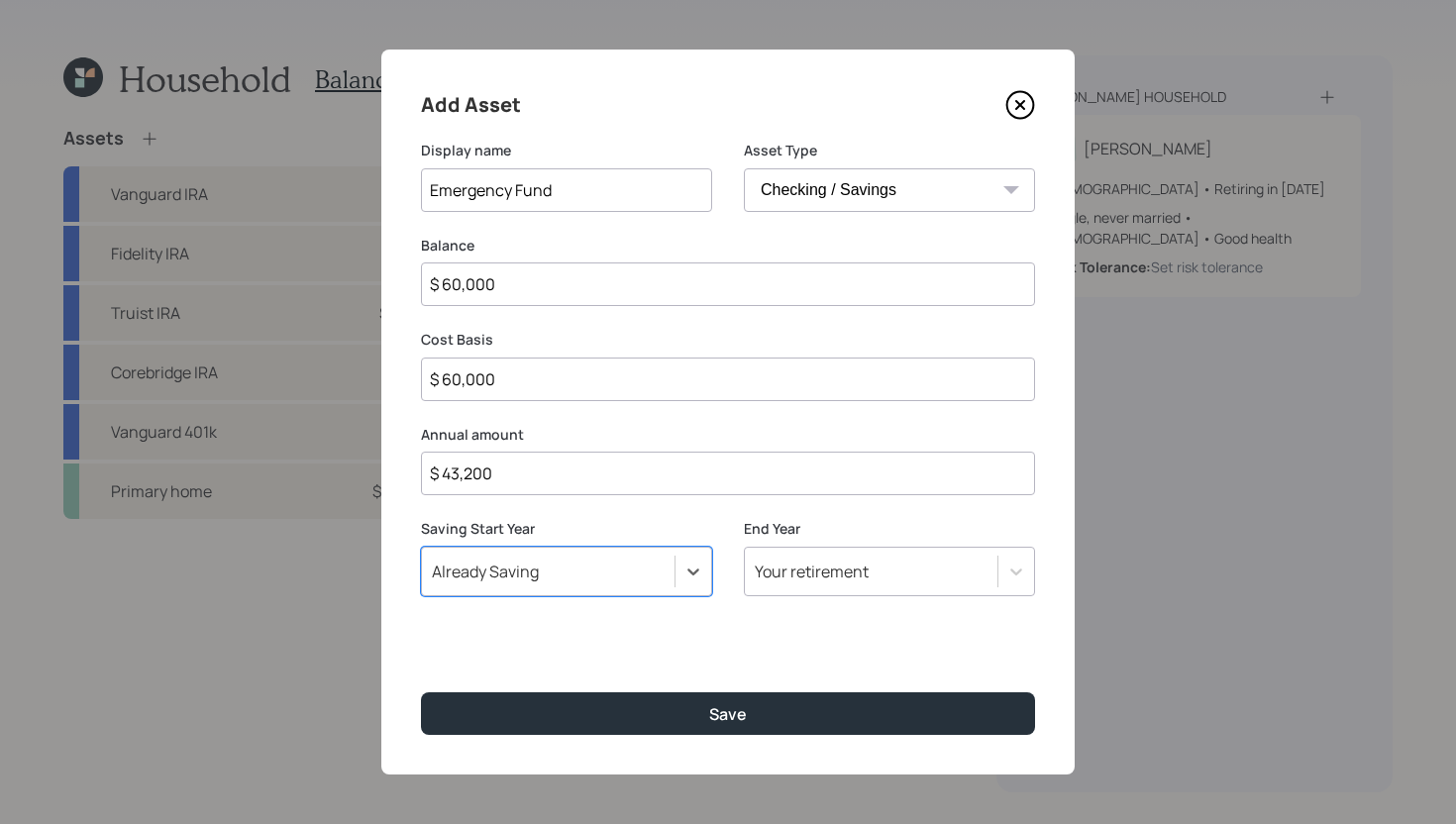 click on "Emergency Fund" at bounding box center [567, 190] 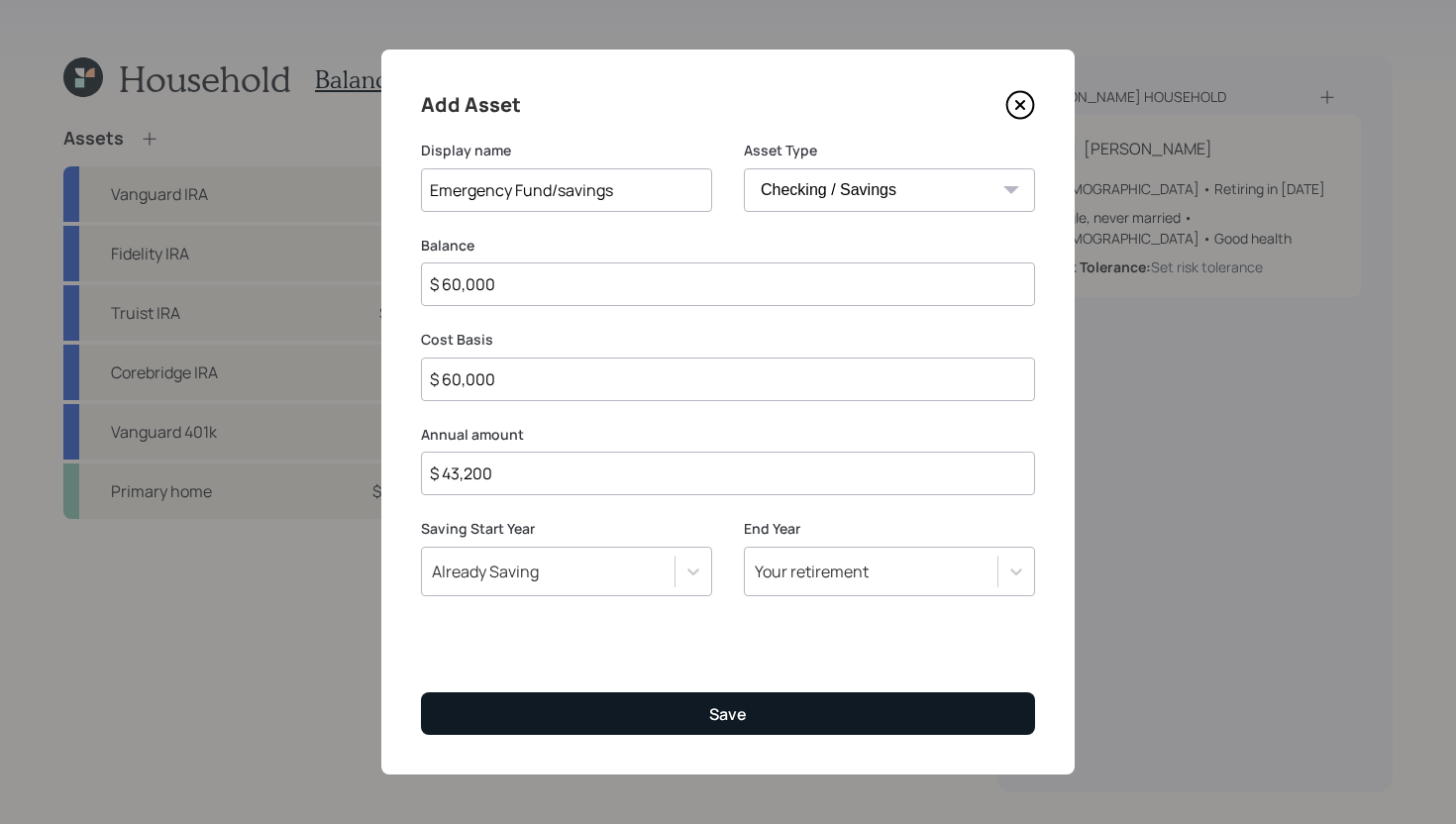 type on "Emergency Fund/savings" 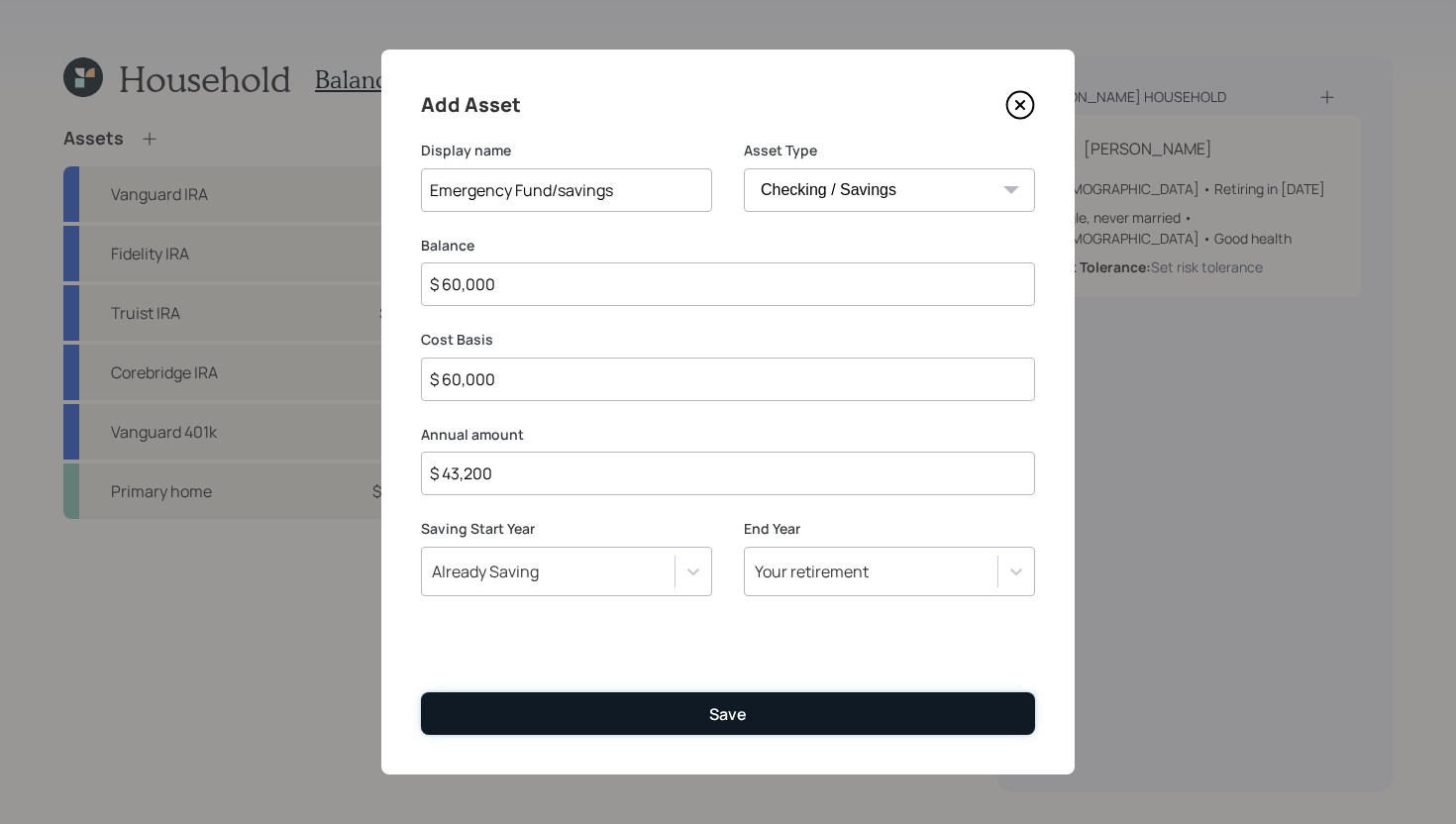 click on "Save" at bounding box center (728, 713) 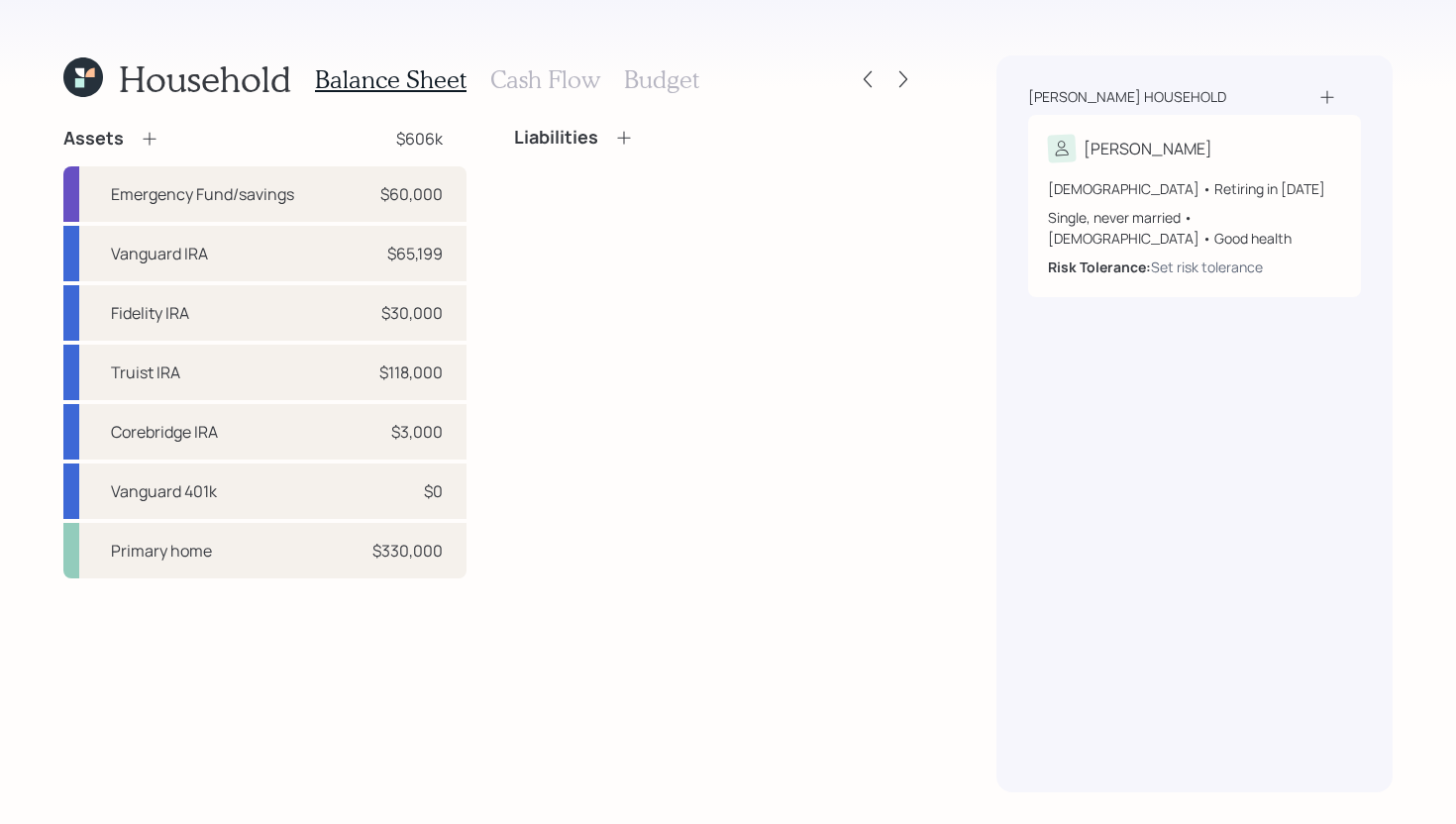 click on "Cash Flow" at bounding box center [545, 79] 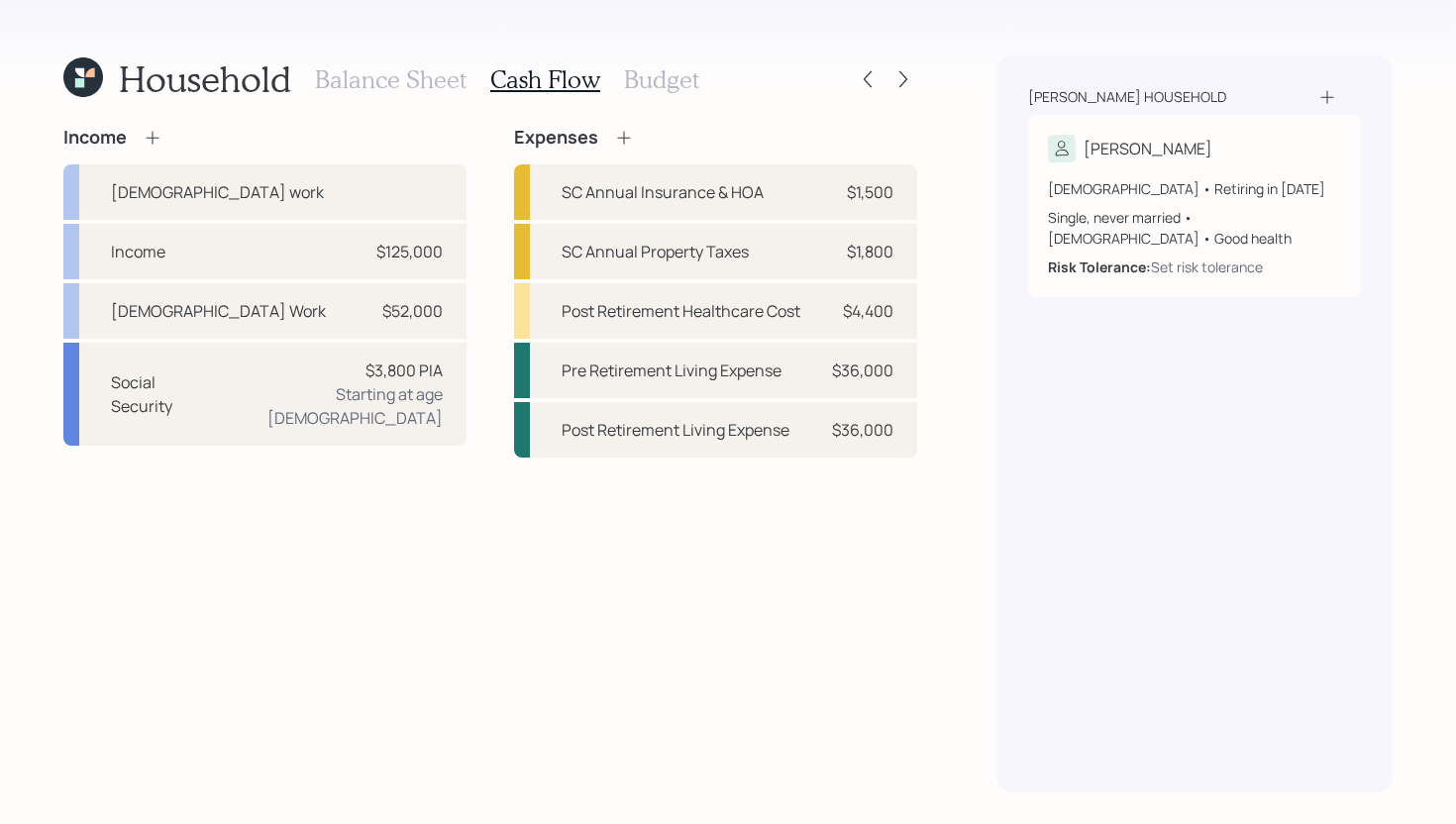 click on "Budget" at bounding box center [662, 79] 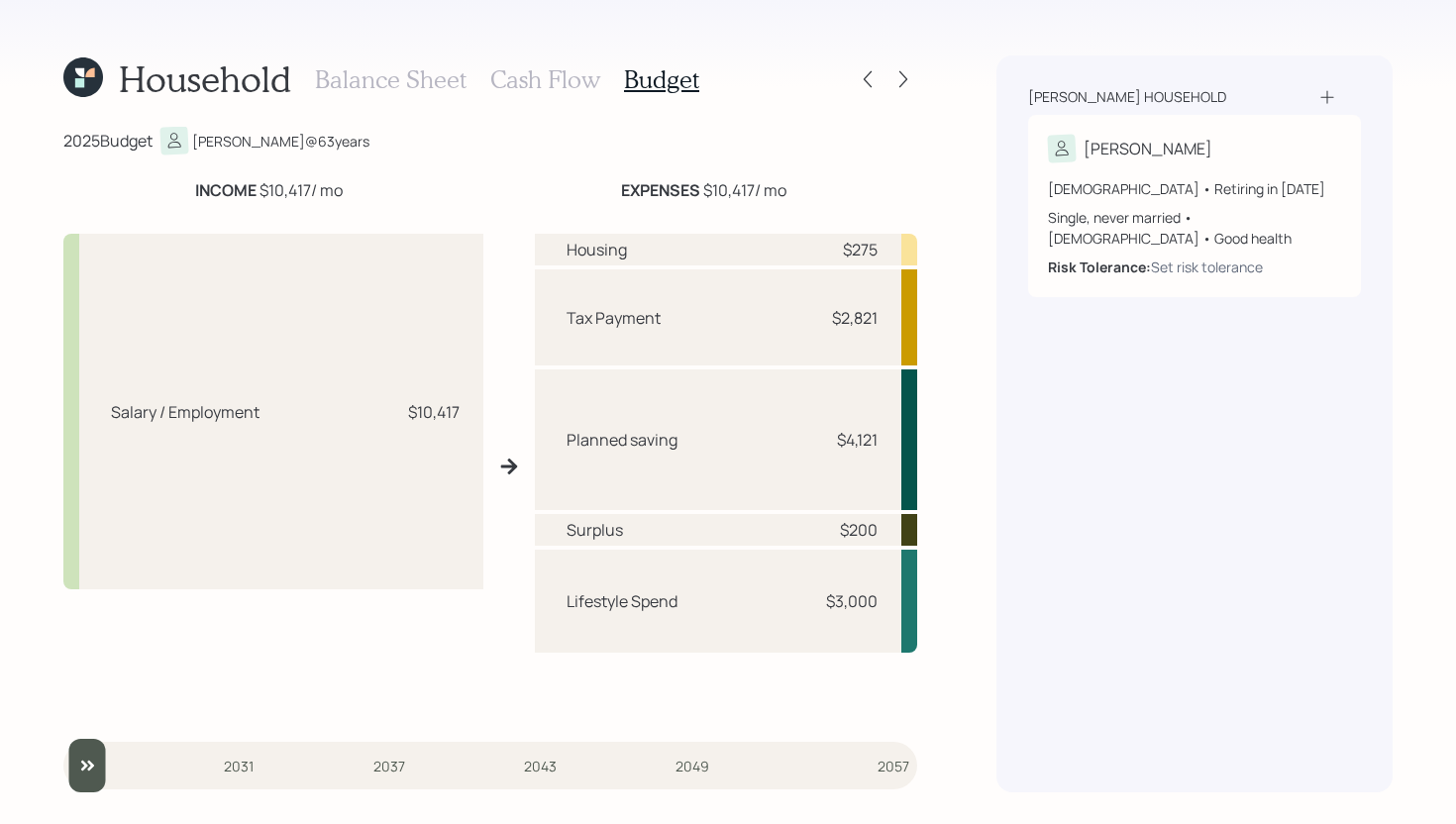 click on "Balance Sheet" at bounding box center (390, 79) 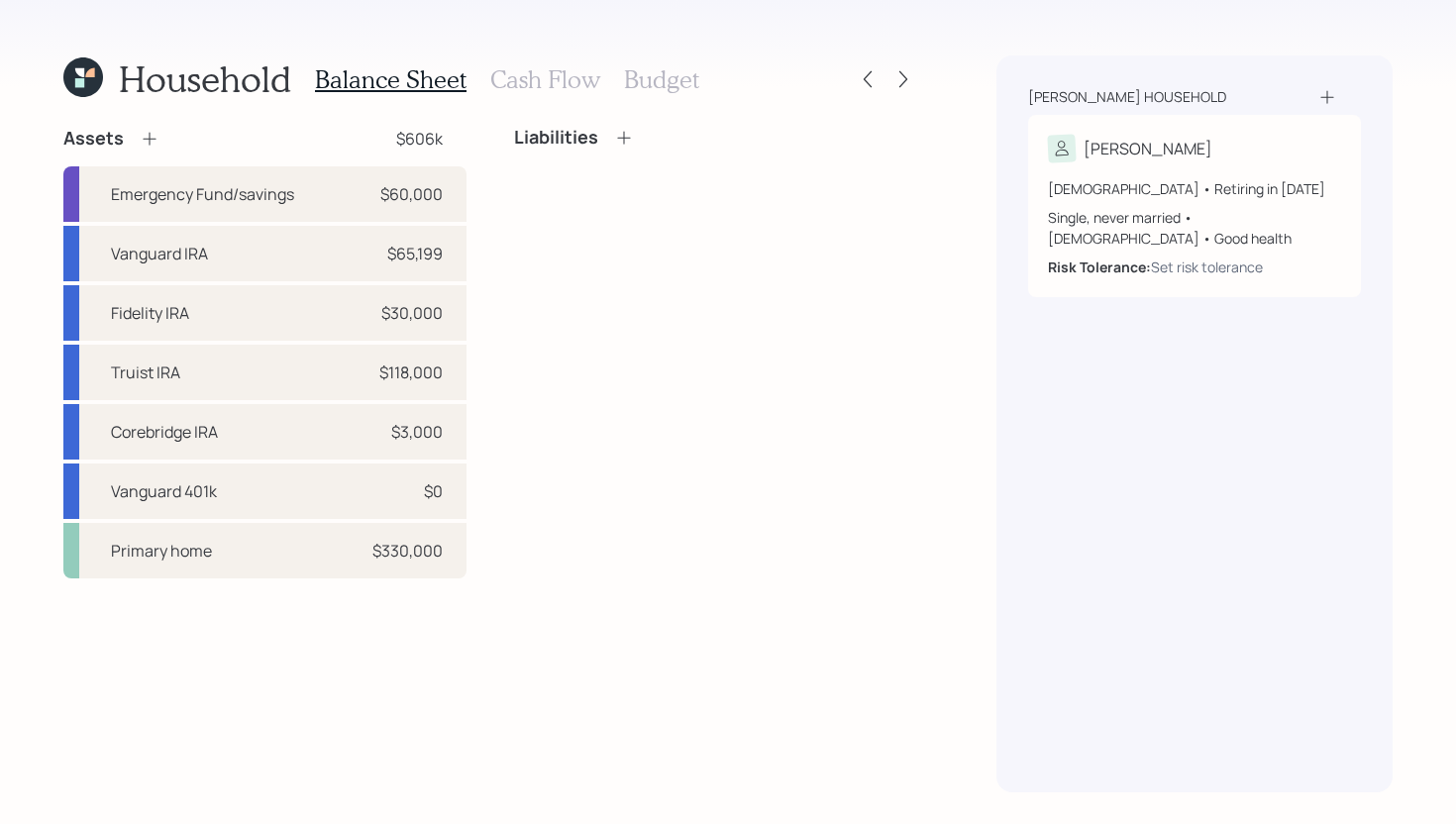 click on "Balance Sheet Cash Flow Budget" at bounding box center (507, 79) 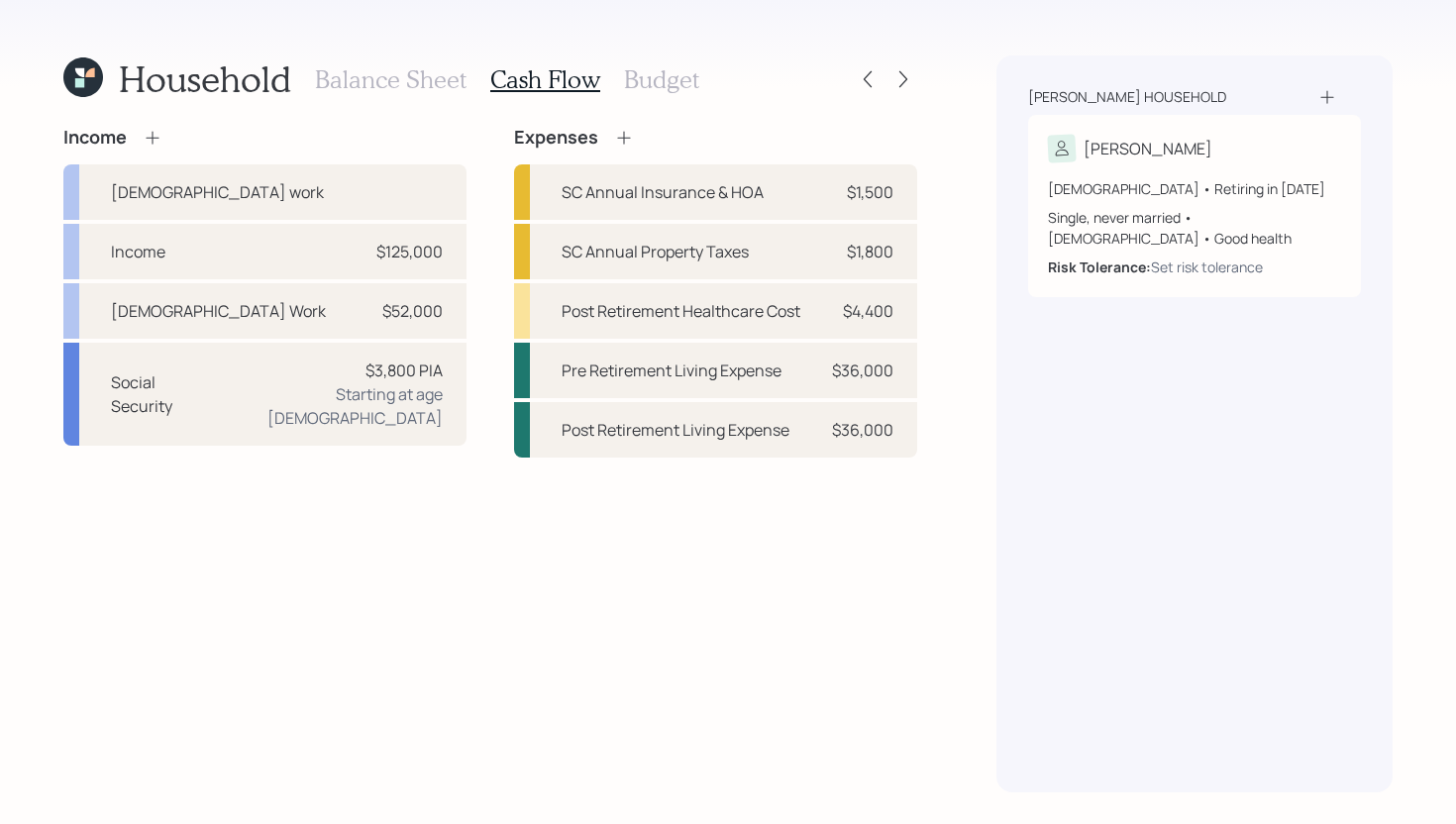 click on "Budget" at bounding box center (662, 79) 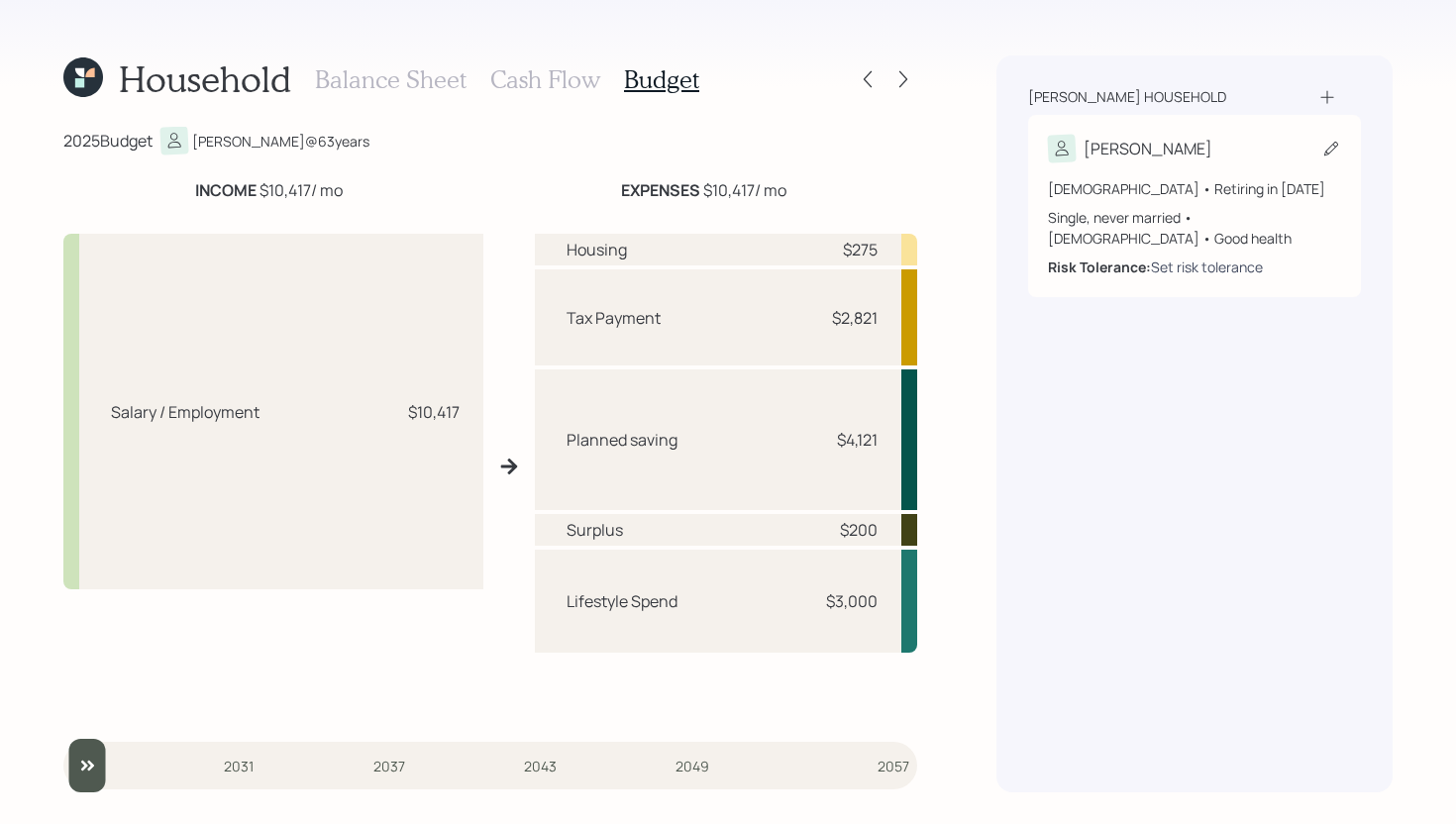click on "Set risk tolerance" at bounding box center [1206, 266] 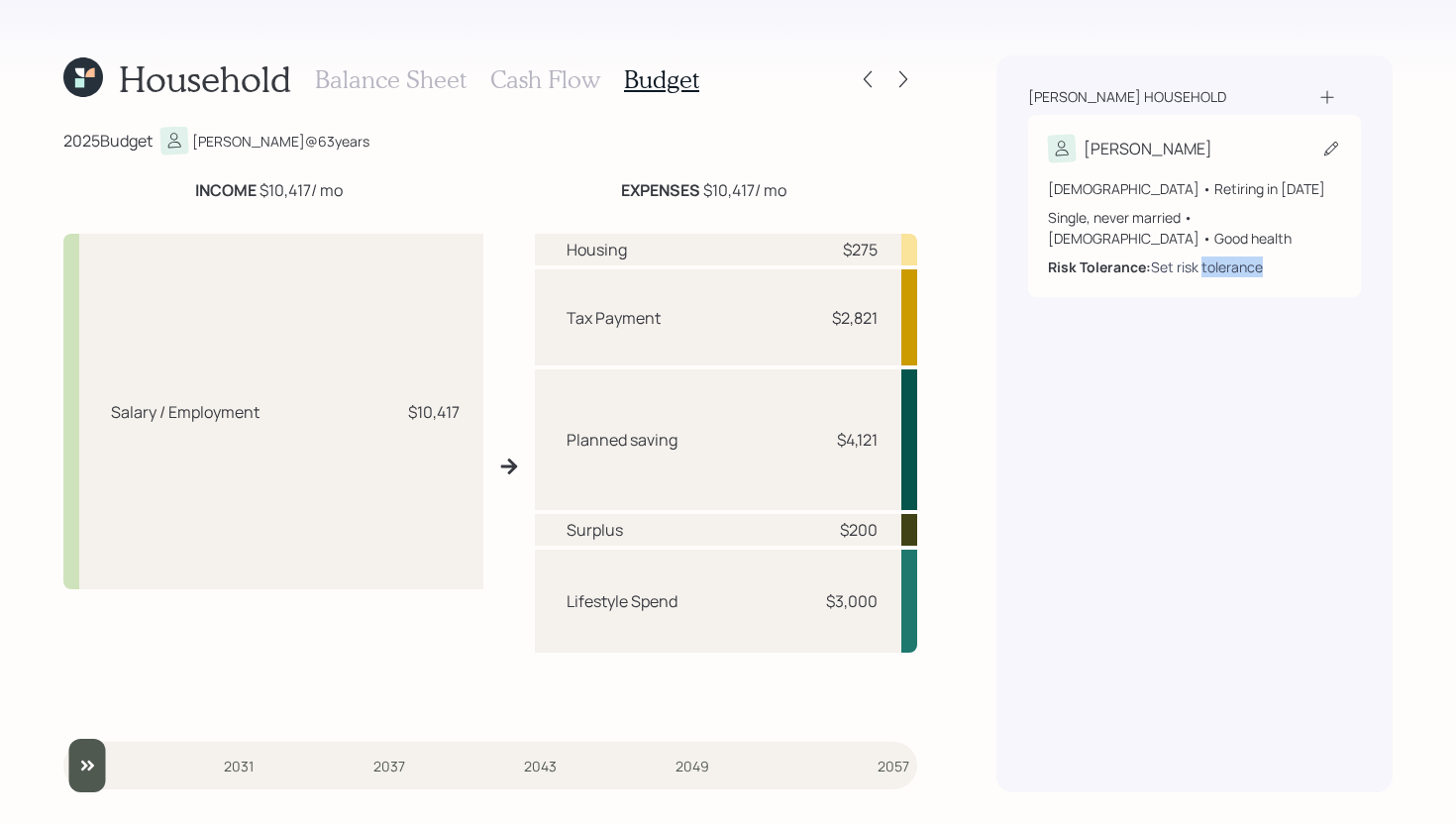 click on "Set risk tolerance" at bounding box center [1206, 266] 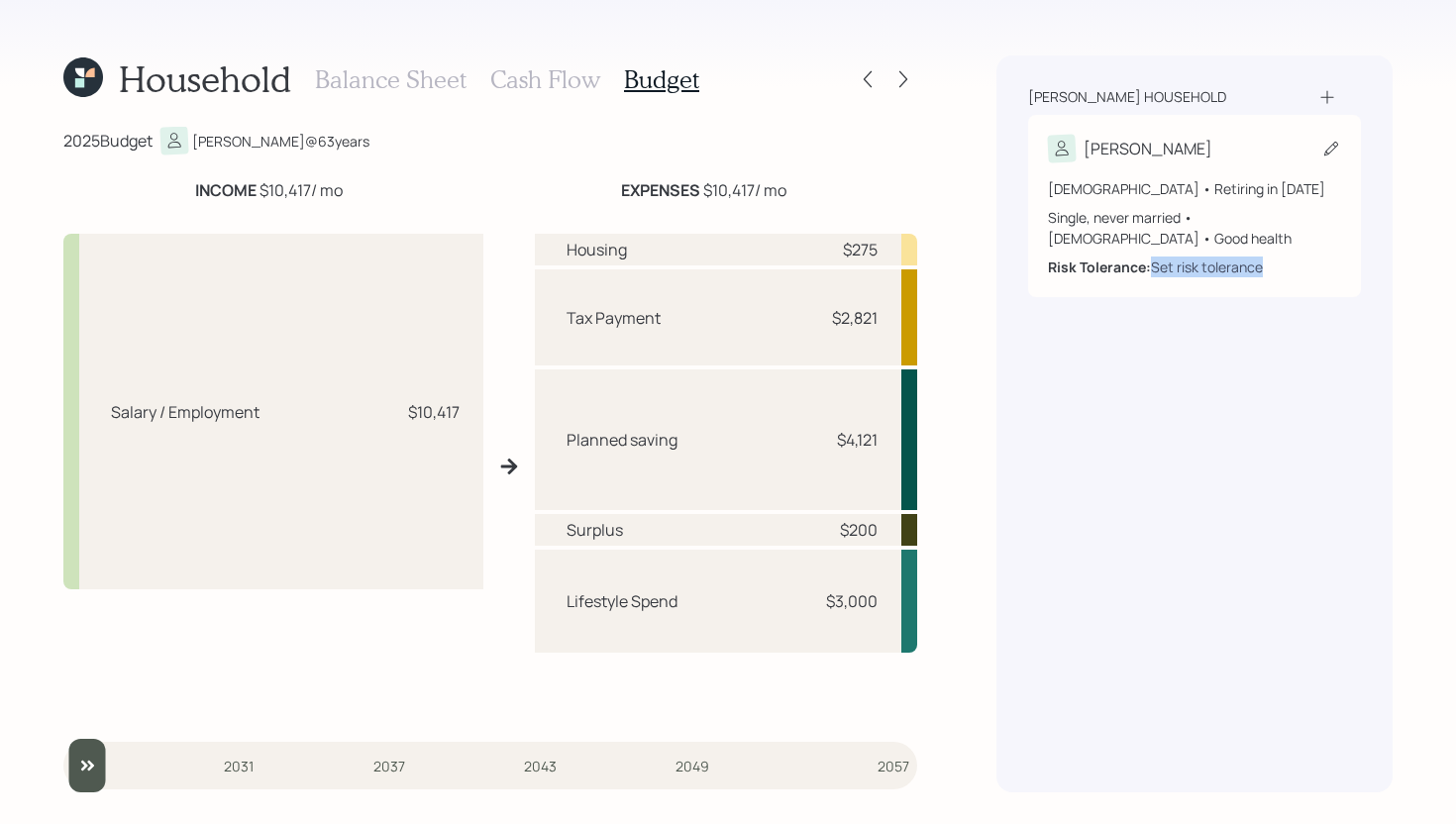 click on "Set risk tolerance" at bounding box center (1206, 266) 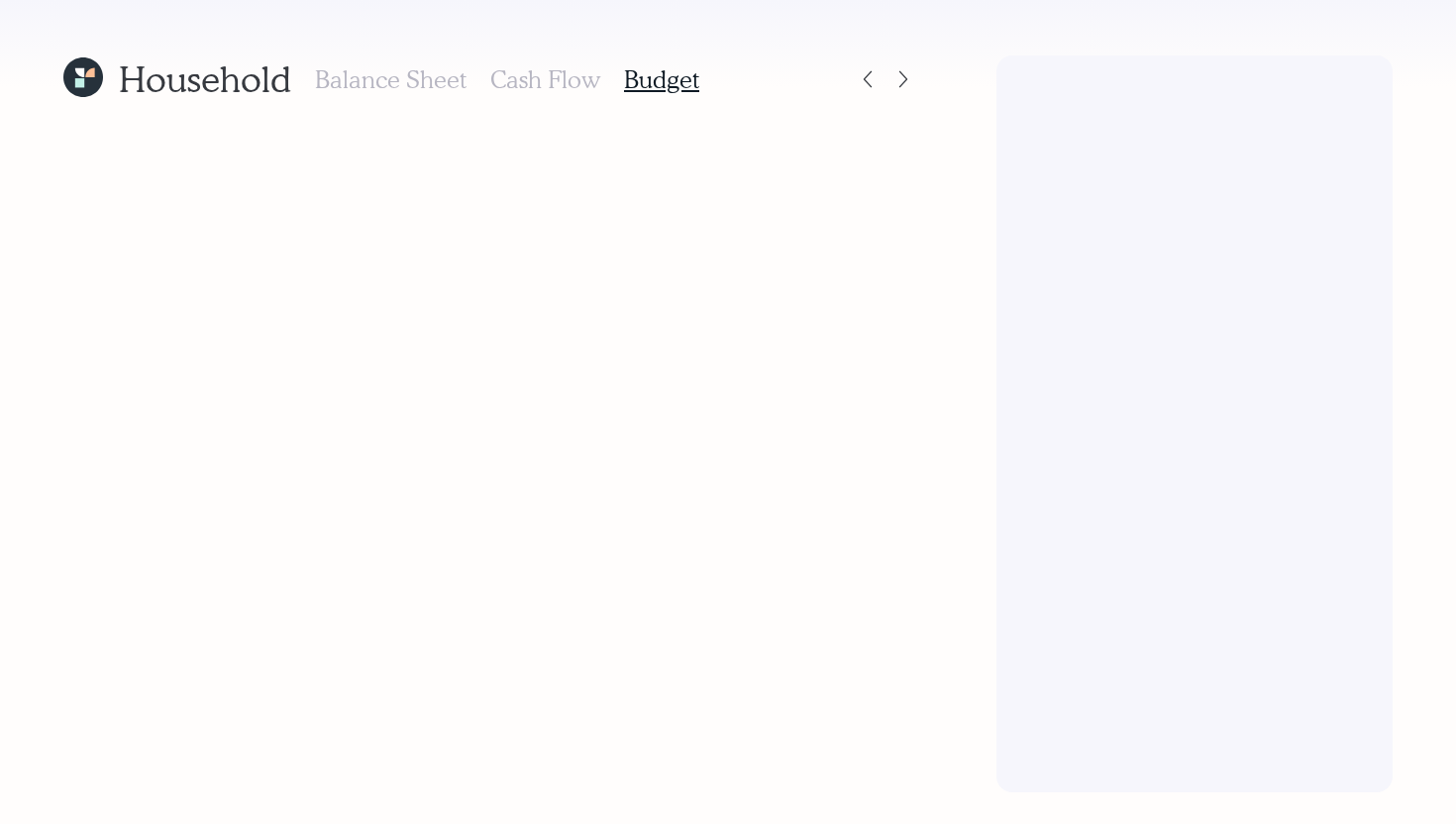 scroll, scrollTop: 0, scrollLeft: 0, axis: both 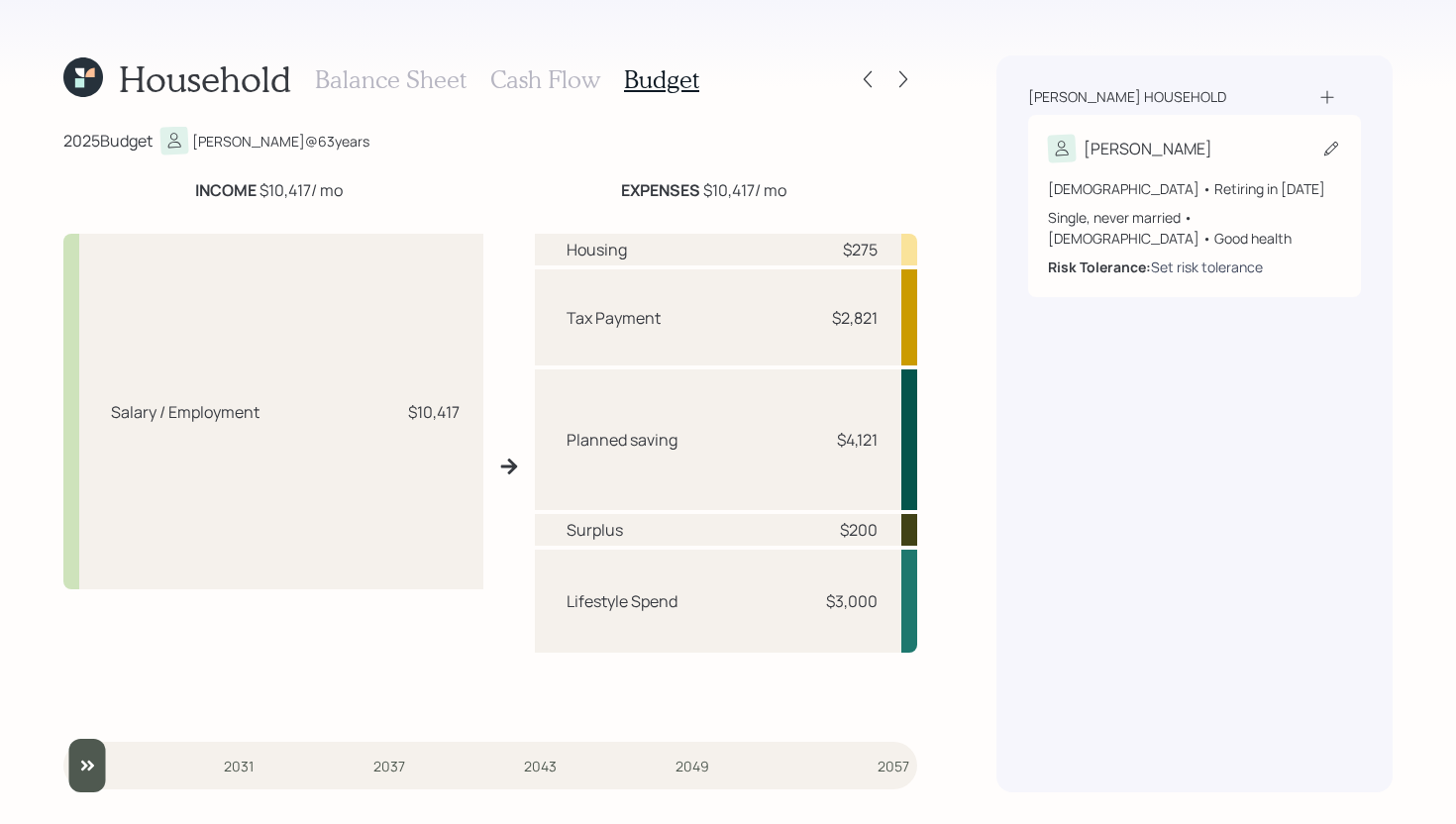 click on "Set risk tolerance" at bounding box center (1206, 266) 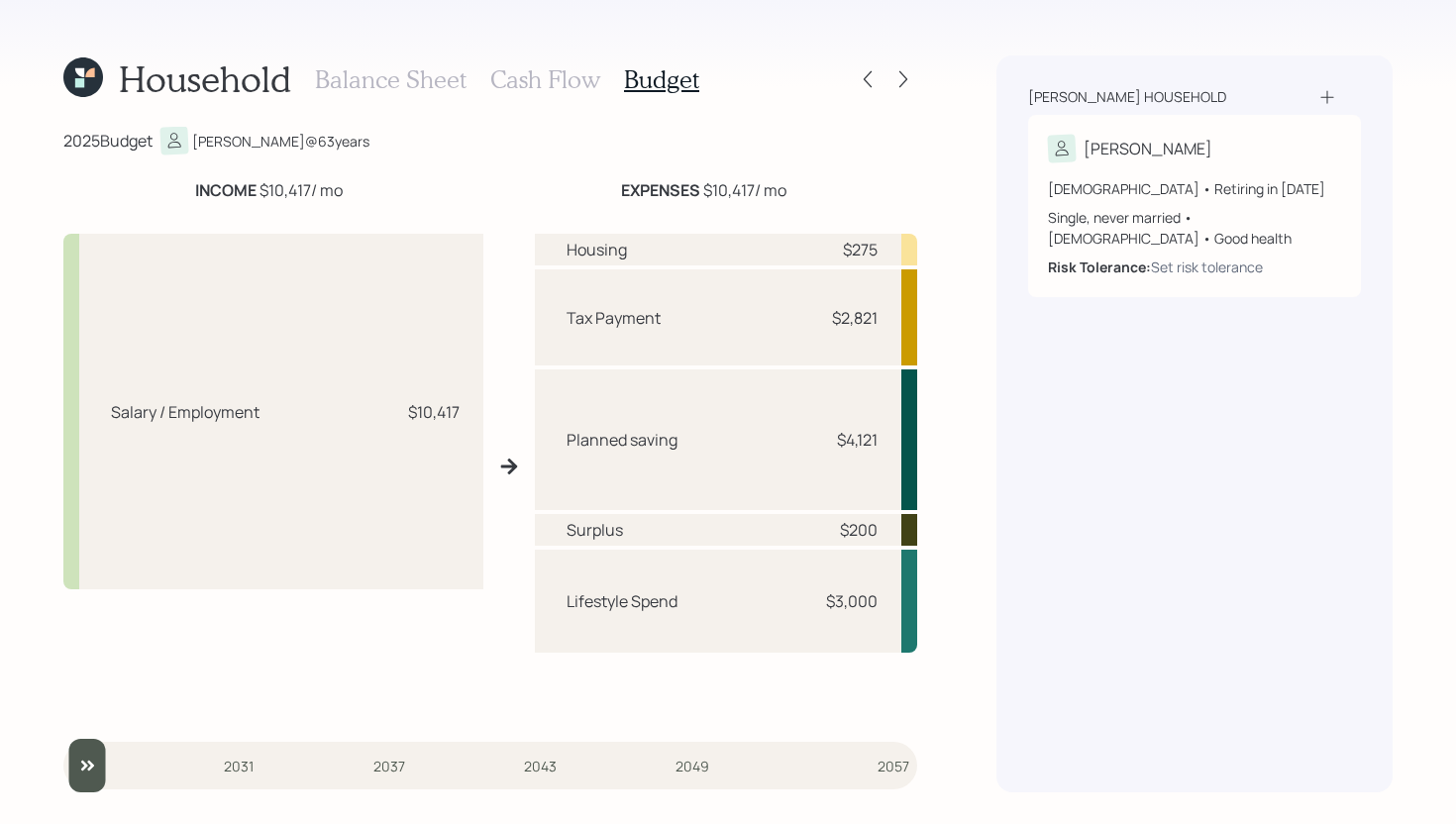 click 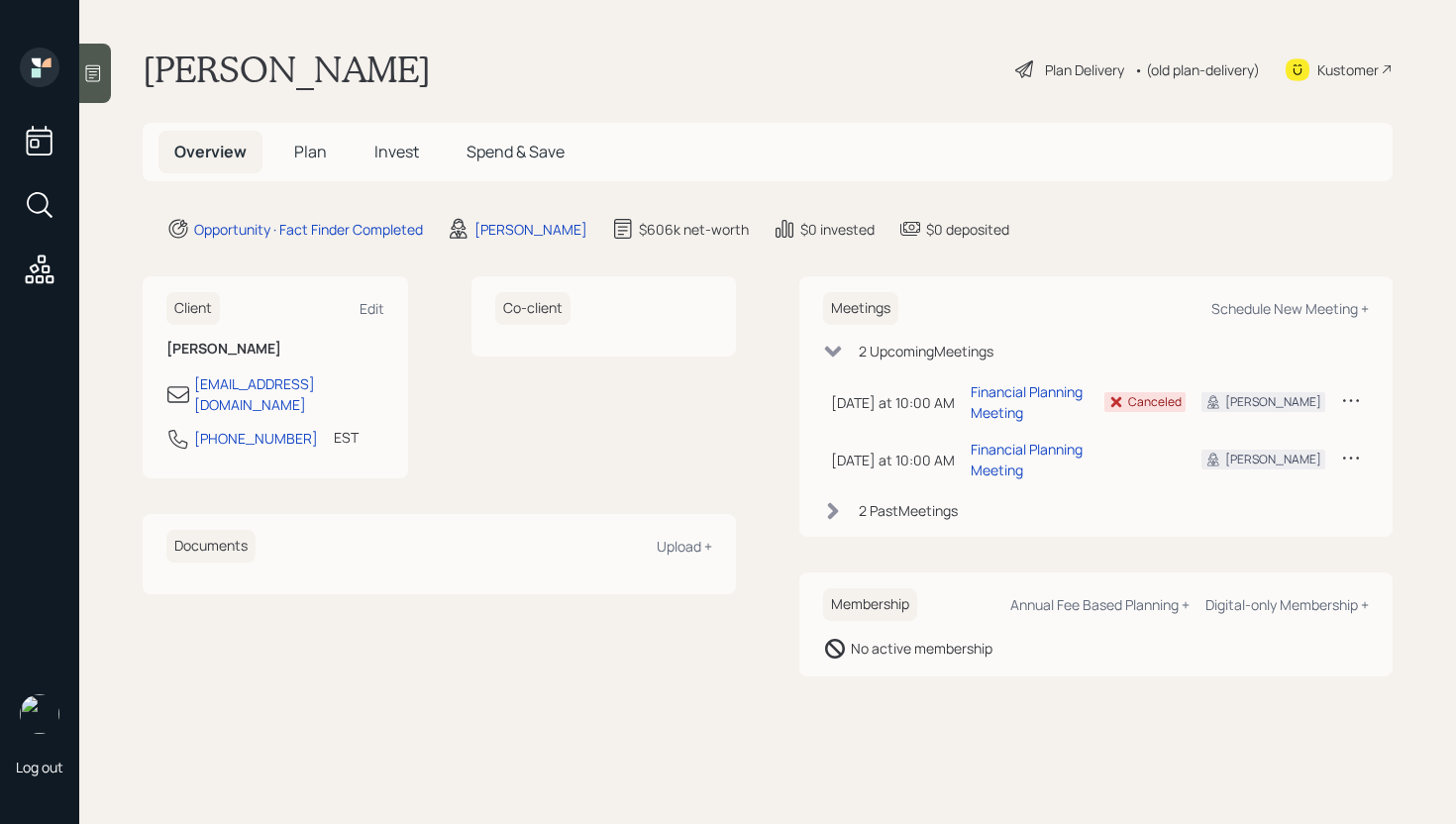 click on "• (old plan-delivery)" at bounding box center (1196, 69) 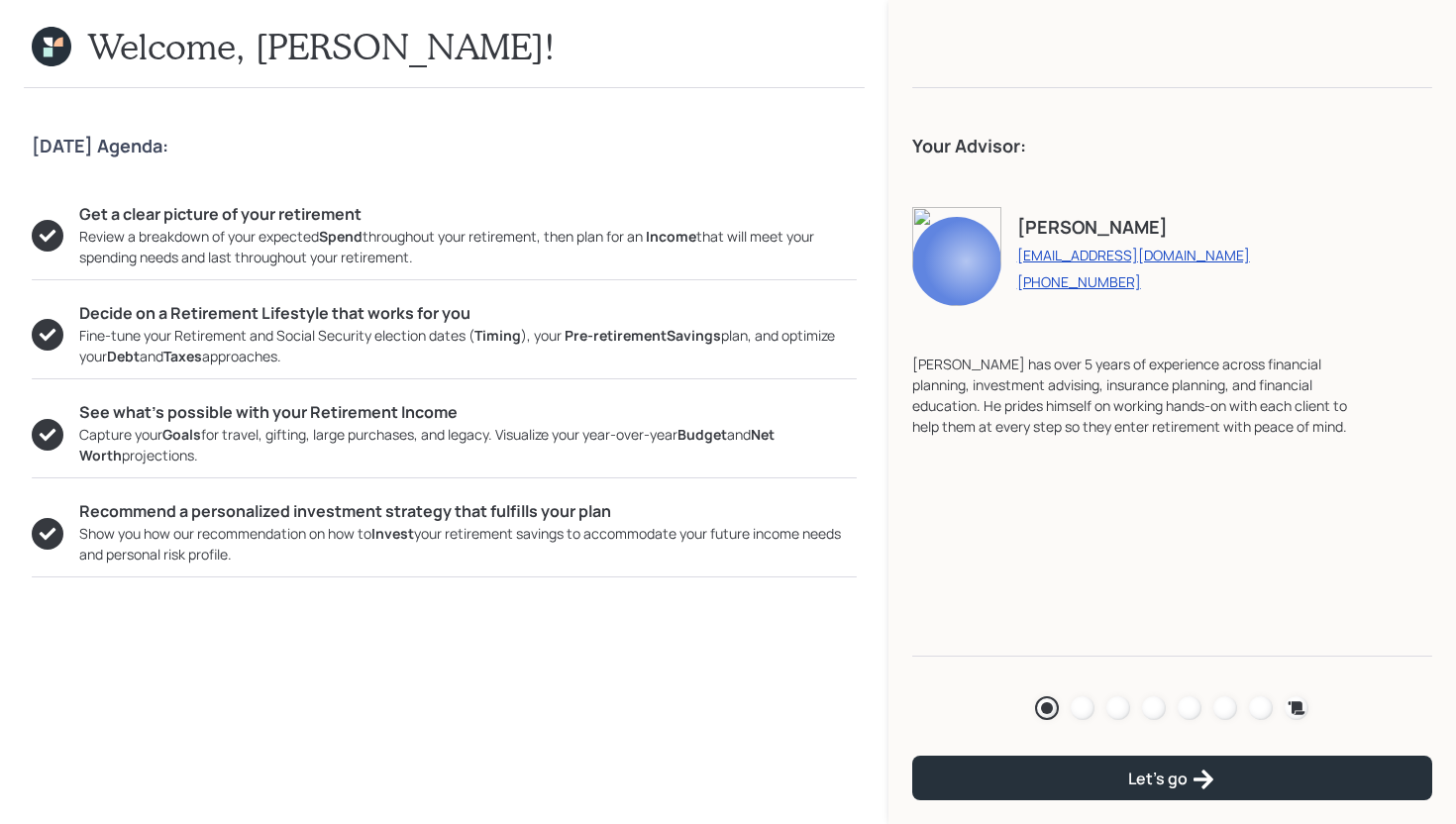 click at bounding box center [1083, 708] 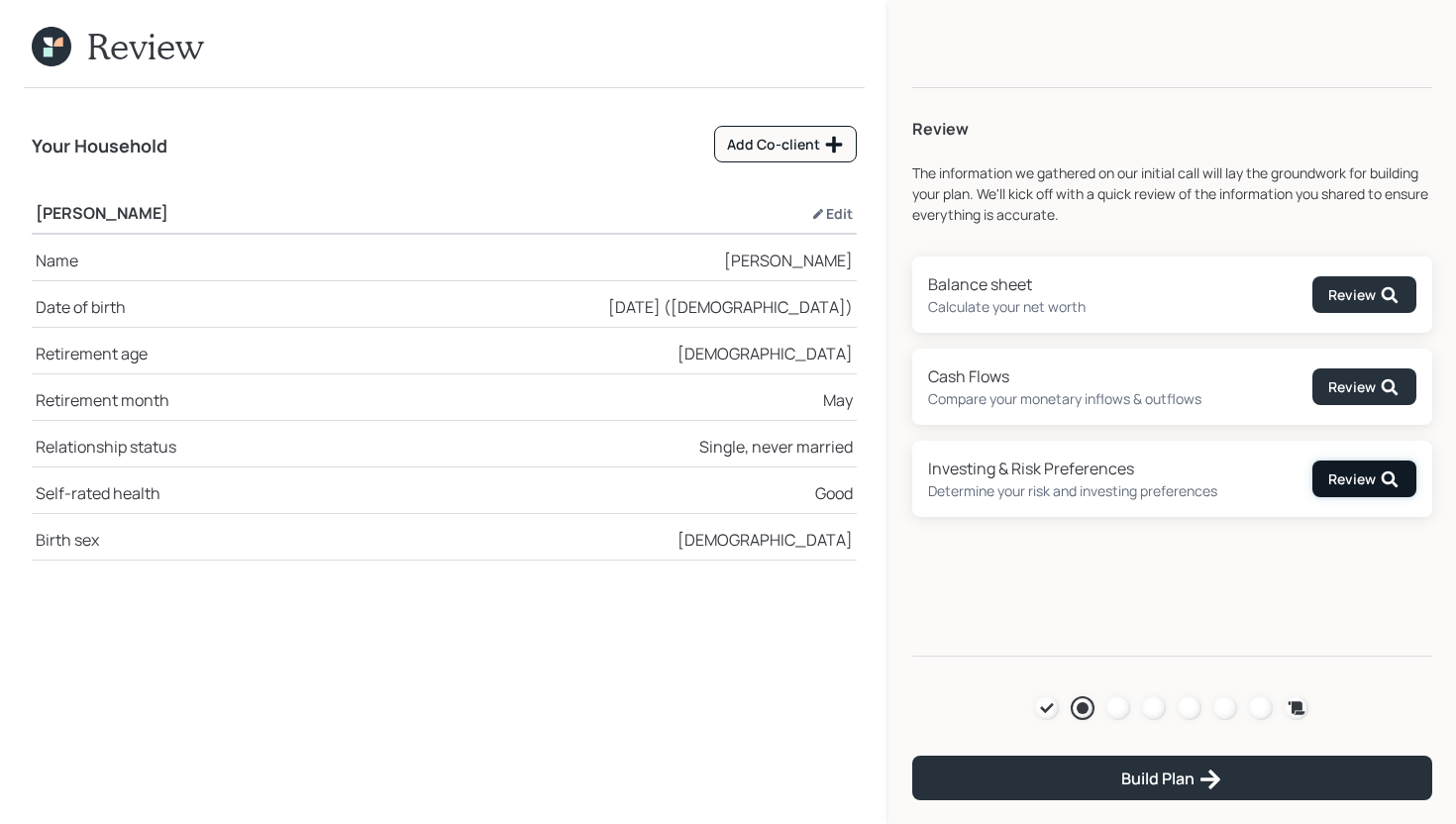 click on "Review" at bounding box center (1364, 479) 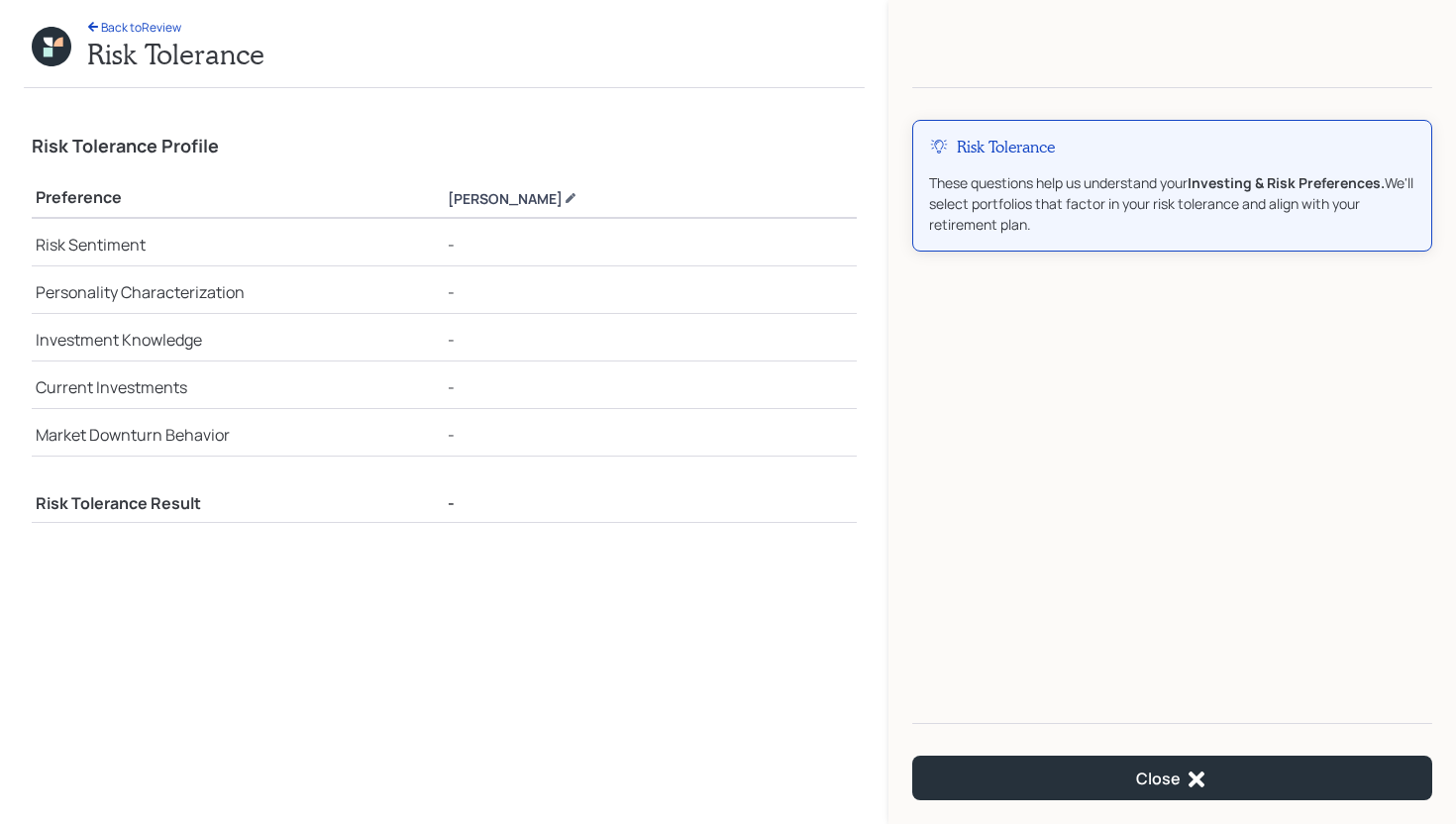 click 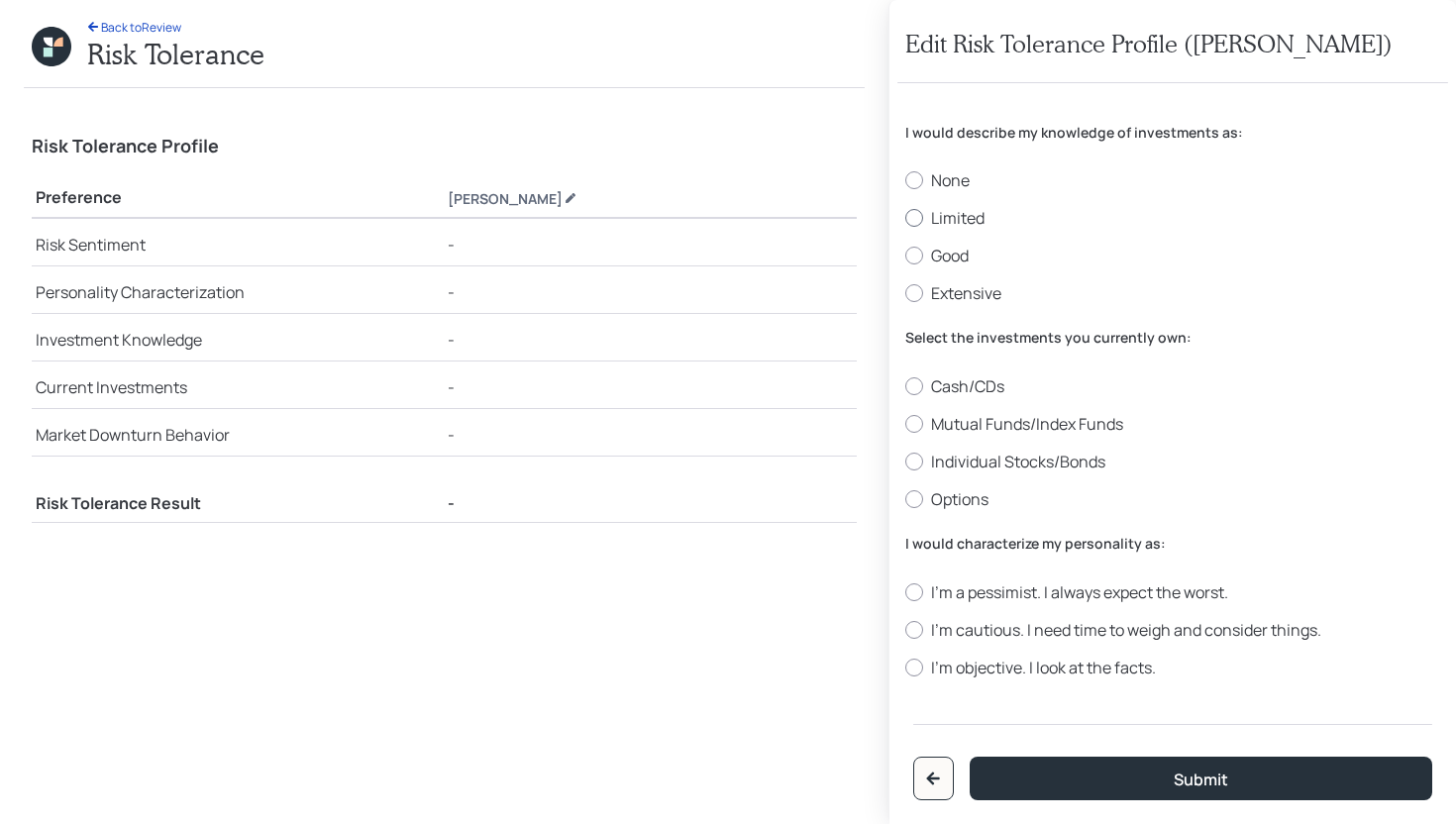 click on "Limited" at bounding box center [1173, 218] 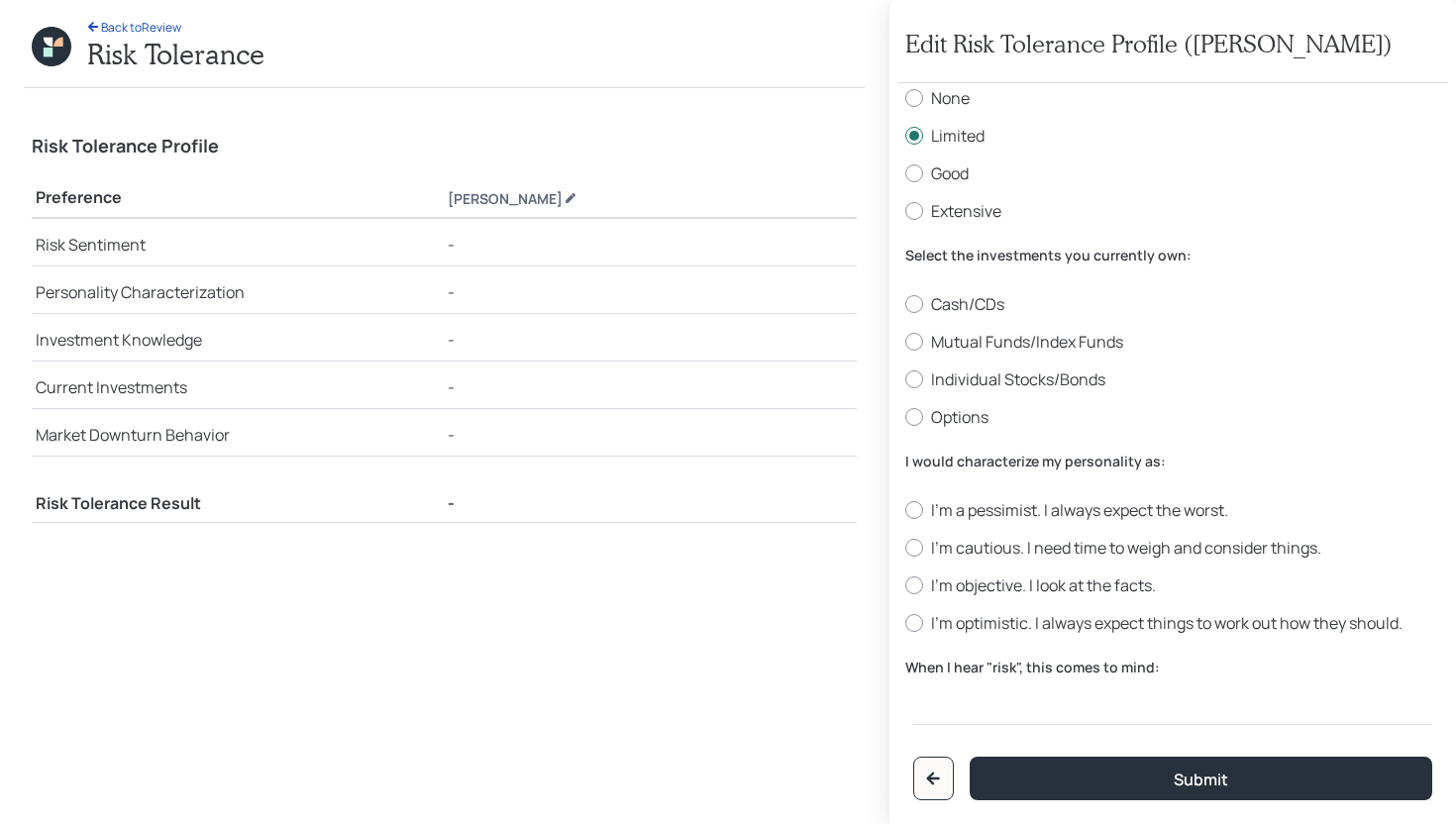 scroll, scrollTop: 122, scrollLeft: 0, axis: vertical 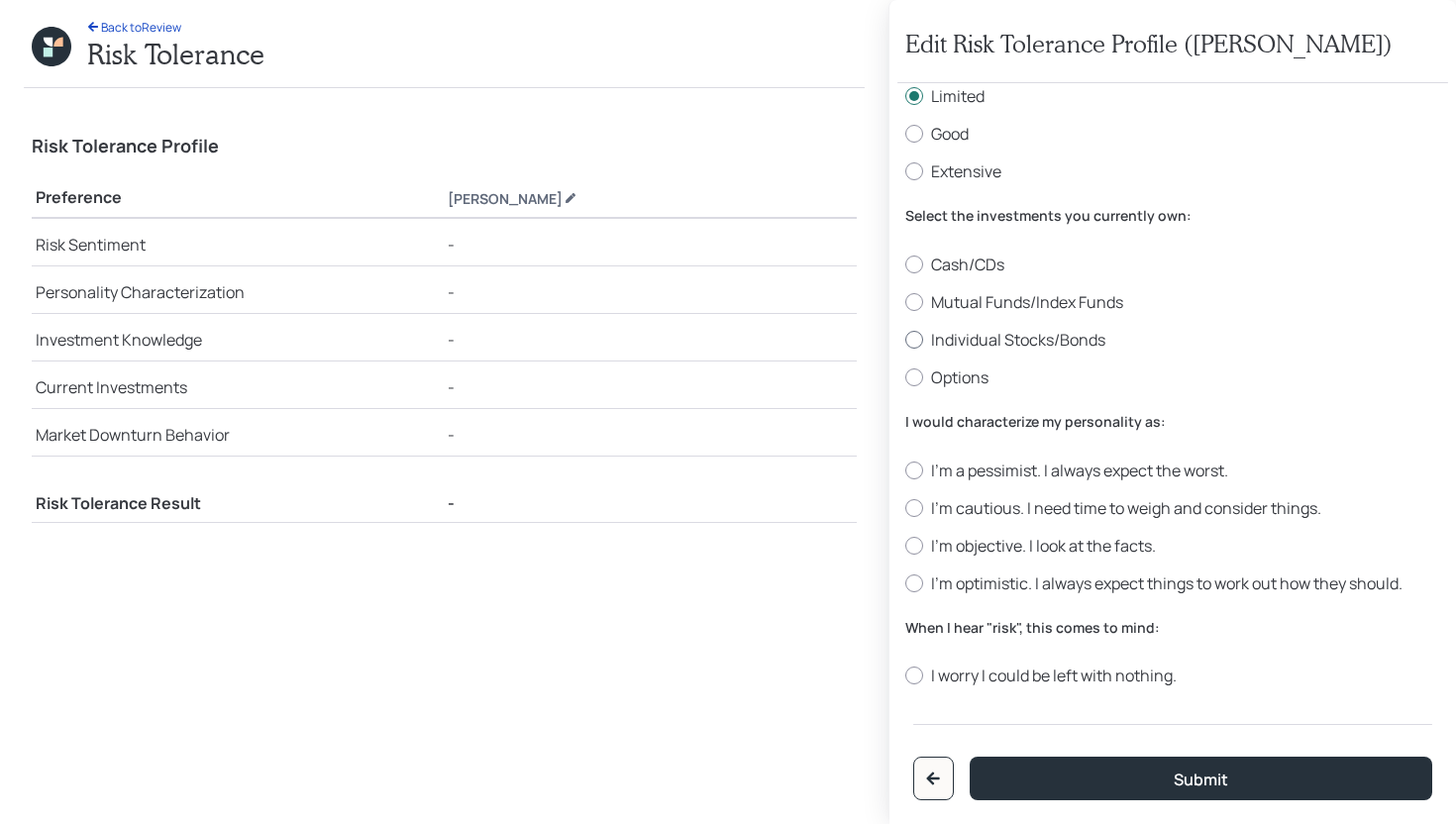 click on "Individual Stocks/Bonds" at bounding box center (1173, 340) 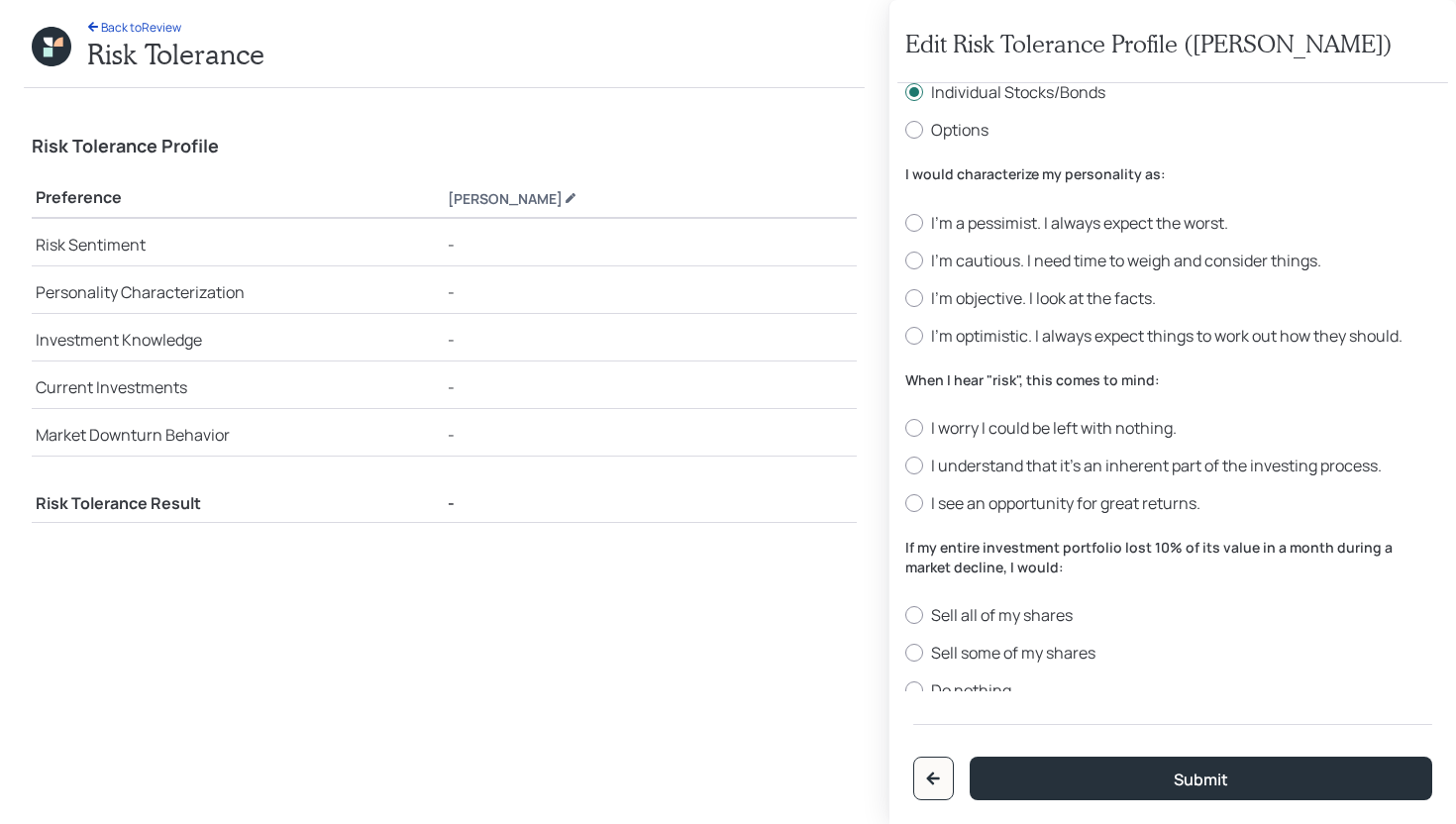 scroll, scrollTop: 373, scrollLeft: 0, axis: vertical 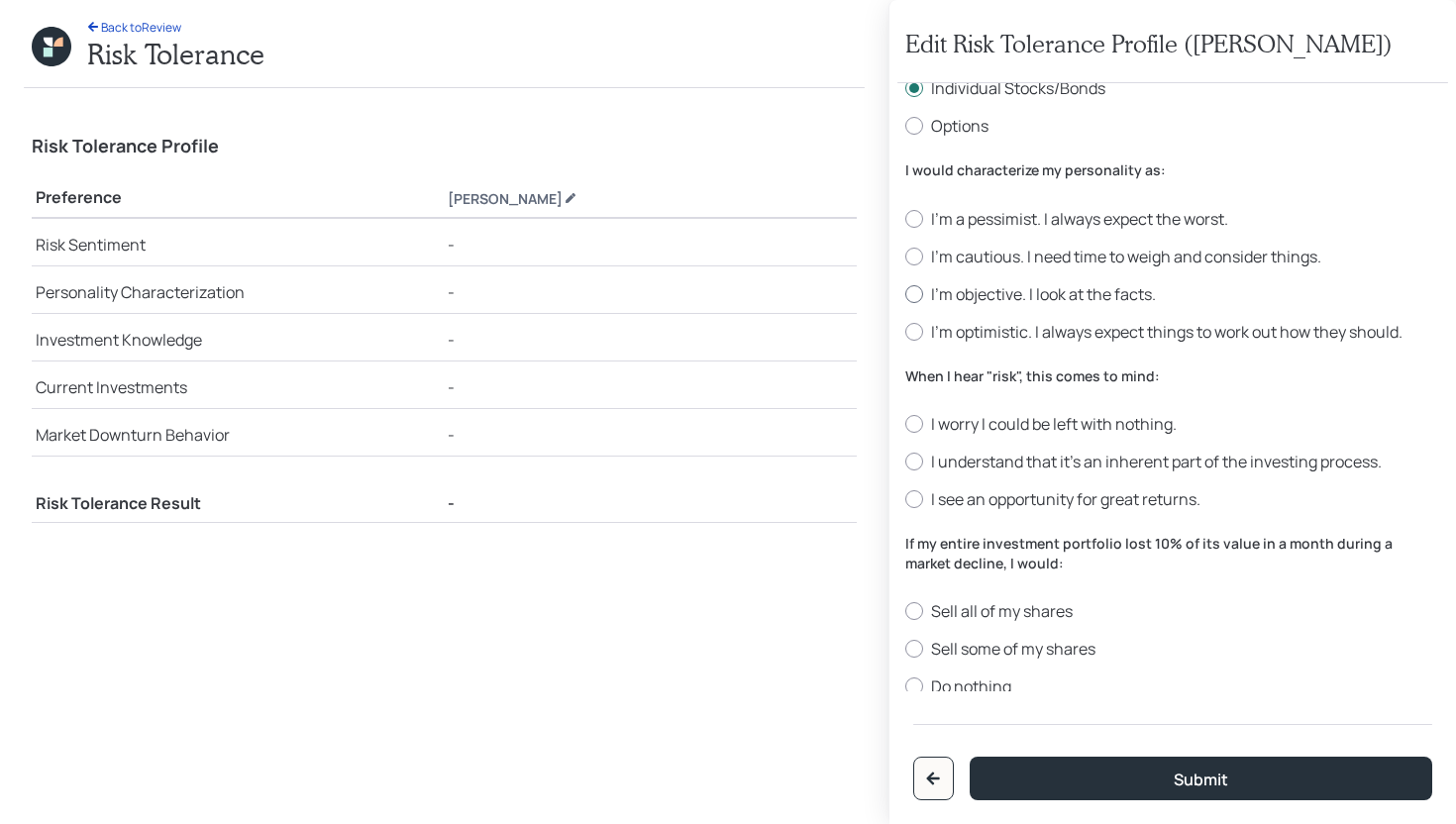 click on "I'm objective. I look at the facts." at bounding box center (1173, 294) 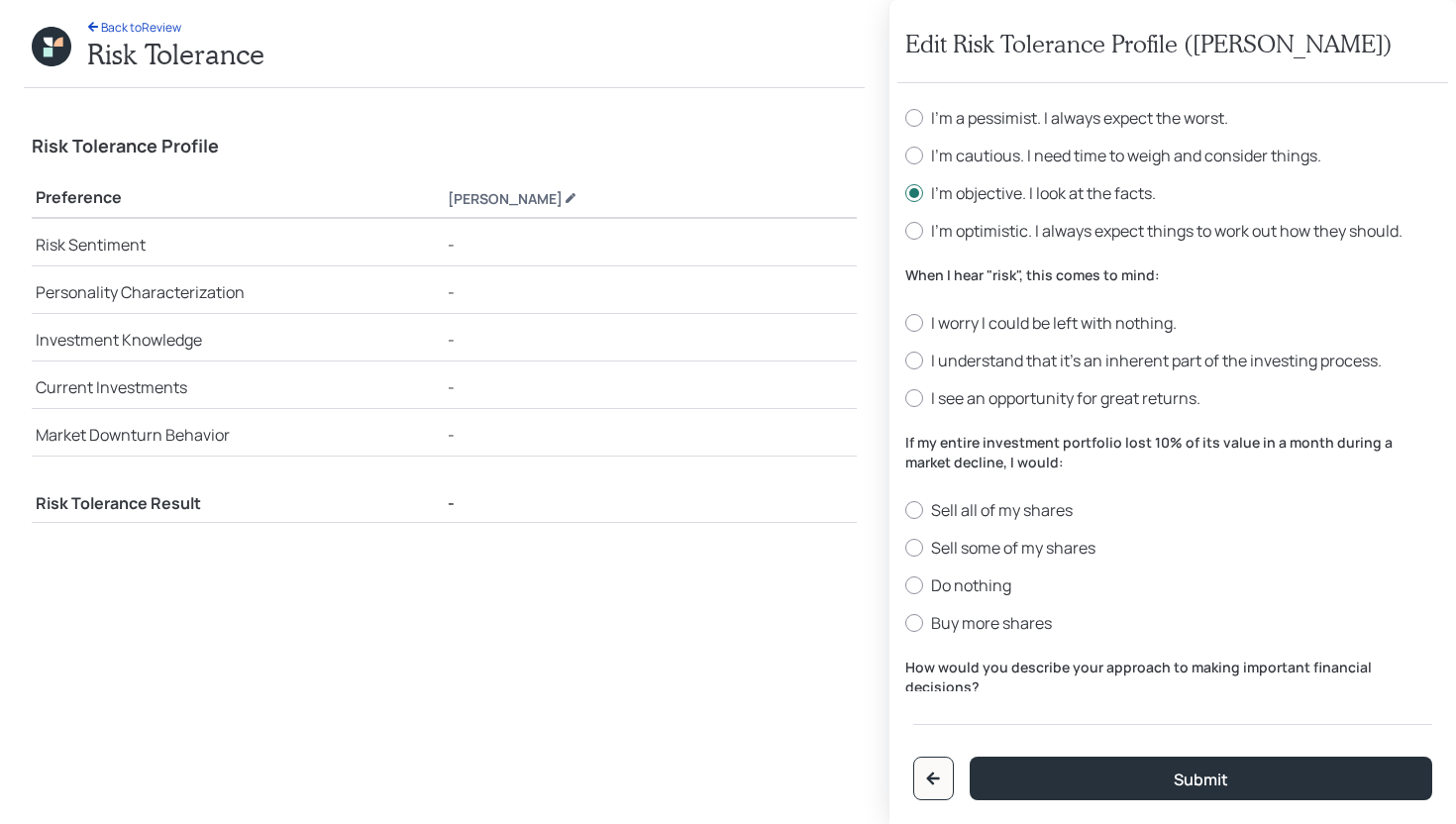 scroll, scrollTop: 512, scrollLeft: 0, axis: vertical 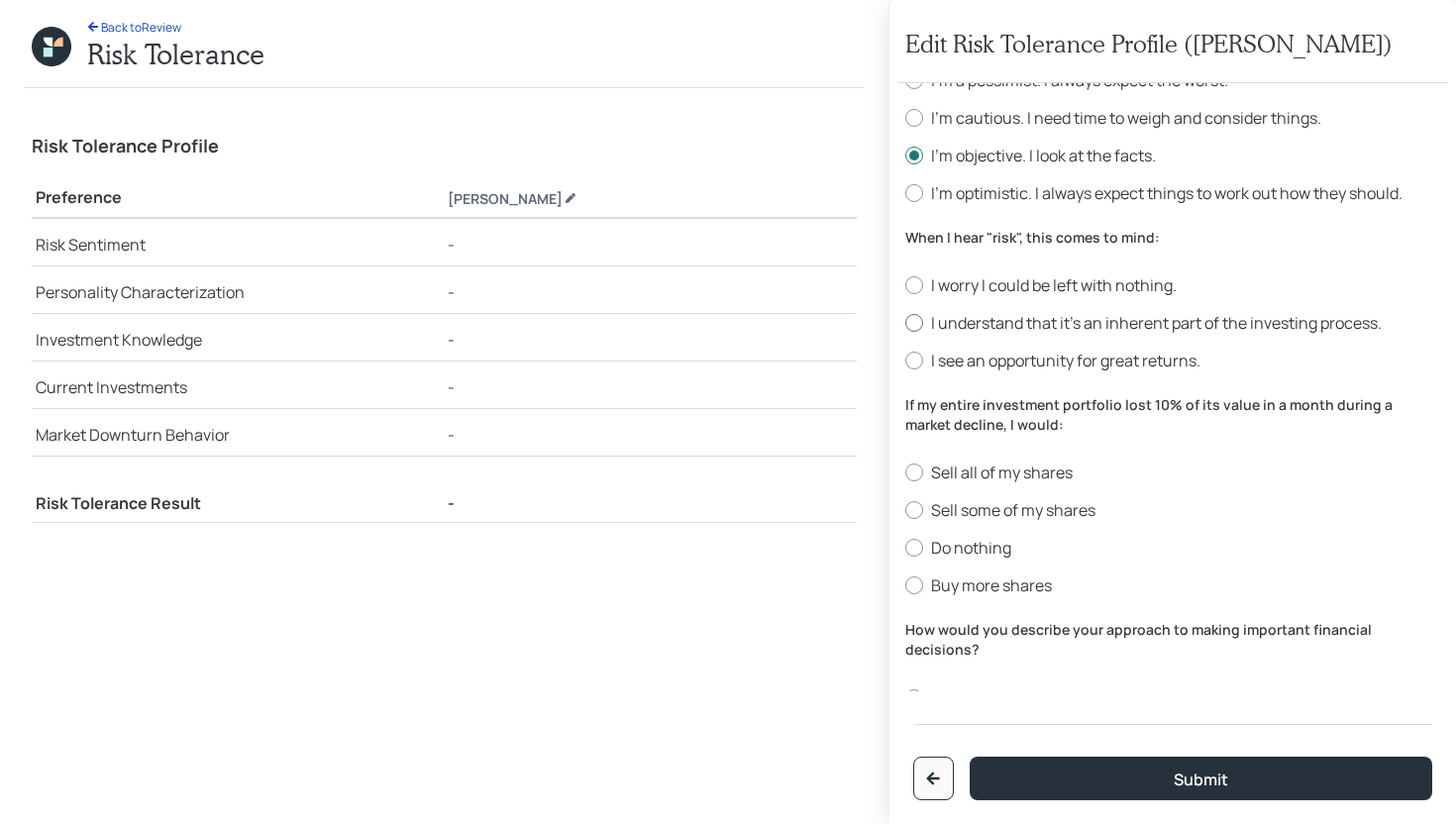 click on "I understand that it’s an inherent part of the investing process." at bounding box center [1173, 323] 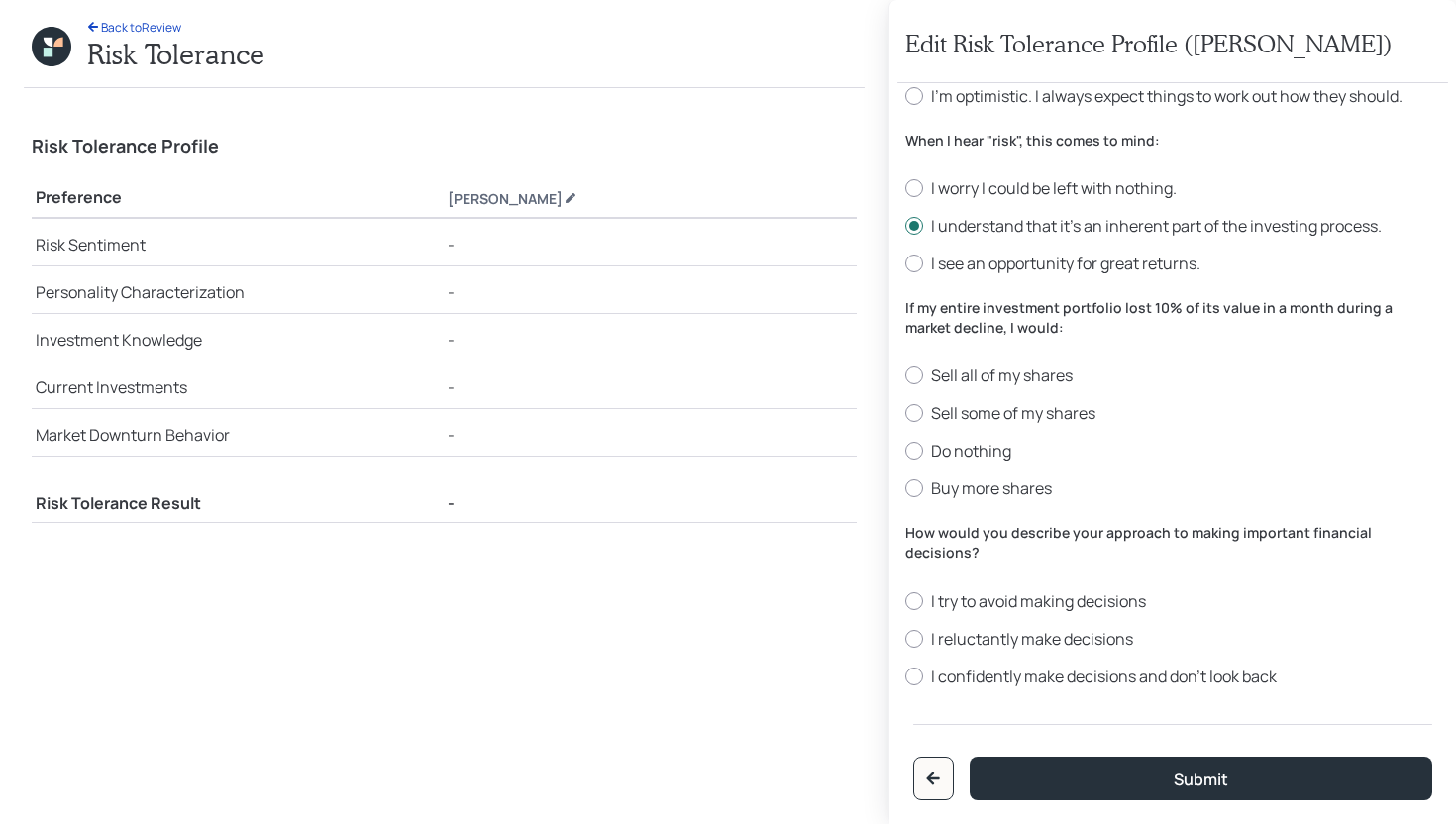 scroll, scrollTop: 608, scrollLeft: 0, axis: vertical 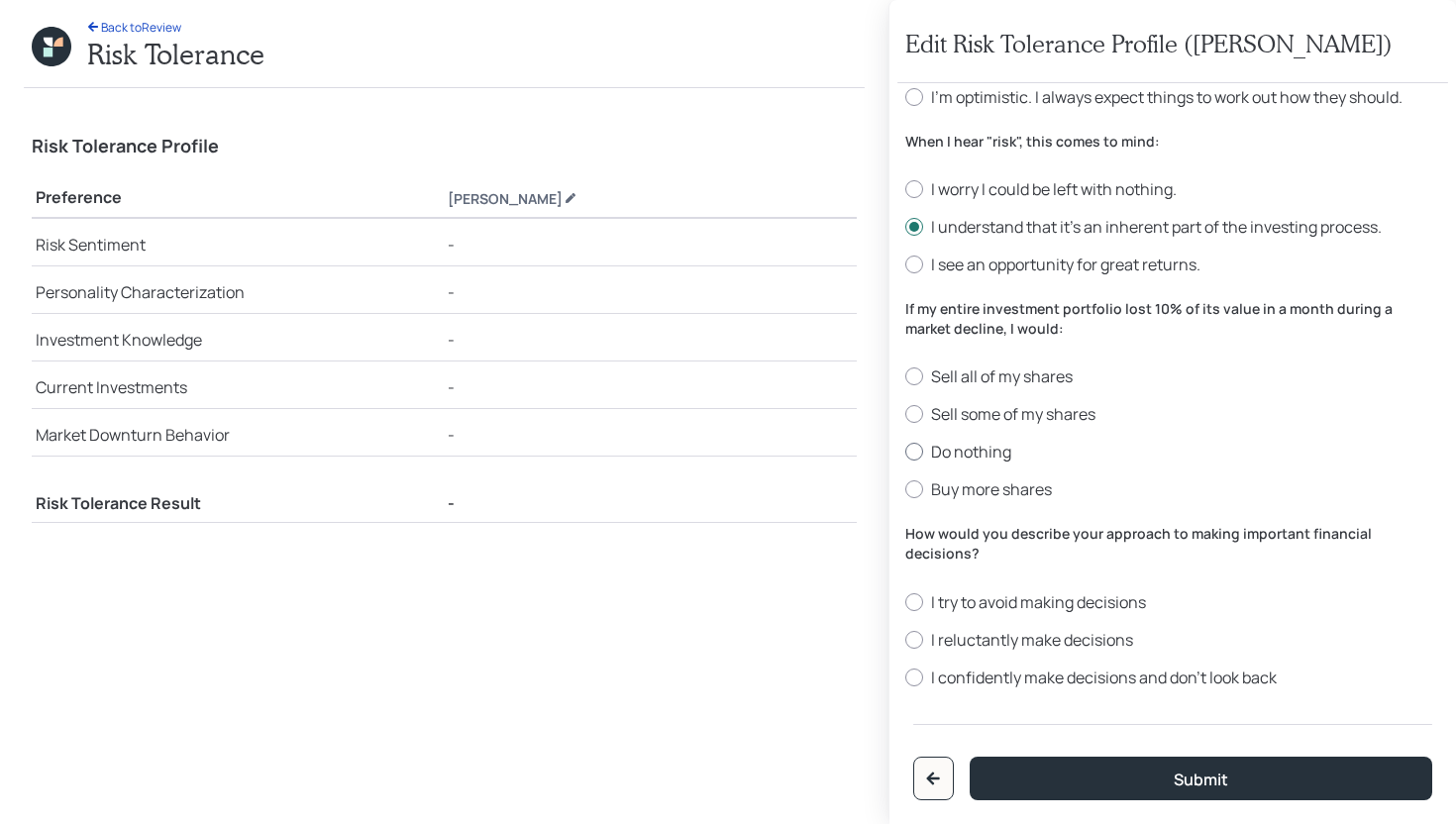 click on "Do nothing" at bounding box center (1173, 452) 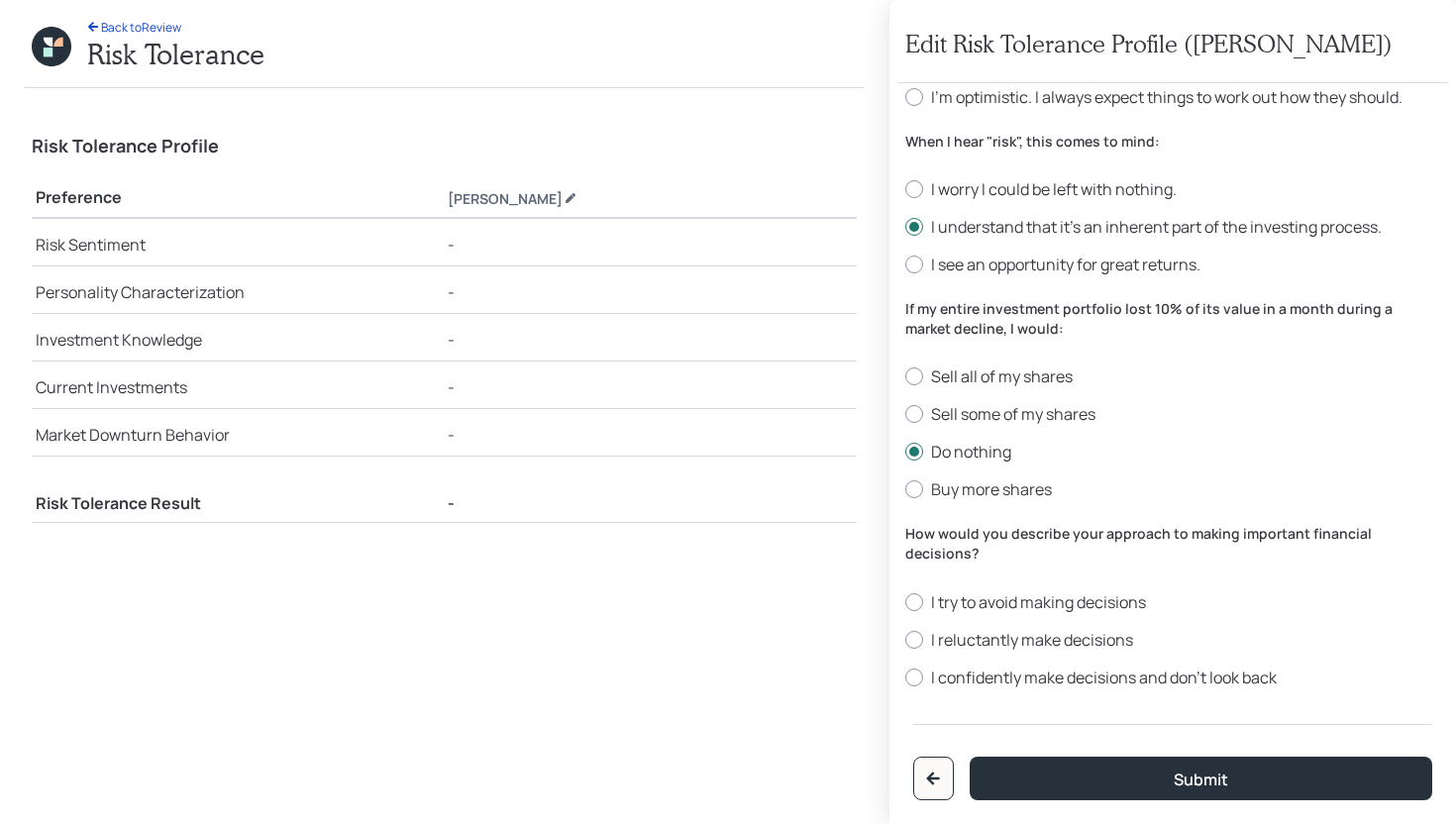 scroll, scrollTop: 609, scrollLeft: 0, axis: vertical 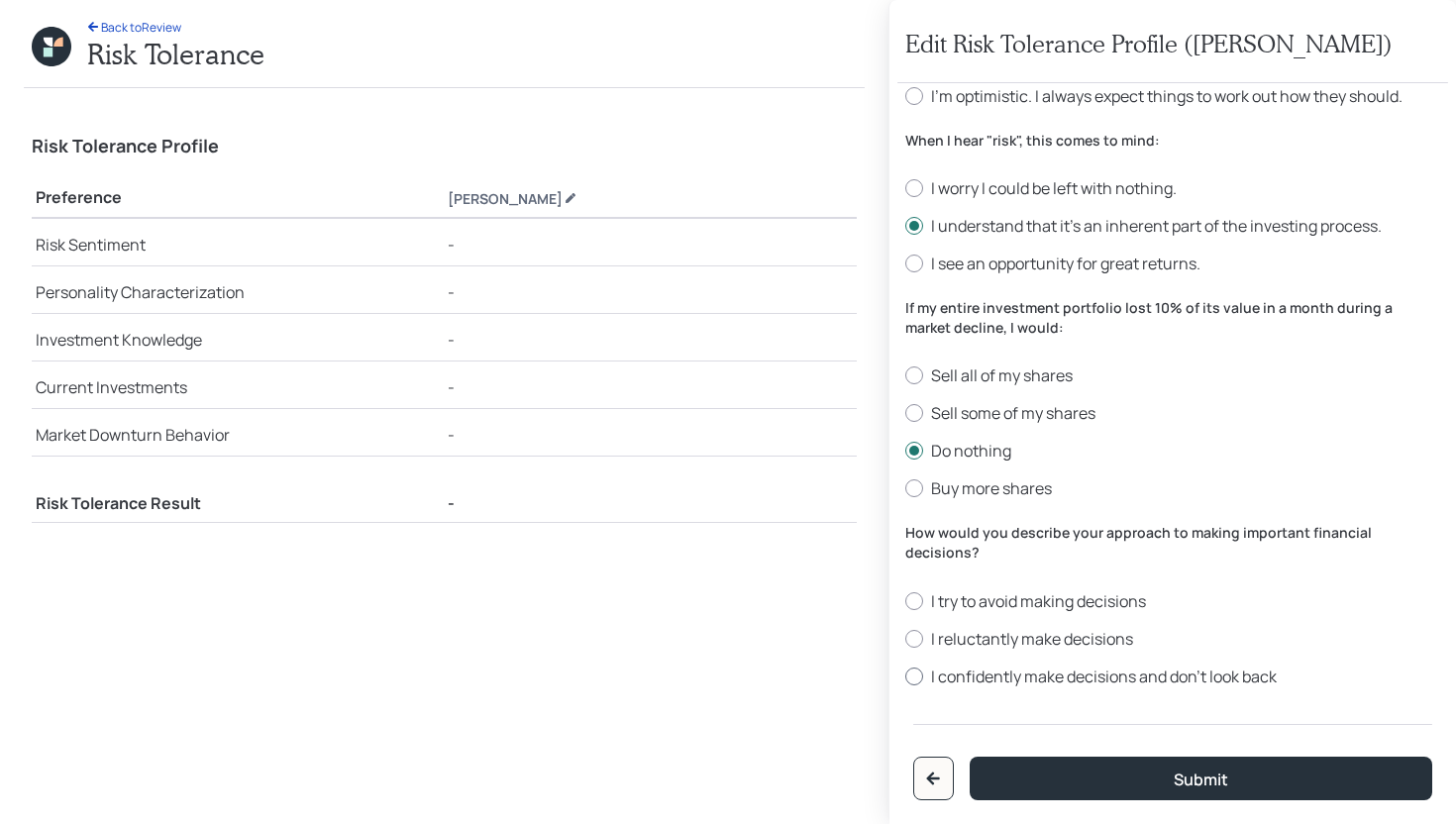 click on "I confidently make decisions and don’t look back" at bounding box center [1173, 676] 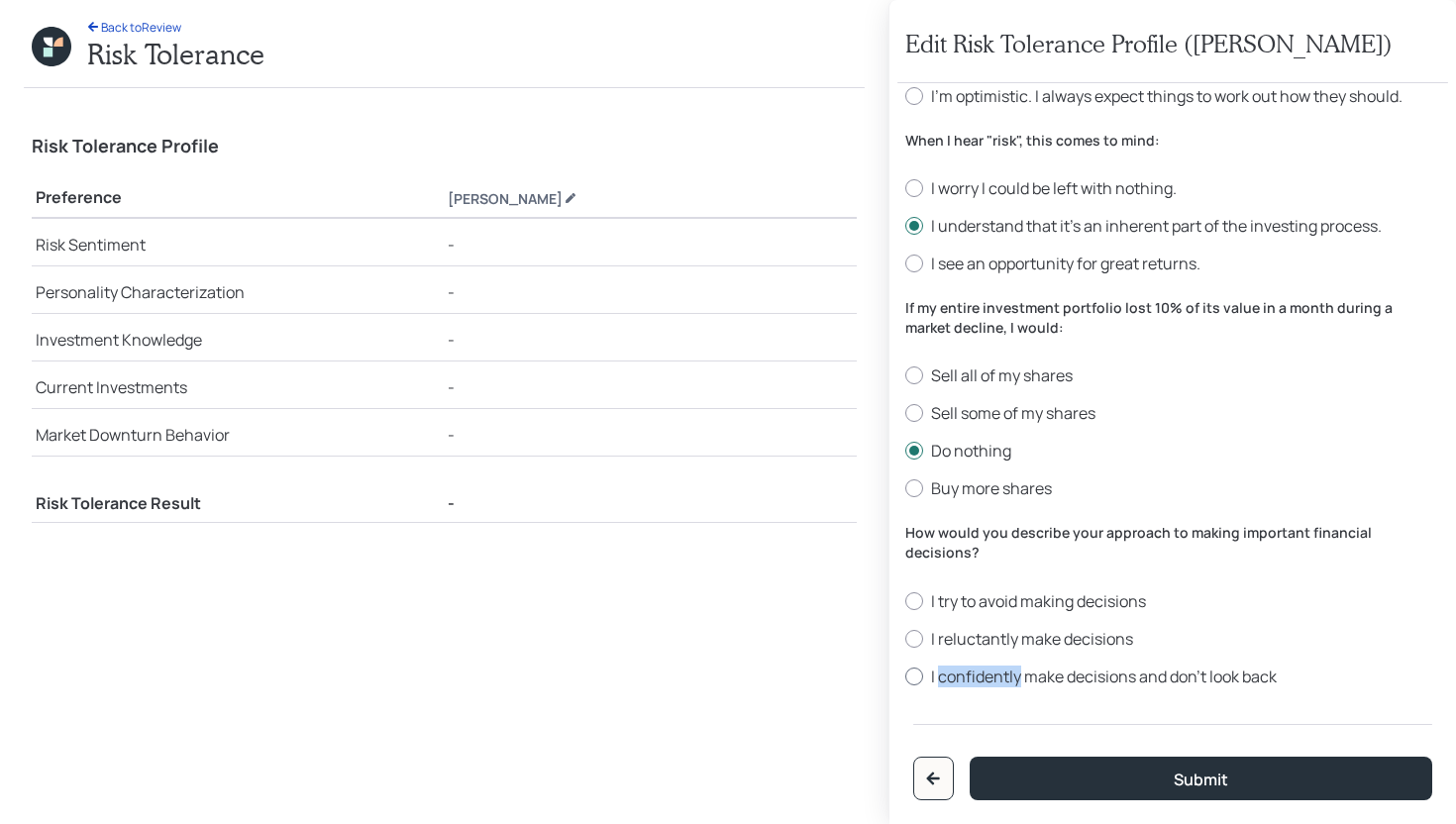 click on "I confidently make decisions and don’t look back" at bounding box center (1173, 676) 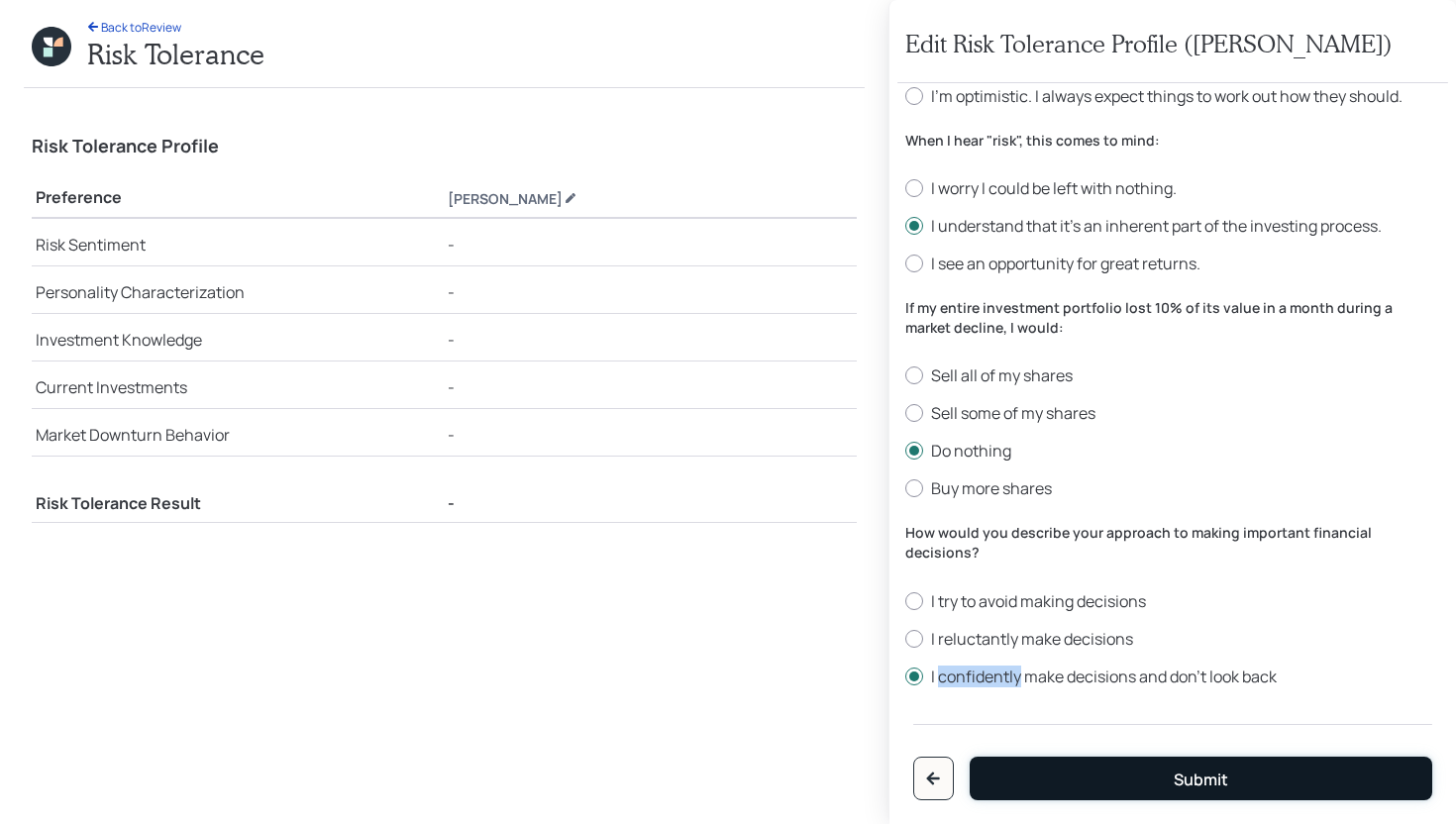 click on "Submit" at bounding box center [1200, 778] 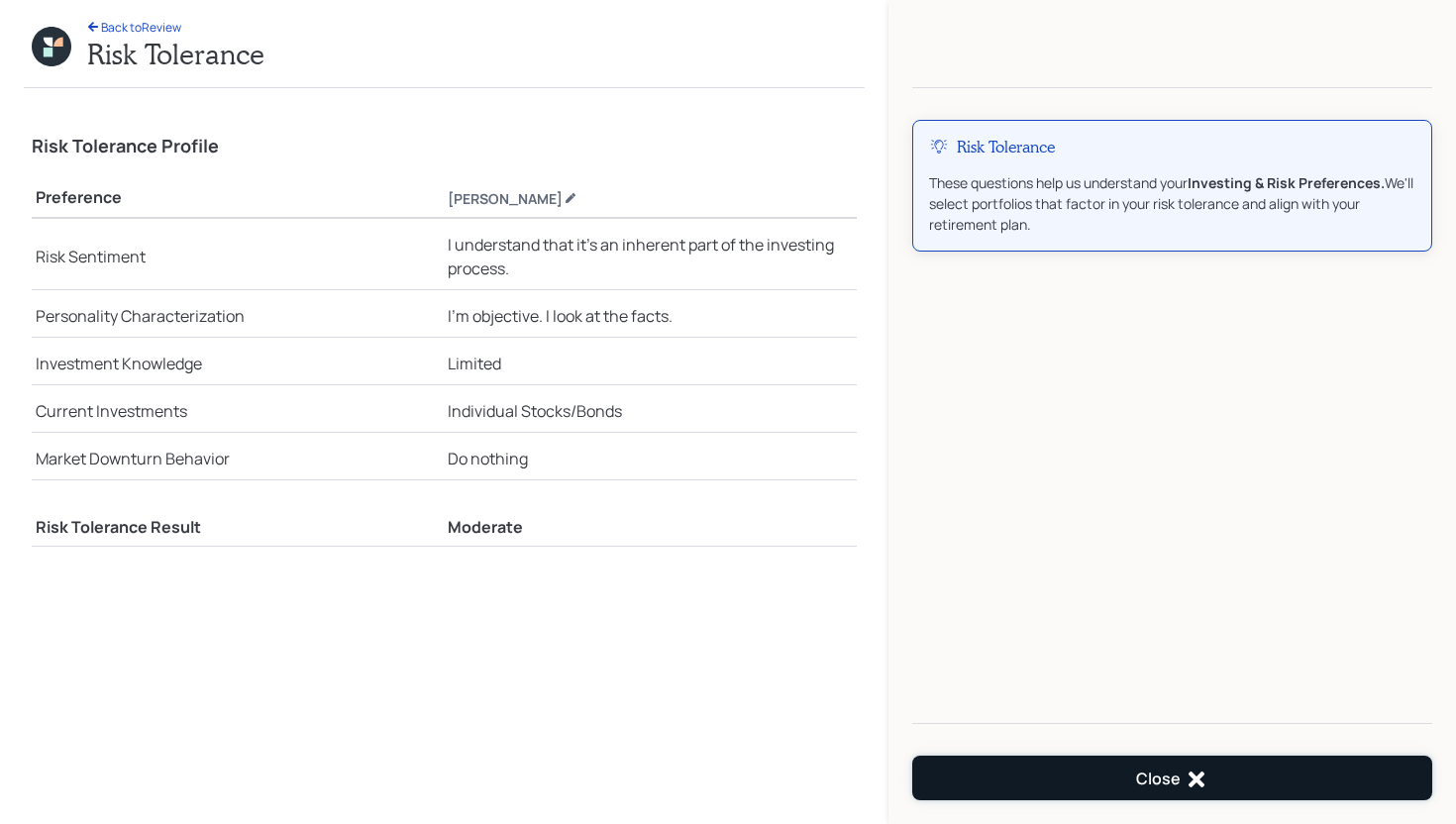 click on "Close" at bounding box center [1172, 779] 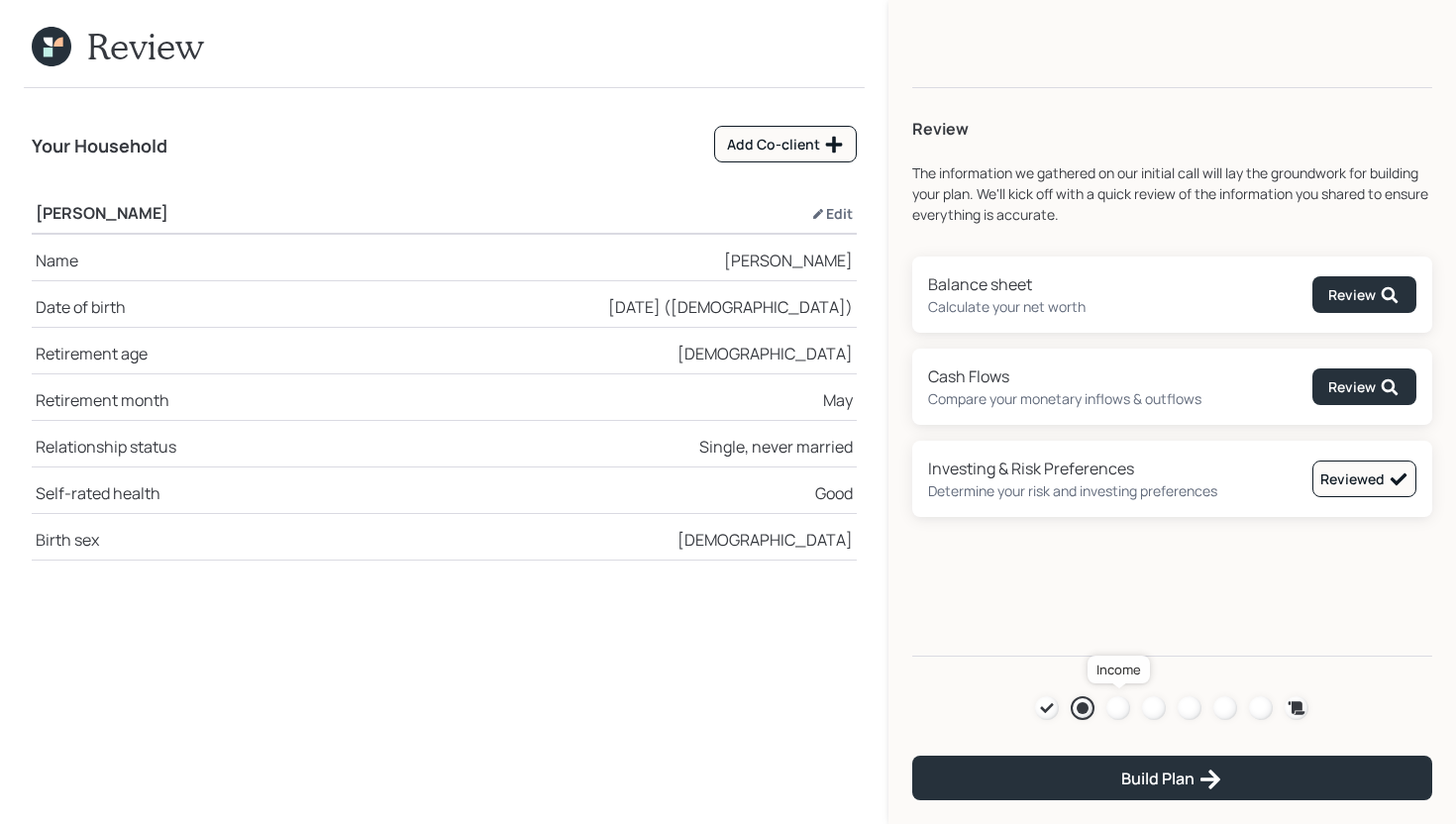 click at bounding box center [1118, 708] 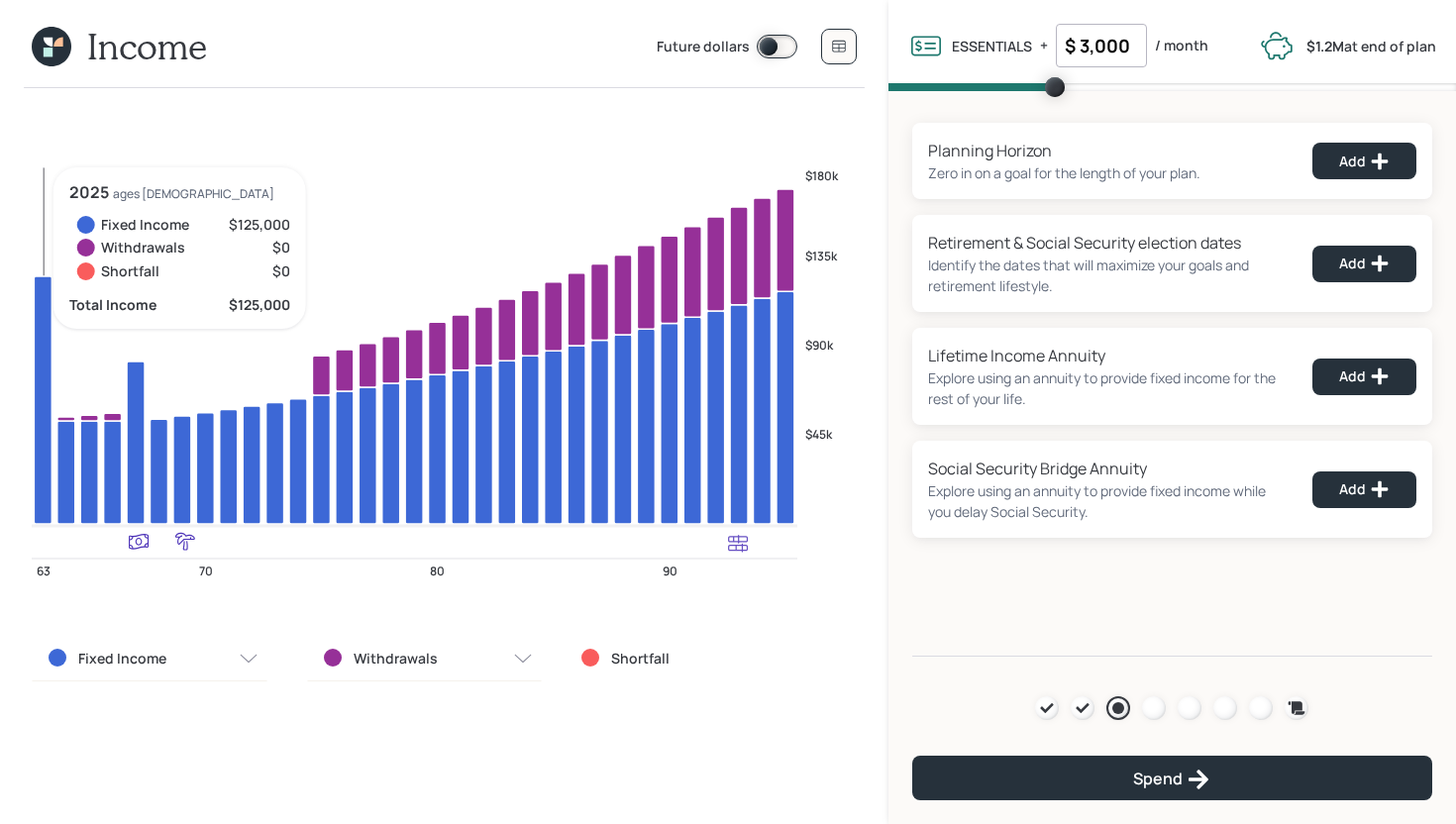 click 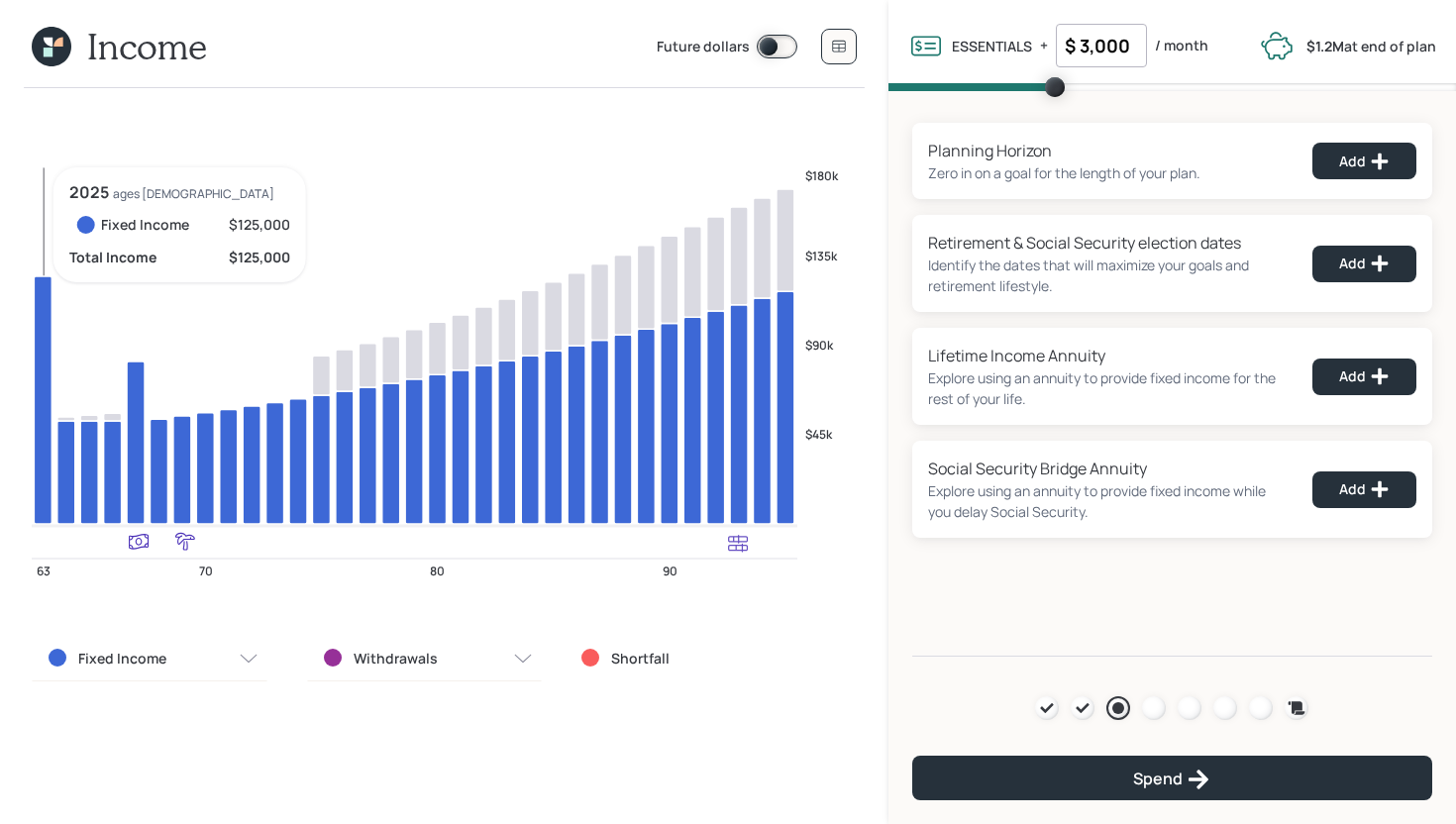 click 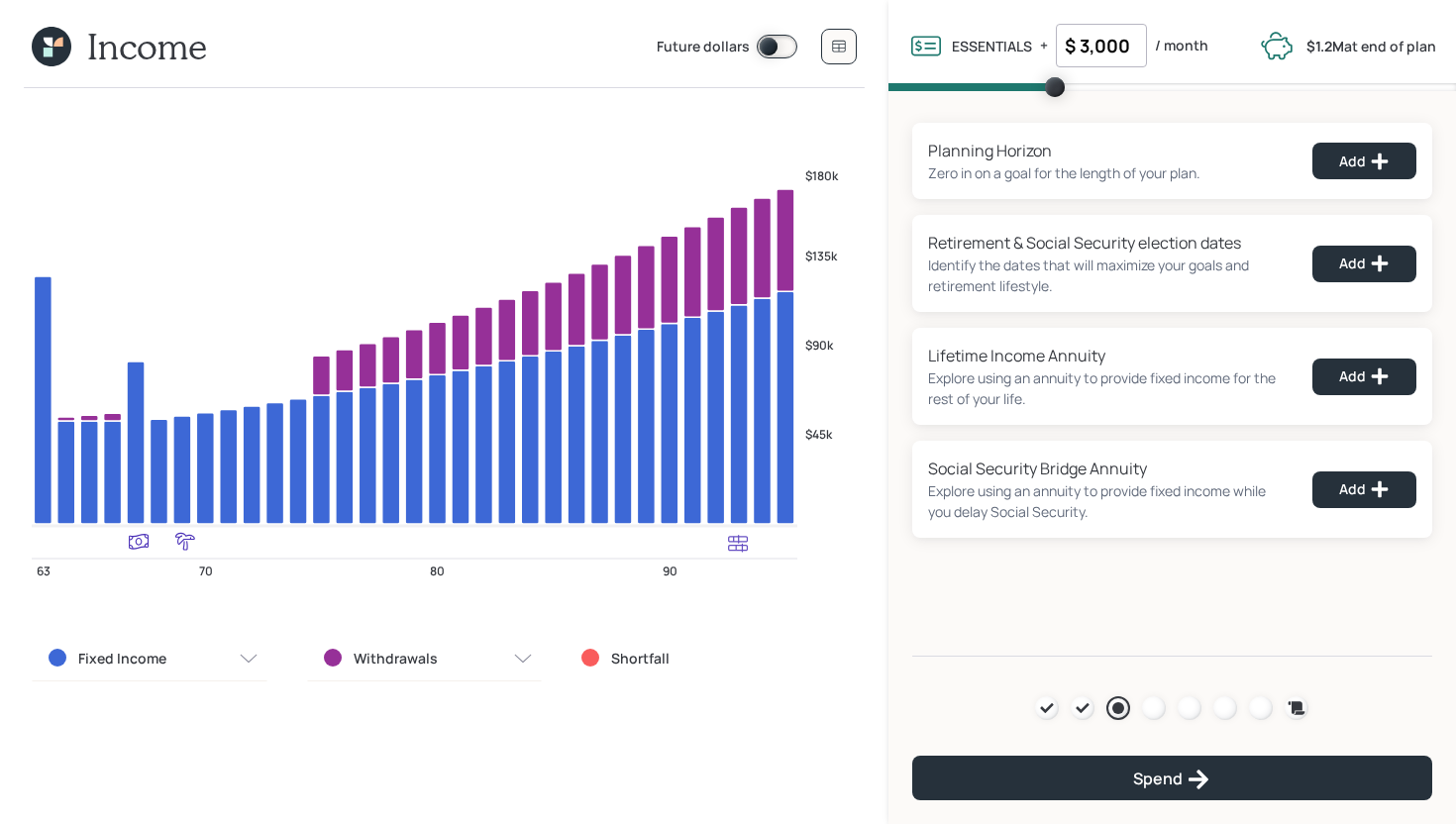 click on "Fixed Income" at bounding box center [150, 659] 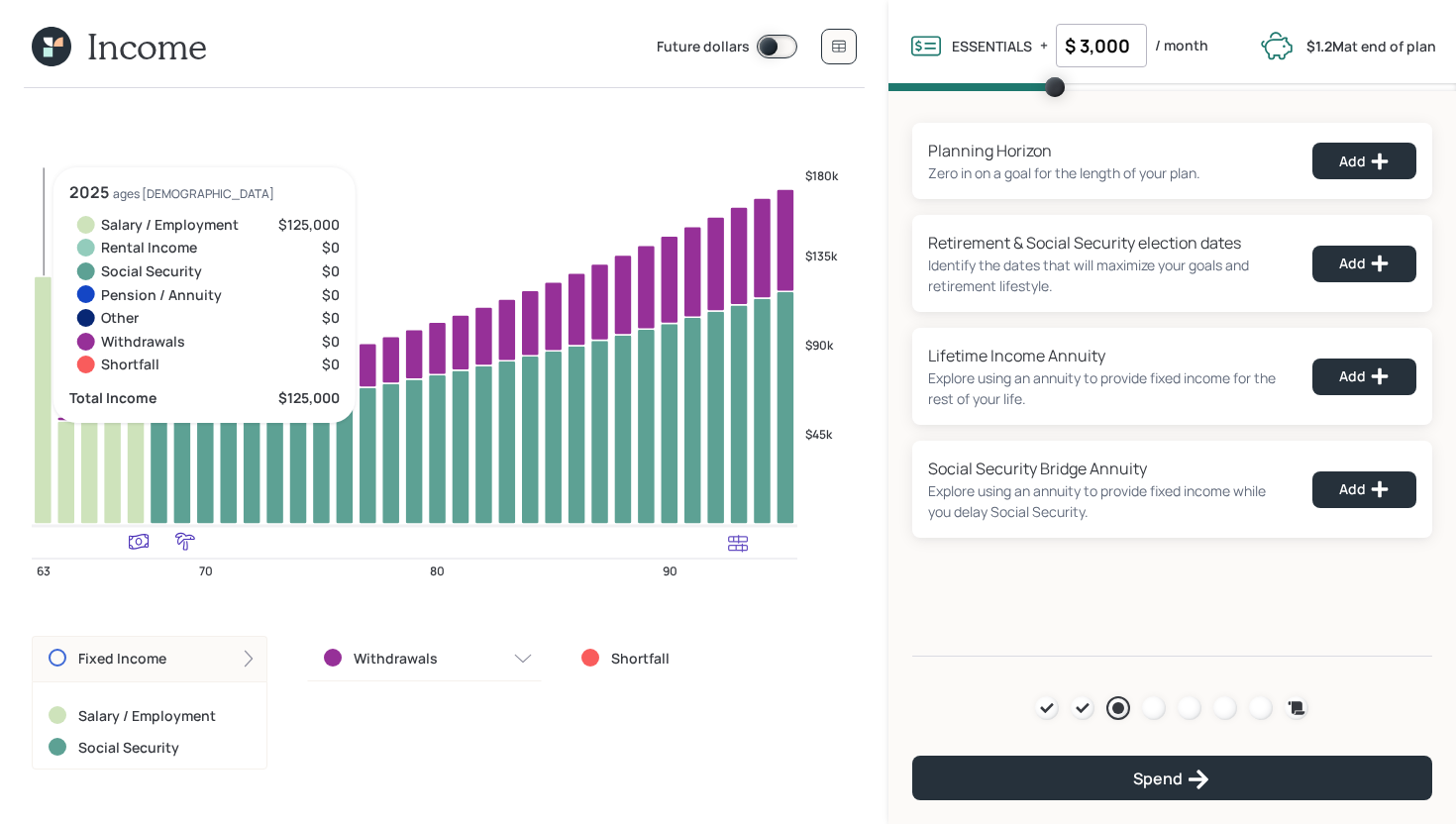 click on "$45k $90k $135k $180k" 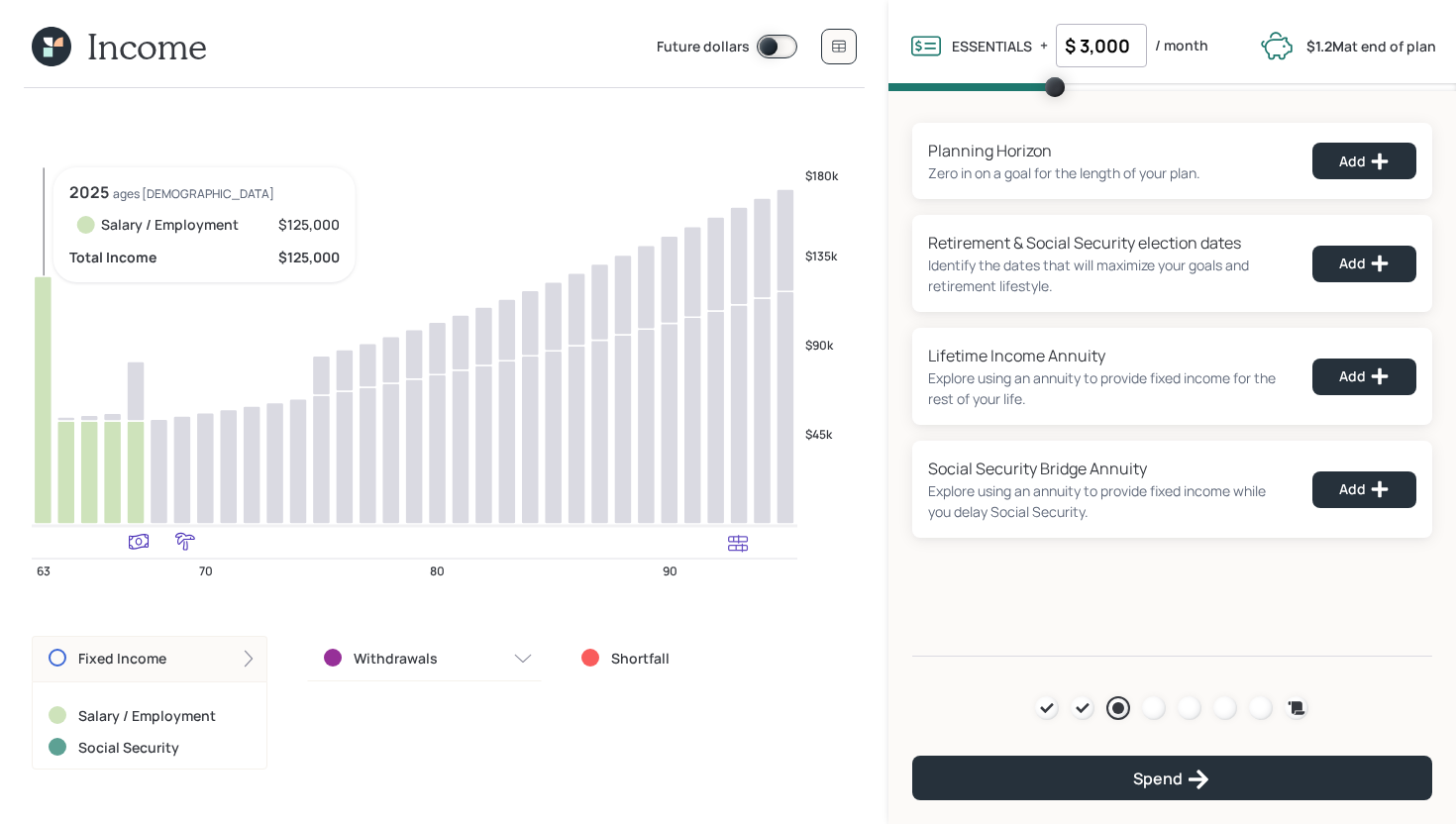 click 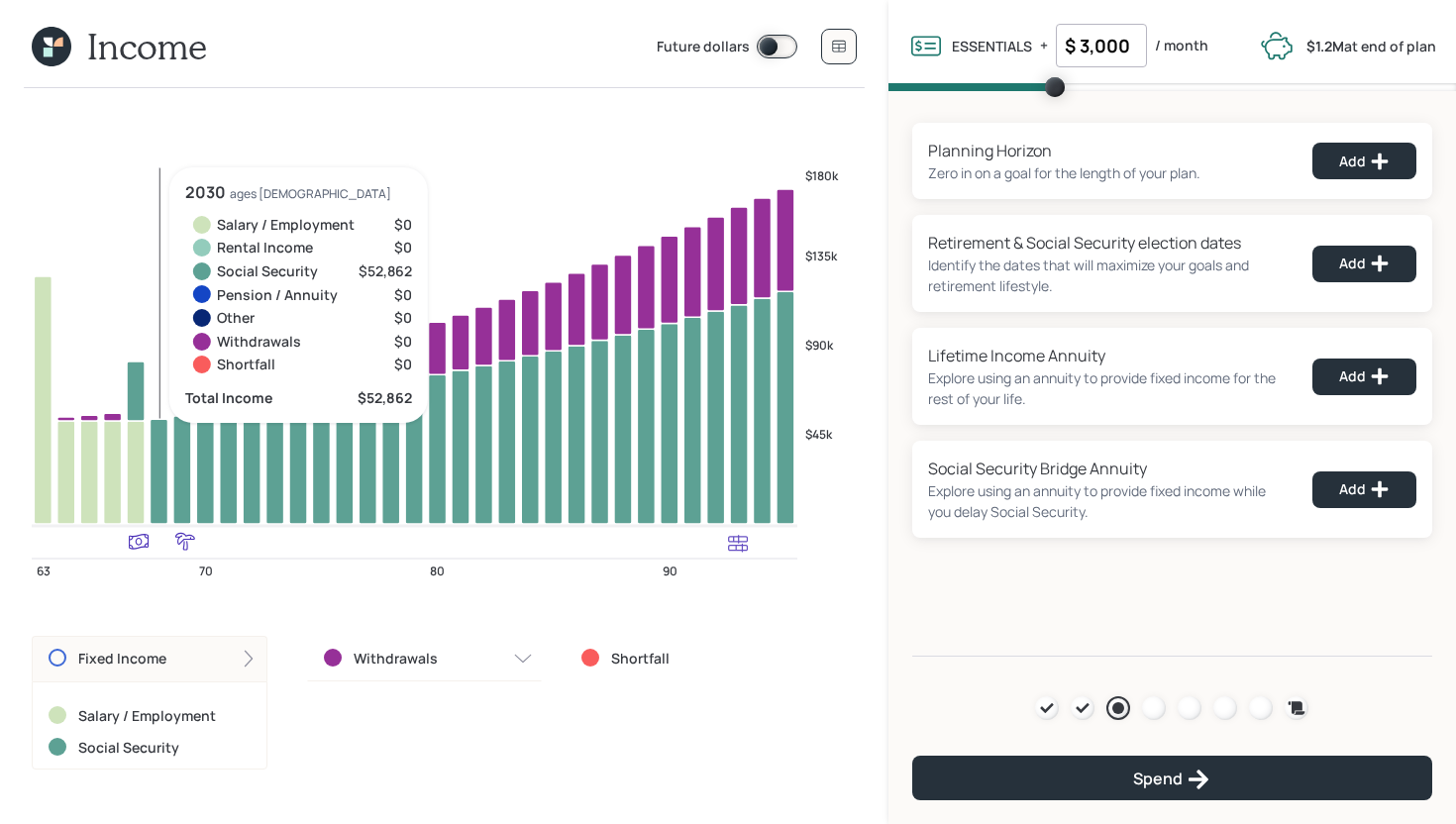 click 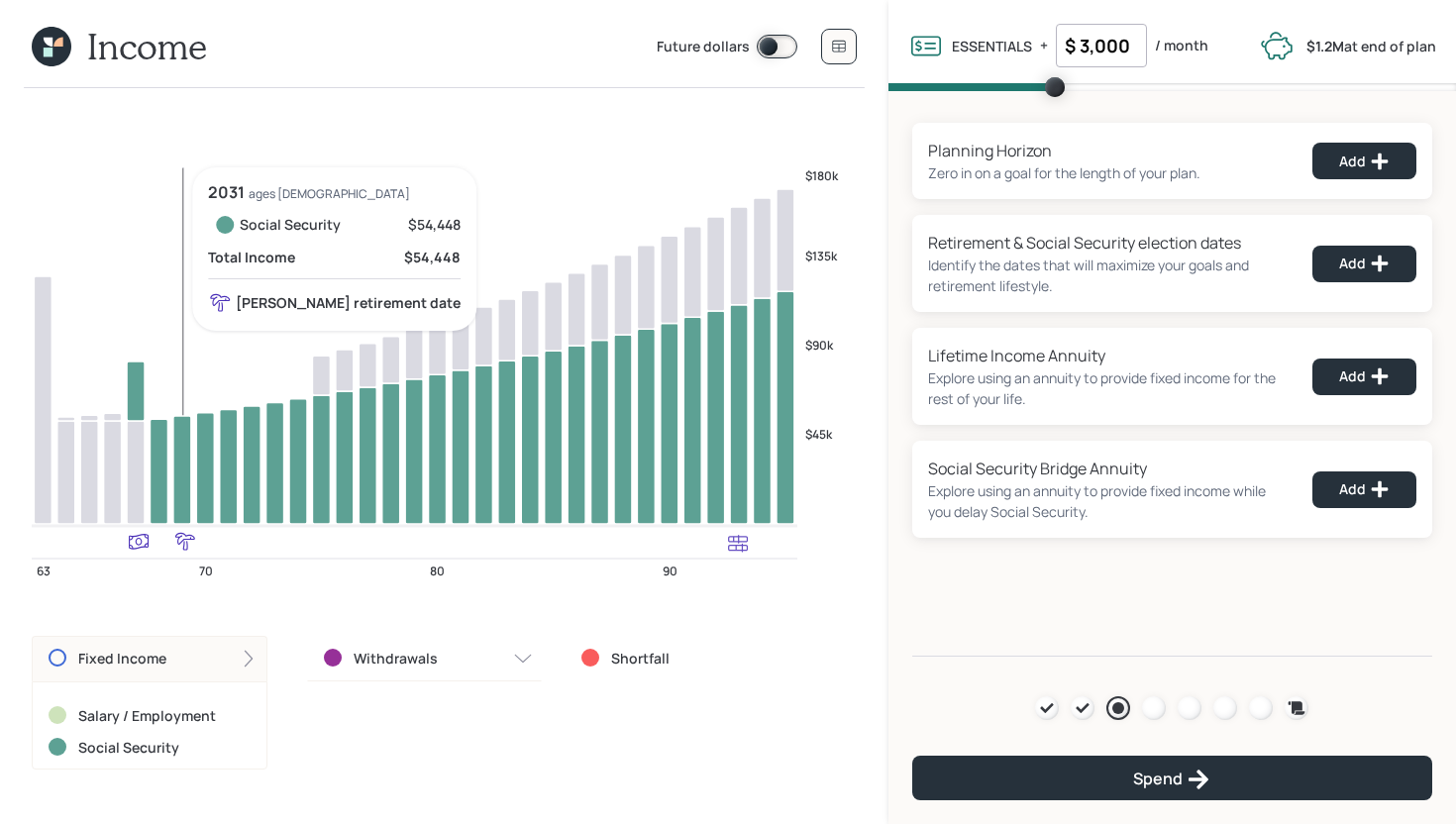 click 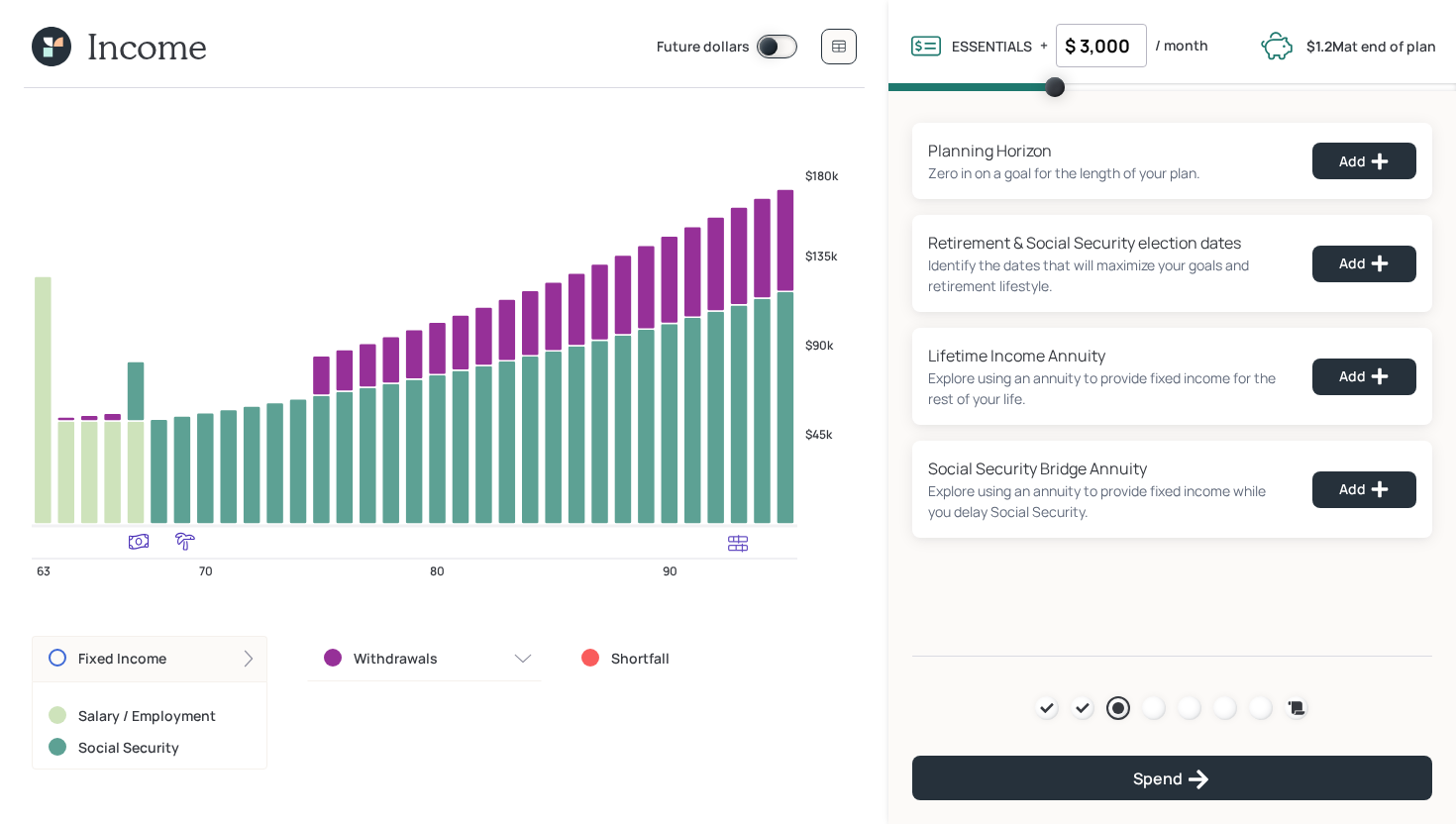 click on "Fixed Income" at bounding box center [150, 659] 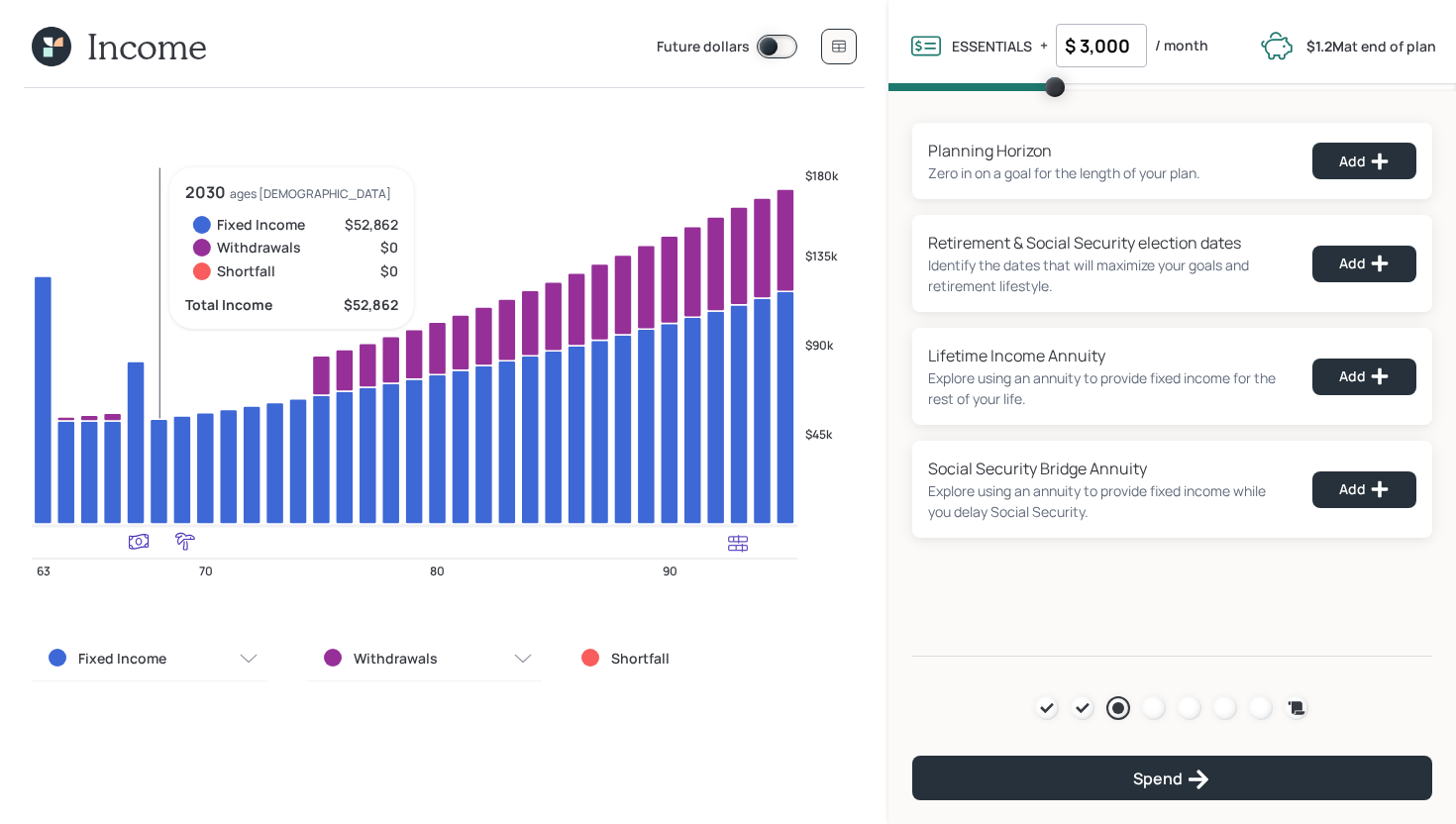 click 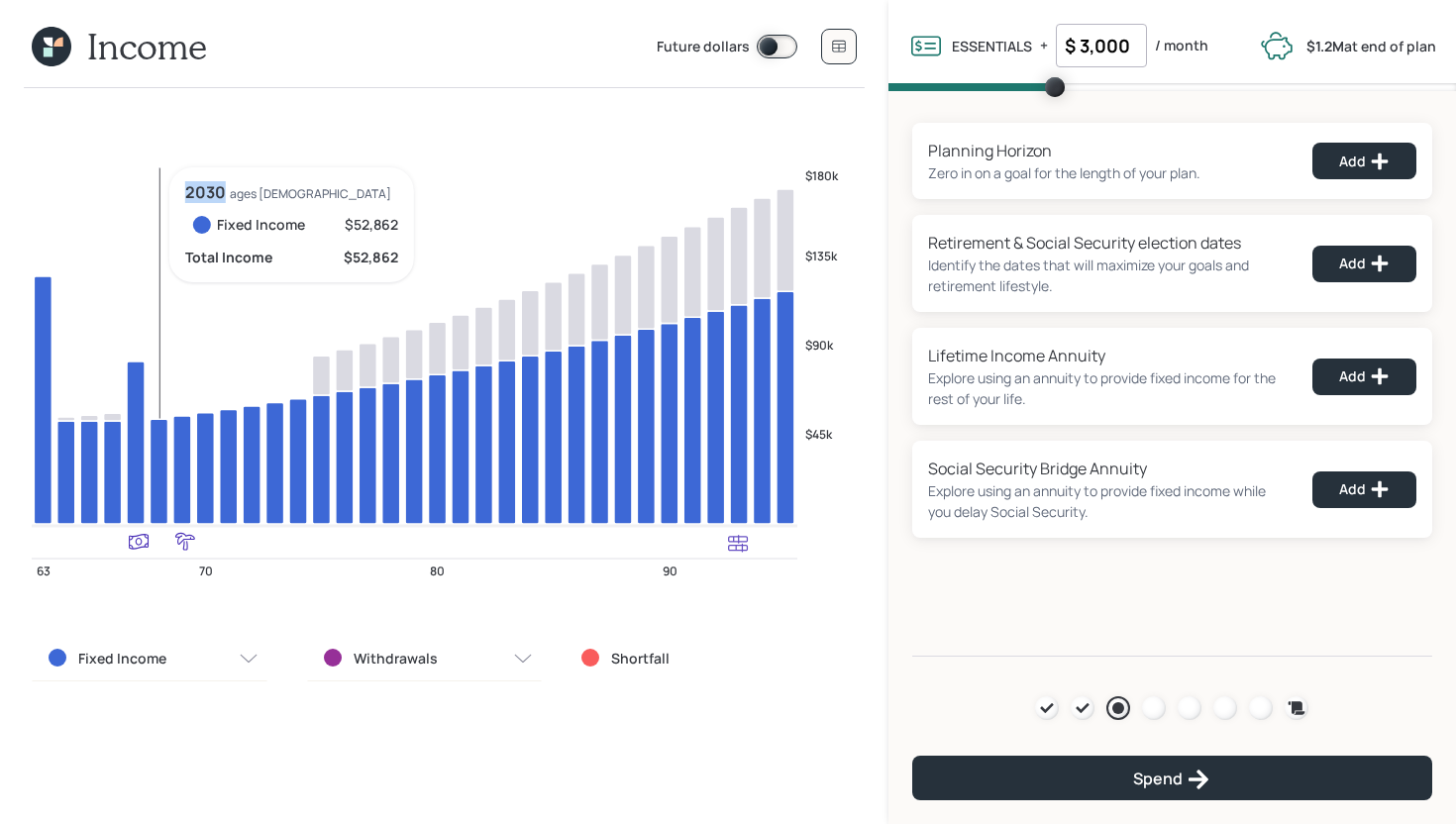 click 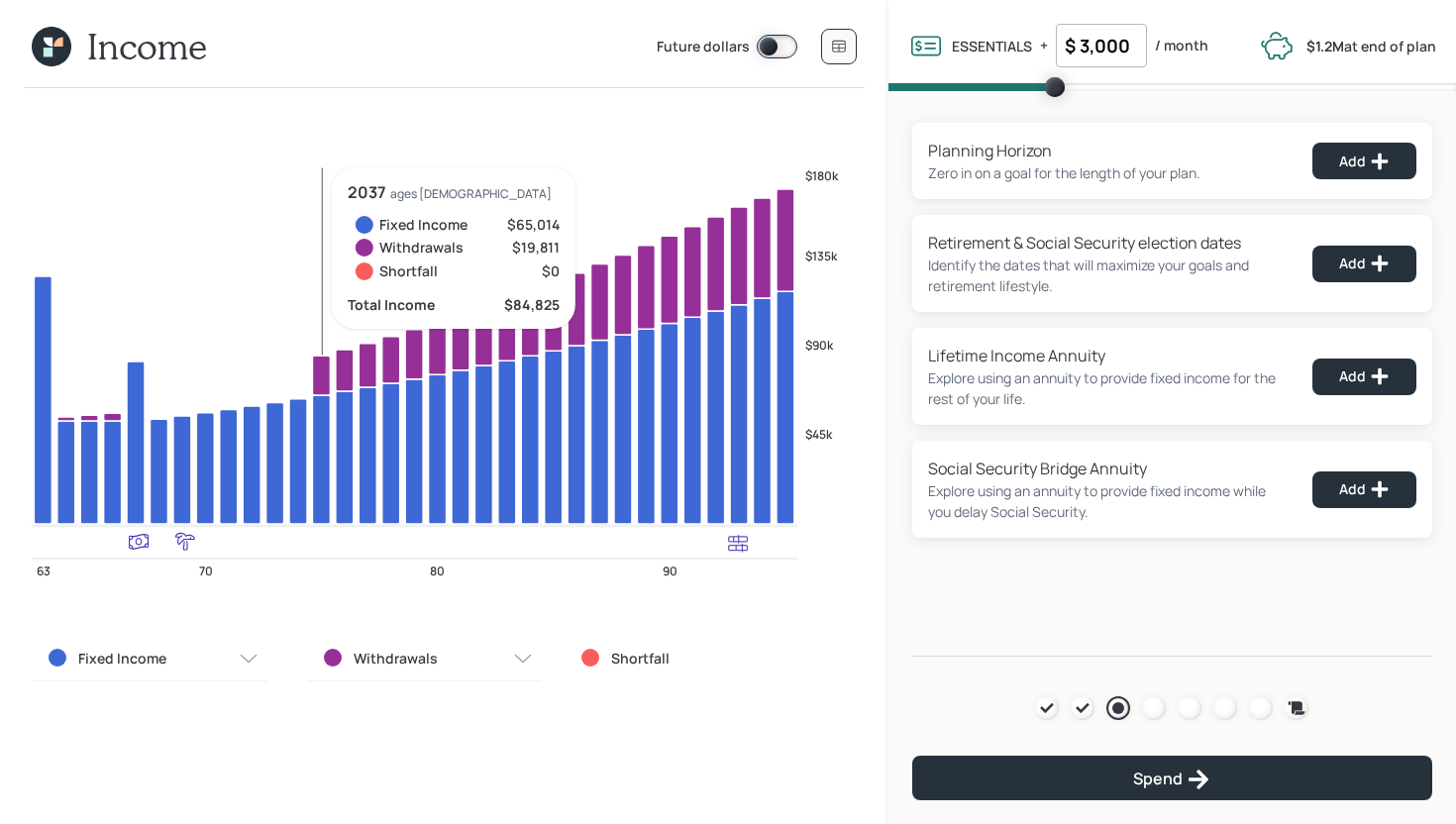 click 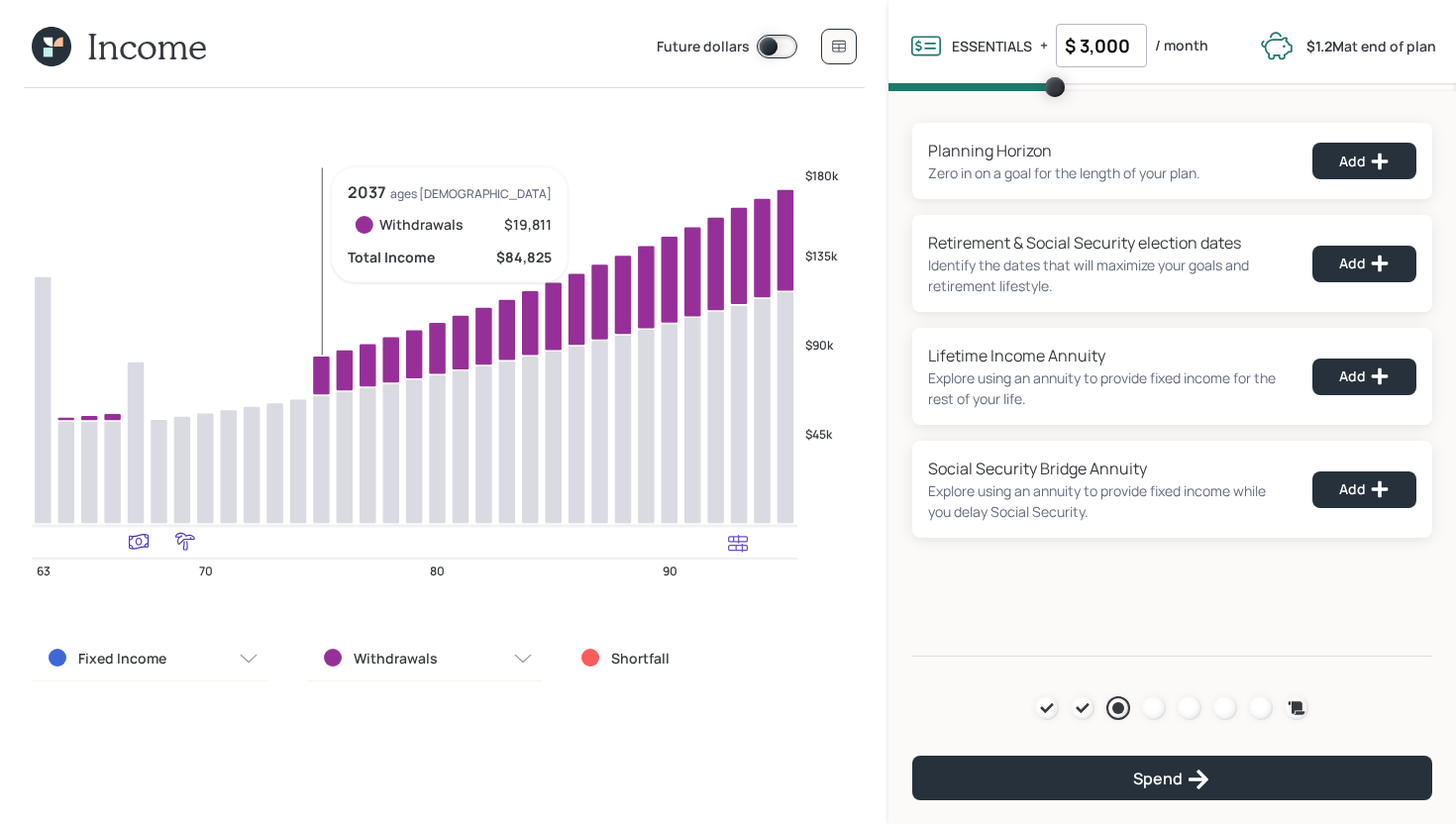 click 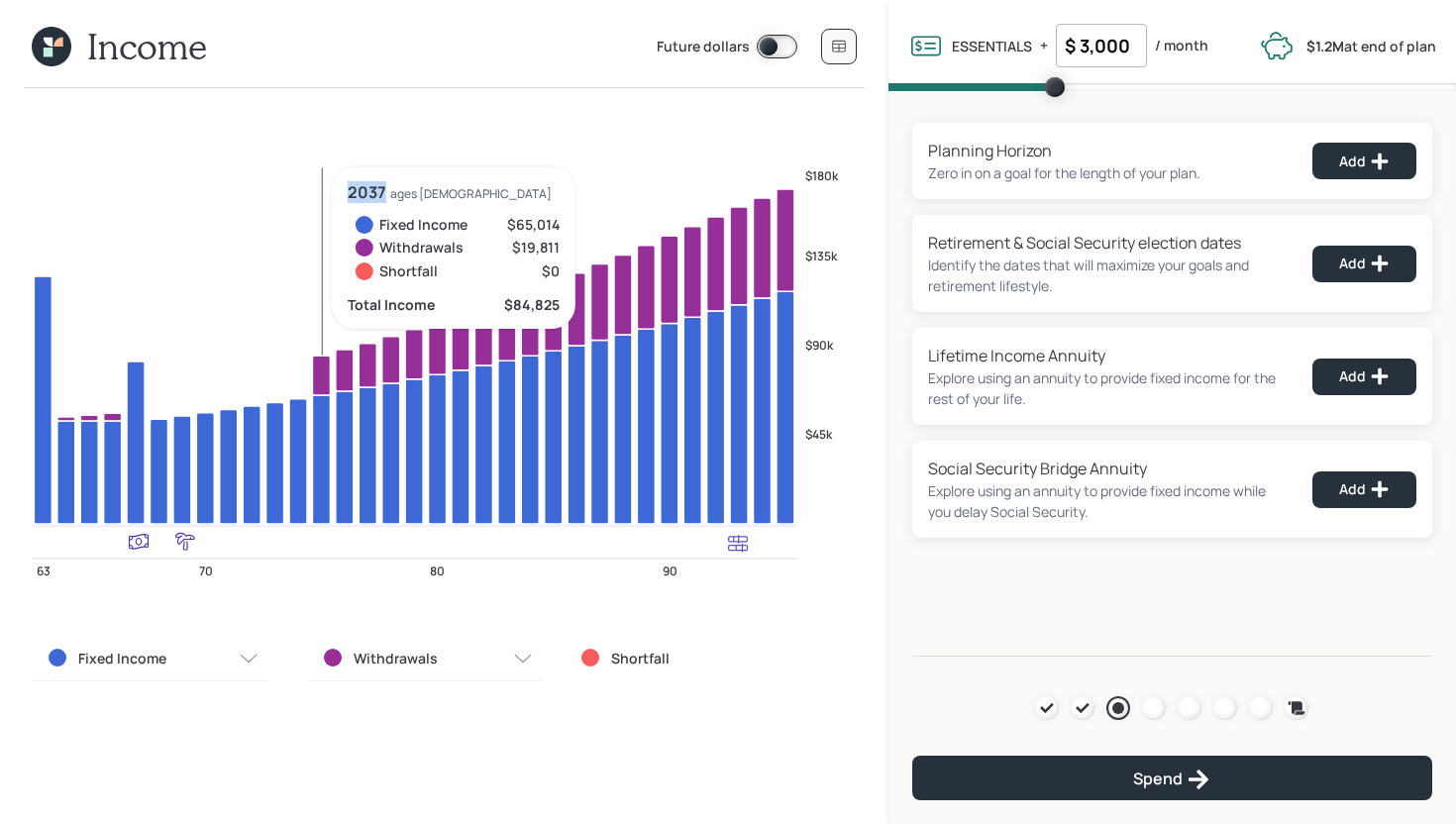 click 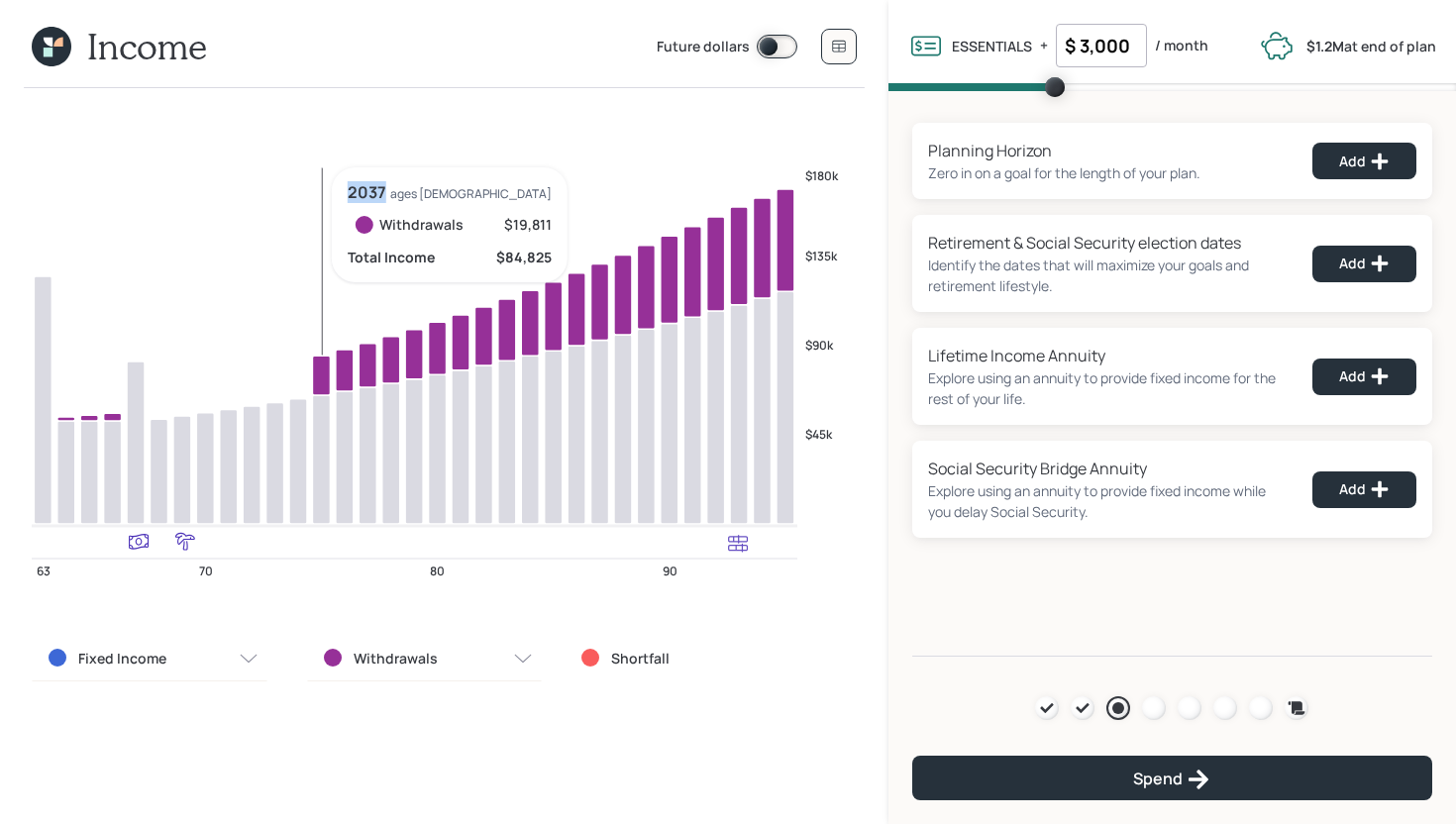 click 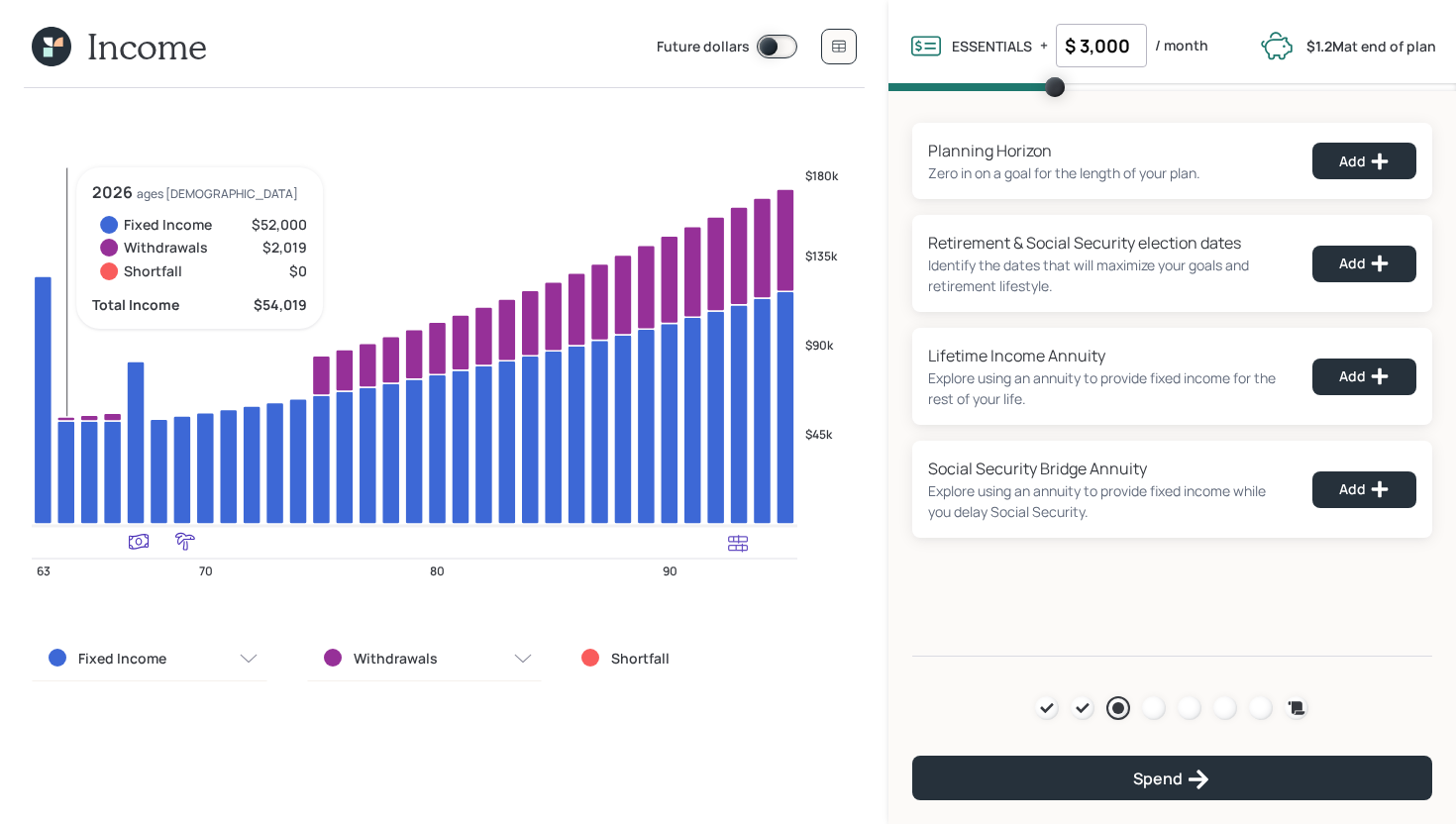 click 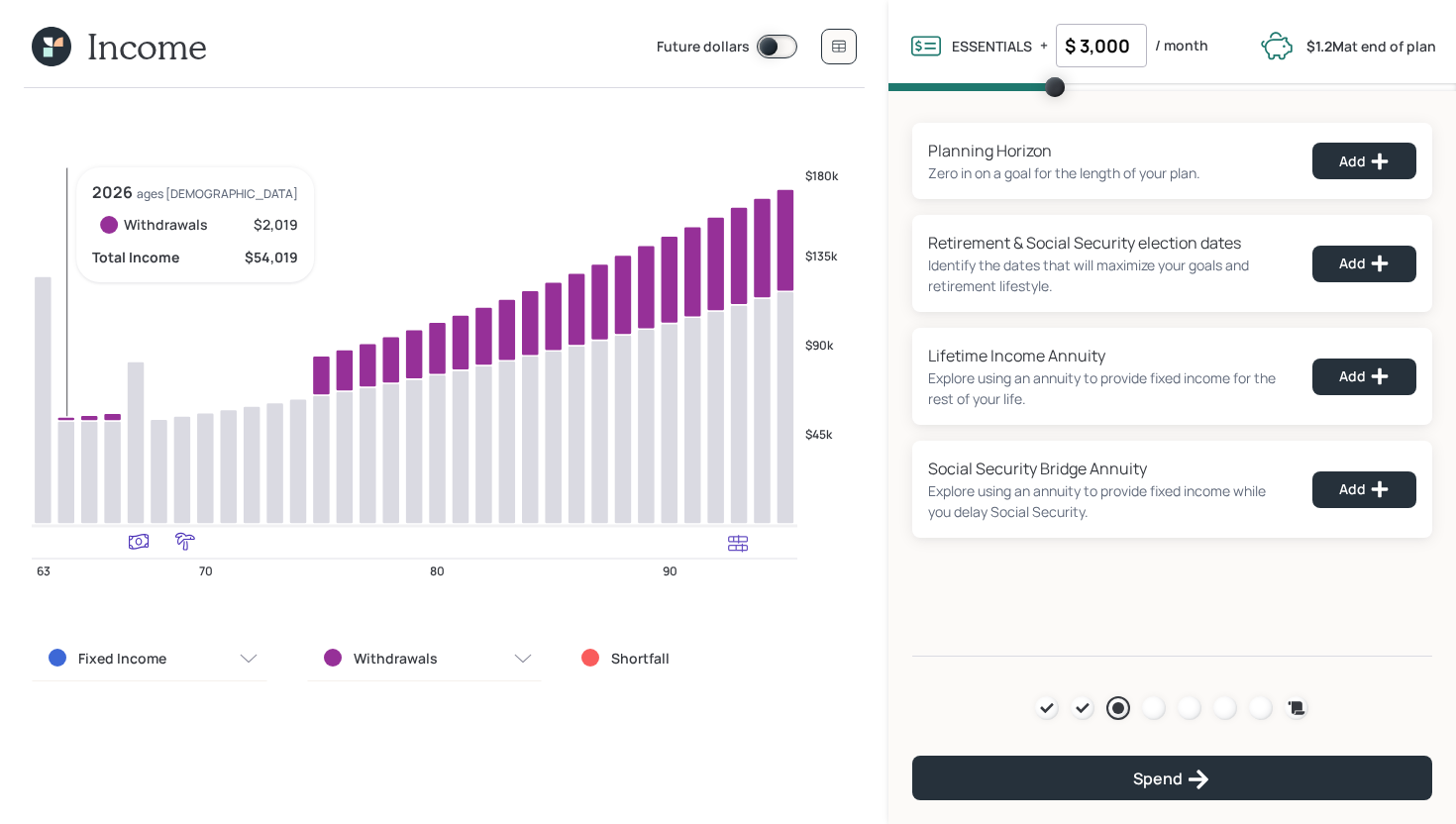 click 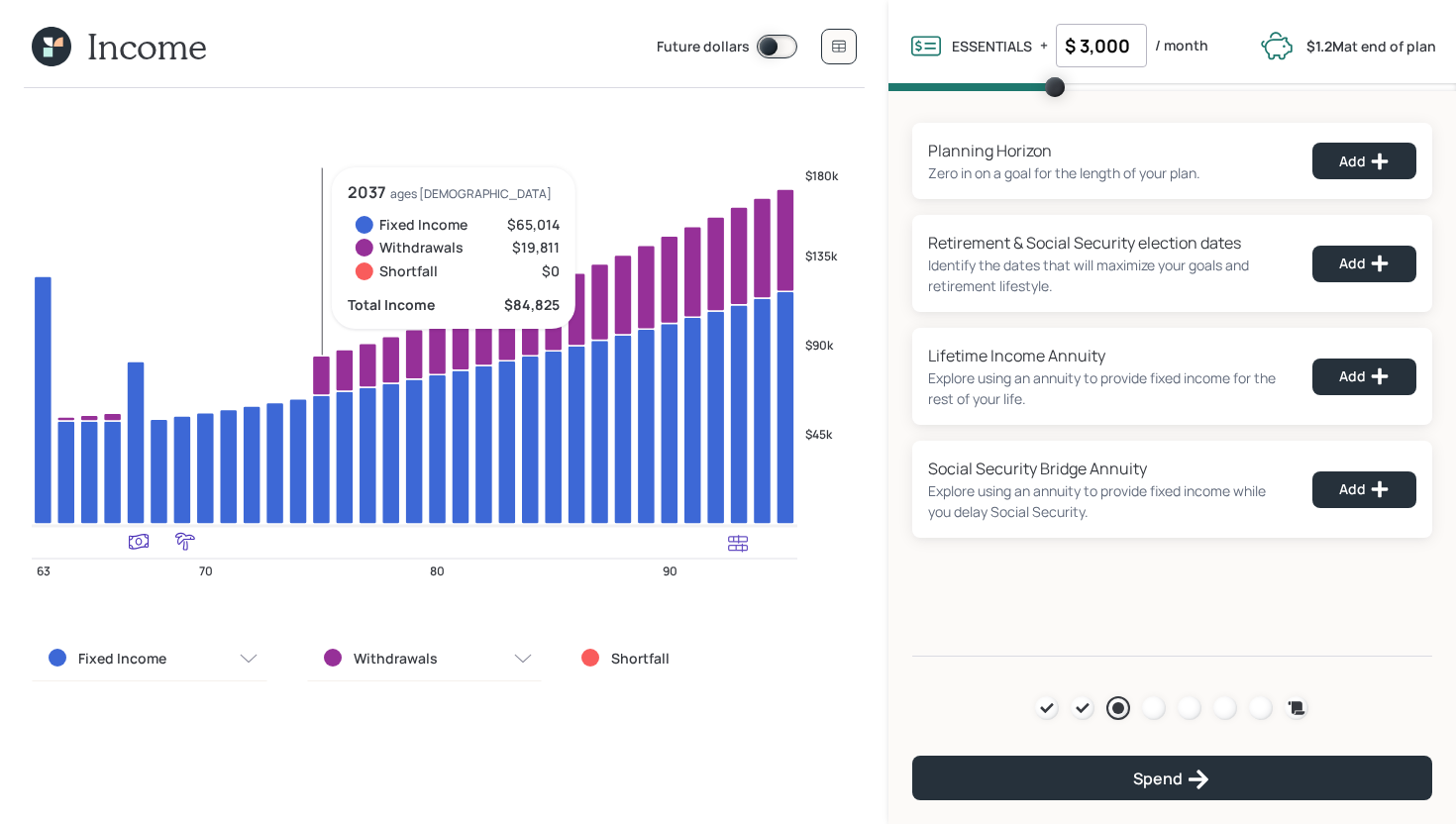click 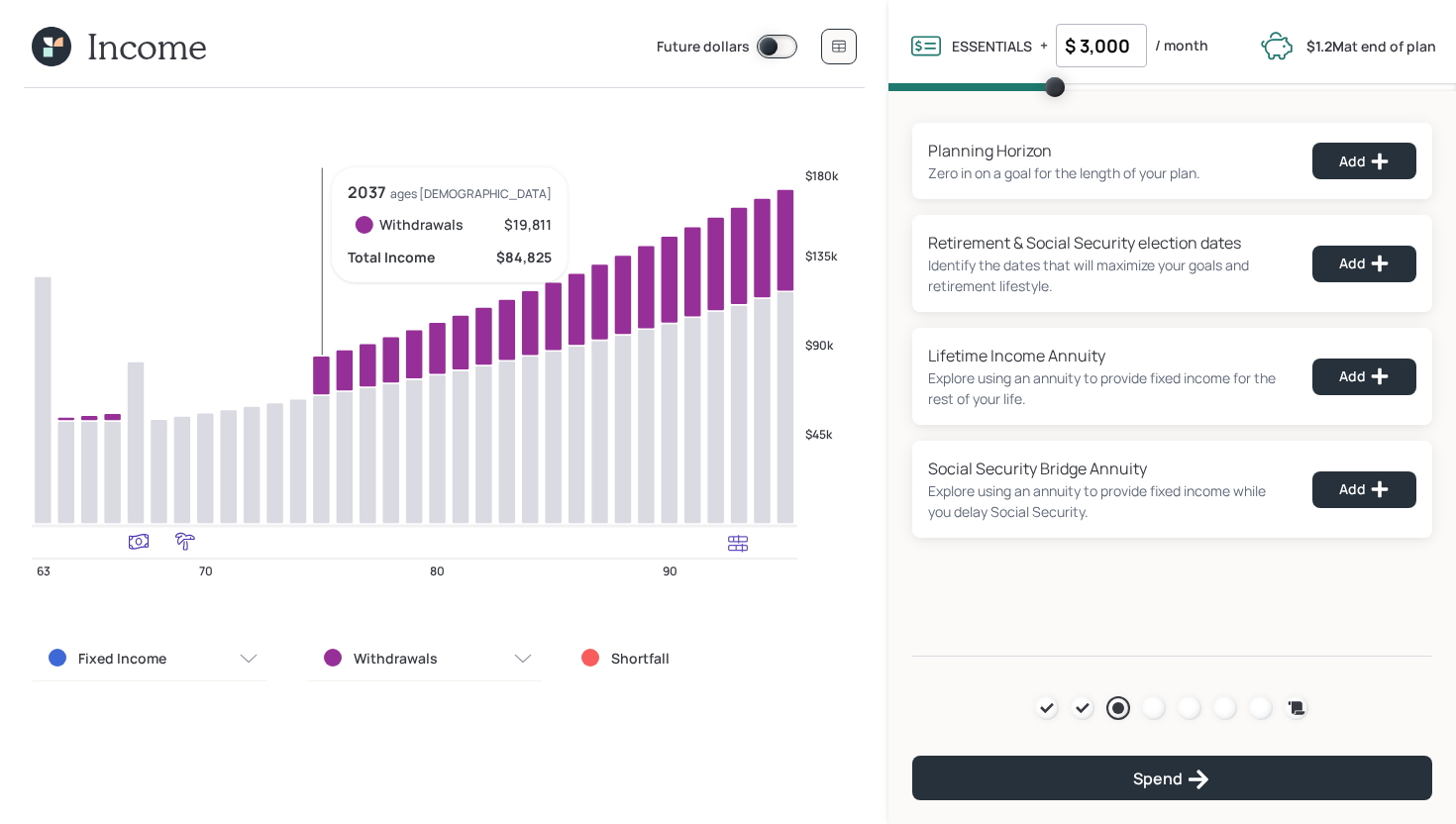 click 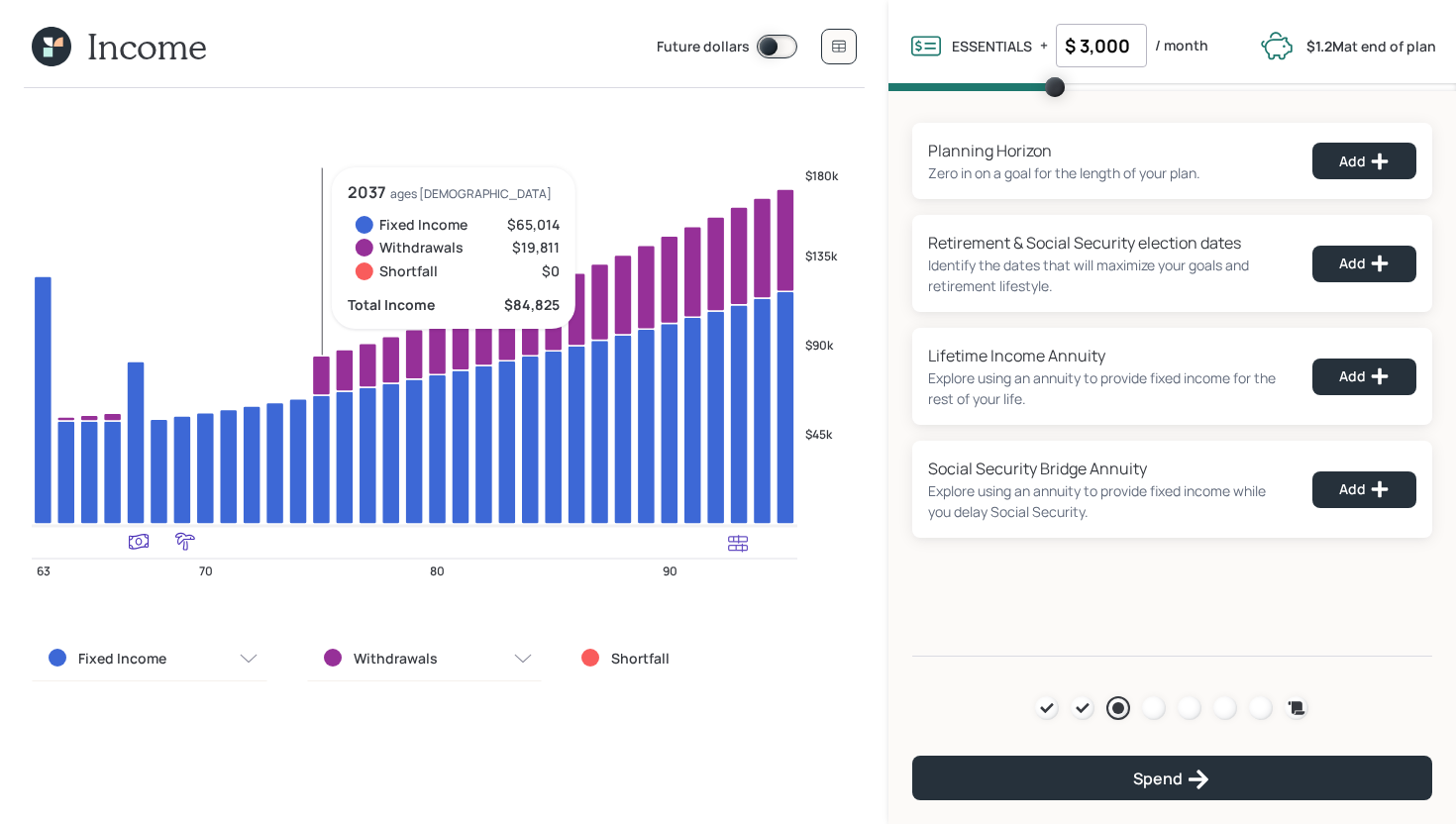 click 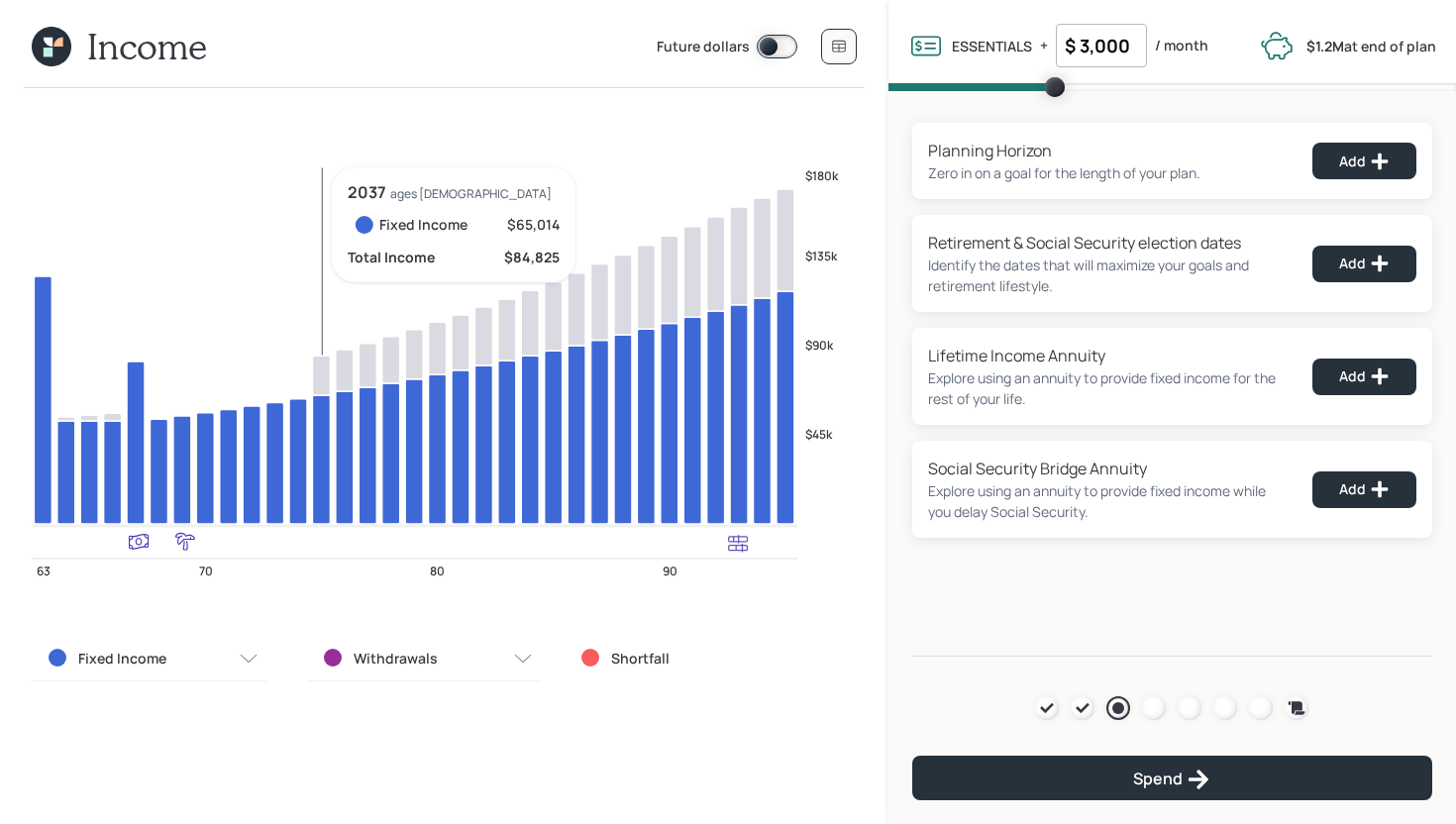 click 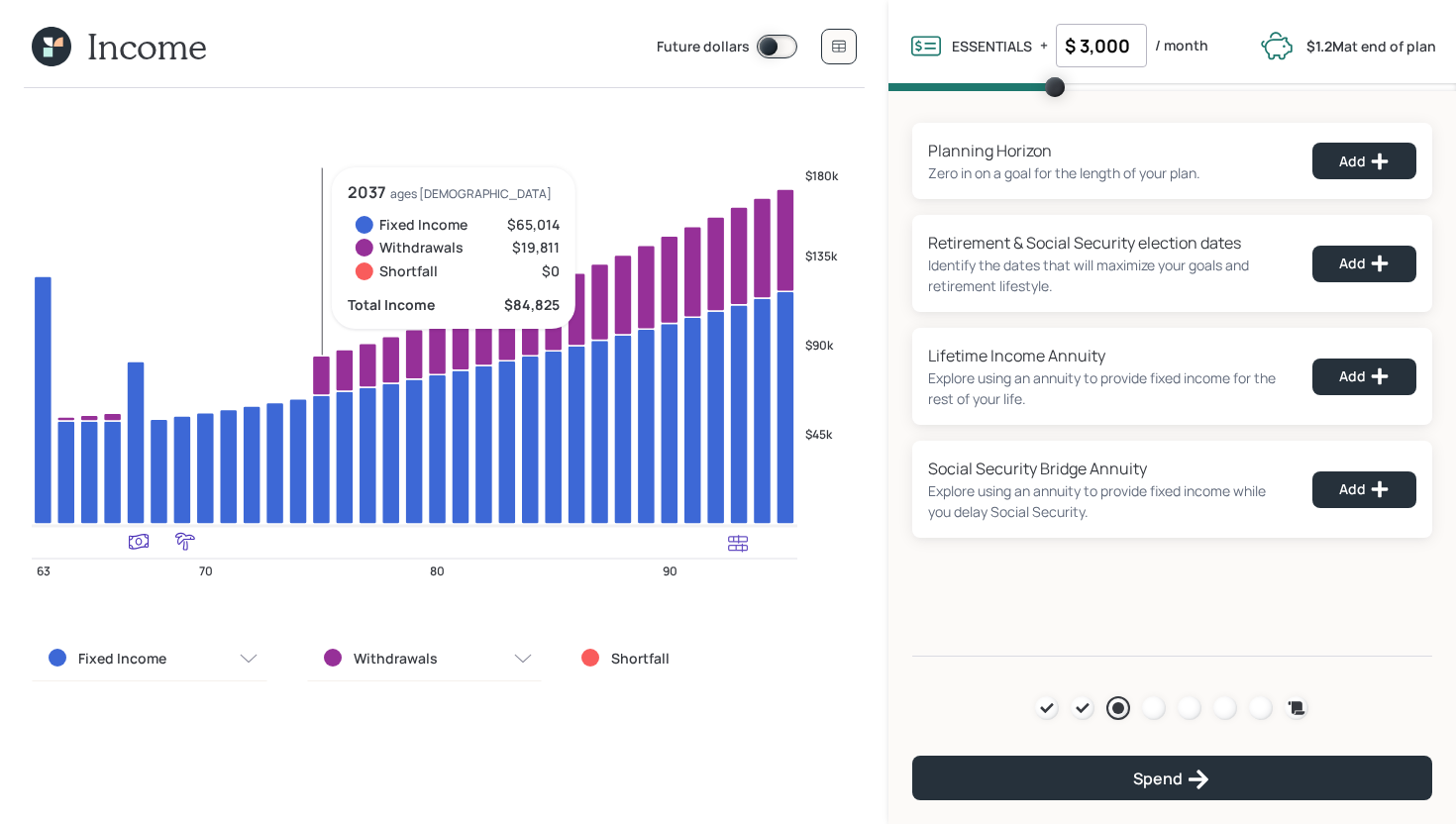 click 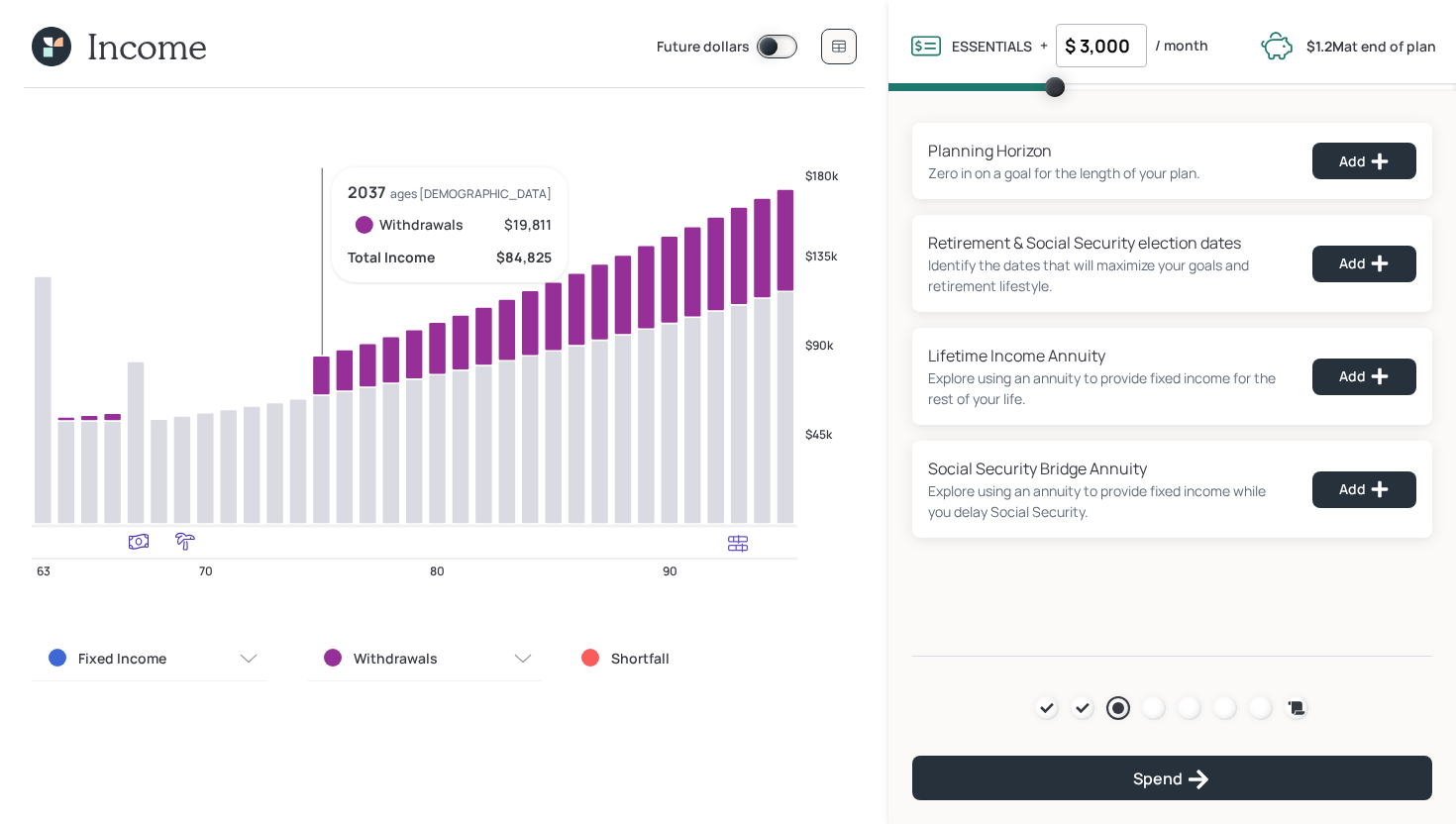 click 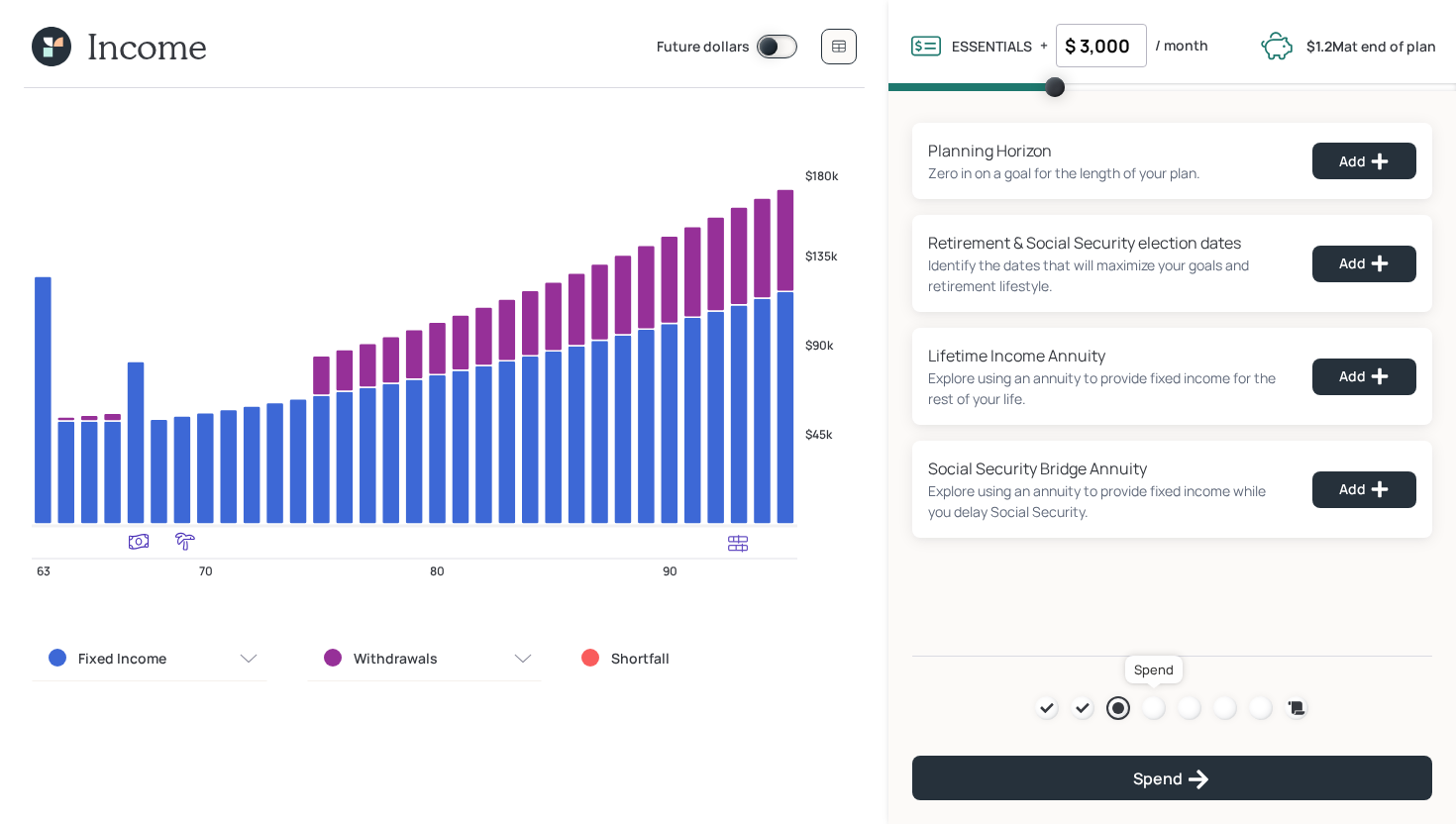 click at bounding box center (1154, 708) 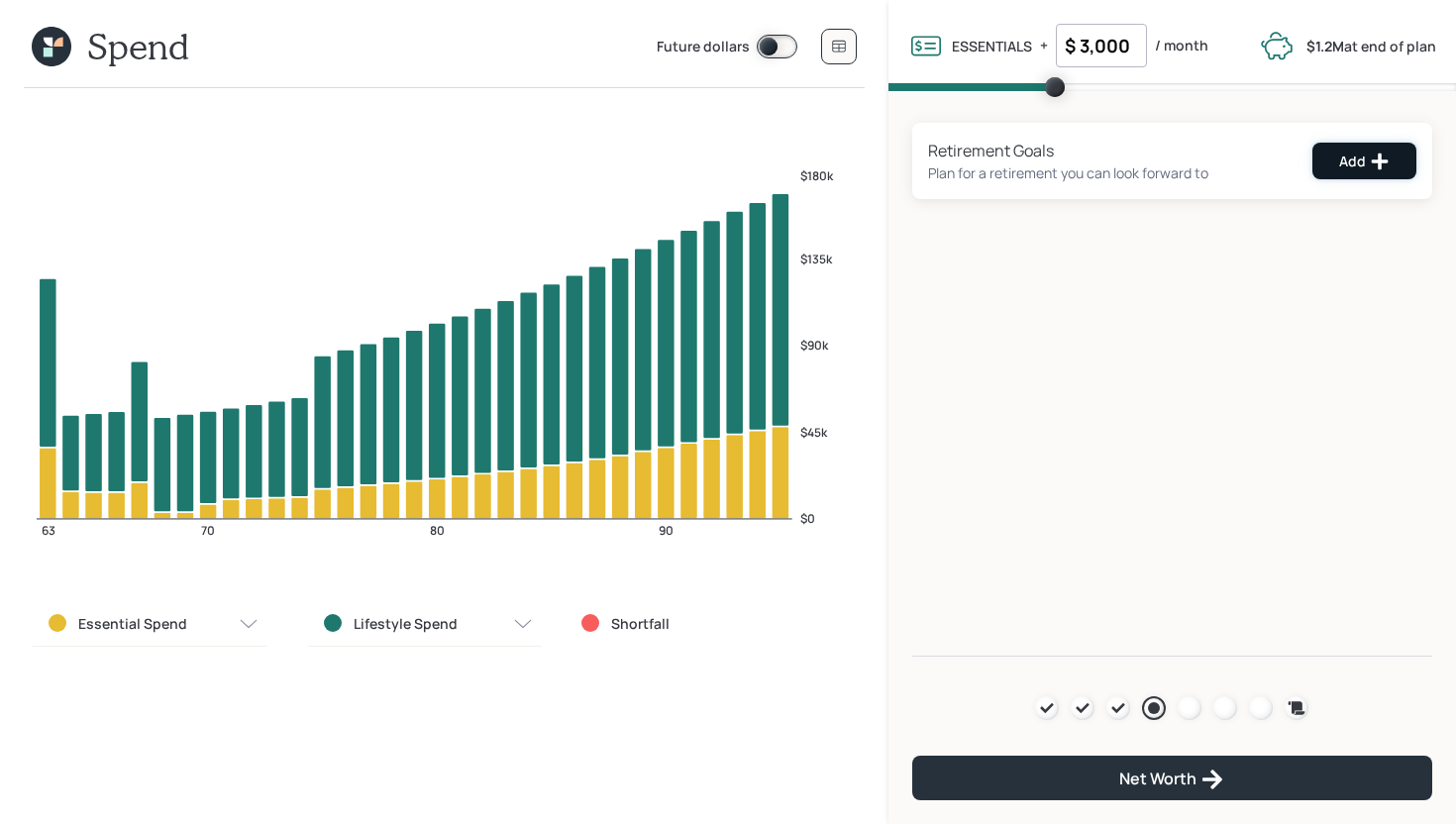 click on "Add" at bounding box center [1364, 160] 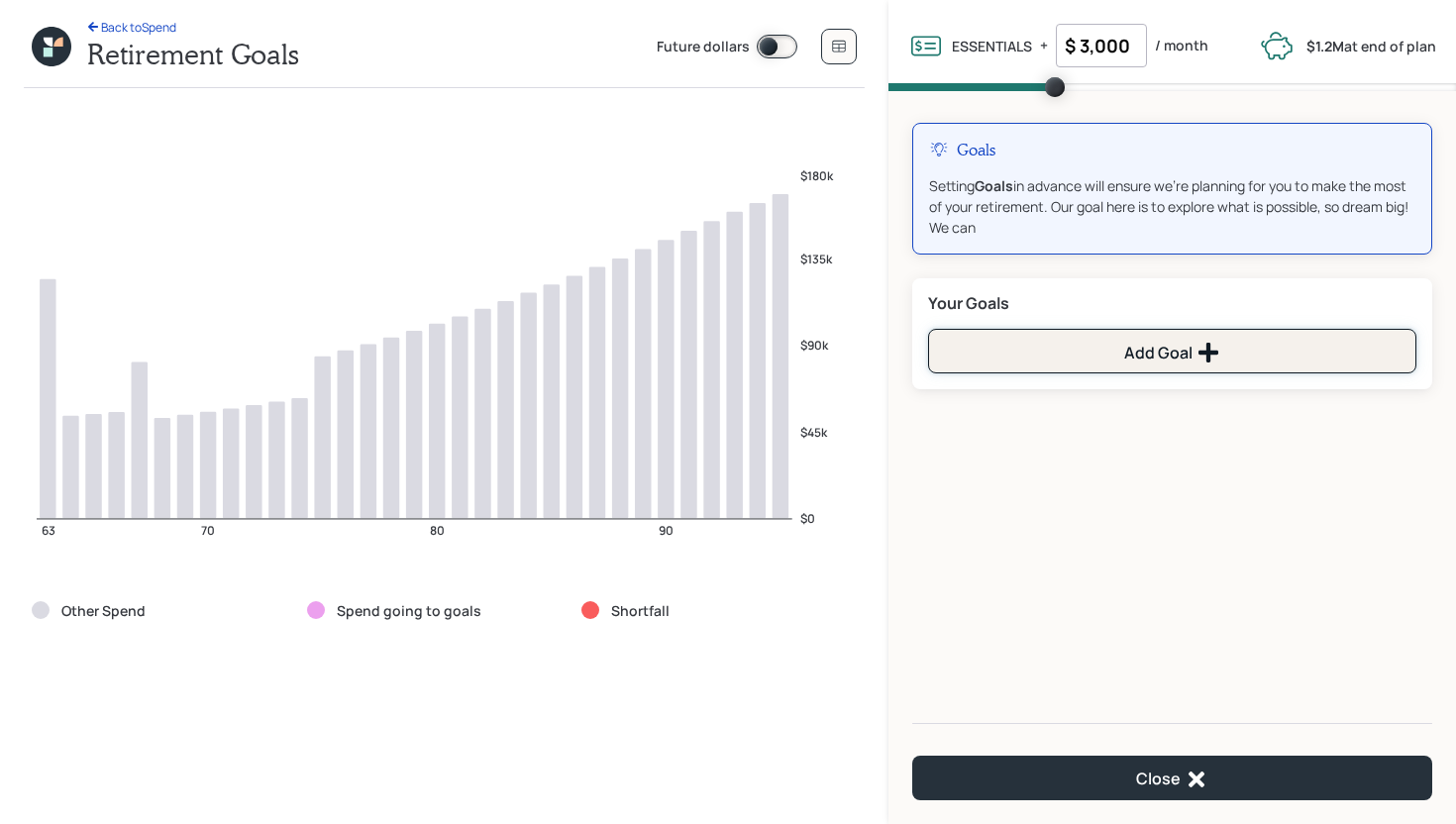 click on "Add Goal" at bounding box center [1172, 351] 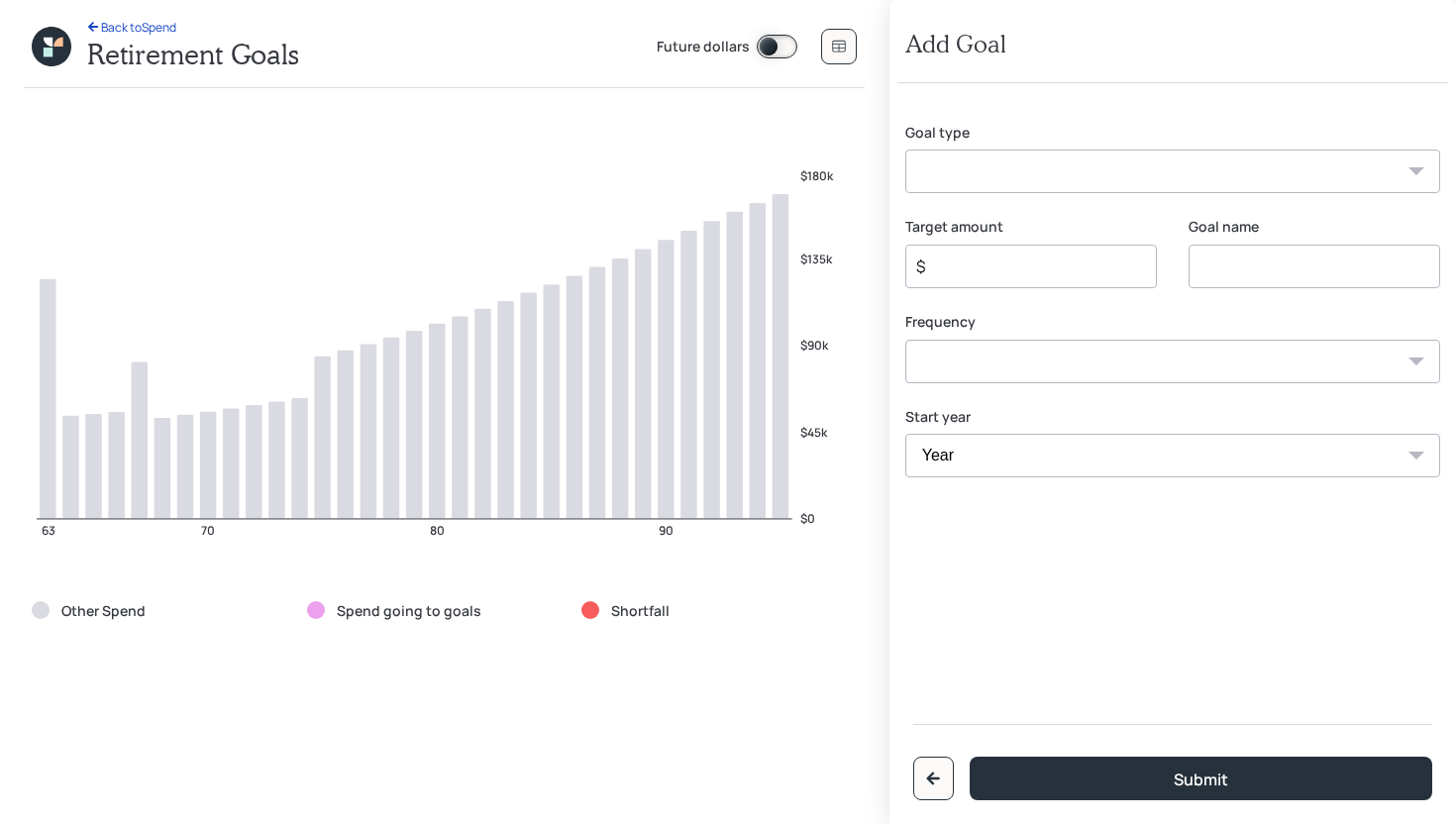 click on "Create an emergency fund Donate to charity Purchase a home Make a purchase Support a dependent Plan for travel Purchase a car Leave an inheritance Other" at bounding box center (1173, 171) 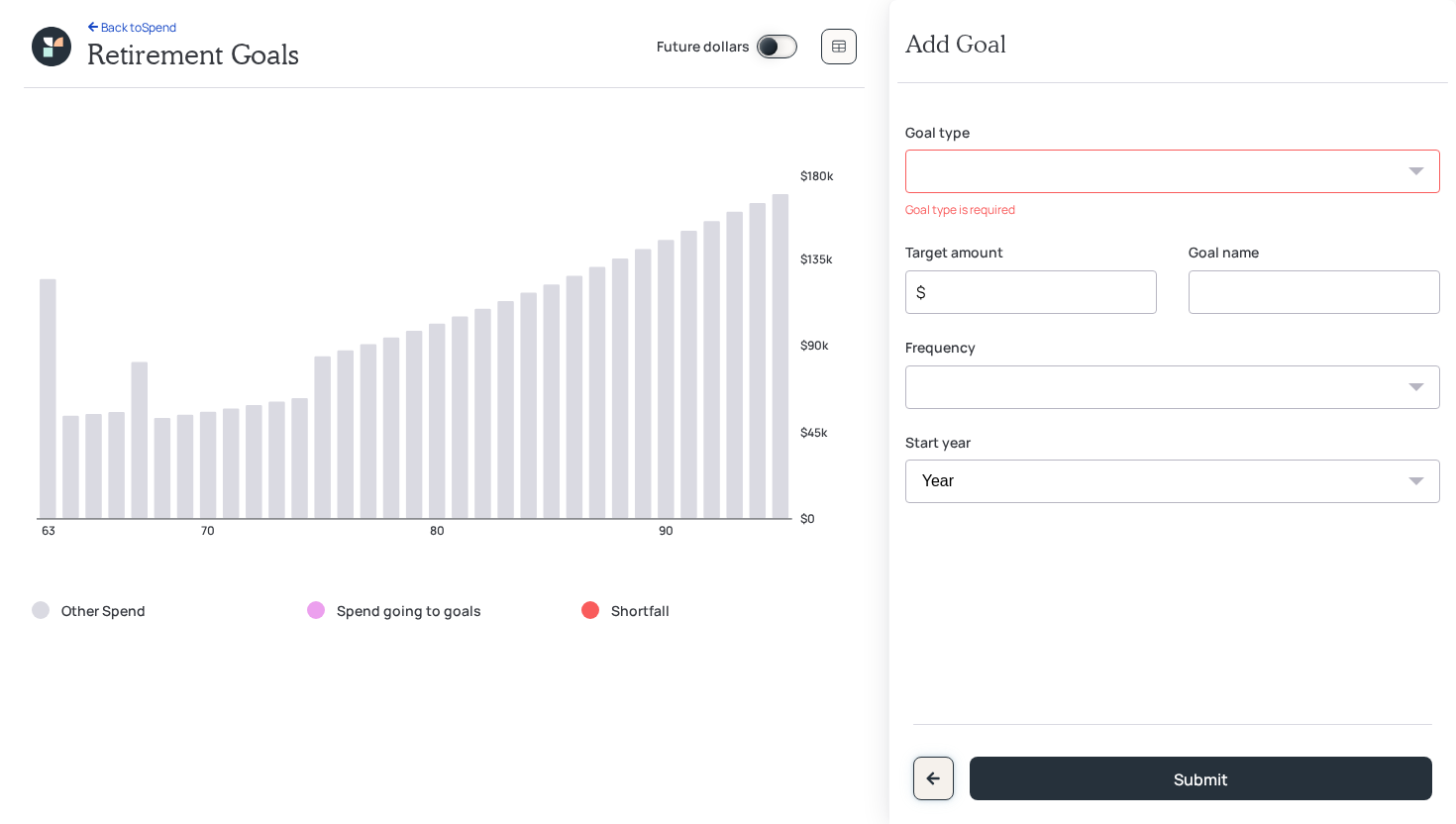 click at bounding box center (933, 778) 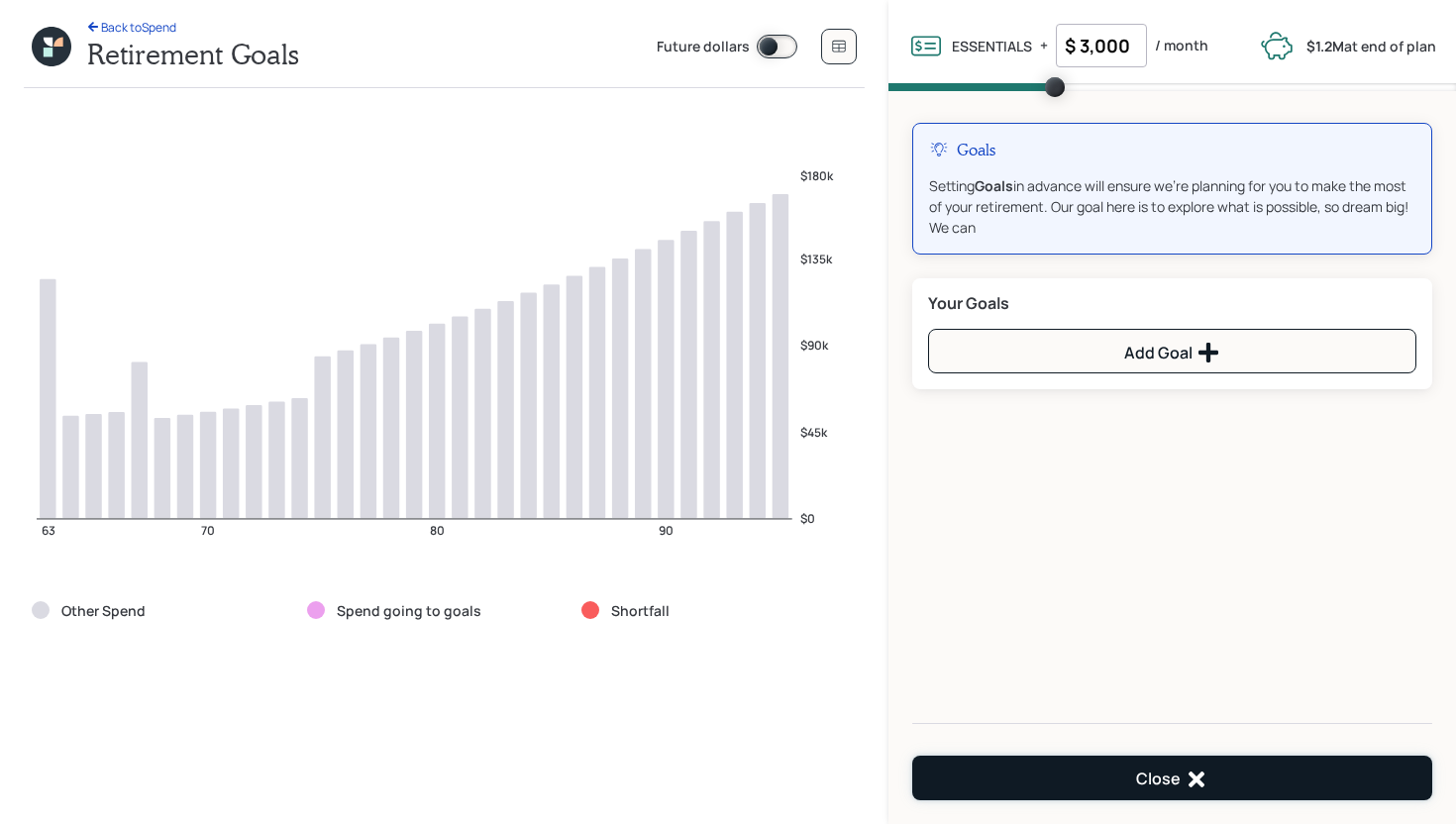 click on "Close" at bounding box center (1172, 777) 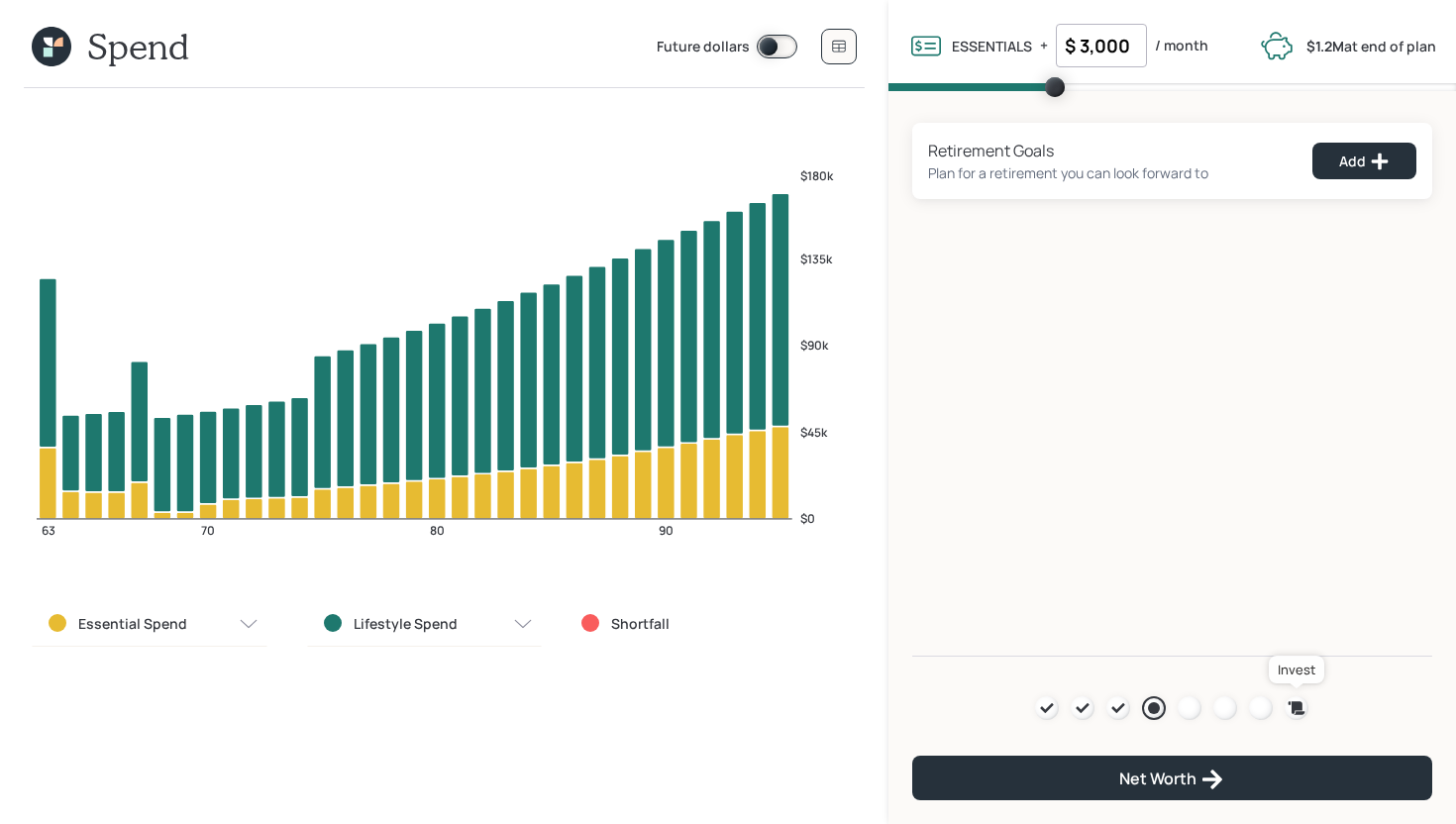 click 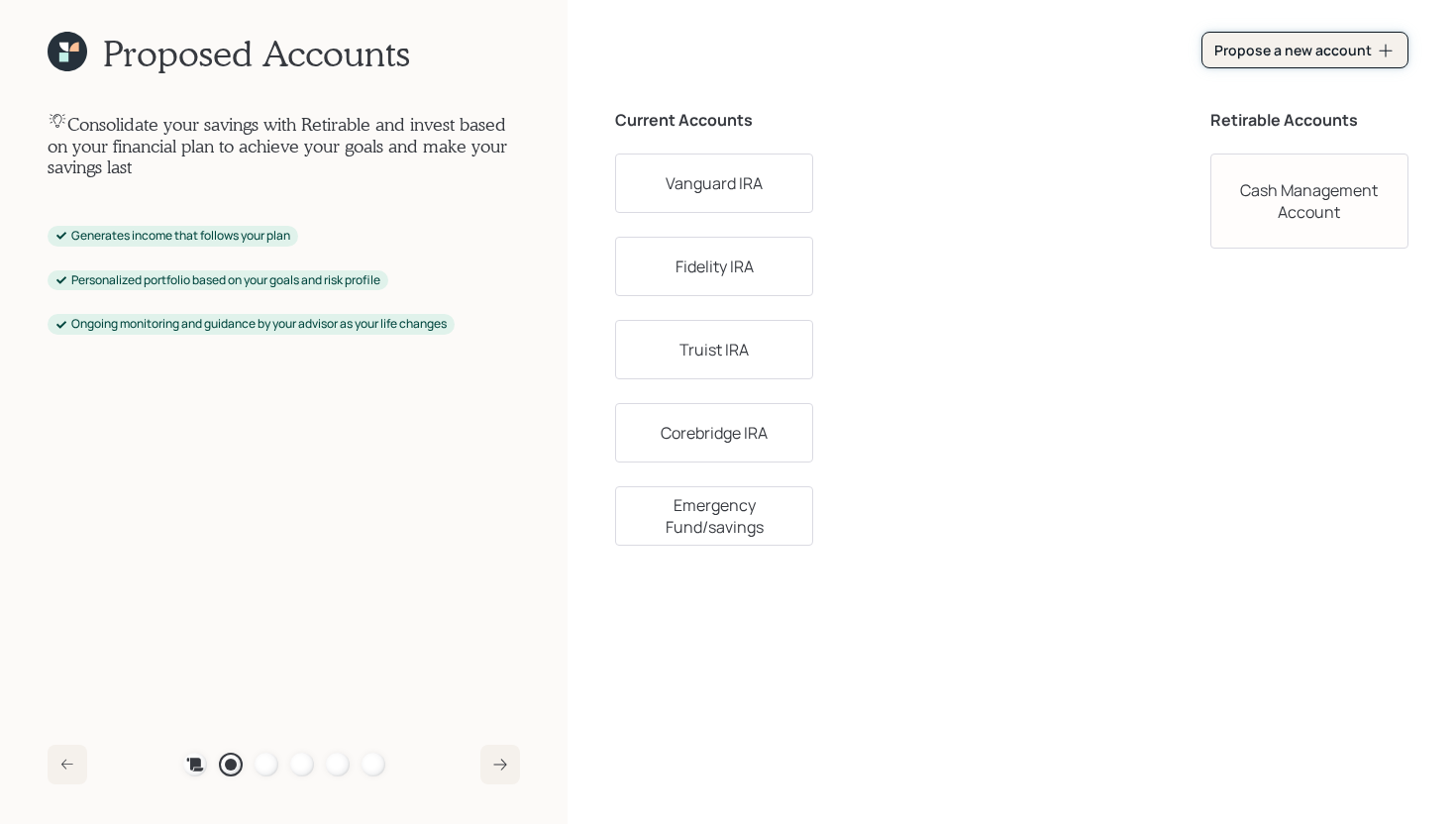 click on "Propose a new account" at bounding box center [1304, 51] 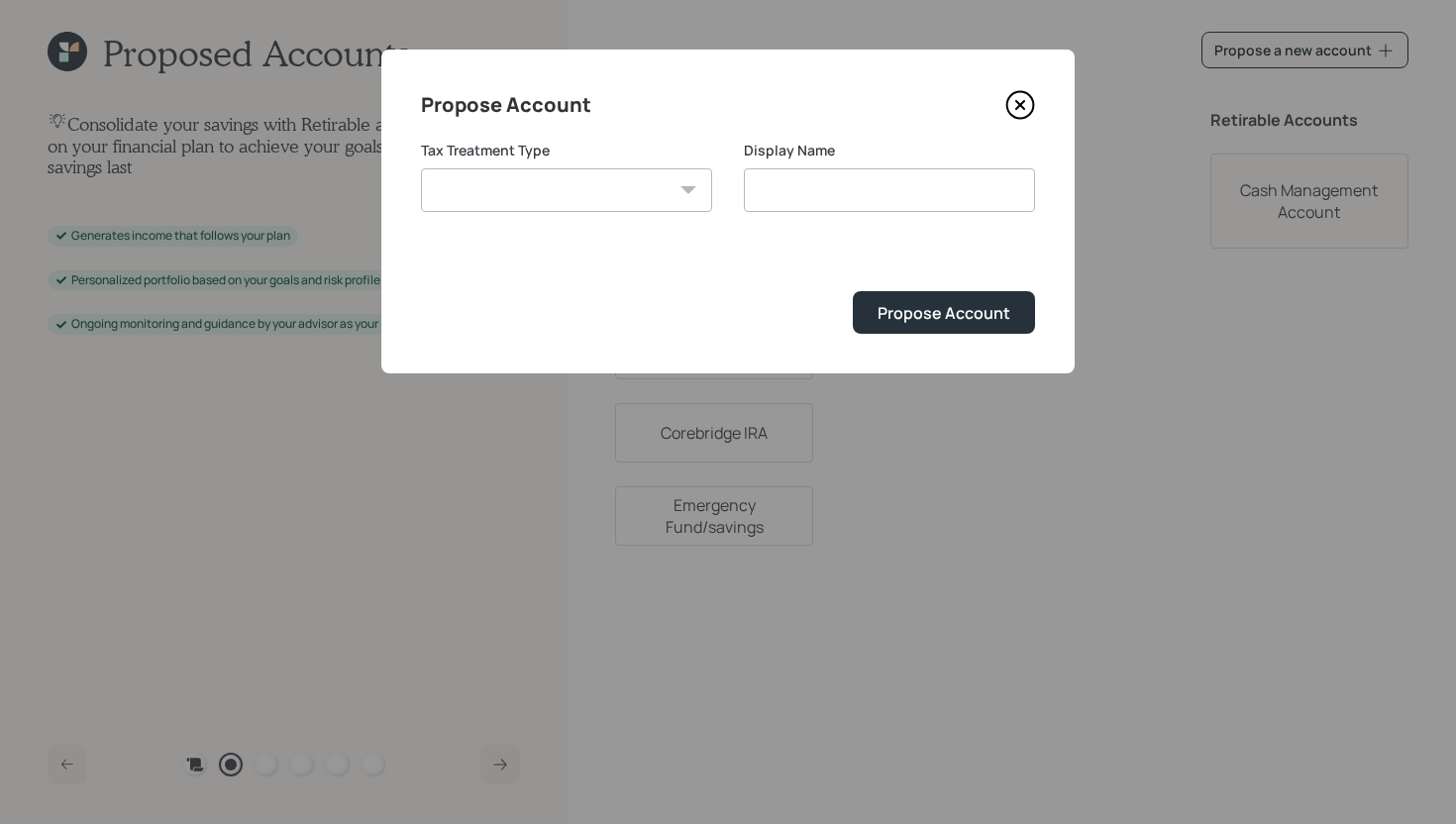 click on "[PERSON_NAME] Taxable Traditional" at bounding box center (567, 190) 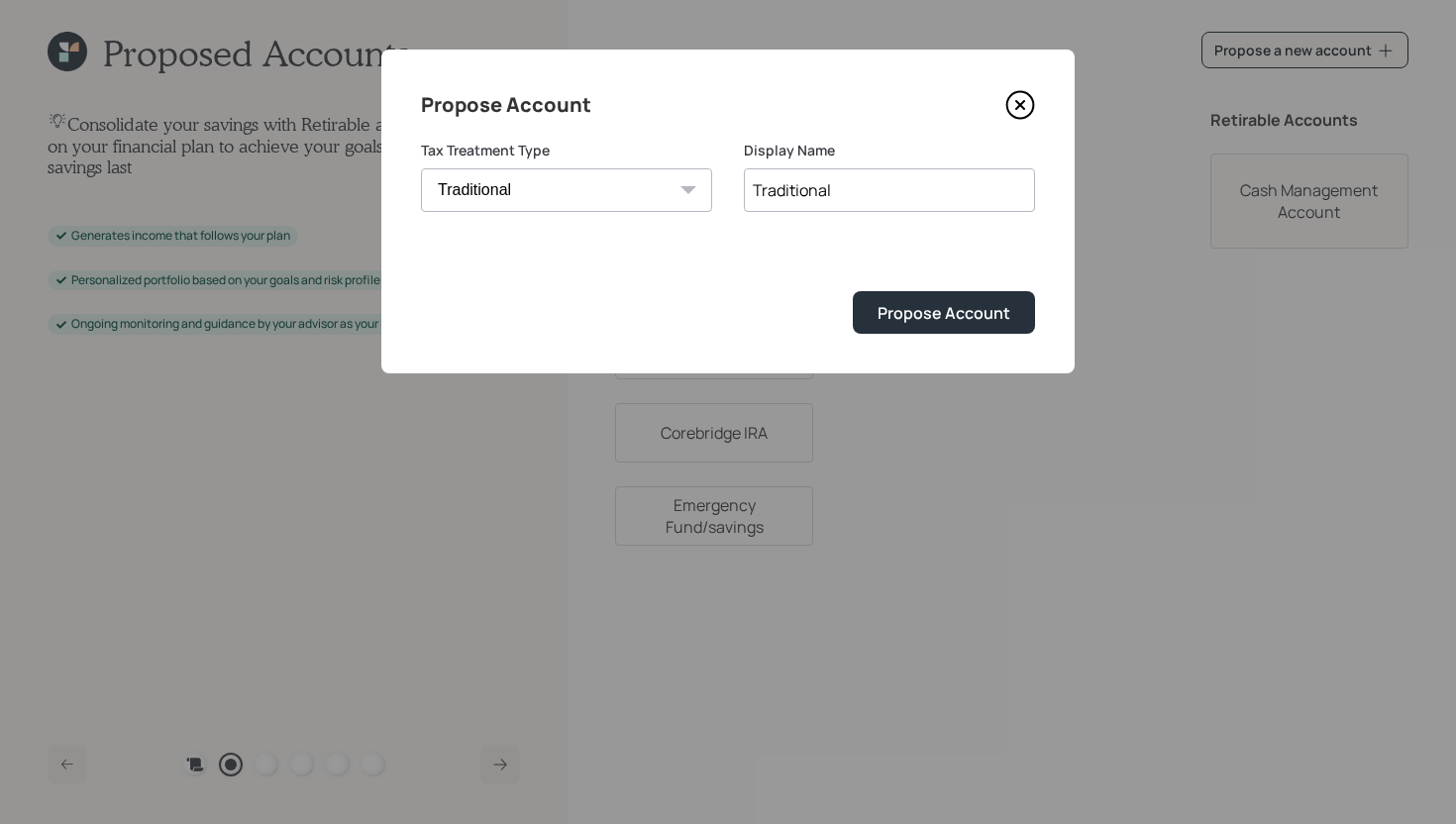 click on "Traditional" at bounding box center [889, 190] 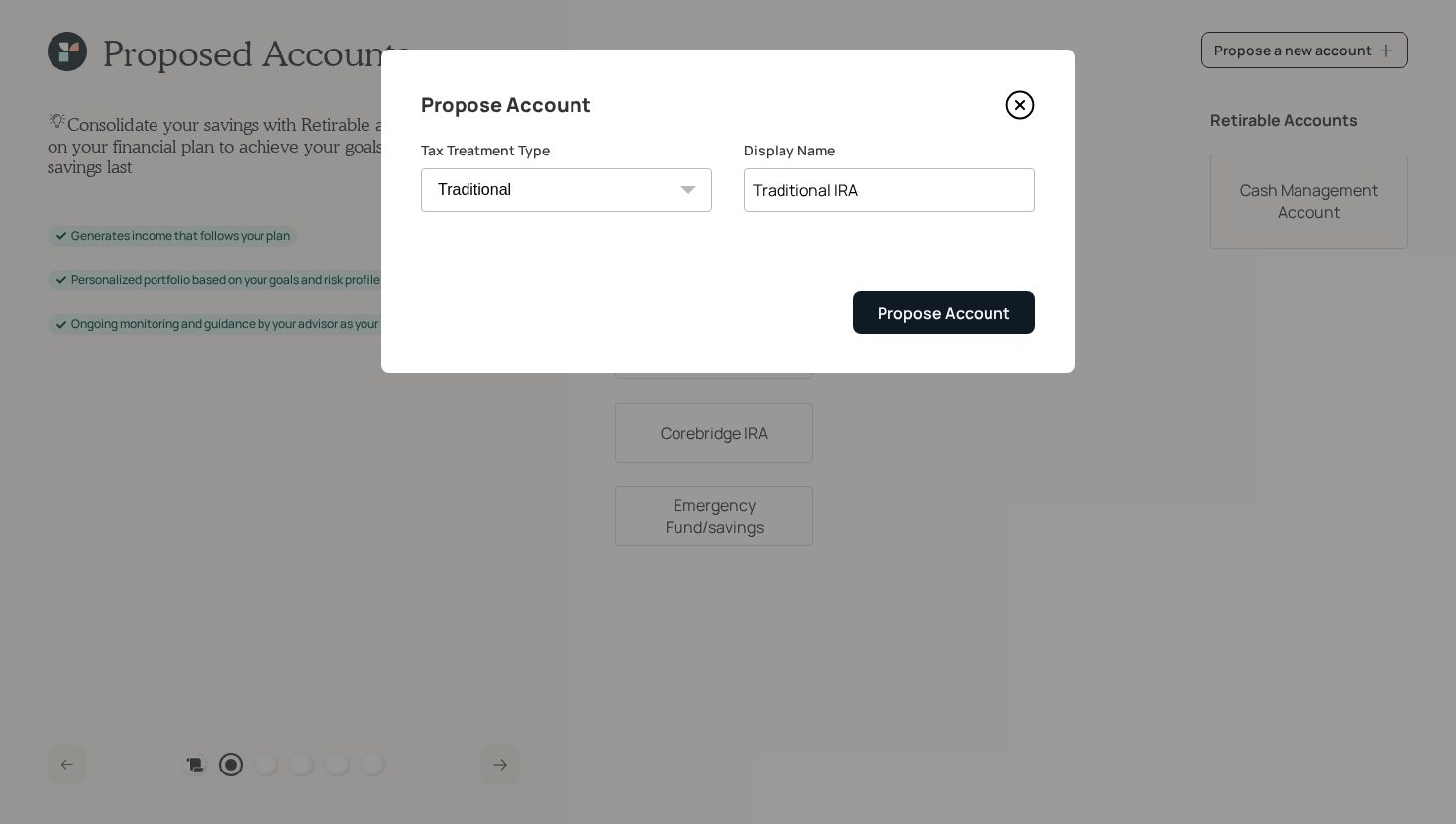 type on "Traditional IRA" 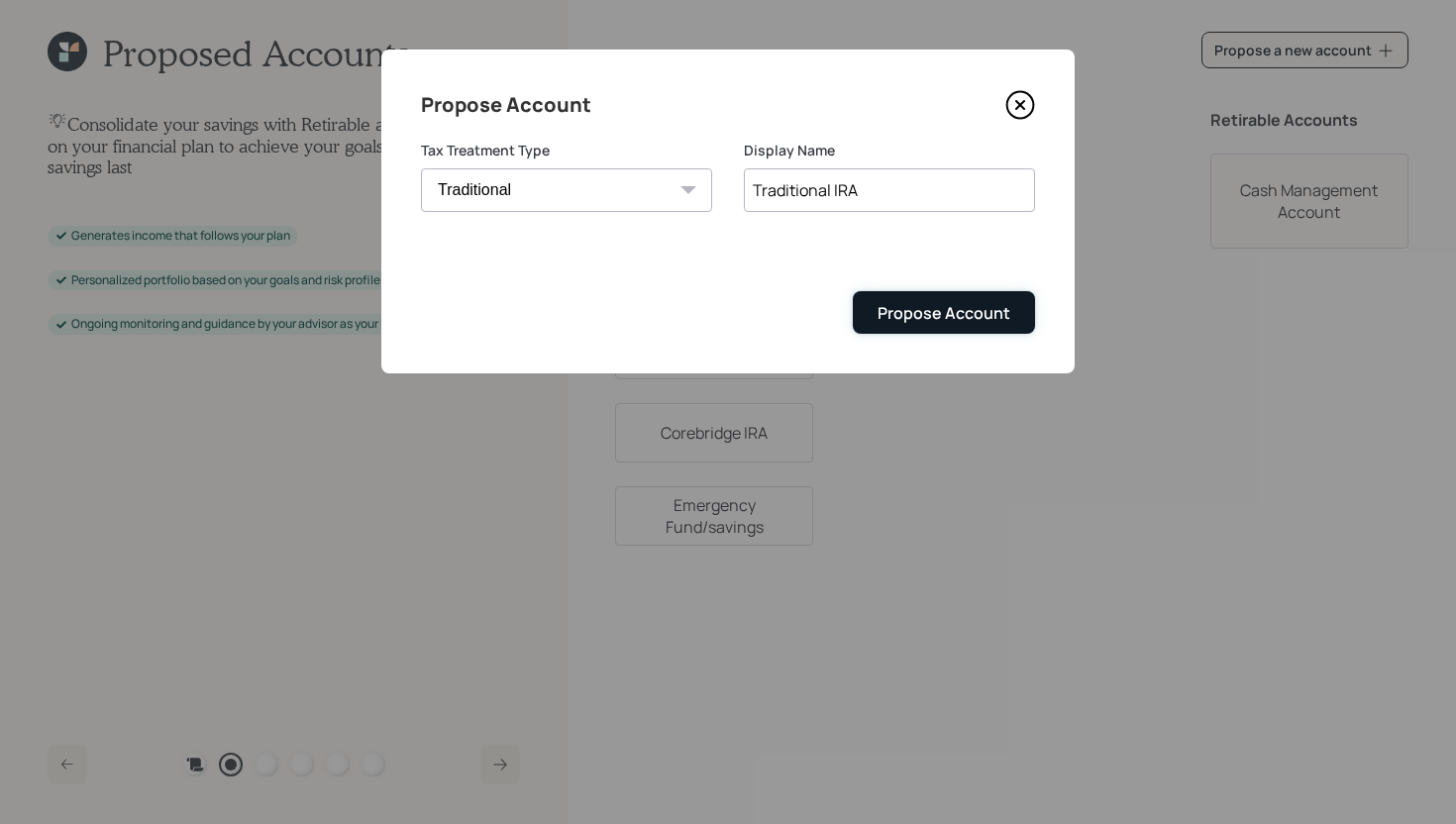 click on "Propose Account" at bounding box center (944, 313) 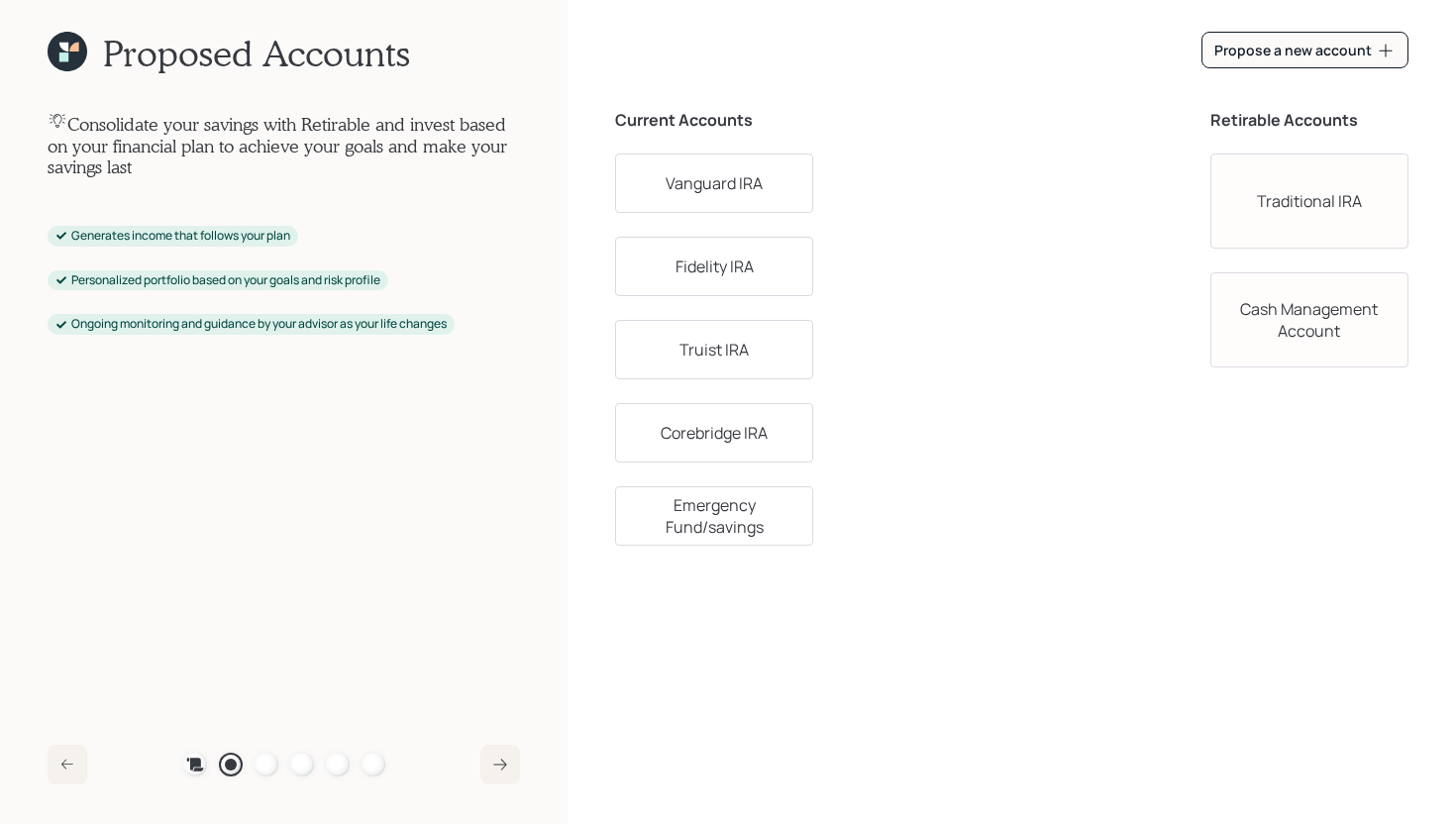 click on "Corebridge IRA" at bounding box center (714, 433) 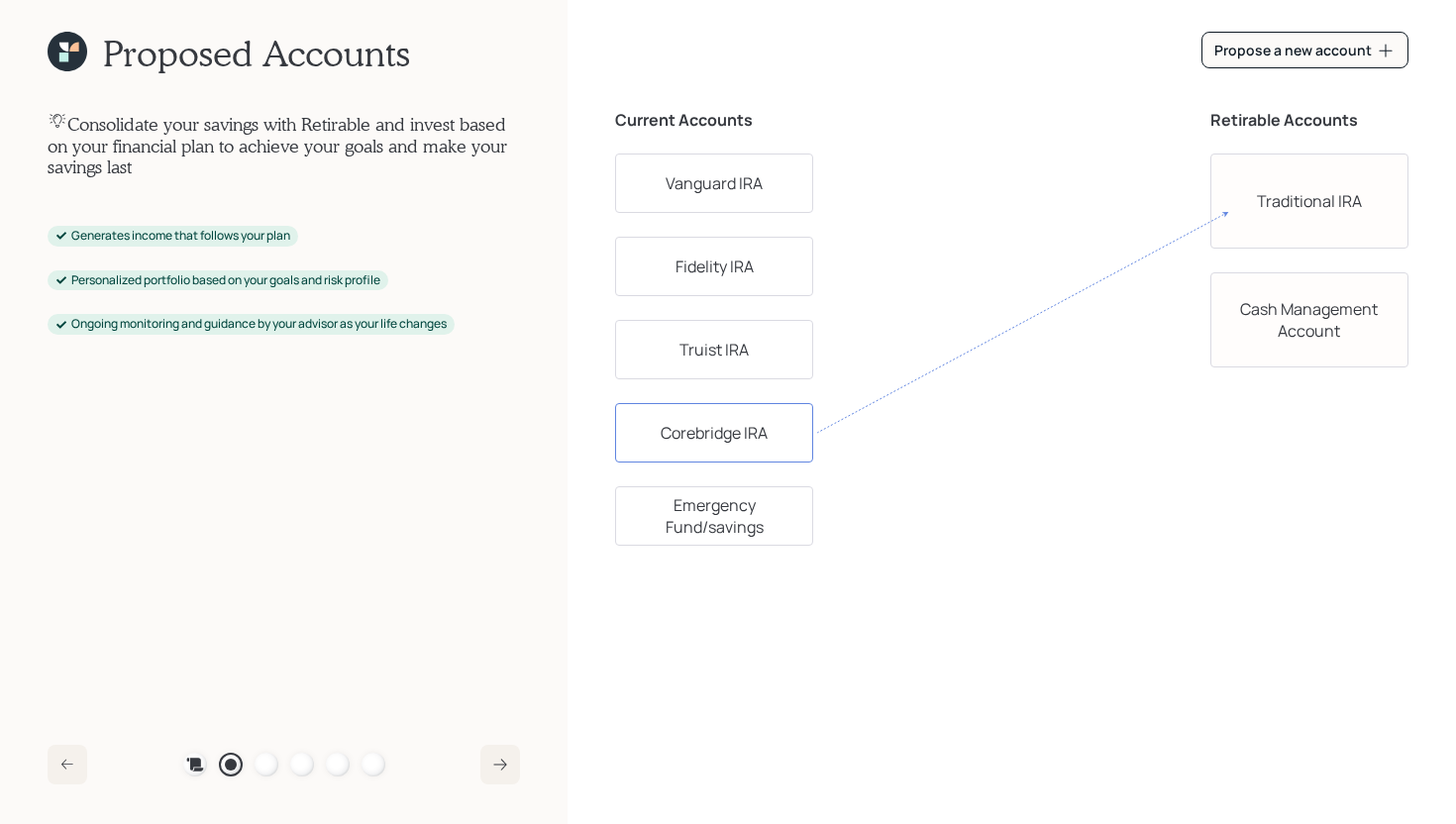 click on "Traditional IRA" at bounding box center [1309, 201] 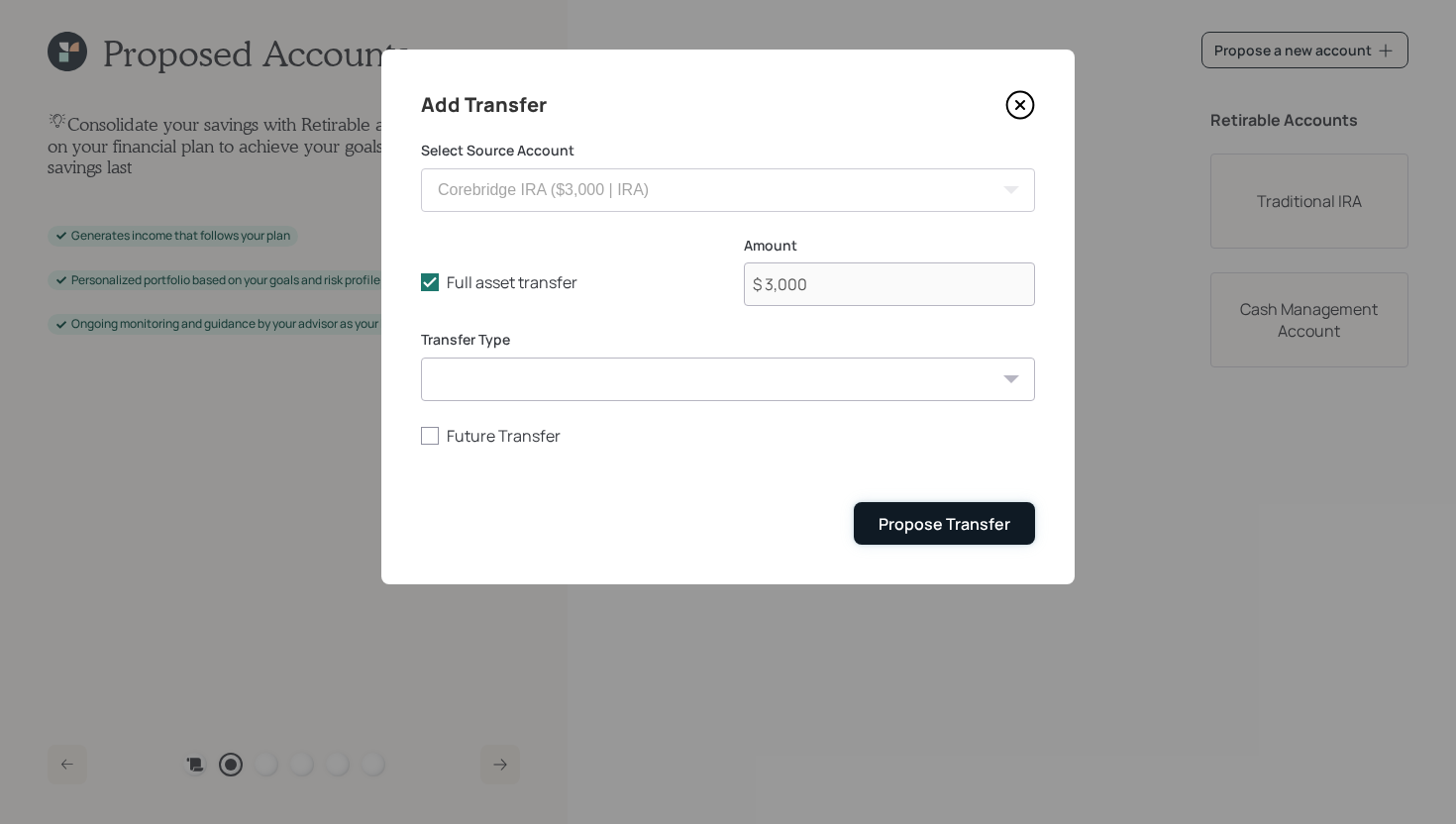 click on "Propose Transfer" at bounding box center [944, 524] 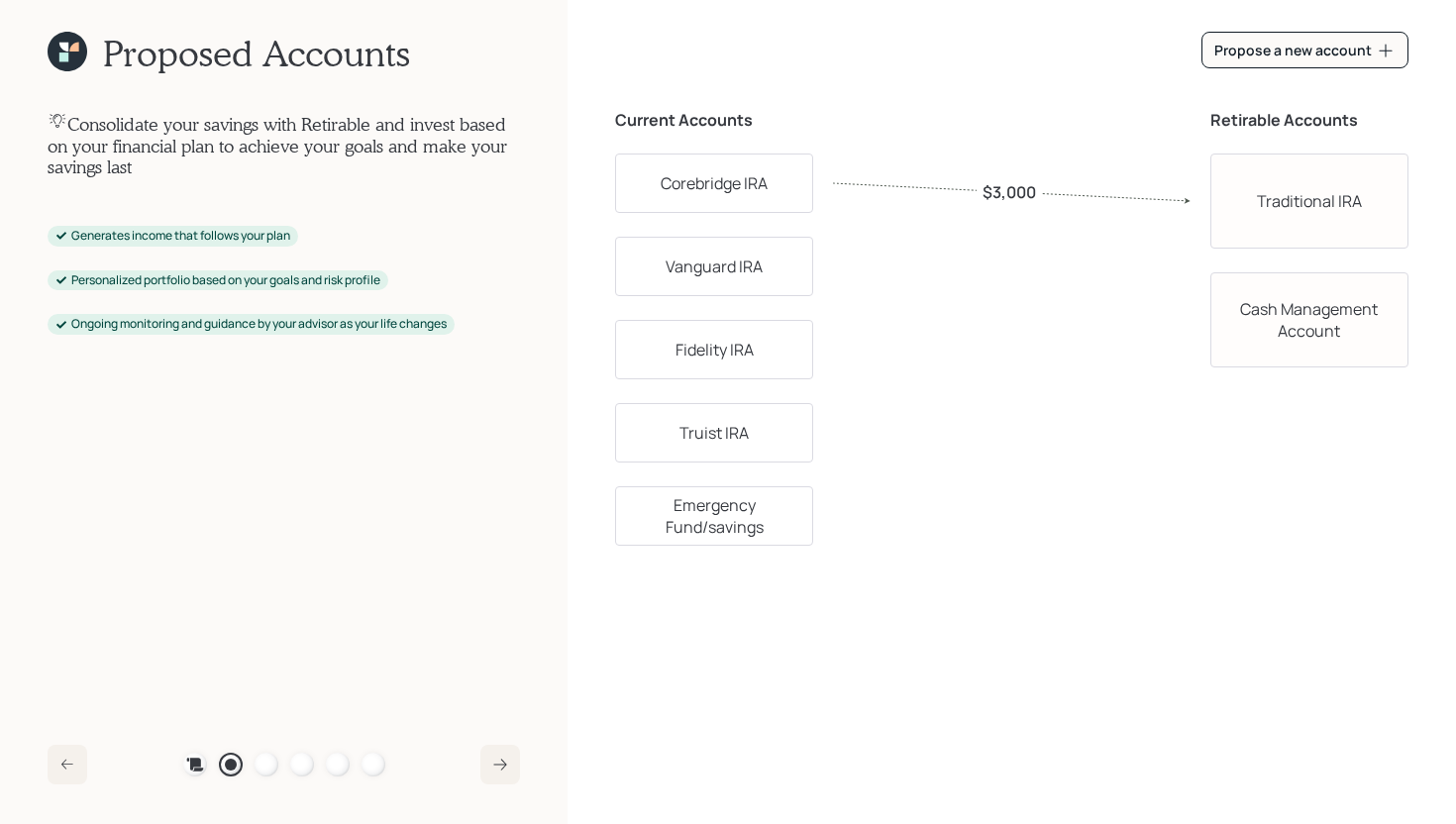 click on "Vanguard IRA" at bounding box center [714, 266] 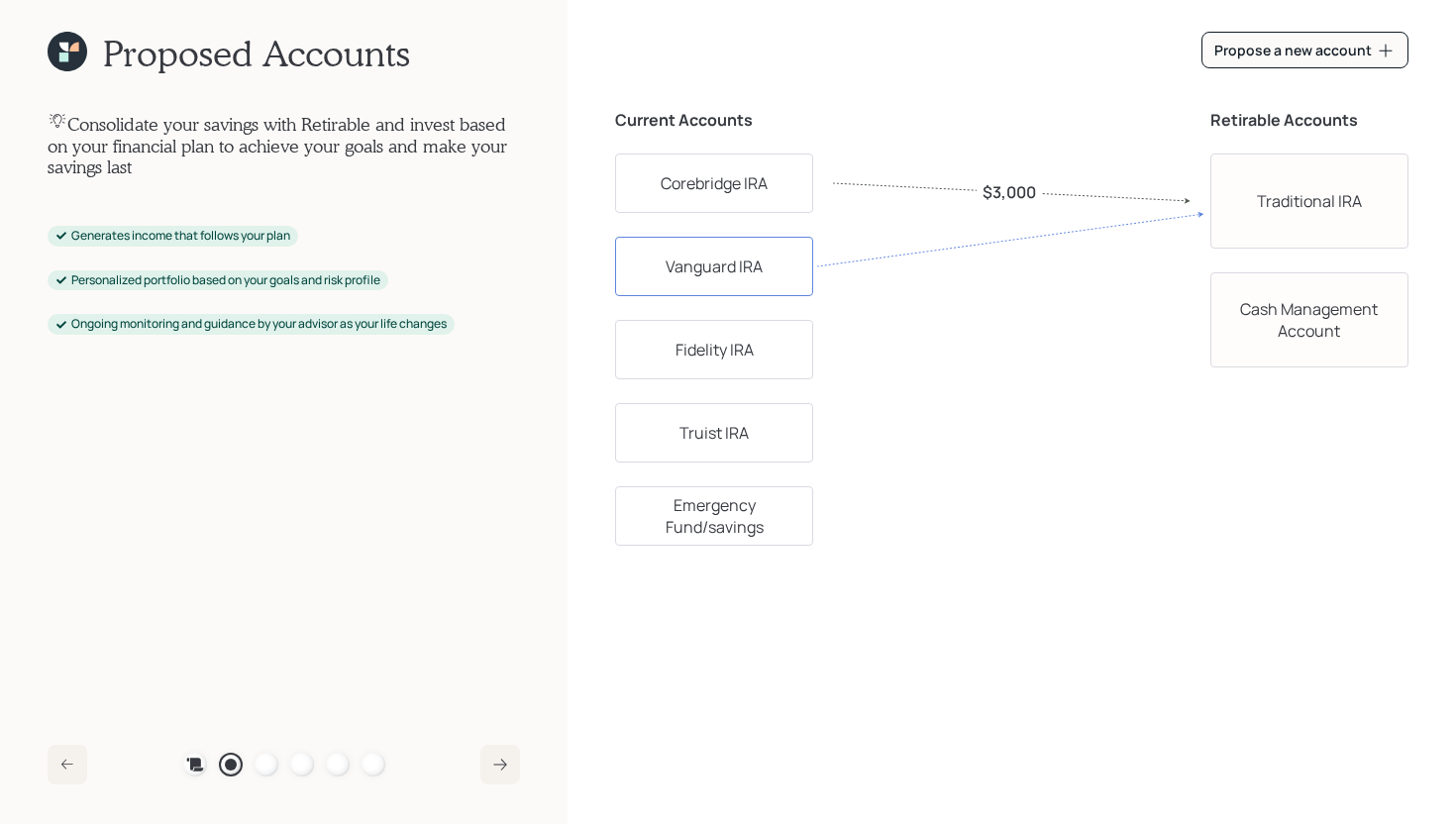 click on "Traditional IRA" at bounding box center (1309, 201) 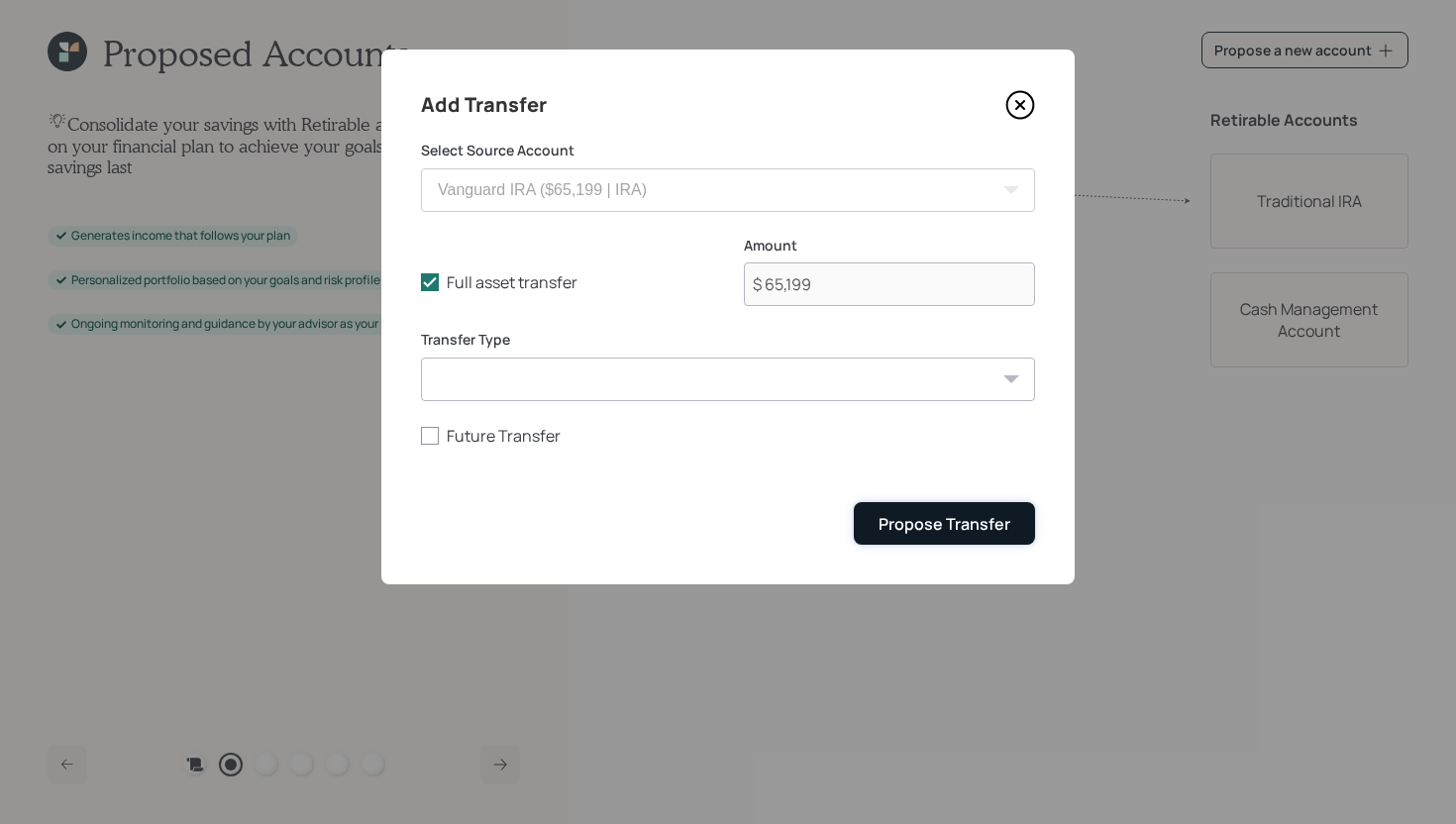 click on "Propose Transfer" at bounding box center [944, 523] 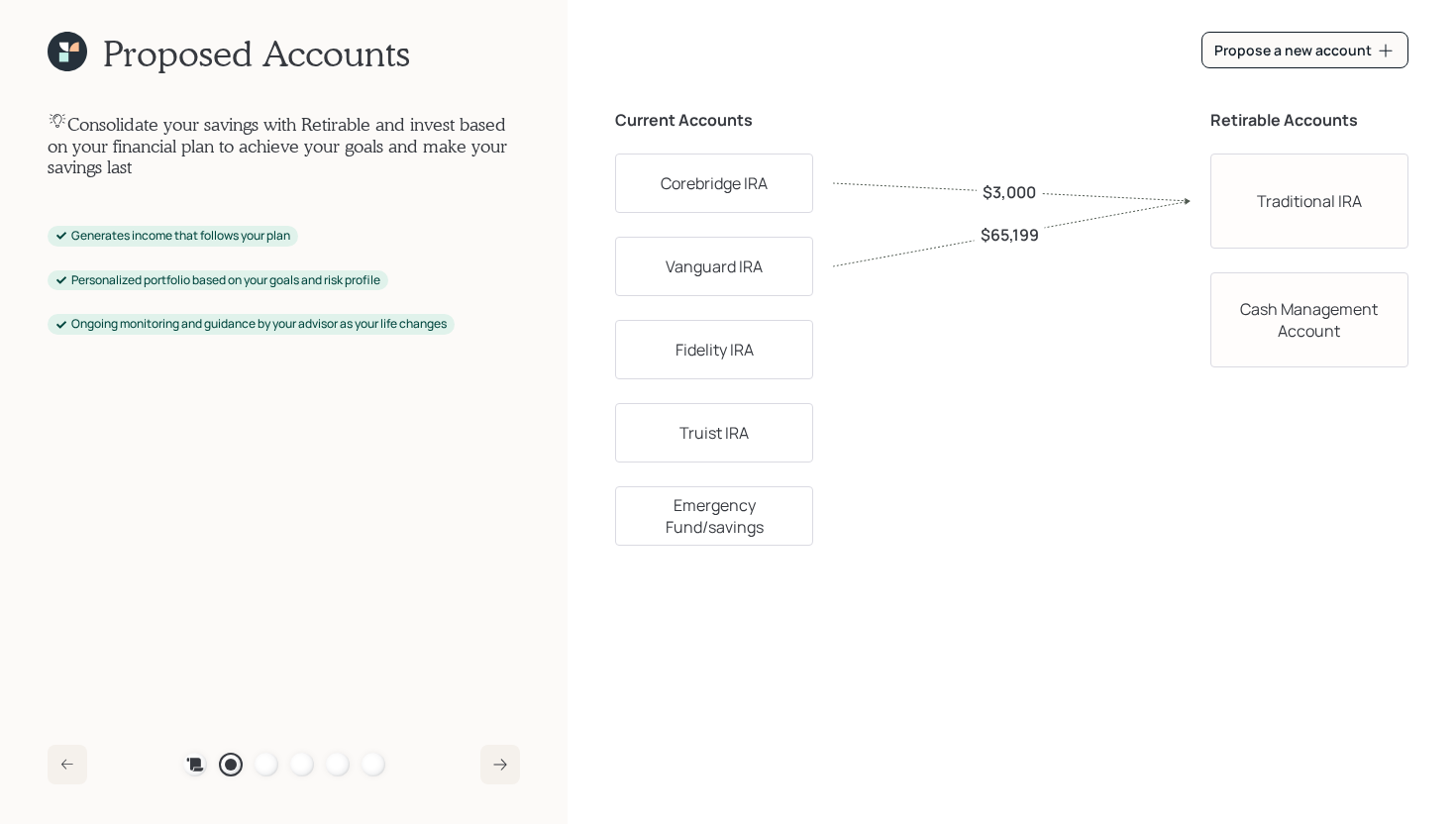 click on "Vanguard IRA" at bounding box center (714, 266) 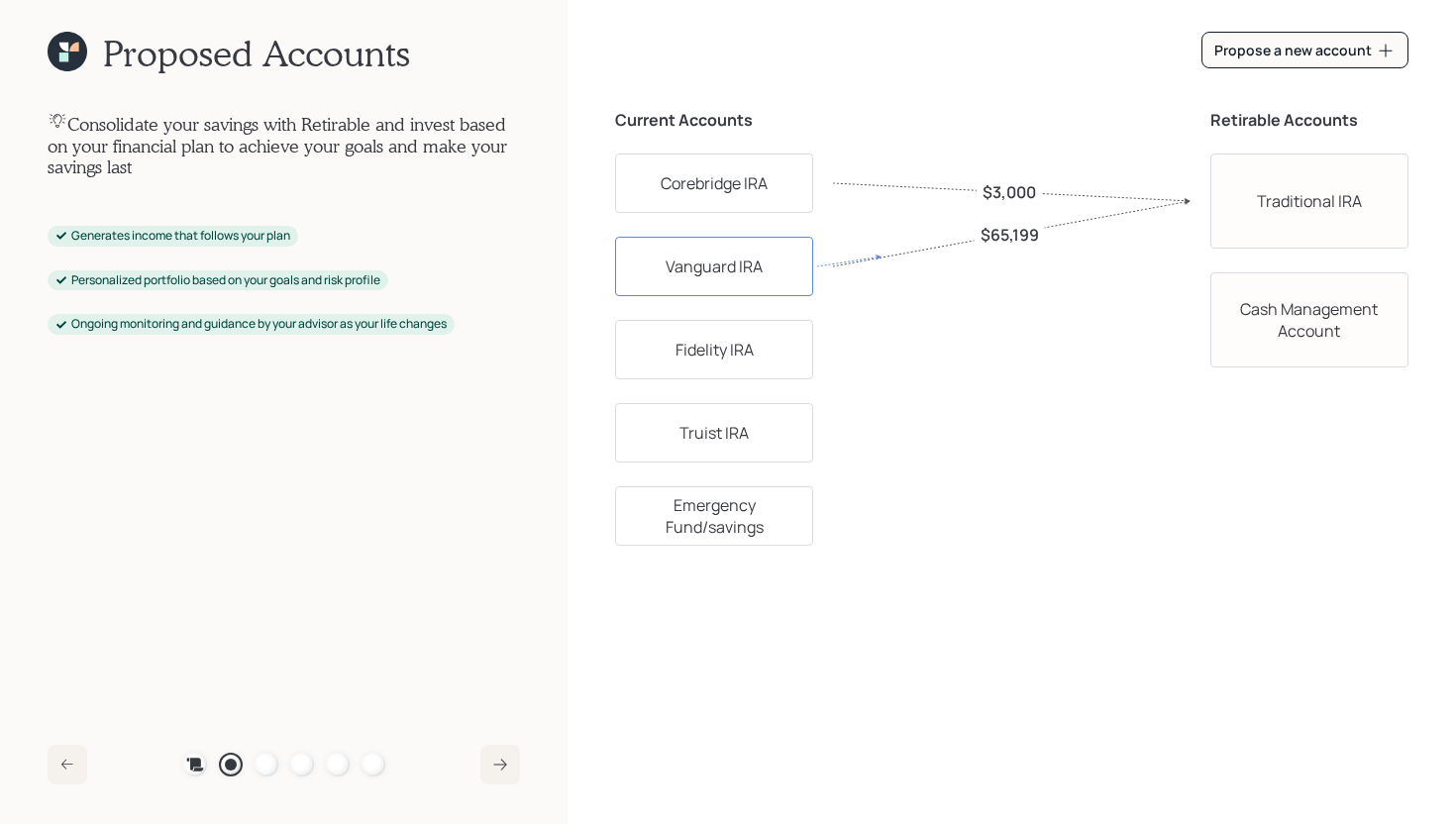 click on "Current Accounts Corebridge IRA Vanguard IRA Fidelity IRA Truist IRA Emergency Fund/savings Retirable Accounts Traditional [PERSON_NAME] Management Account $3,000 $65,199" at bounding box center (1011, 412) 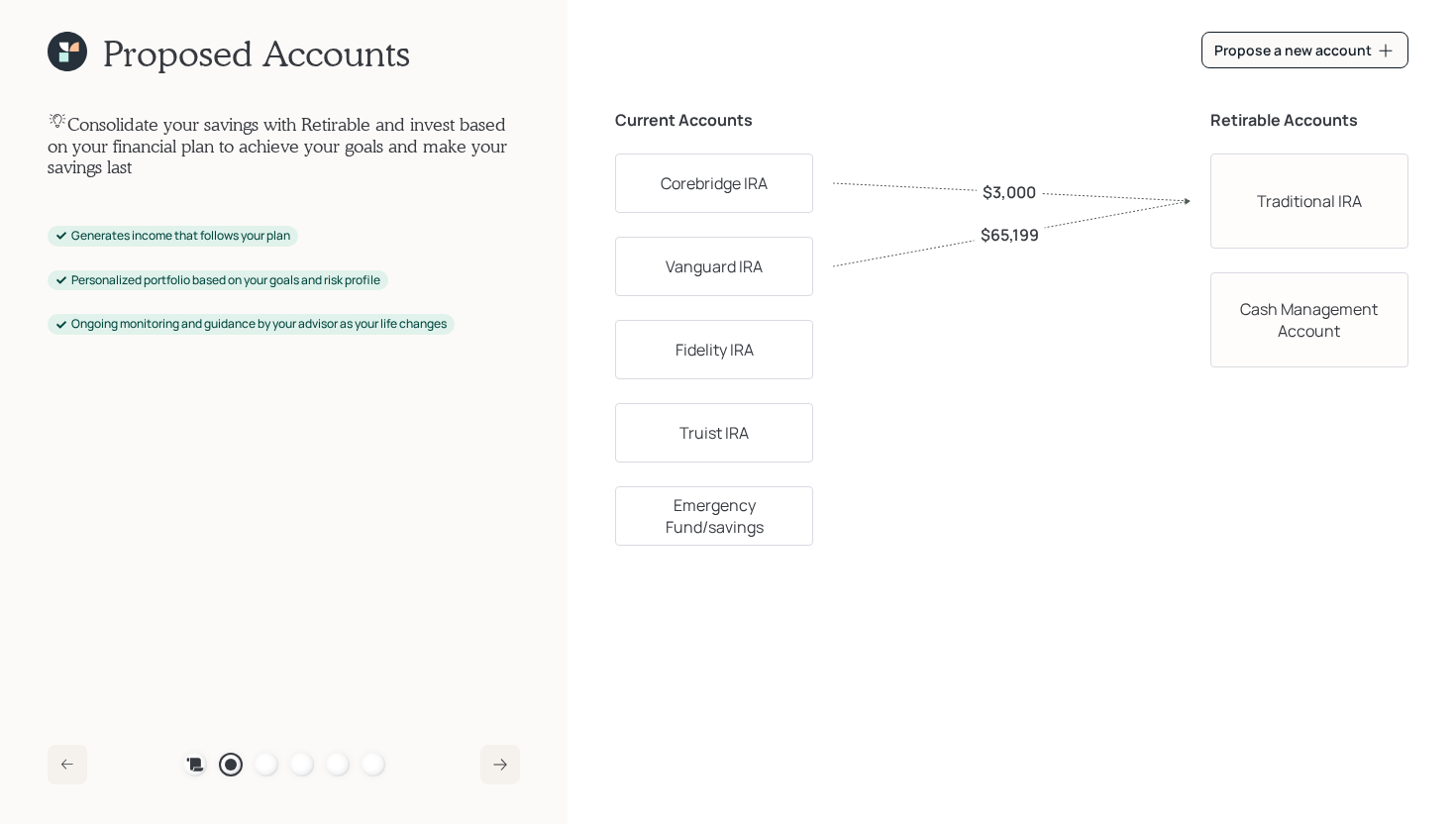 click on "$65,199" at bounding box center [1009, 234] 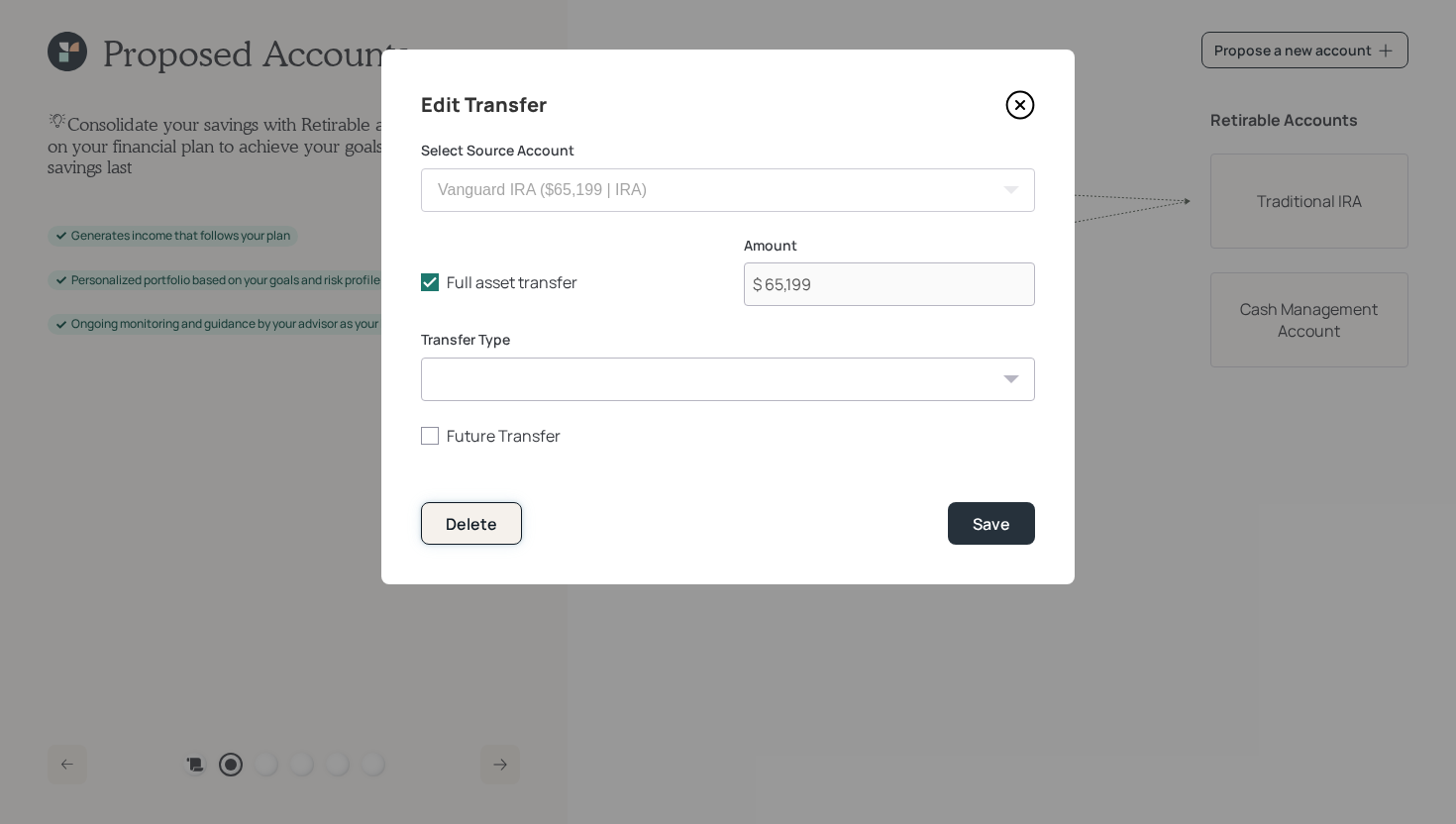 click on "Delete" at bounding box center (471, 523) 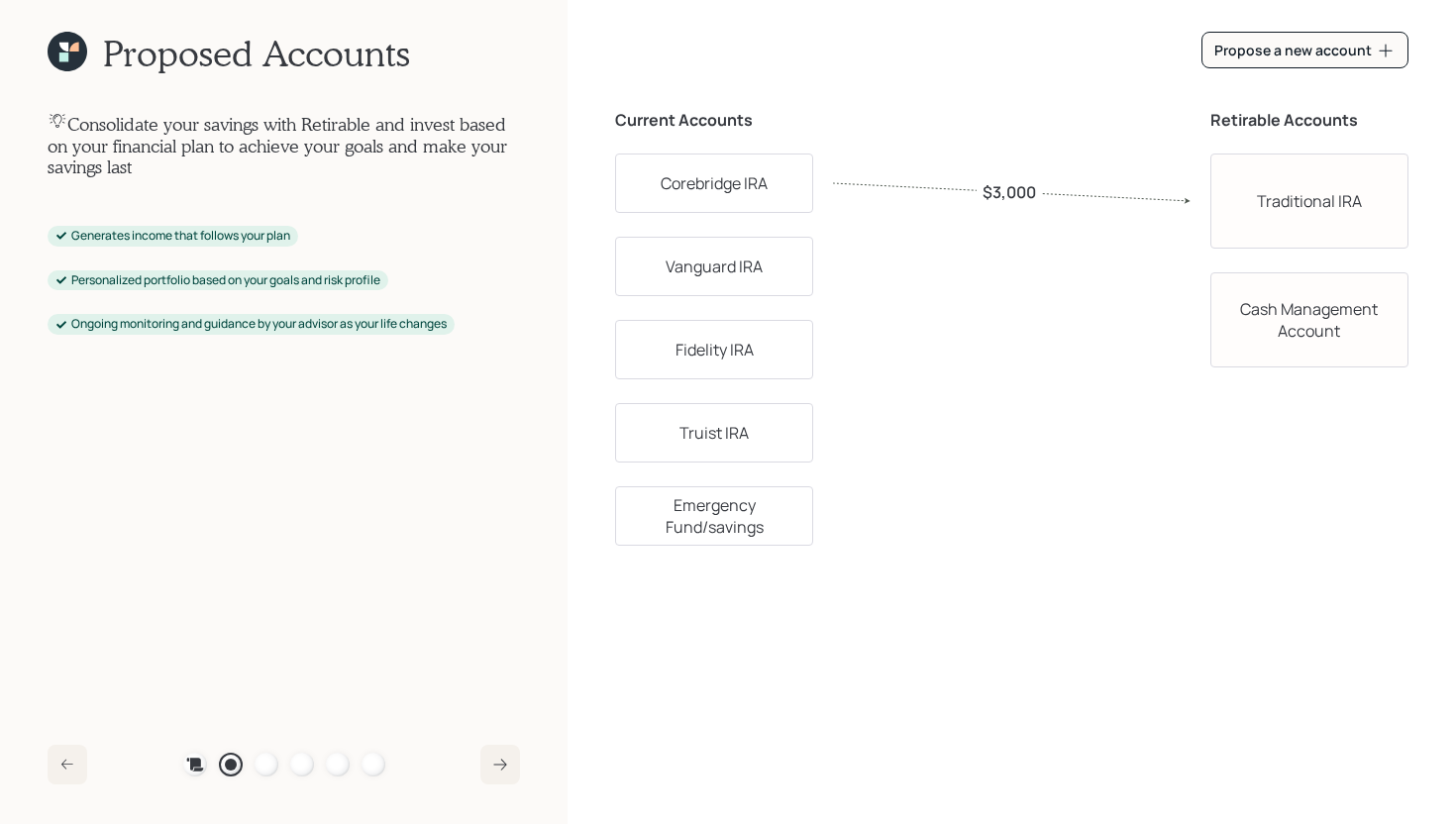 click on "Fidelity IRA" at bounding box center [714, 350] 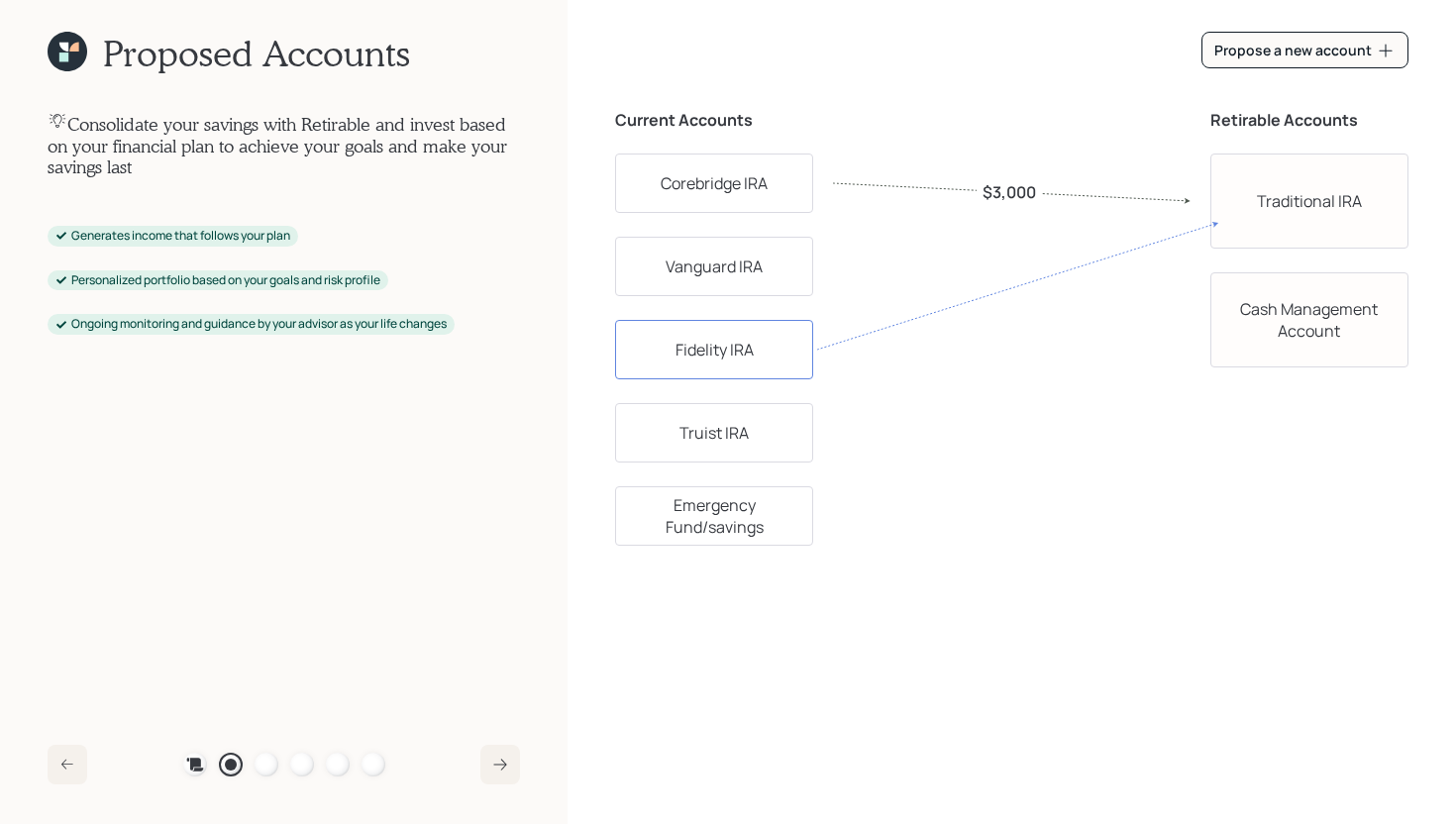 click on "Traditional IRA" at bounding box center (1309, 201) 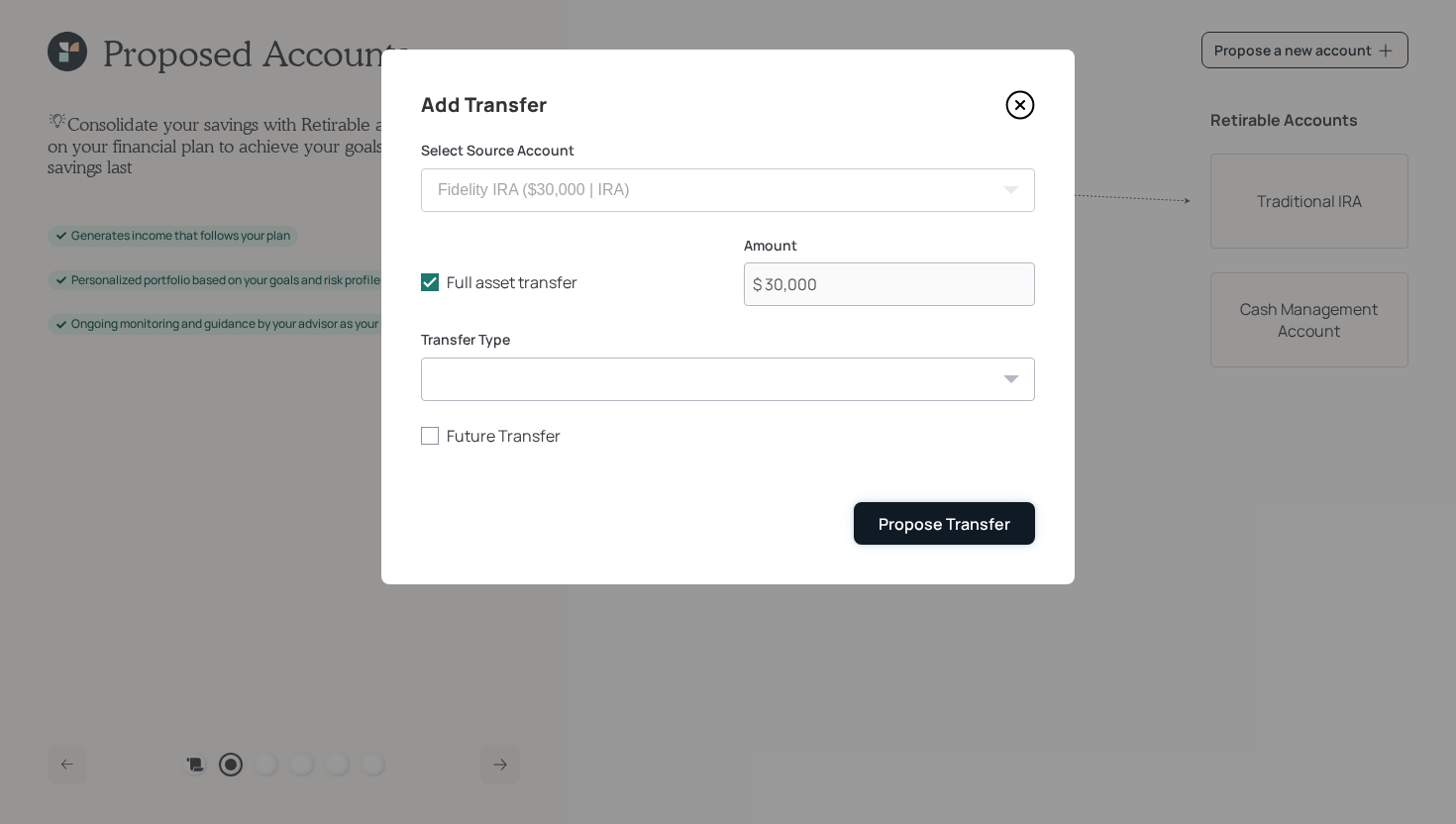 click on "Propose Transfer" at bounding box center (944, 524) 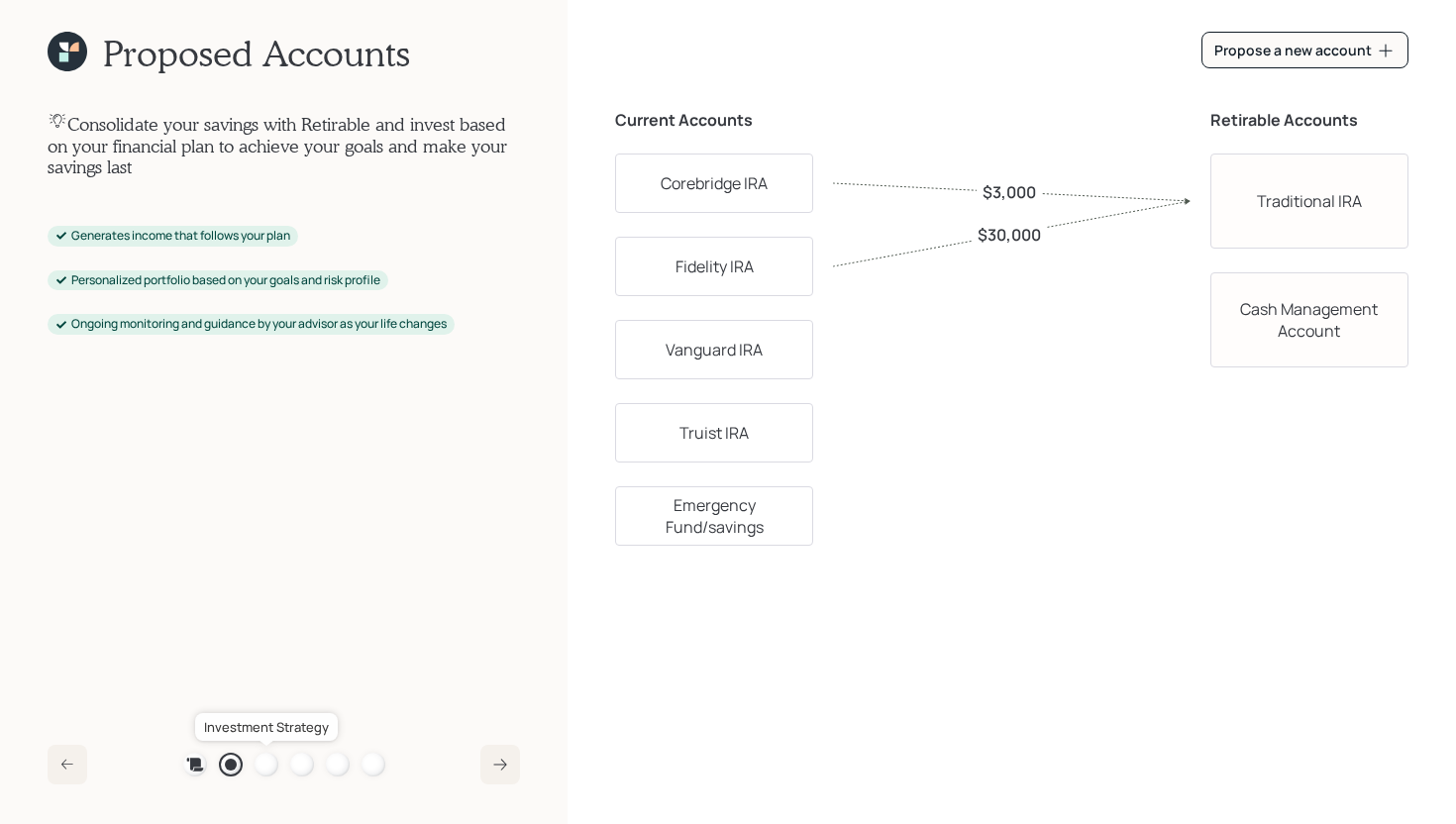 click at bounding box center [266, 765] 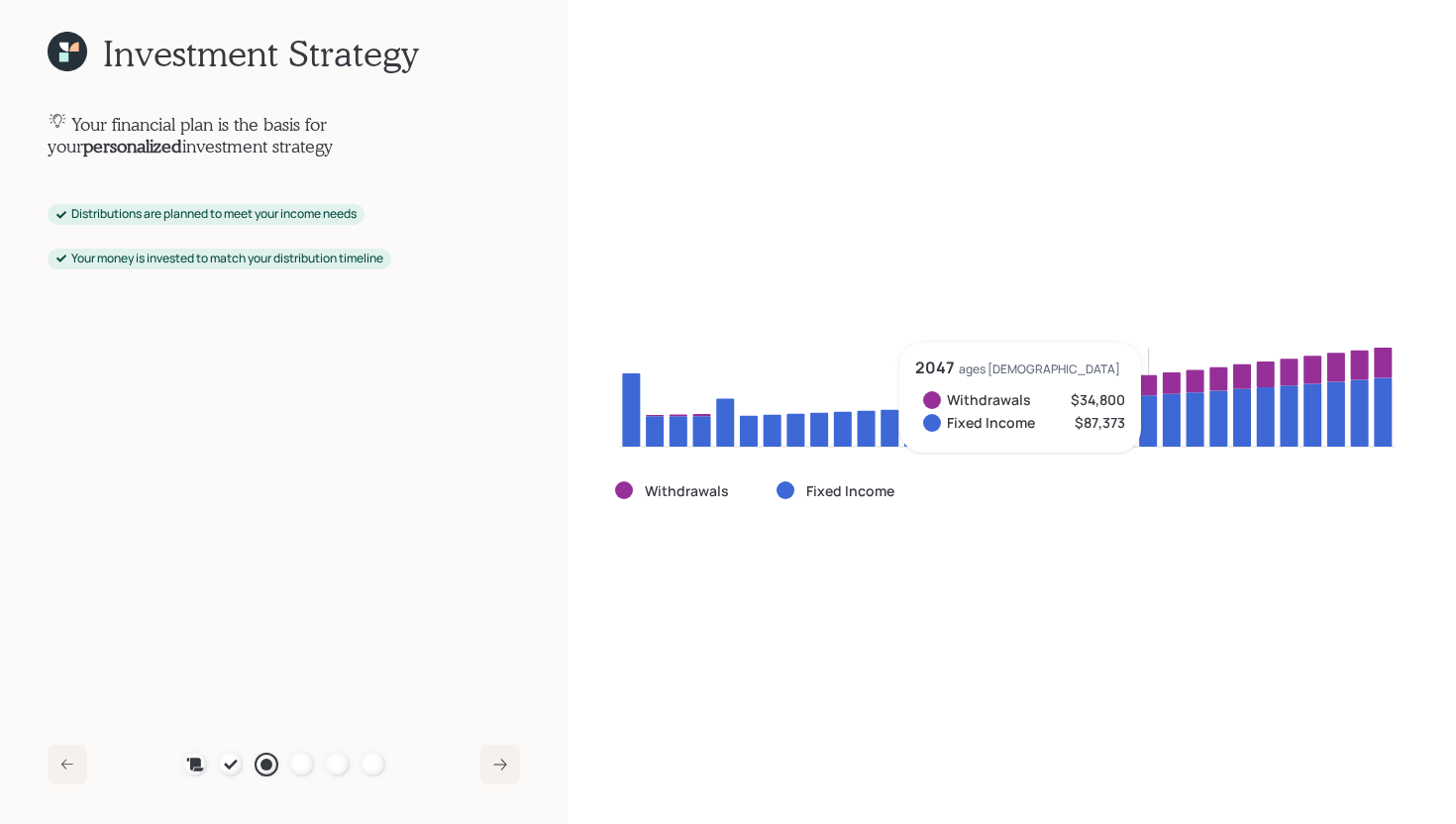 click 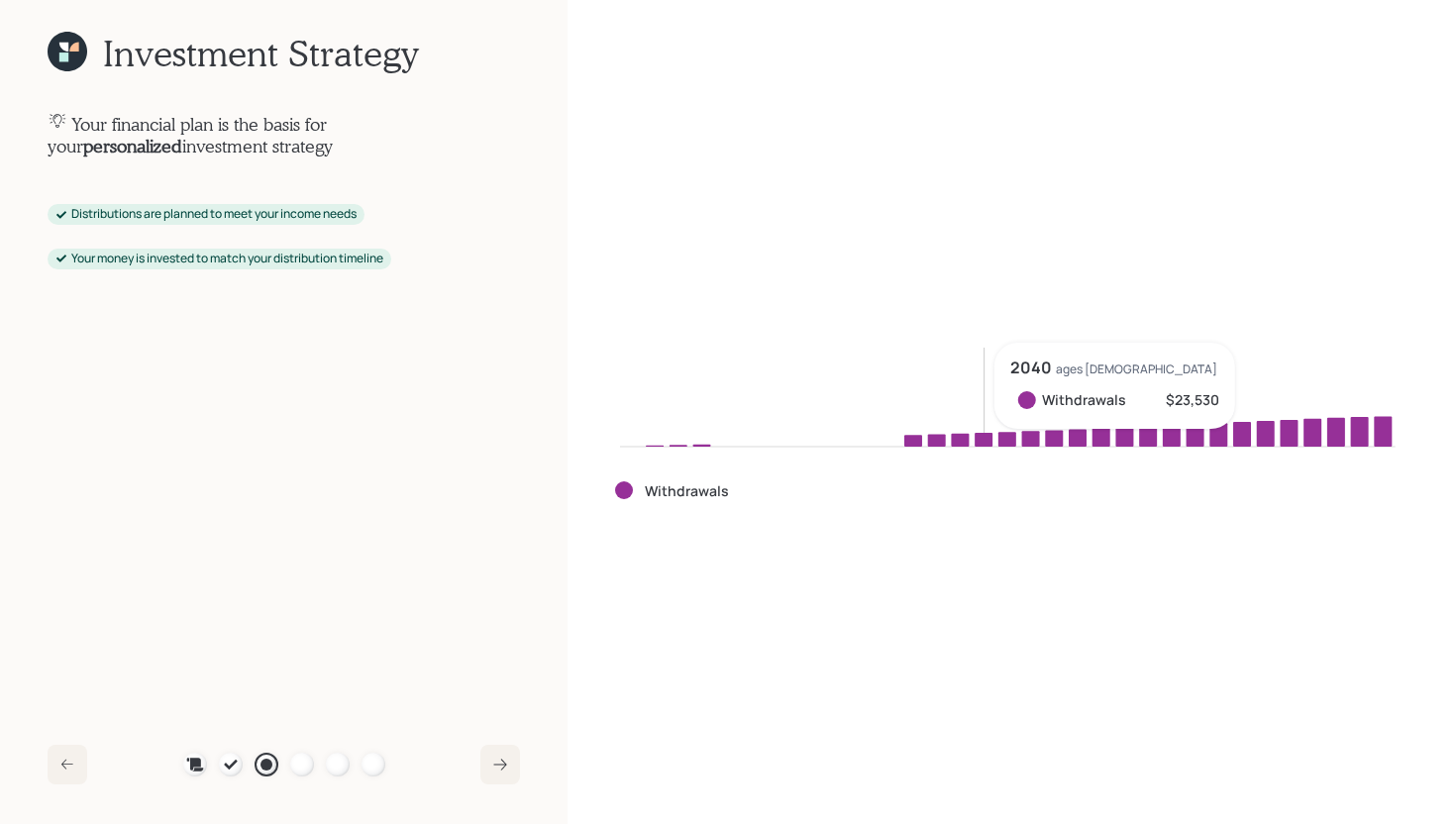 click 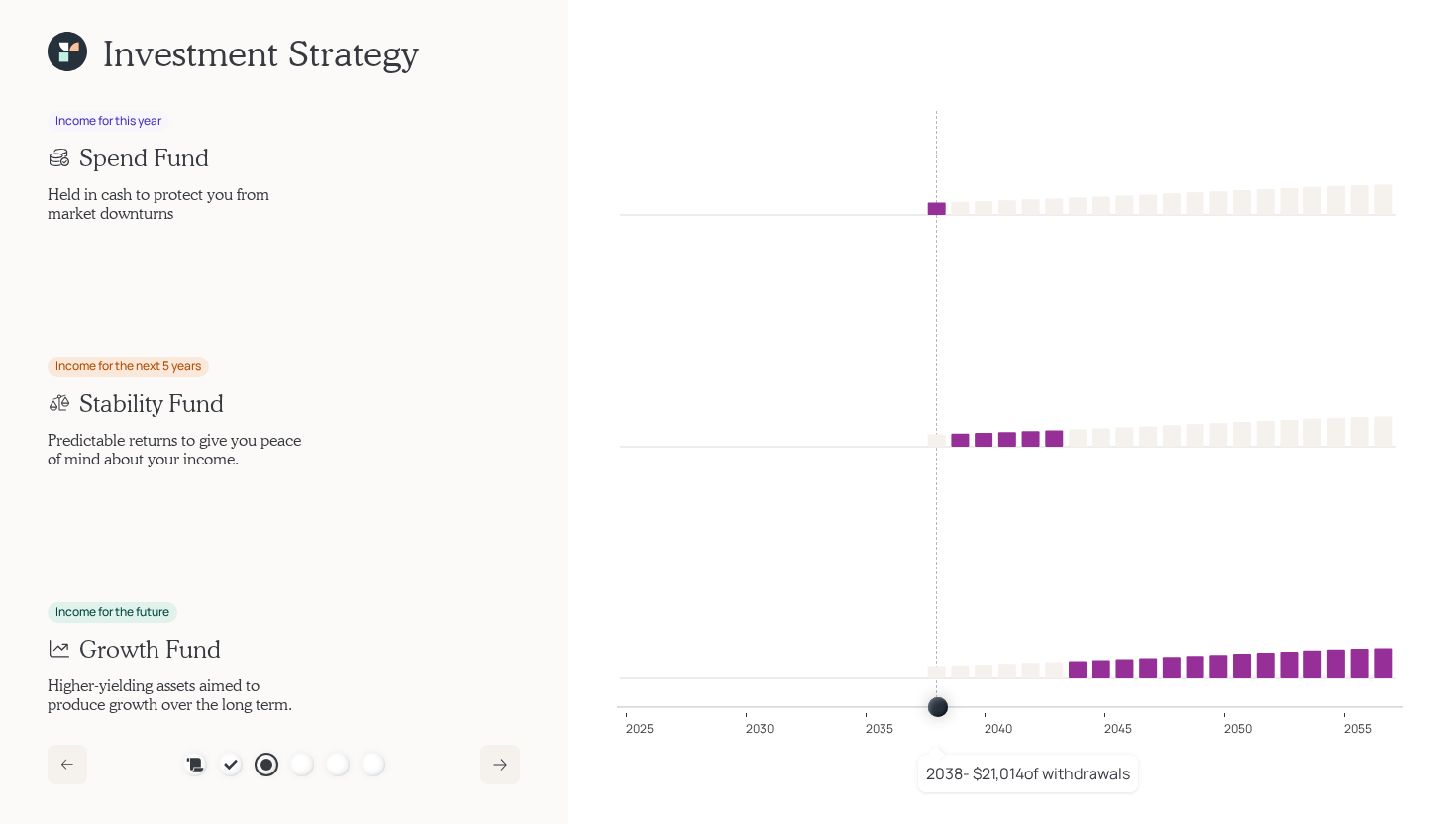 drag, startPoint x: 919, startPoint y: 706, endPoint x: 929, endPoint y: 704, distance: 10.198039 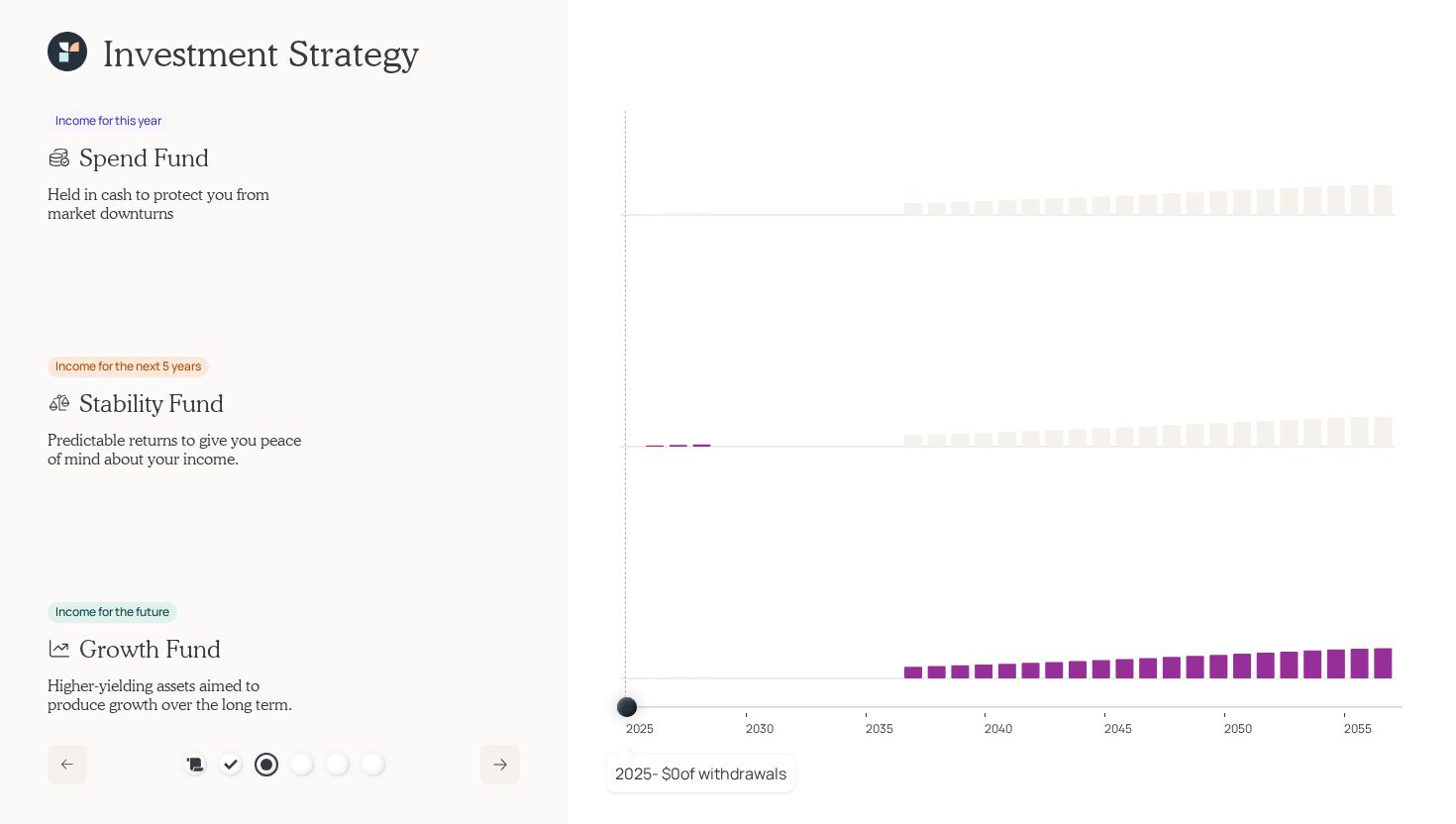 drag, startPoint x: 937, startPoint y: 705, endPoint x: 381, endPoint y: 764, distance: 559.122 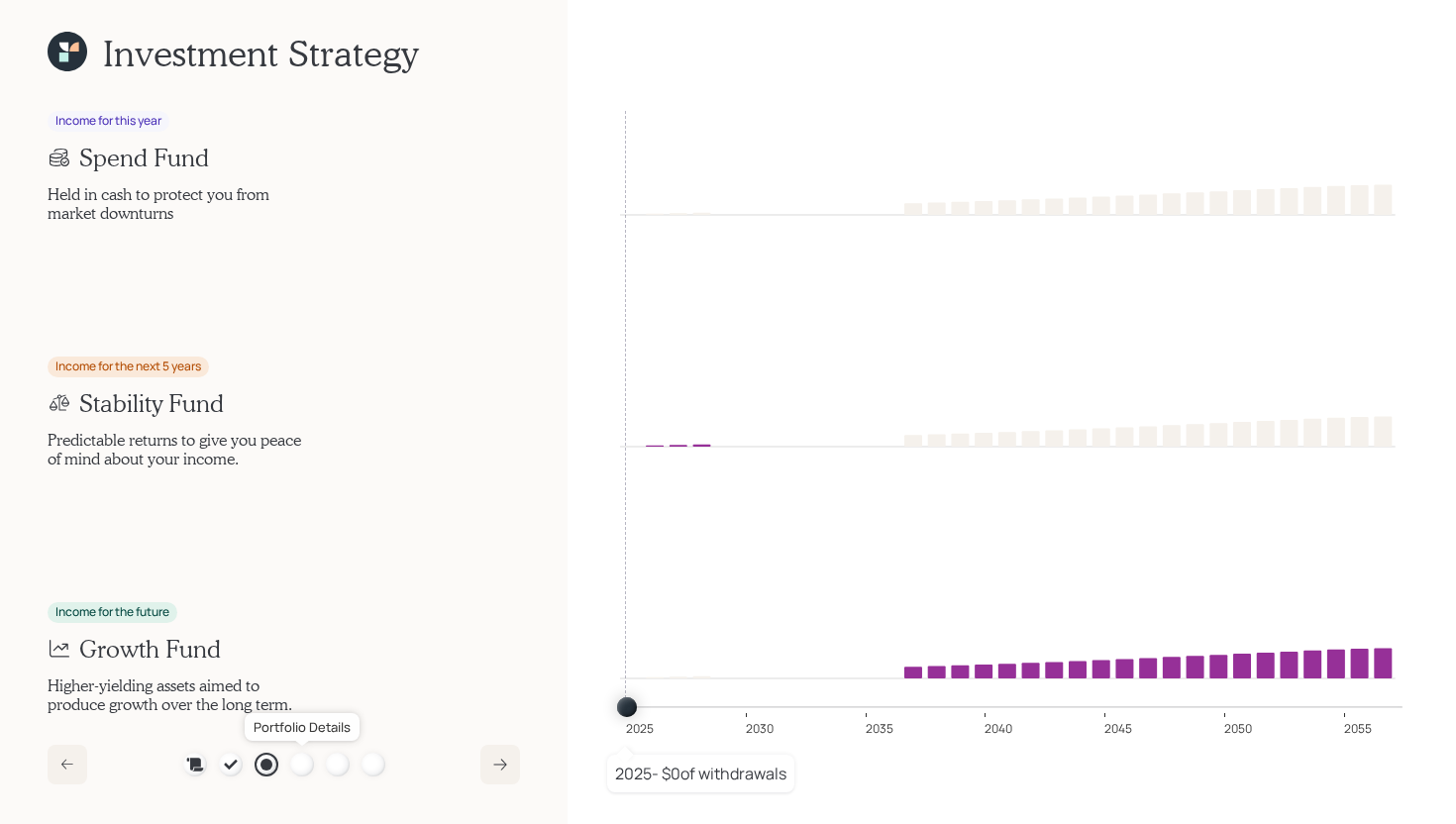 click at bounding box center (302, 765) 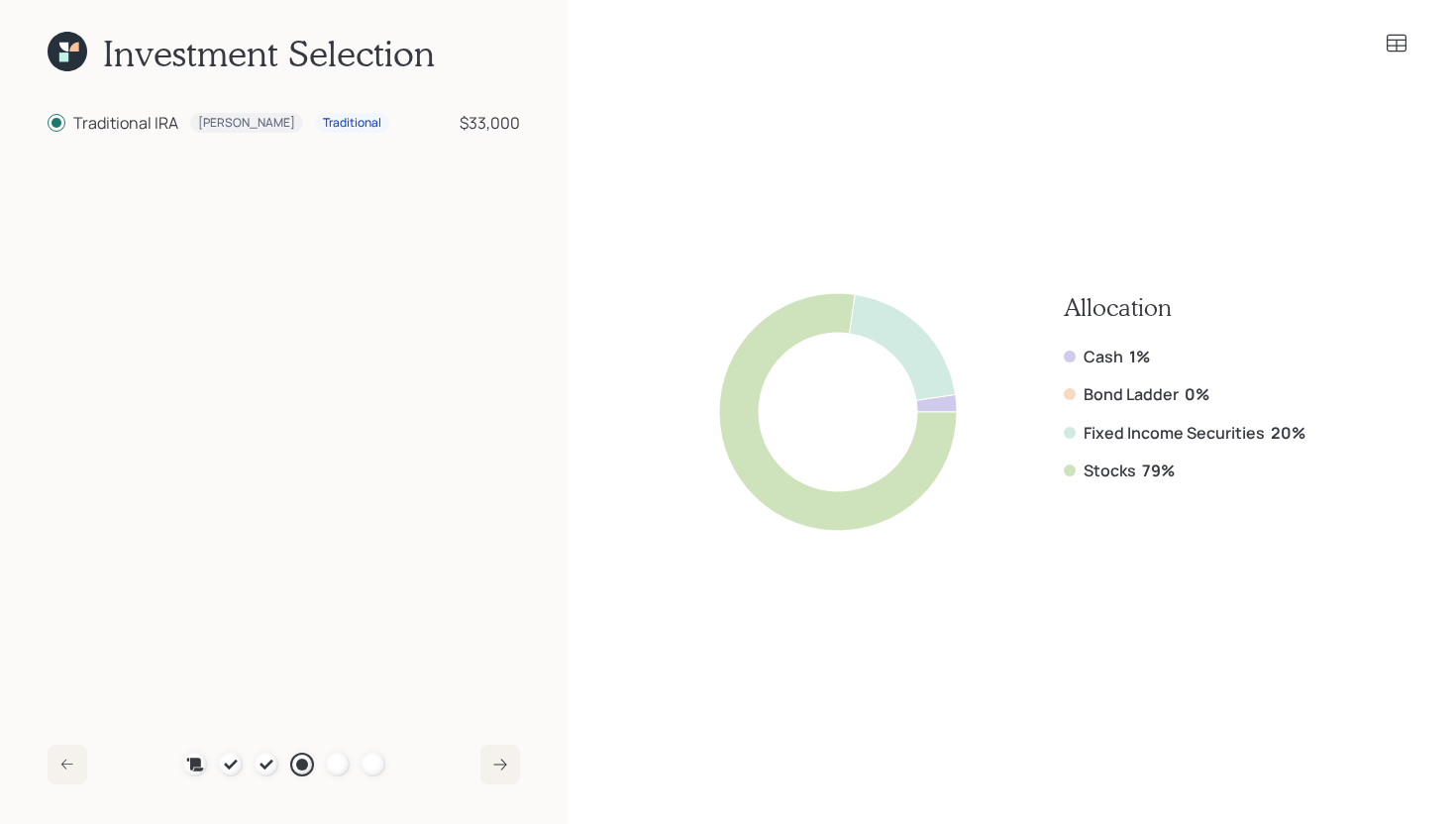 click 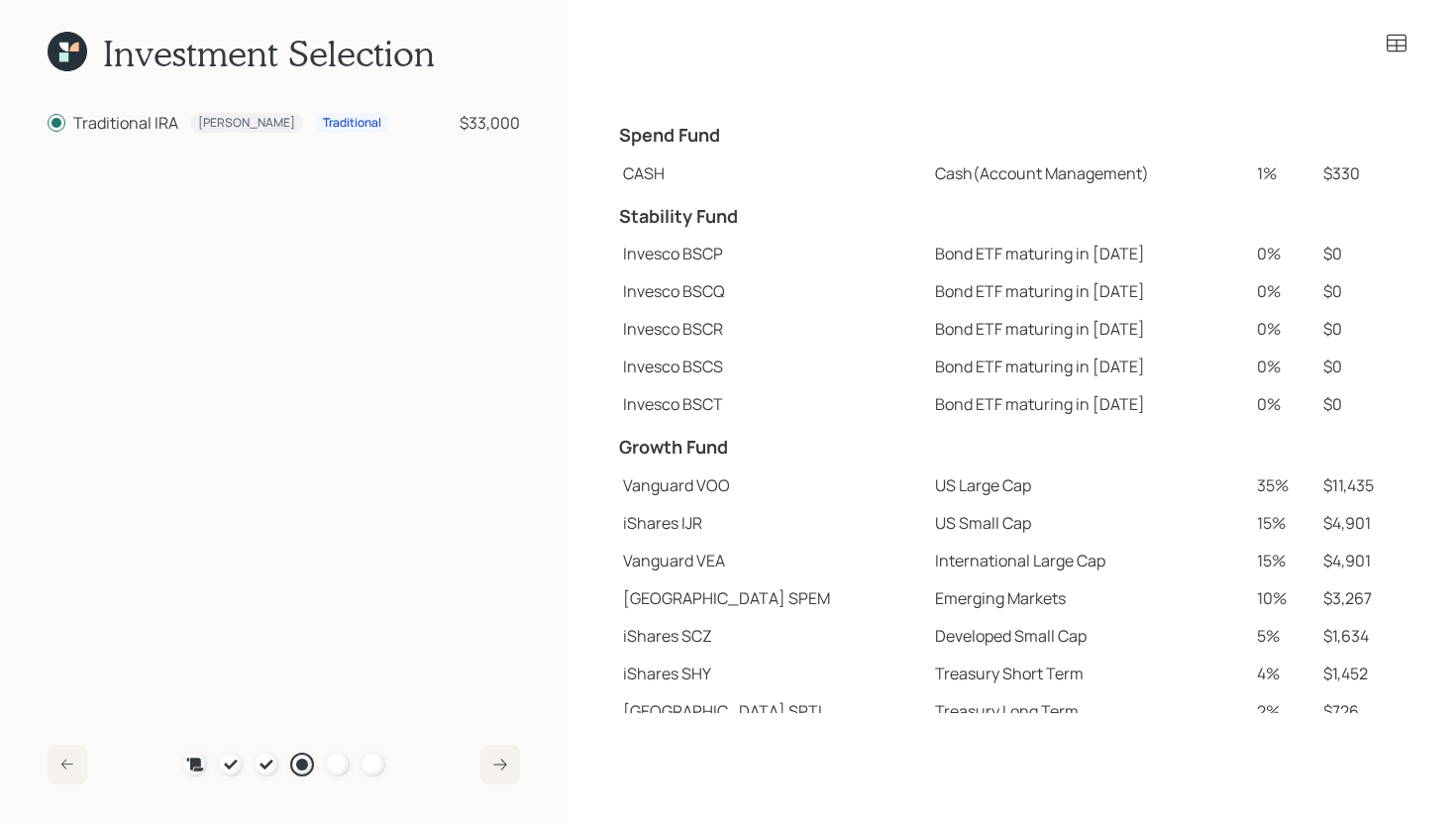 drag, startPoint x: 1266, startPoint y: 172, endPoint x: 1219, endPoint y: 172, distance: 47 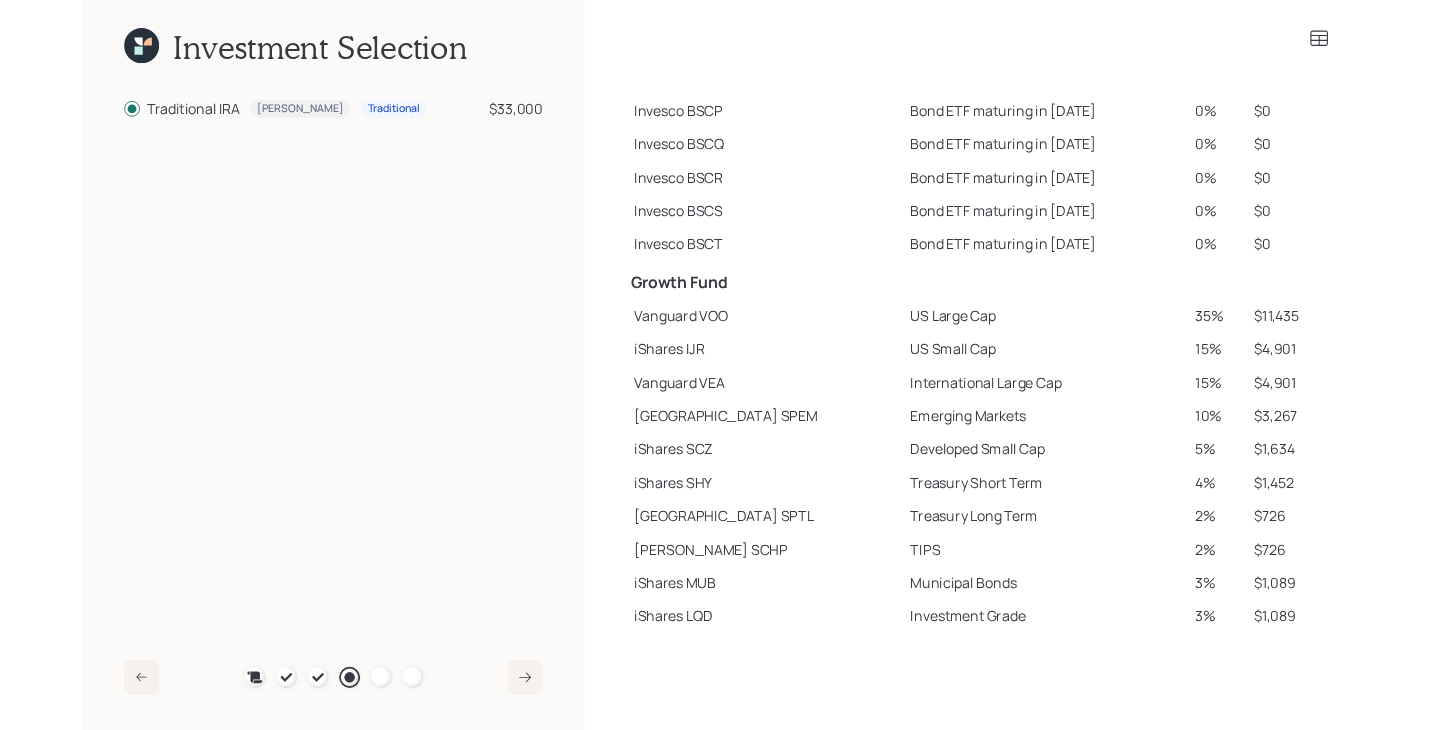 scroll, scrollTop: 207, scrollLeft: 0, axis: vertical 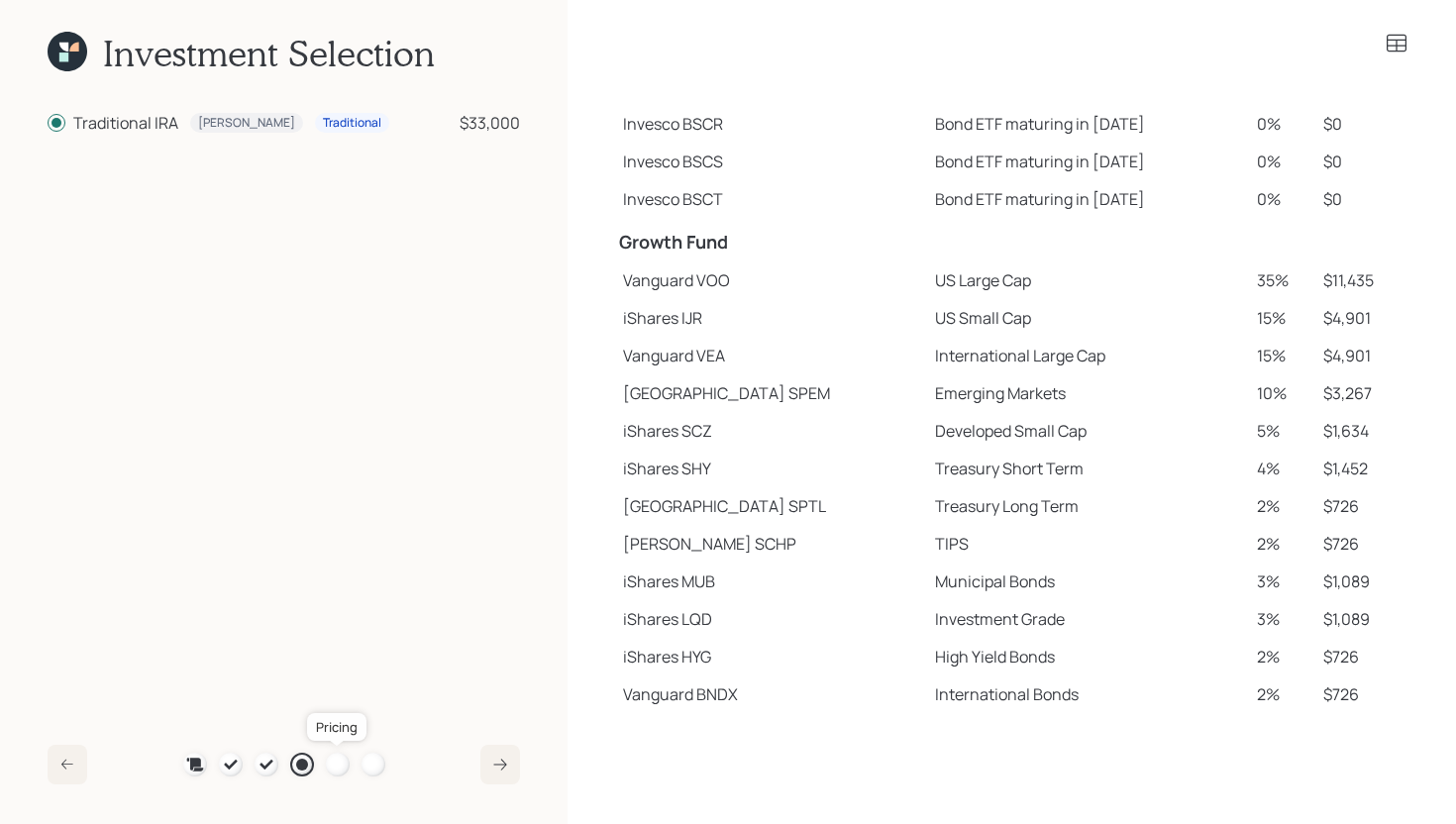 click at bounding box center (338, 765) 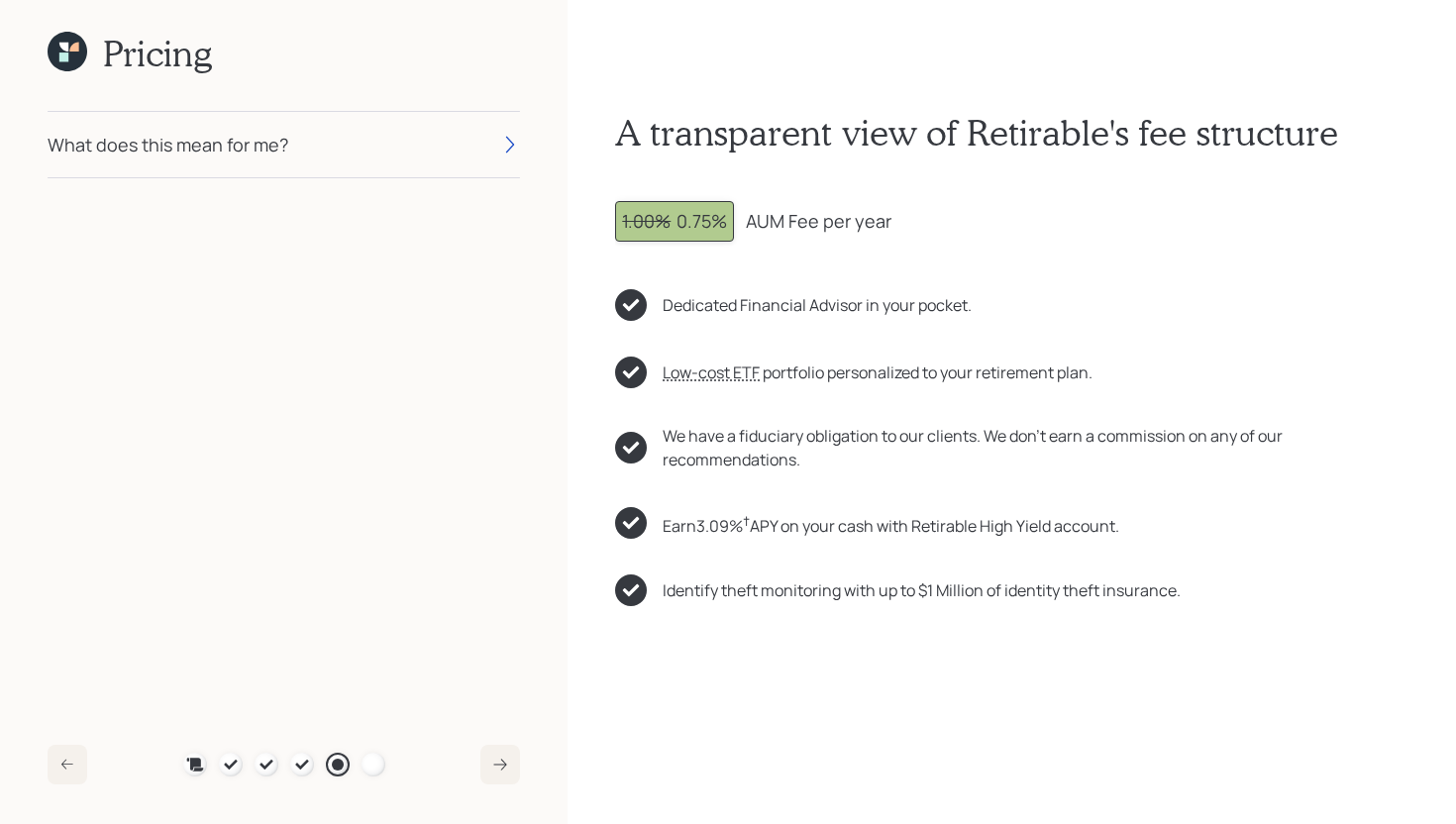 click 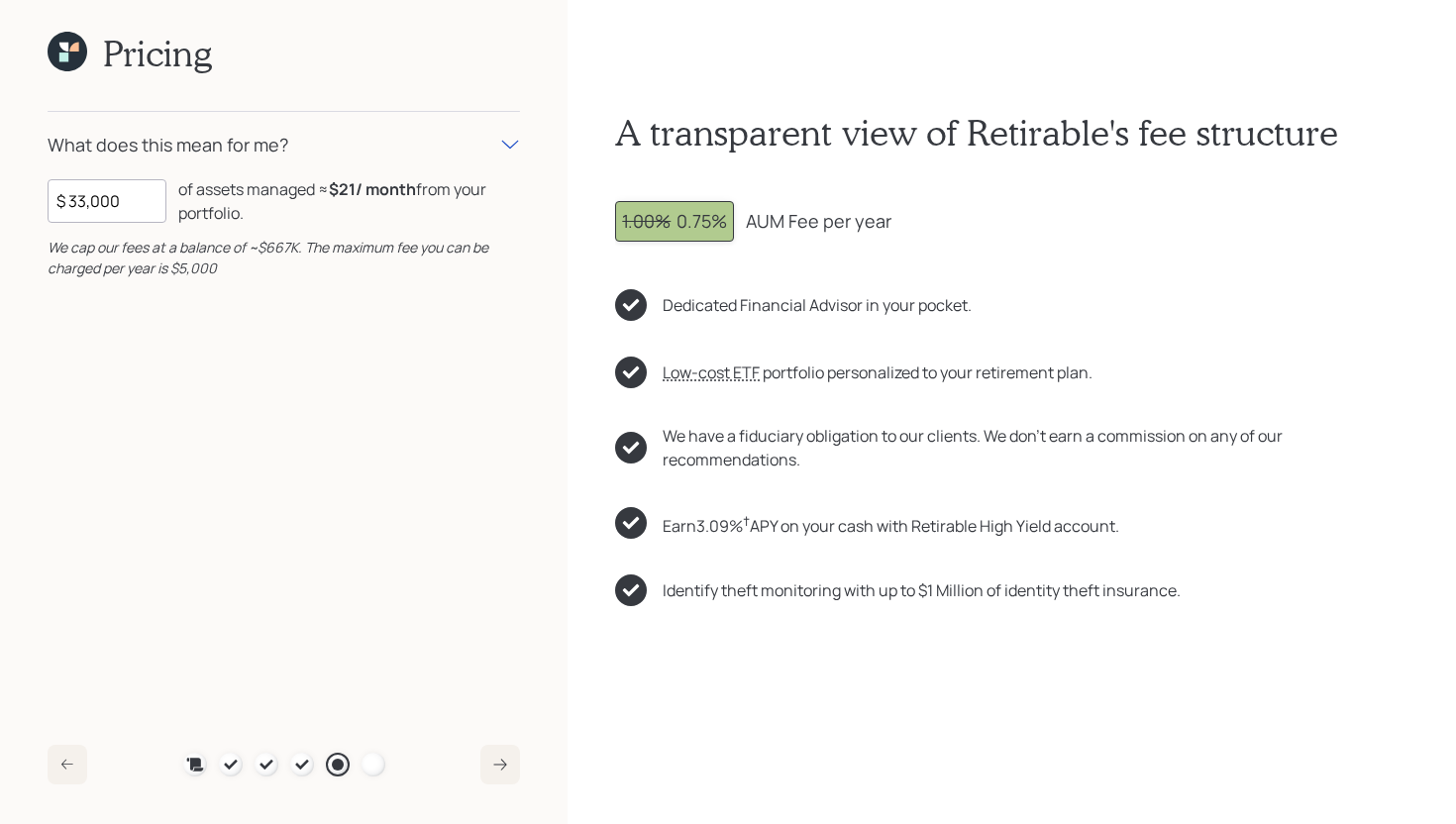 click 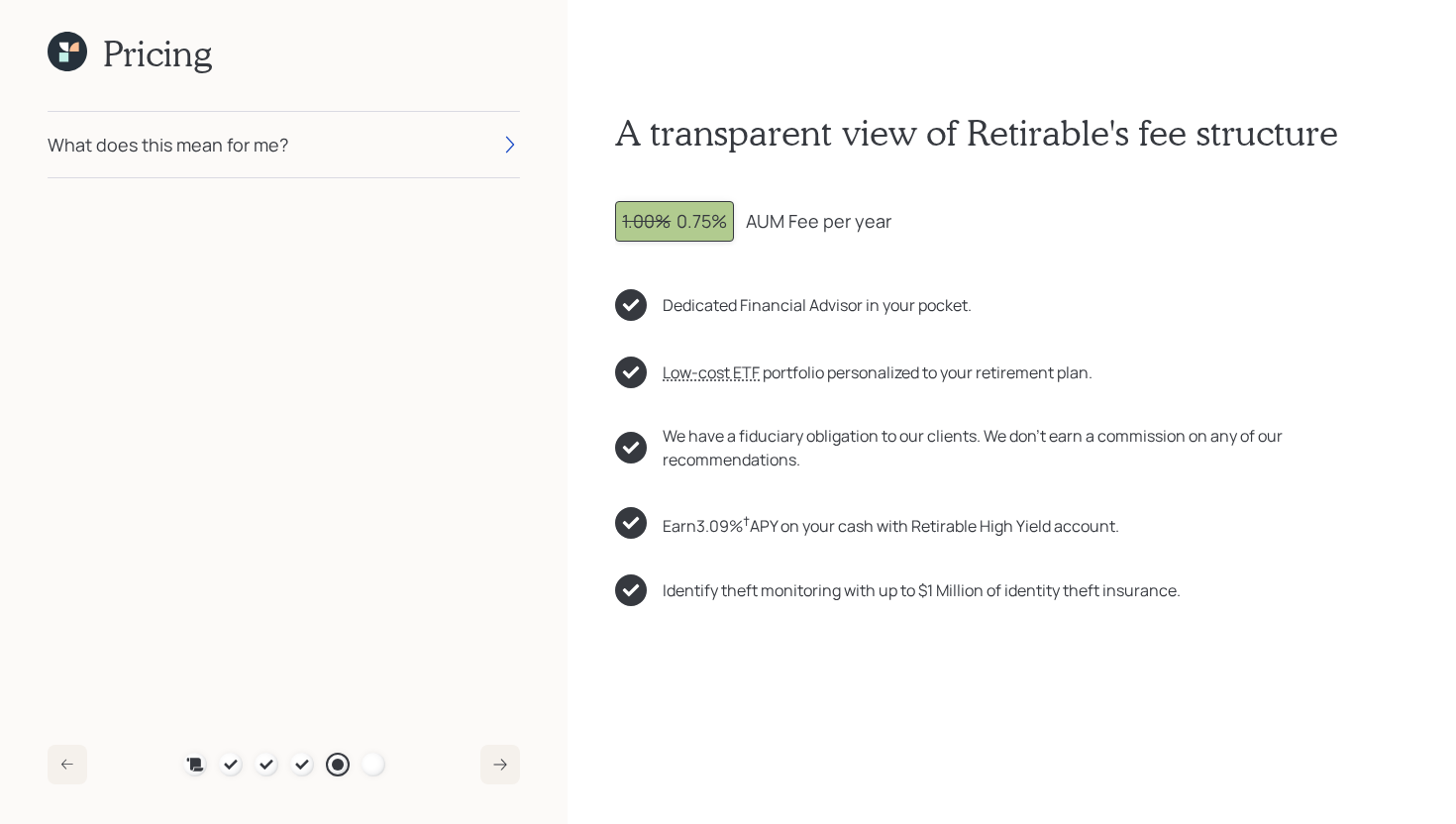 click 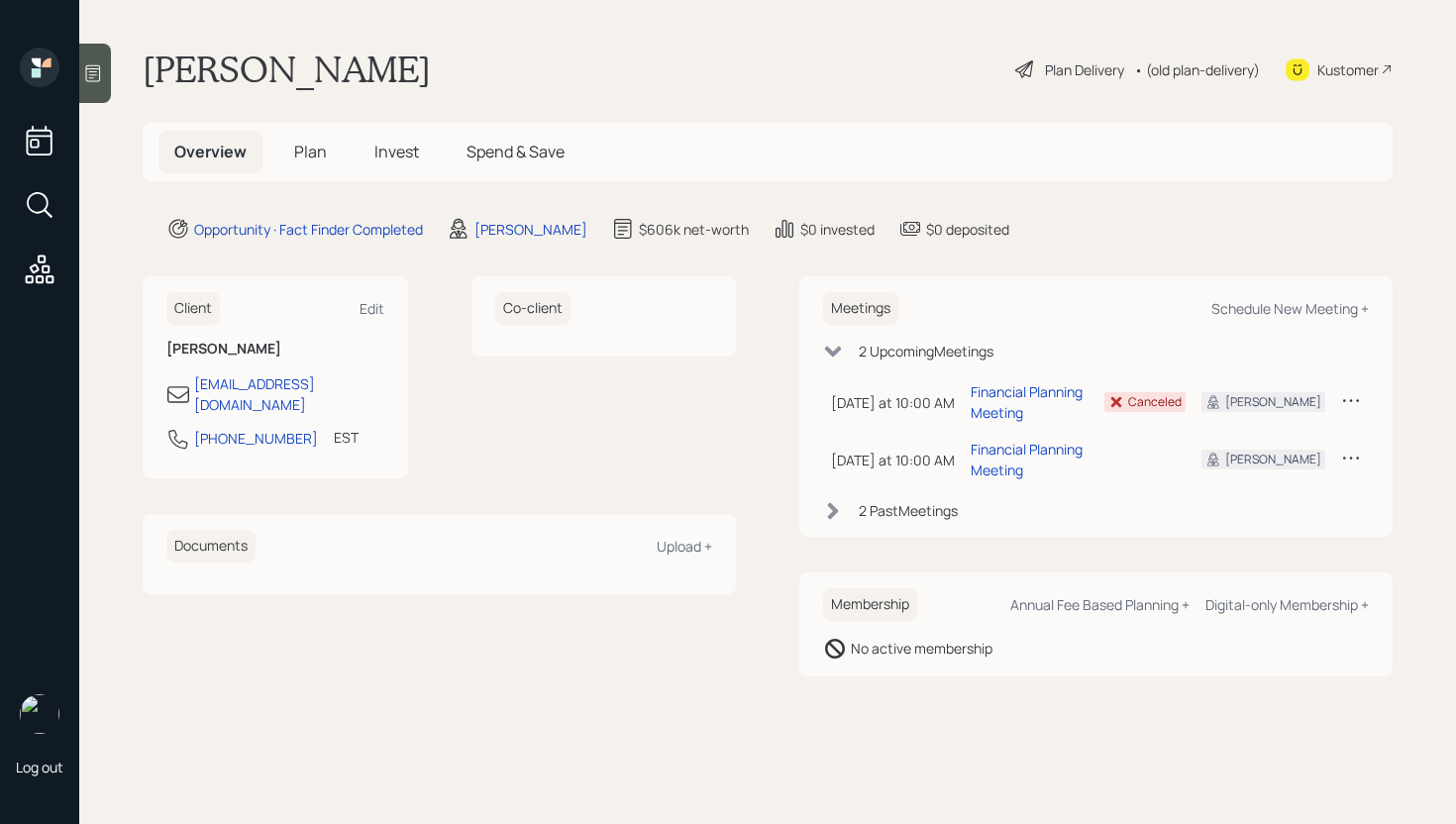 click on "Plan" at bounding box center [310, 152] 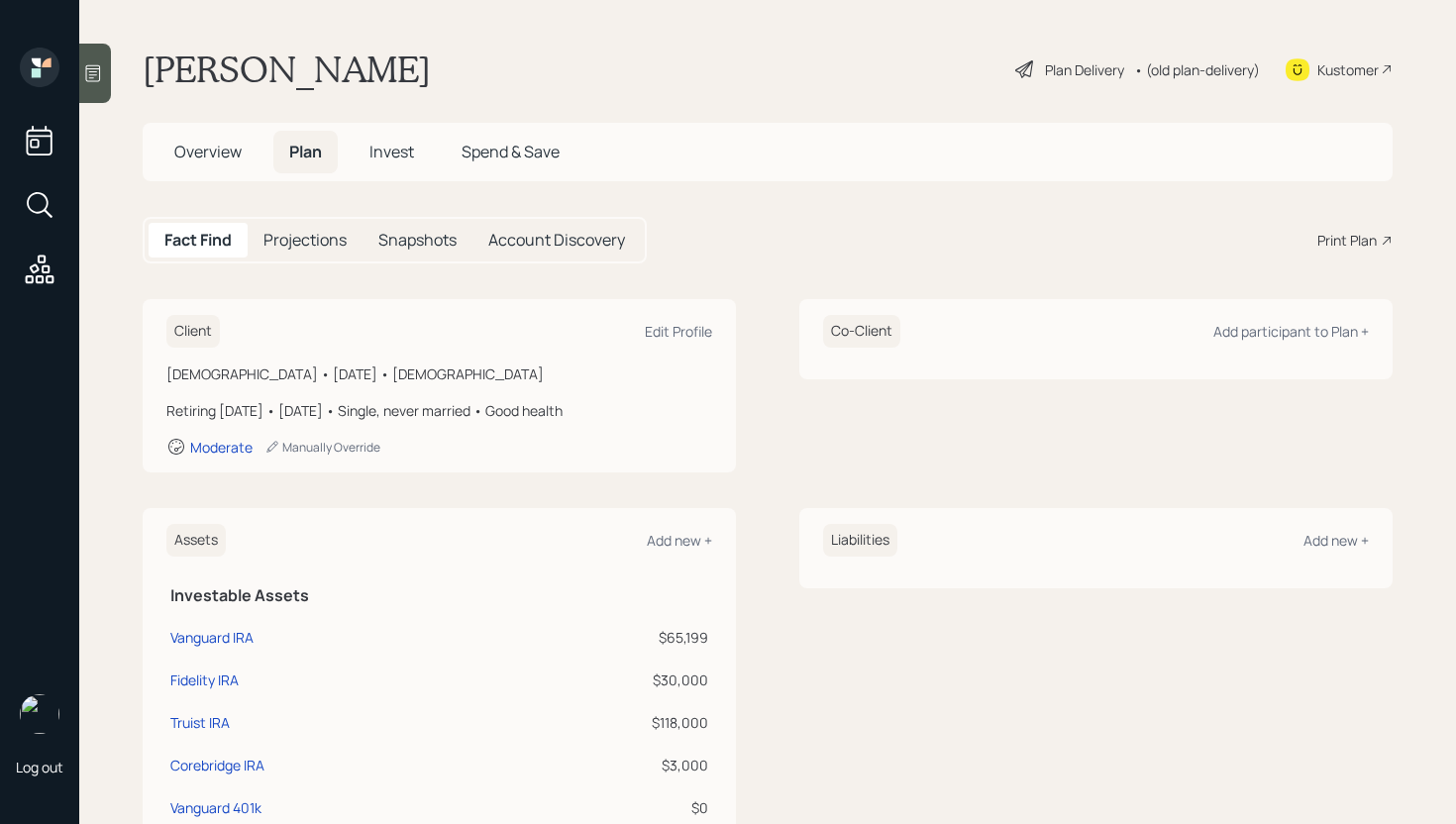 click on "Invest" at bounding box center (391, 152) 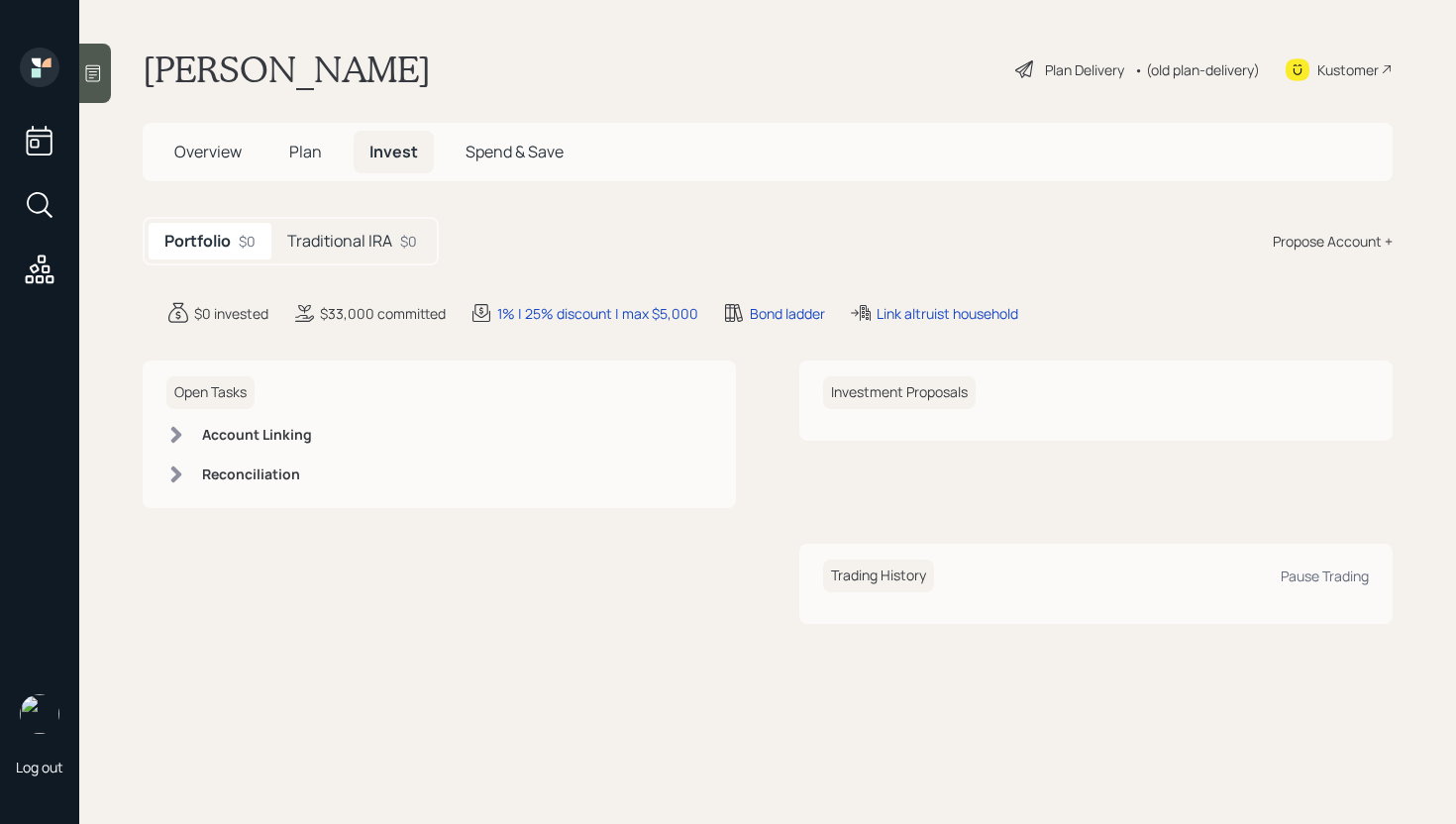 click on "Plan" at bounding box center [305, 152] 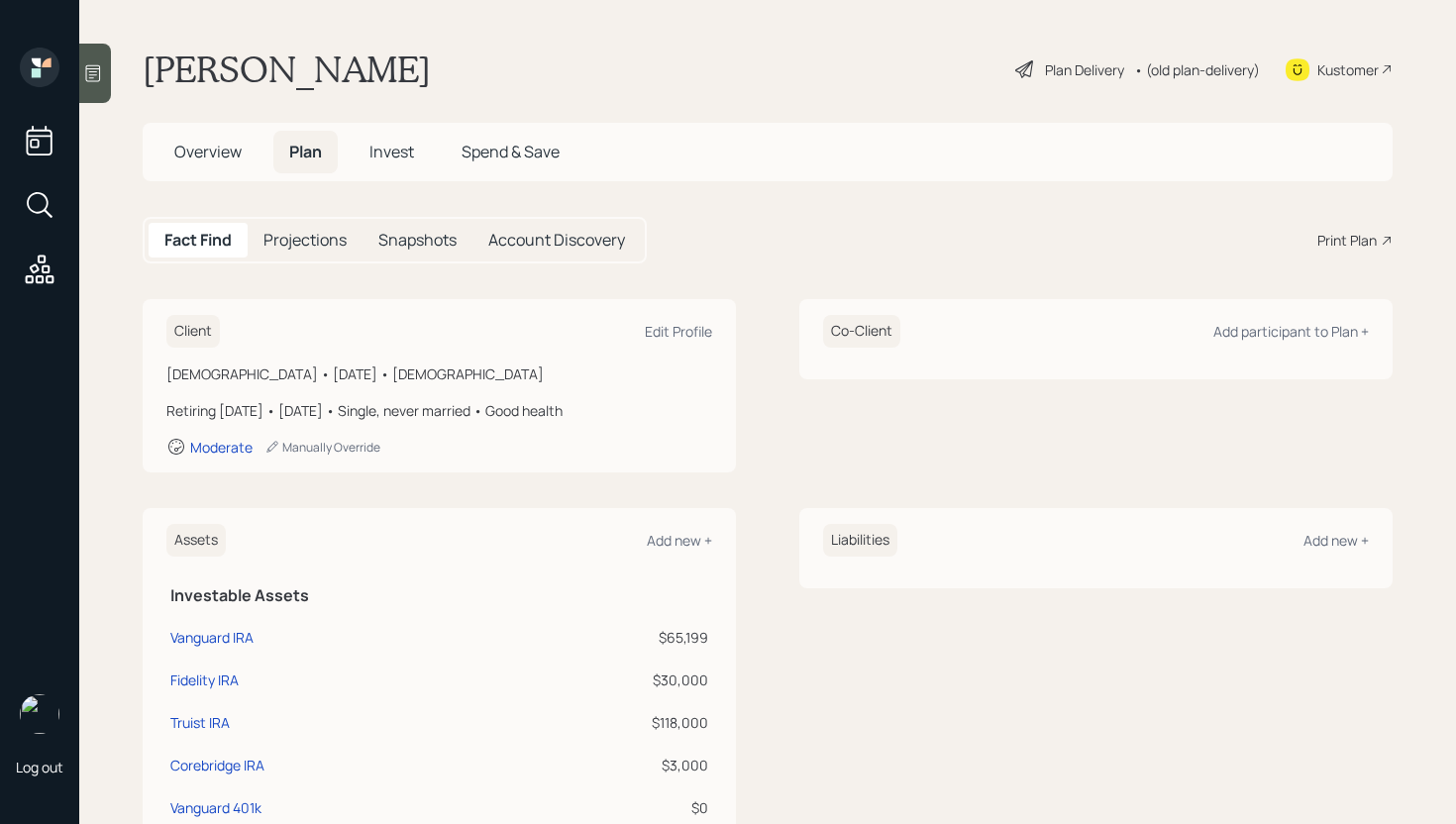 click on "Overview" at bounding box center (208, 152) 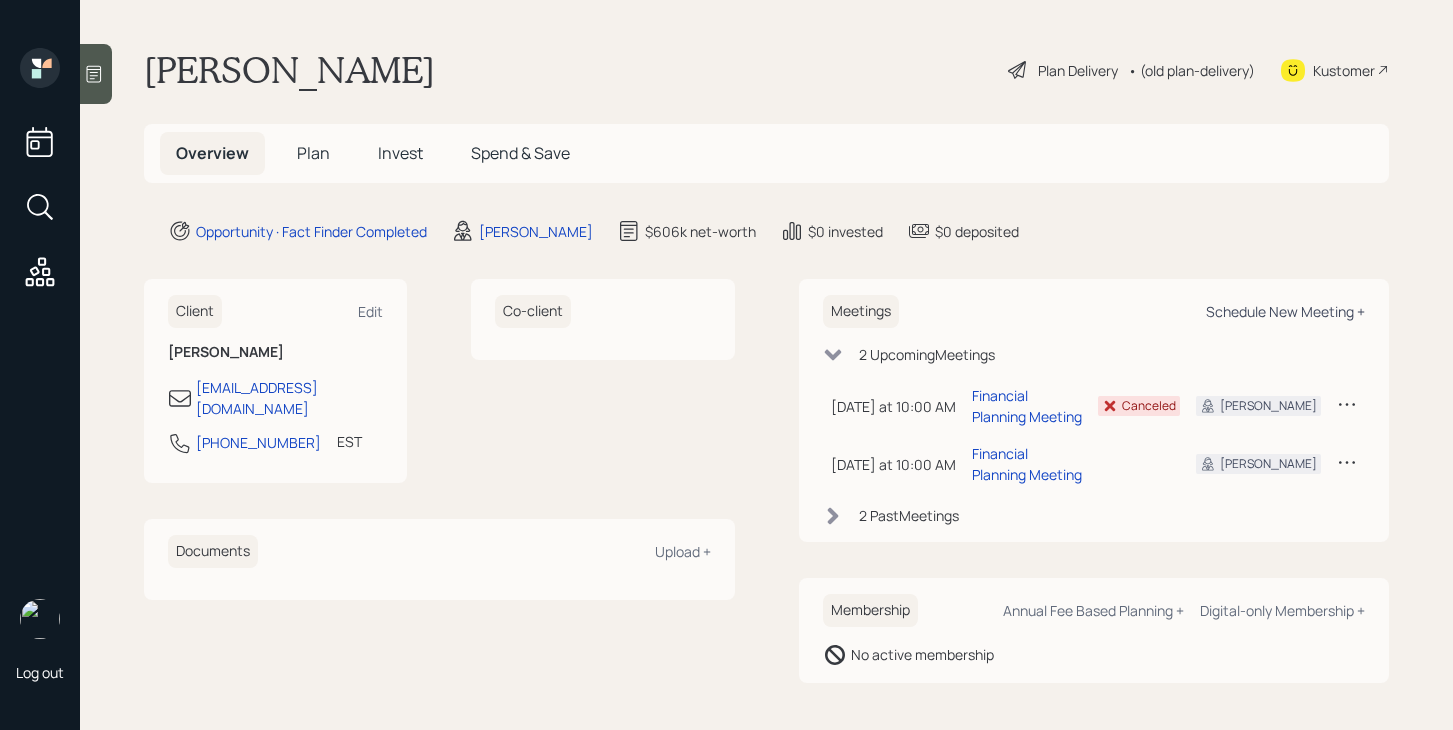 click on "Schedule New Meeting +" at bounding box center [1285, 311] 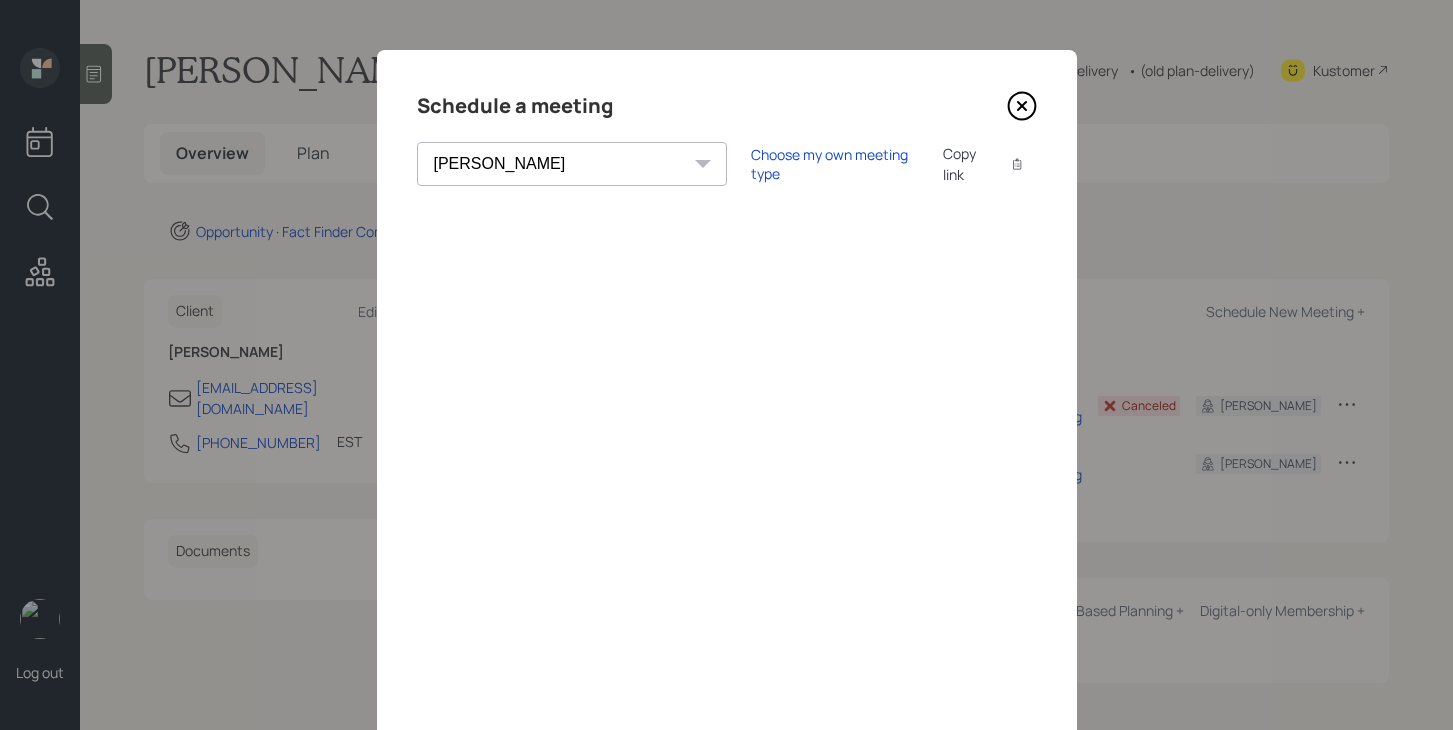 click 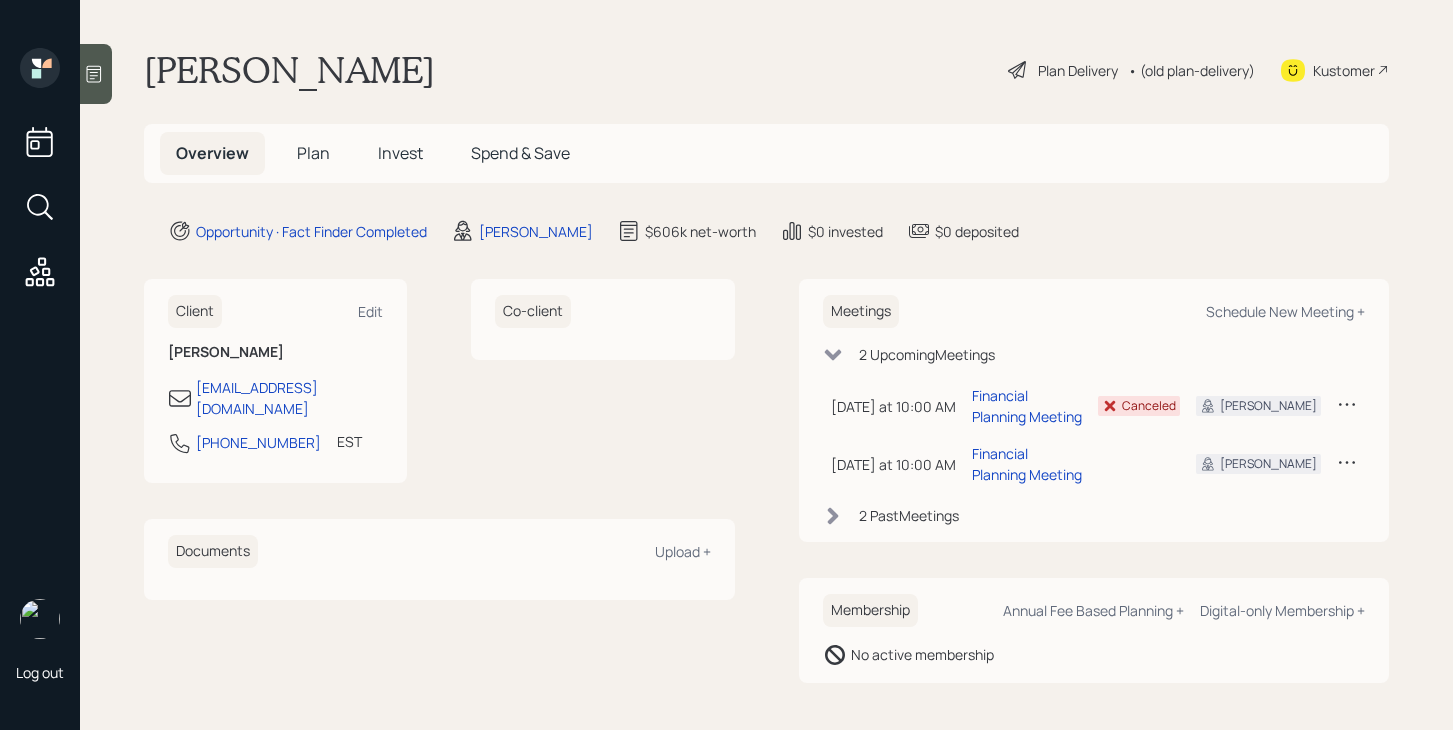 click on "Plan" at bounding box center [313, 153] 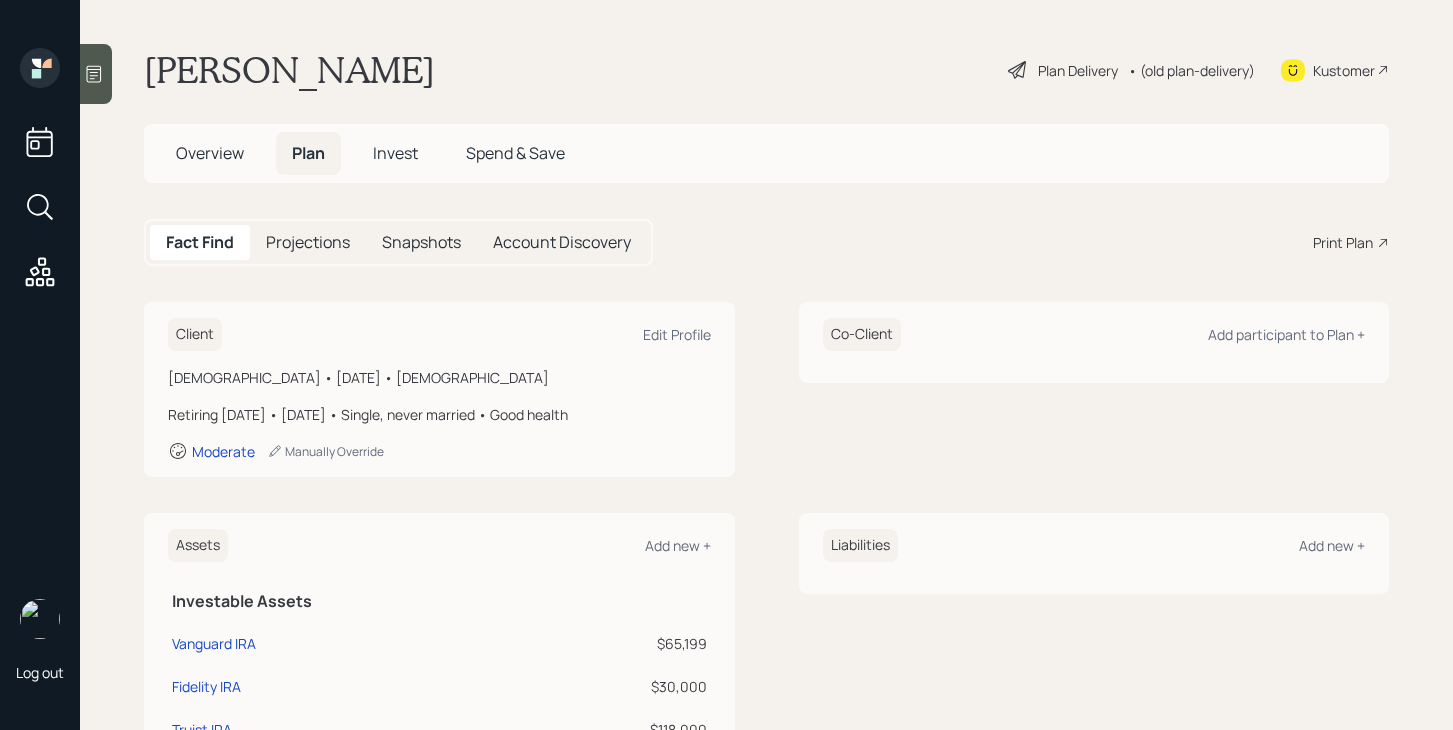 click on "Print Plan" at bounding box center [1343, 242] 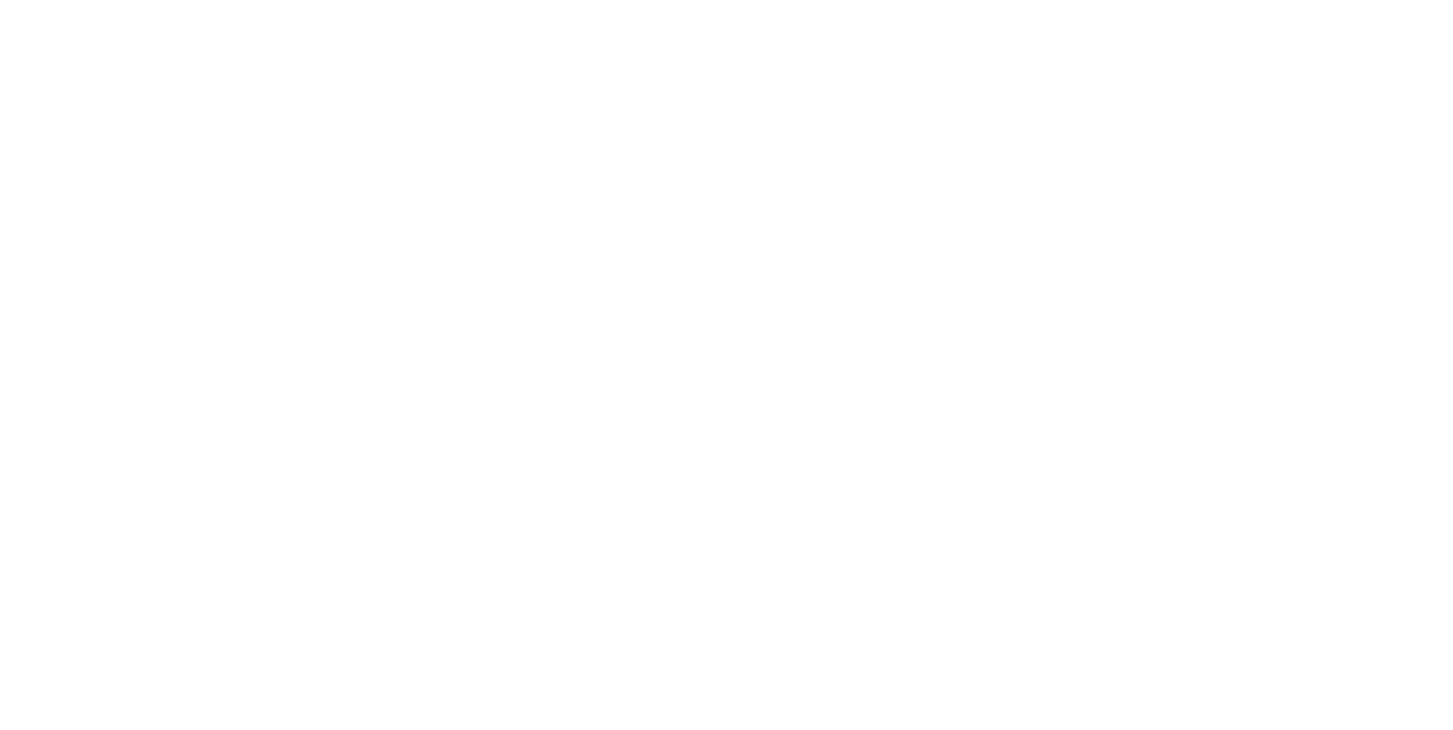 scroll, scrollTop: 0, scrollLeft: 0, axis: both 